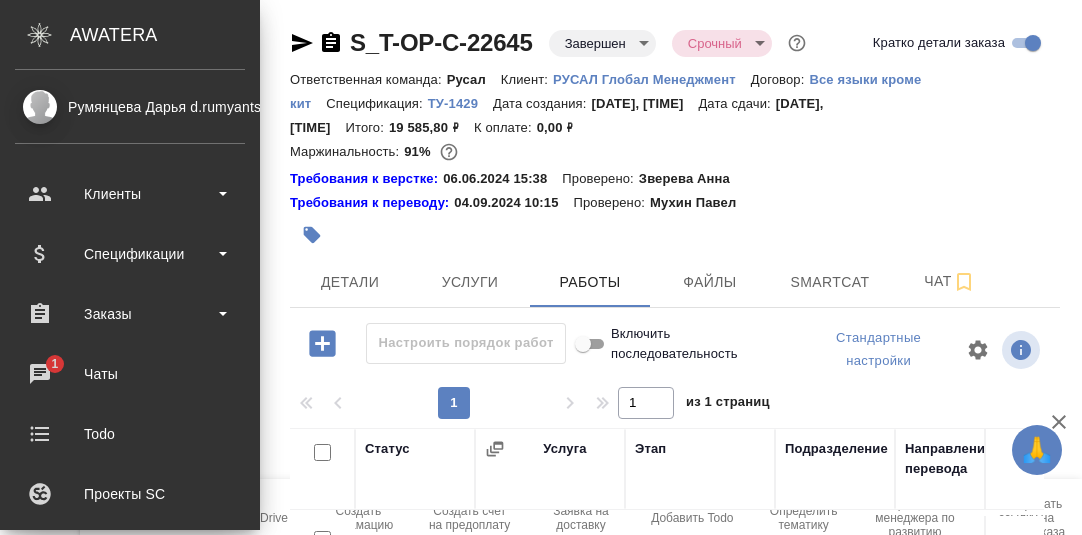 scroll, scrollTop: 0, scrollLeft: 0, axis: both 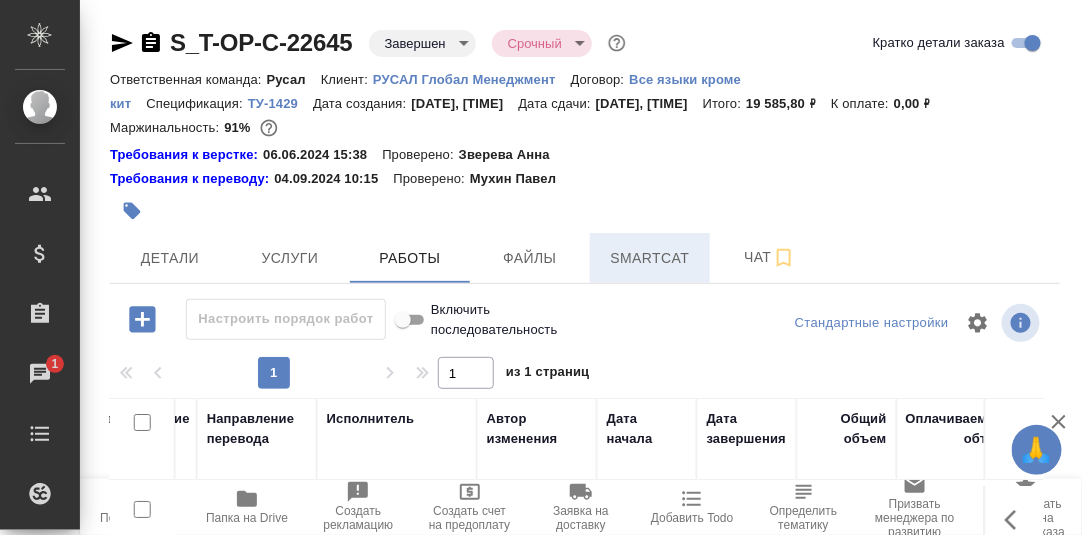 click on "Smartcat" at bounding box center [650, 258] 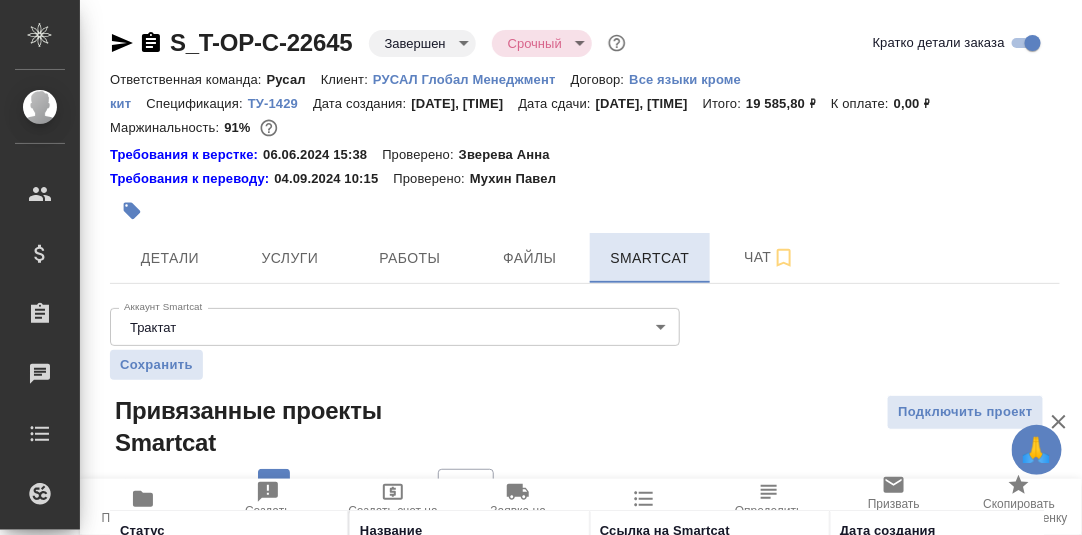 scroll, scrollTop: 153, scrollLeft: 0, axis: vertical 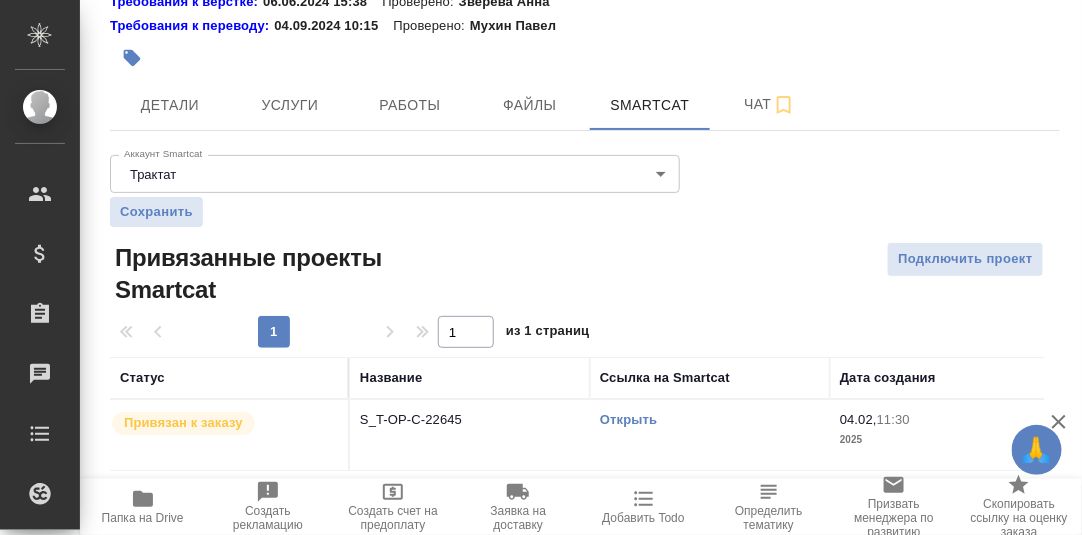click on "Открыть" at bounding box center [628, 419] 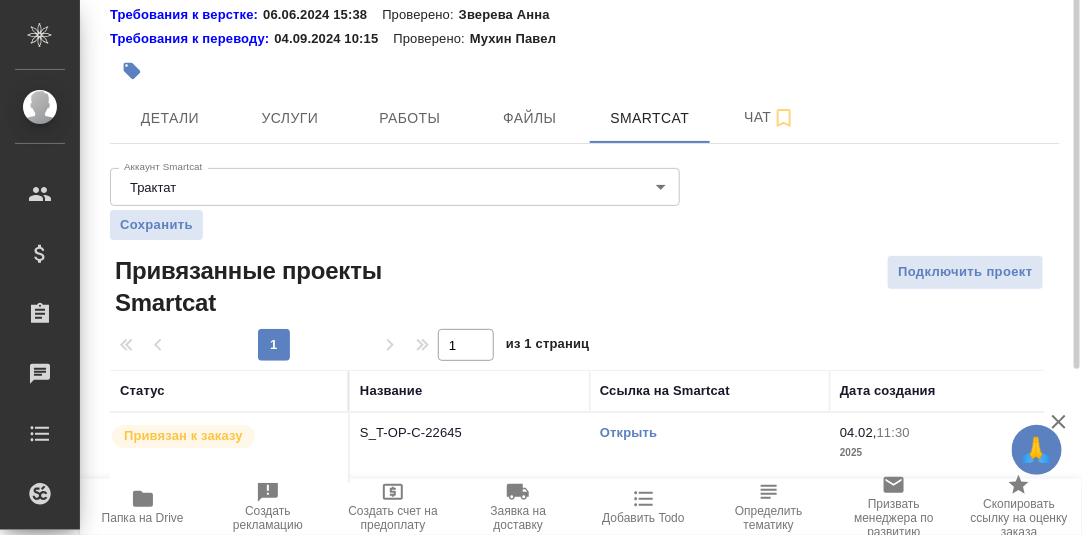 scroll, scrollTop: 0, scrollLeft: 0, axis: both 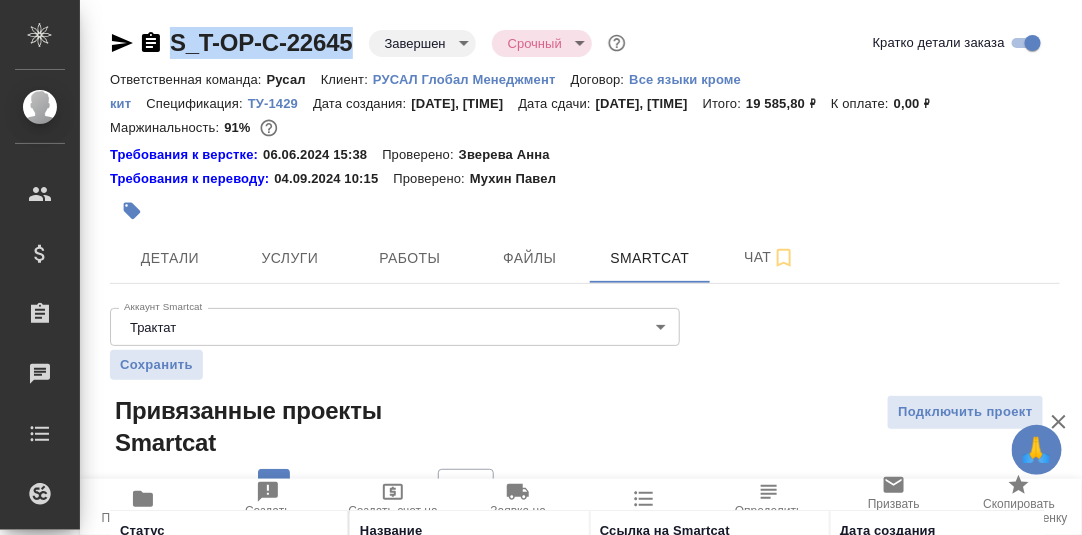 drag, startPoint x: 360, startPoint y: 38, endPoint x: 176, endPoint y: 34, distance: 184.04347 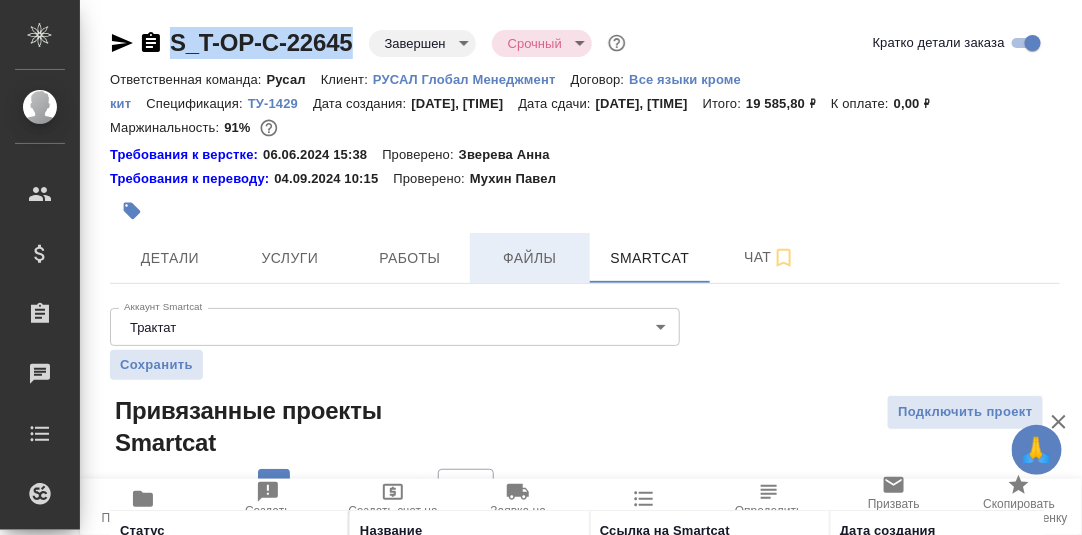 scroll, scrollTop: 153, scrollLeft: 0, axis: vertical 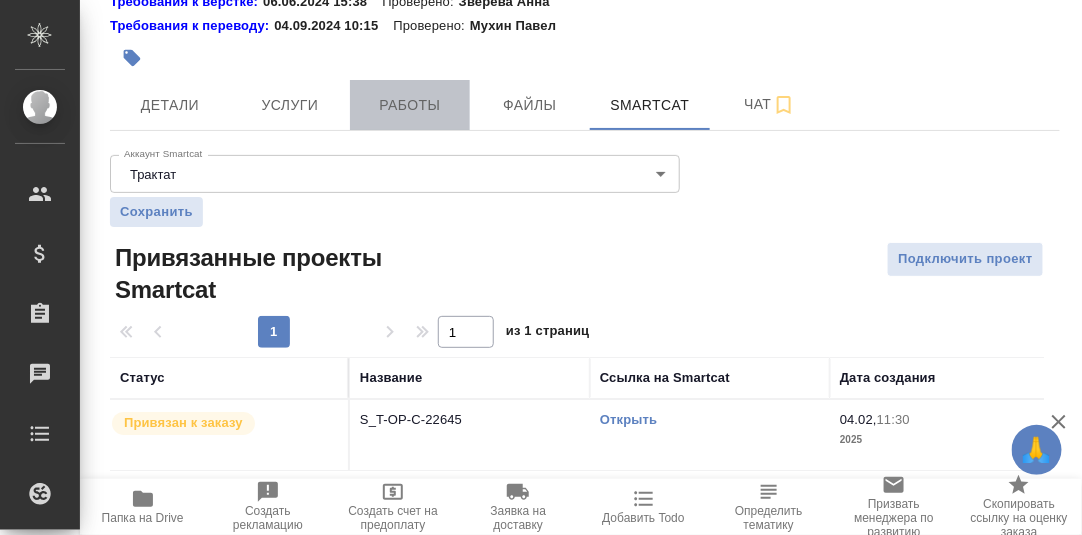 click on "Работы" at bounding box center (410, 105) 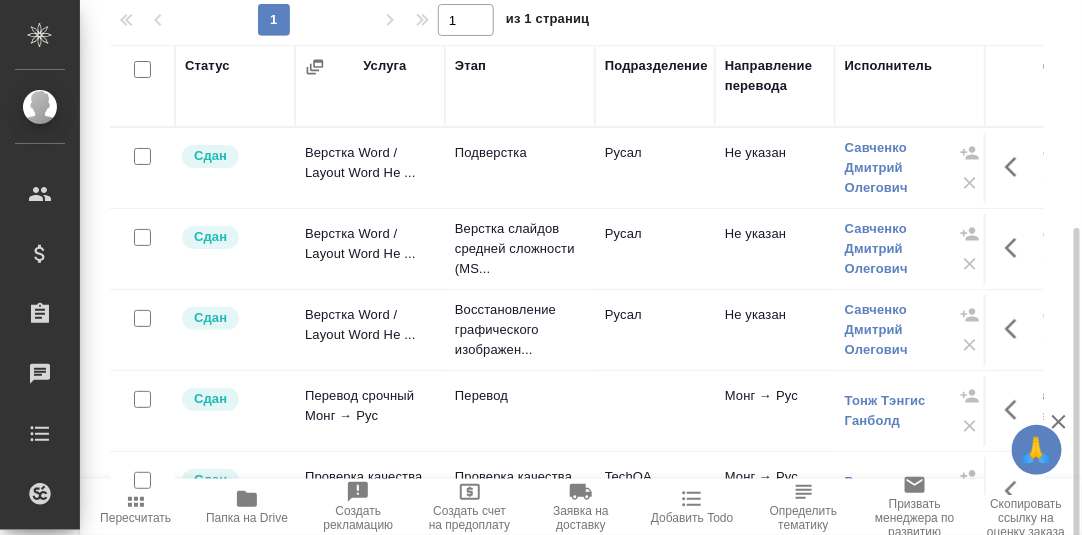 scroll, scrollTop: 364, scrollLeft: 0, axis: vertical 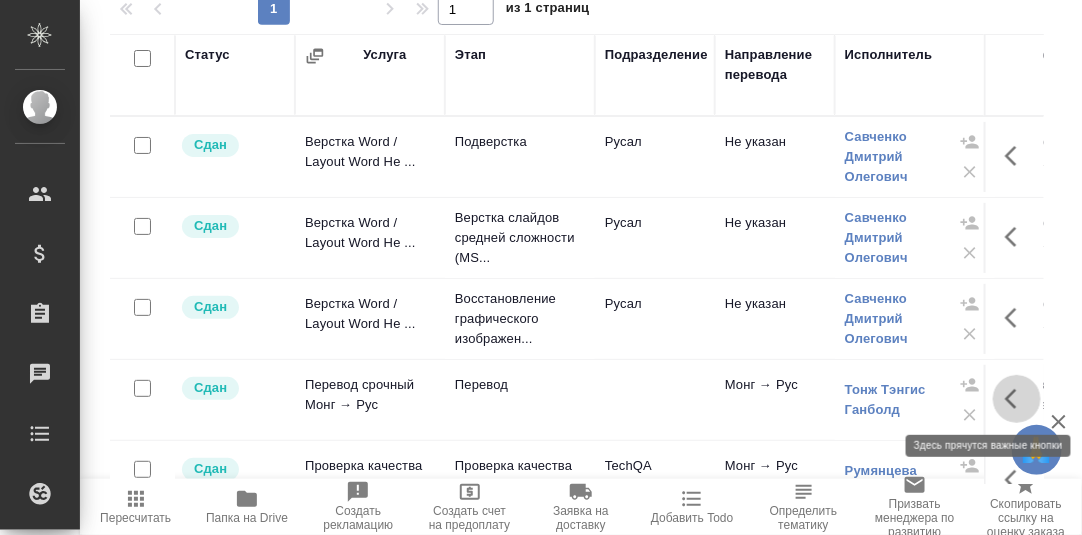 click 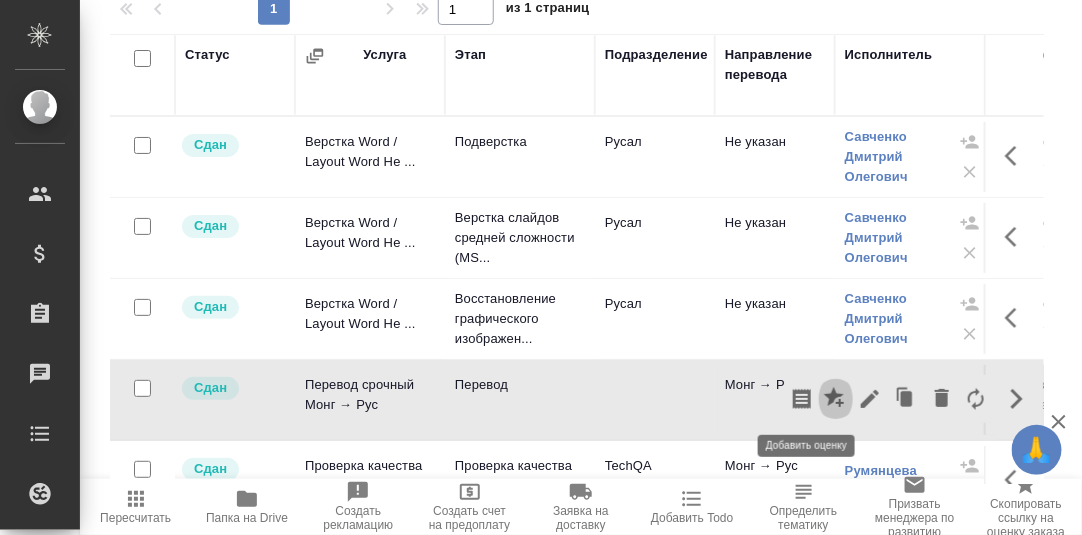 click 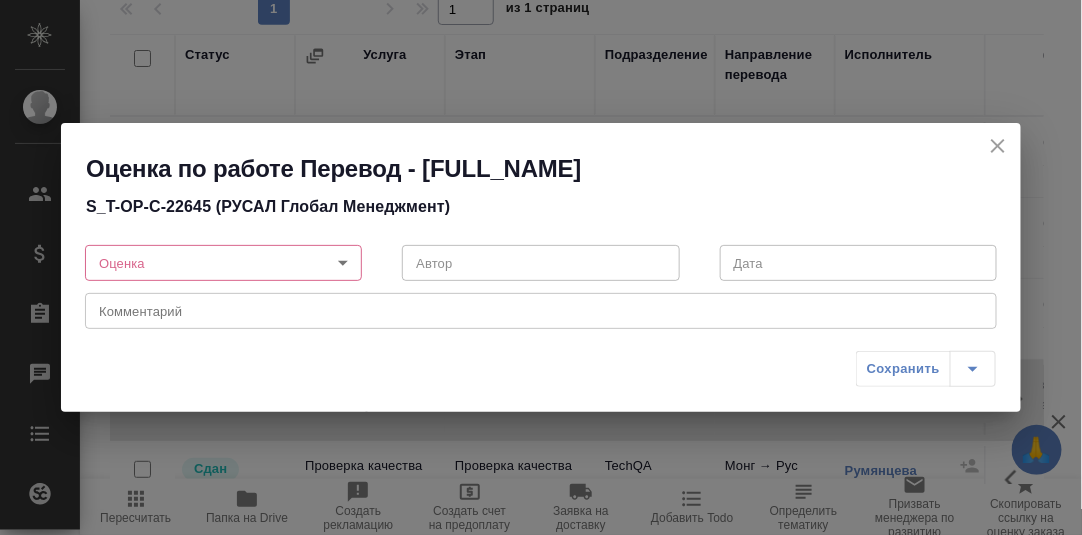 click on "🙏 .cls-1
fill:#fff;
AWATERA Румянцева Дарья d.rumyantseva Клиенты Спецификации Заказы 0 Чаты Todo Проекты SC Исполнители Кандидаты Работы Входящие заявки Заявки на доставку Рекламации Проекты процессинга Конференции Выйти S_T-OP-C-22645 Завершен closed Срочный urgent Кратко детали заказа Ответственная команда: Русал Клиент: РУСАЛ Глобал Менеджмент Договор: Все языки кроме кит Спецификация: ТУ-1429 Дата создания: 04.02.2025, 10:10 Дата сдачи: 04.02.2025, 15:00 Итого: 19 585,80 ₽ К оплате: 0,00 ₽ Маржинальность: 91% Требования к верстке: 06.06.2024 15:38 Проверено: Зверева Анна  Требования к переводу: 1" at bounding box center [541, 267] 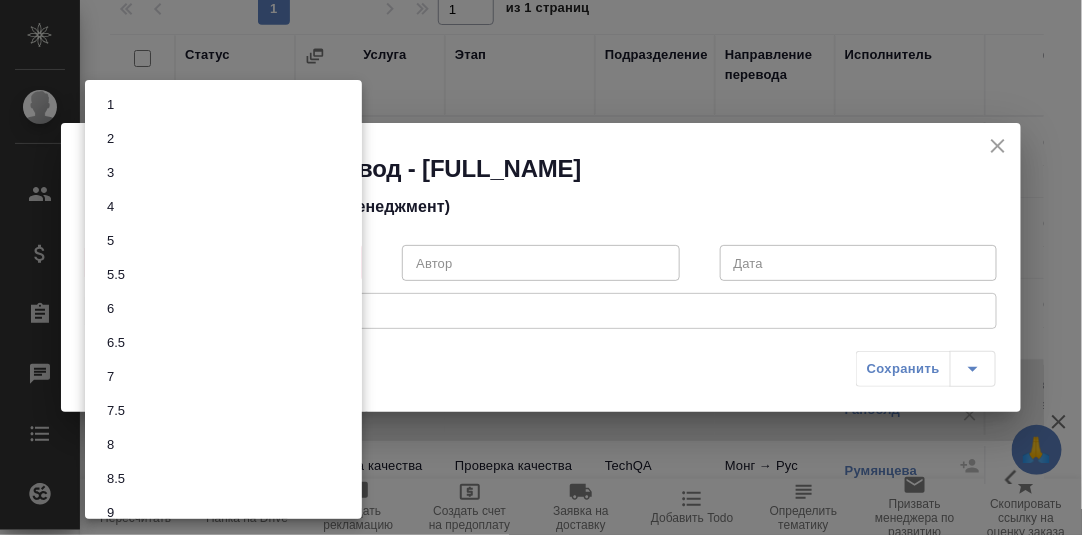 click on "6.5" at bounding box center (223, 343) 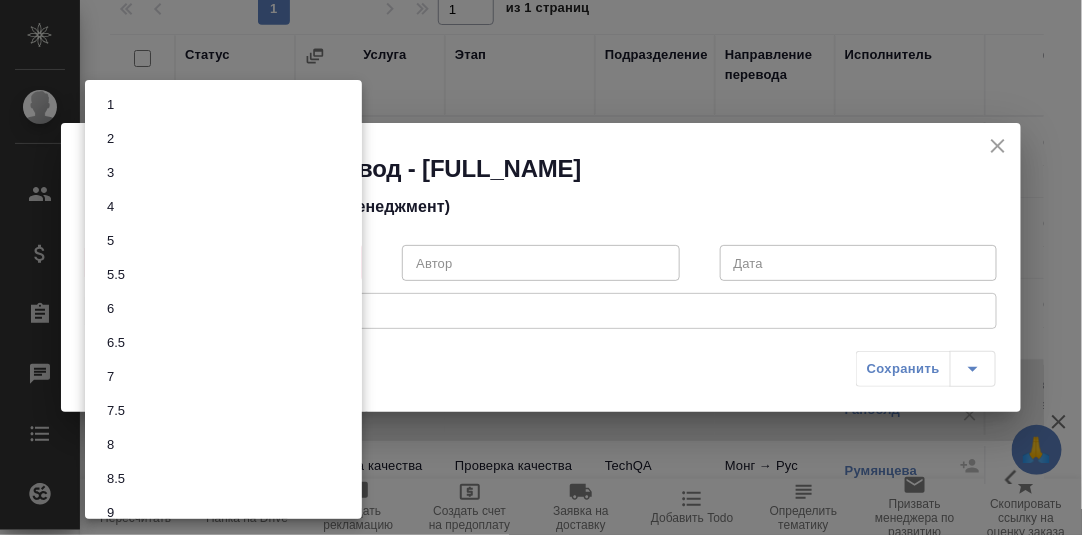 type on "6.5" 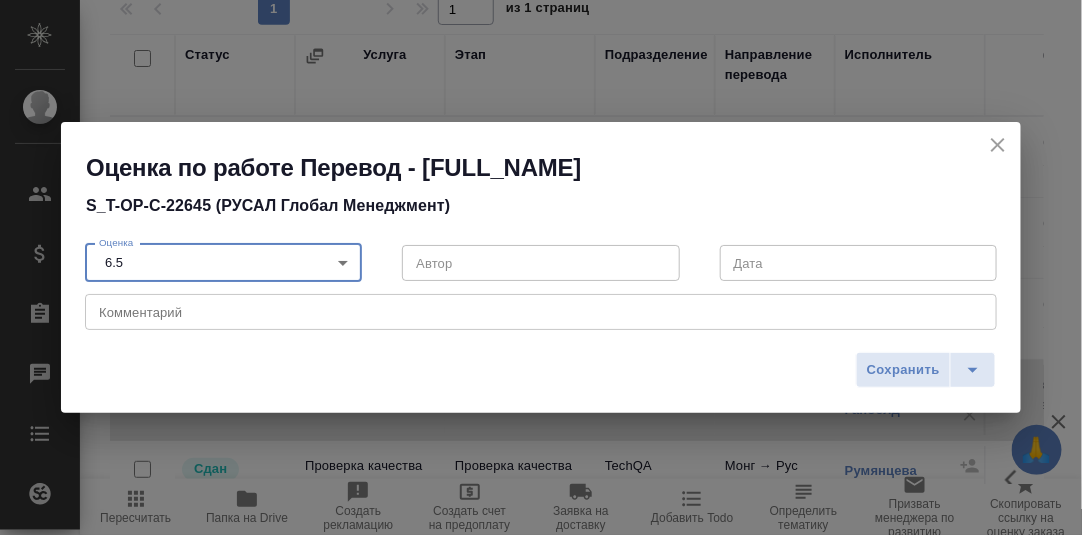 click on "x Комментарий" at bounding box center (541, 312) 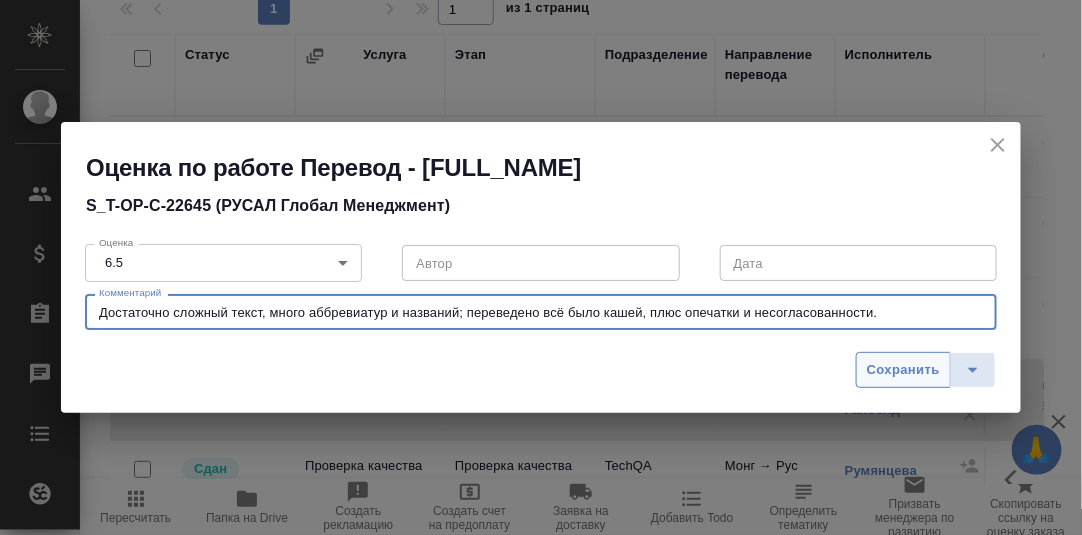 type on "Достаточно сложный текст, много аббревиатур и названий; переведено всё было кашей, плюс опечатки и несогласованности." 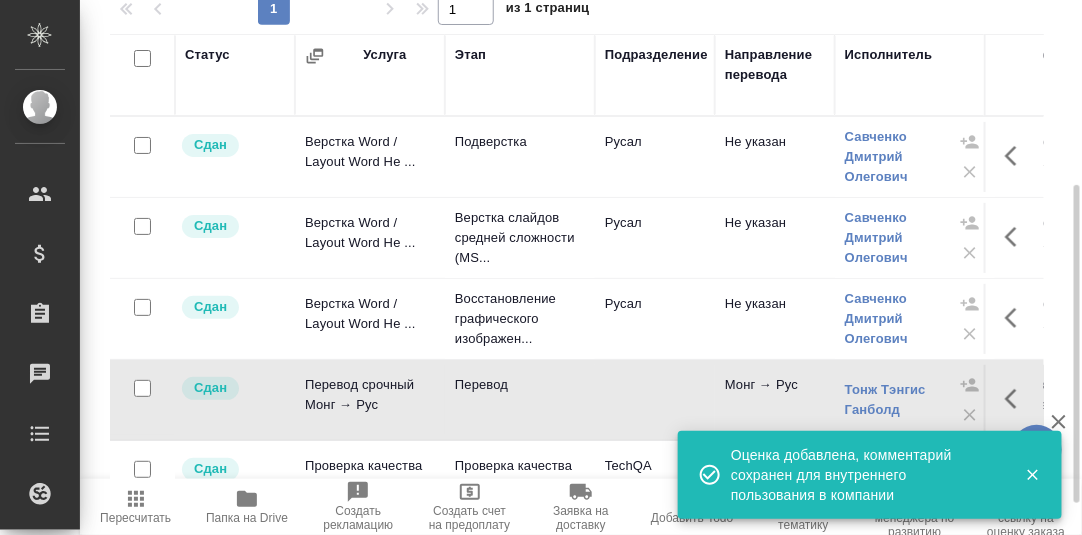 scroll, scrollTop: 0, scrollLeft: 0, axis: both 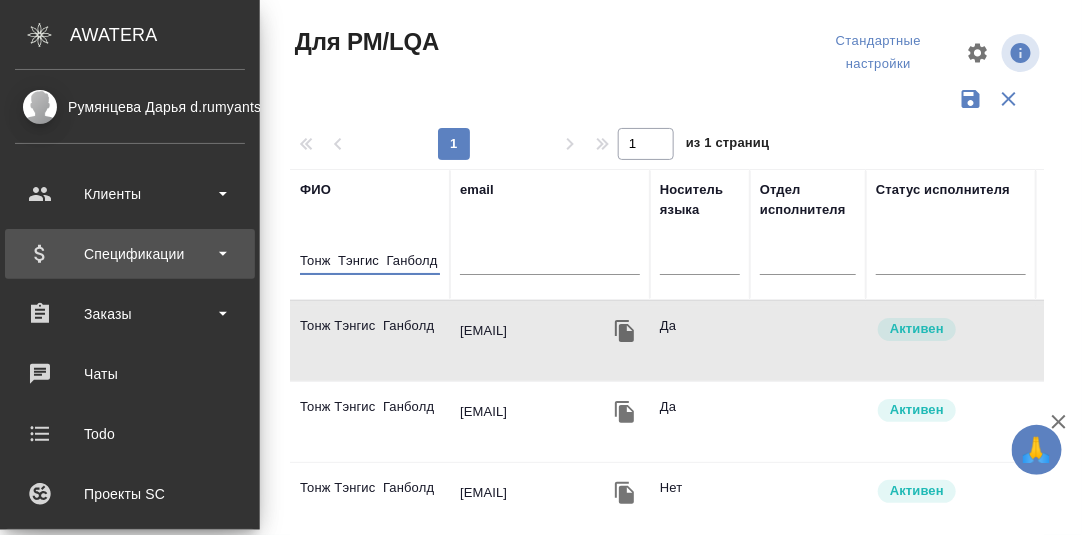 drag, startPoint x: 254, startPoint y: 255, endPoint x: 58, endPoint y: 253, distance: 196.01021 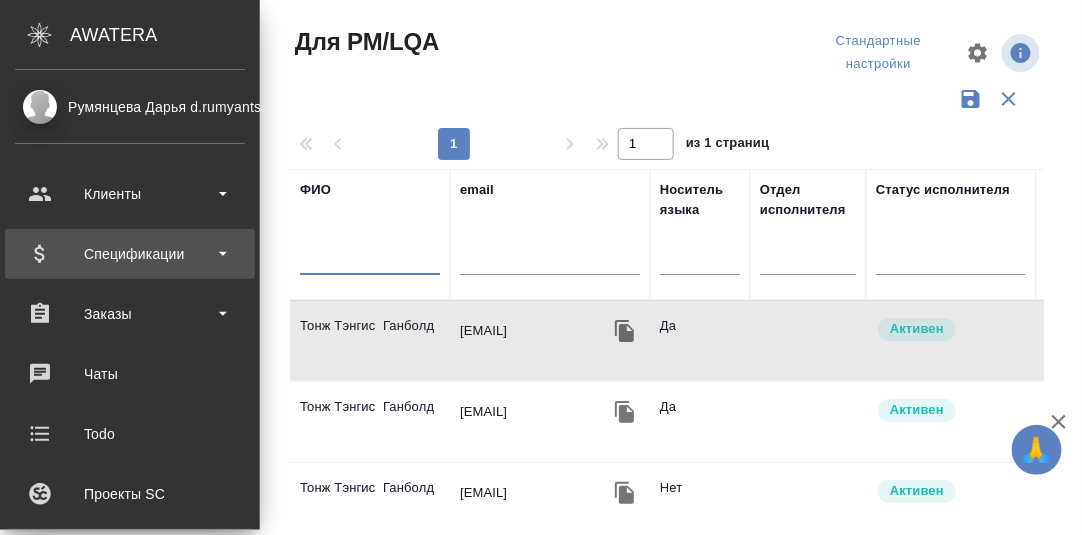 paste on "Байрамов  Заур Аслан оглы" 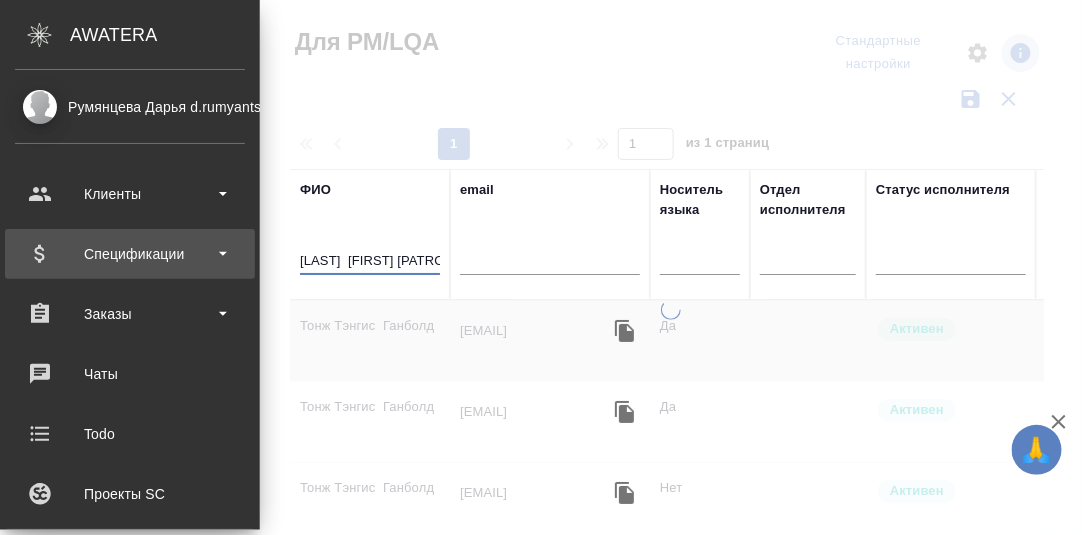 scroll, scrollTop: 0, scrollLeft: 32, axis: horizontal 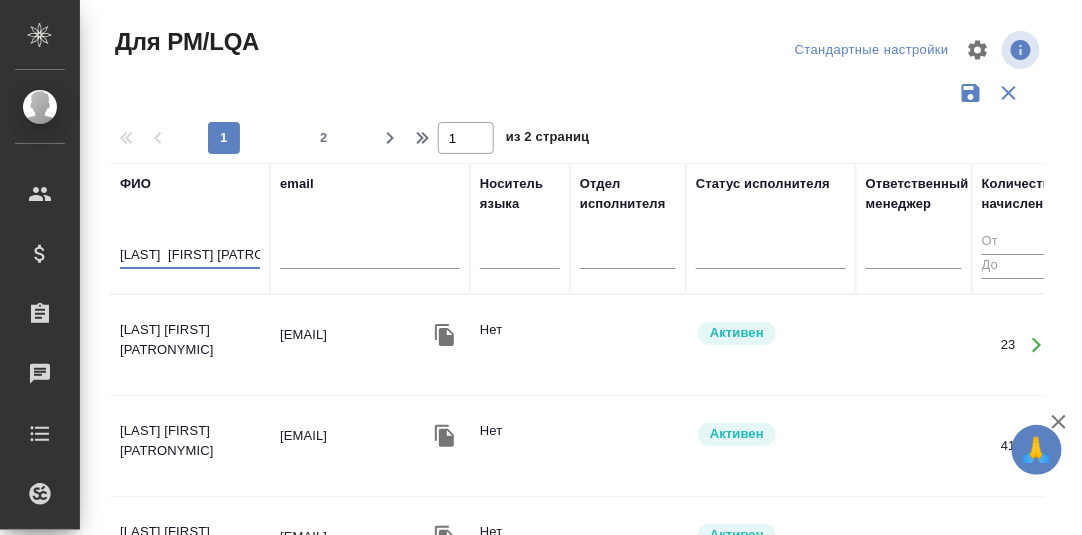 click on "Байрамов  Заур Аслан оглы" at bounding box center (190, 345) 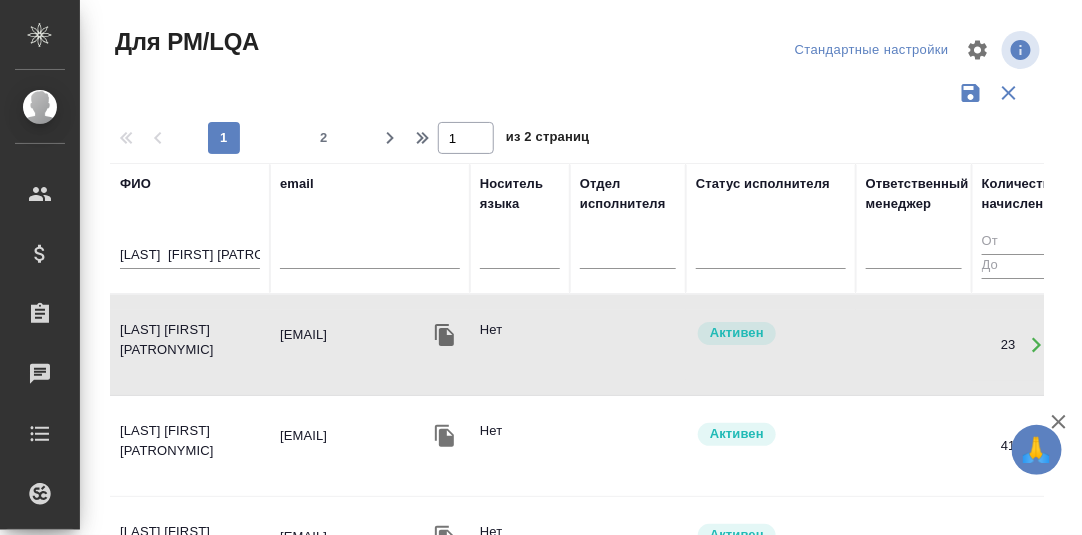 click on "Байрамов  Заур Аслан оглы" at bounding box center (190, 345) 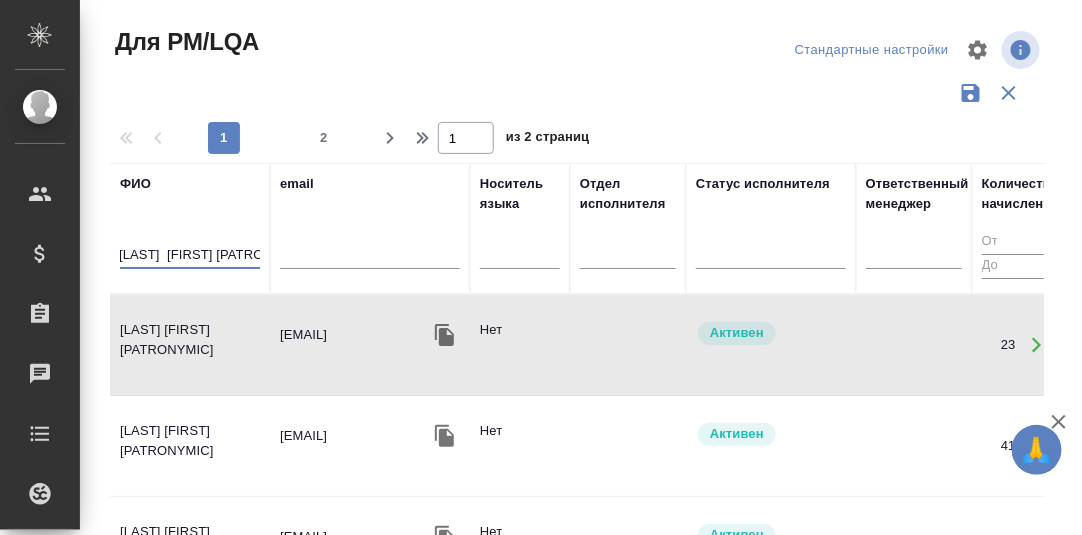 scroll, scrollTop: 0, scrollLeft: 0, axis: both 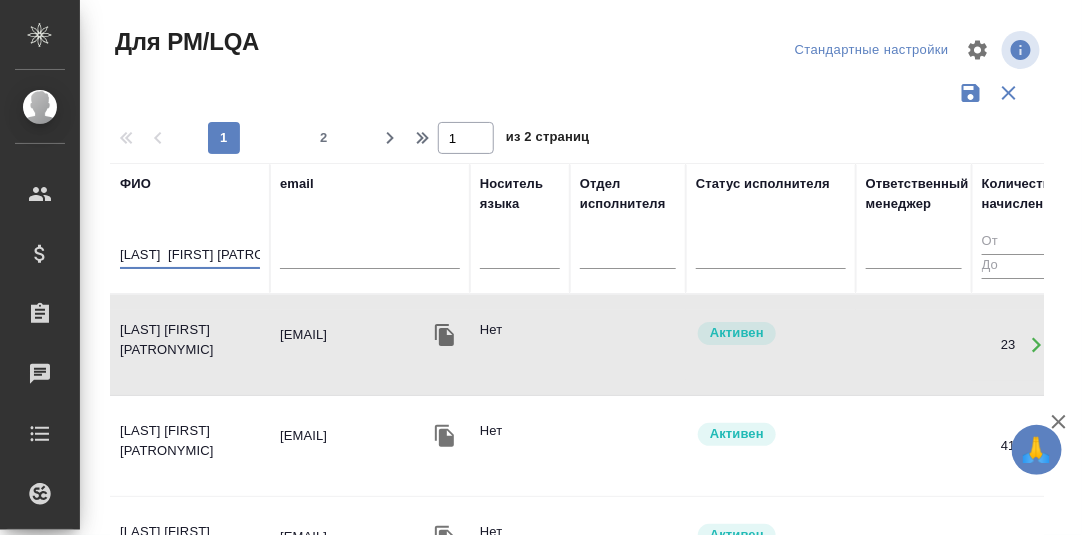 drag, startPoint x: 256, startPoint y: 255, endPoint x: 100, endPoint y: 236, distance: 157.15279 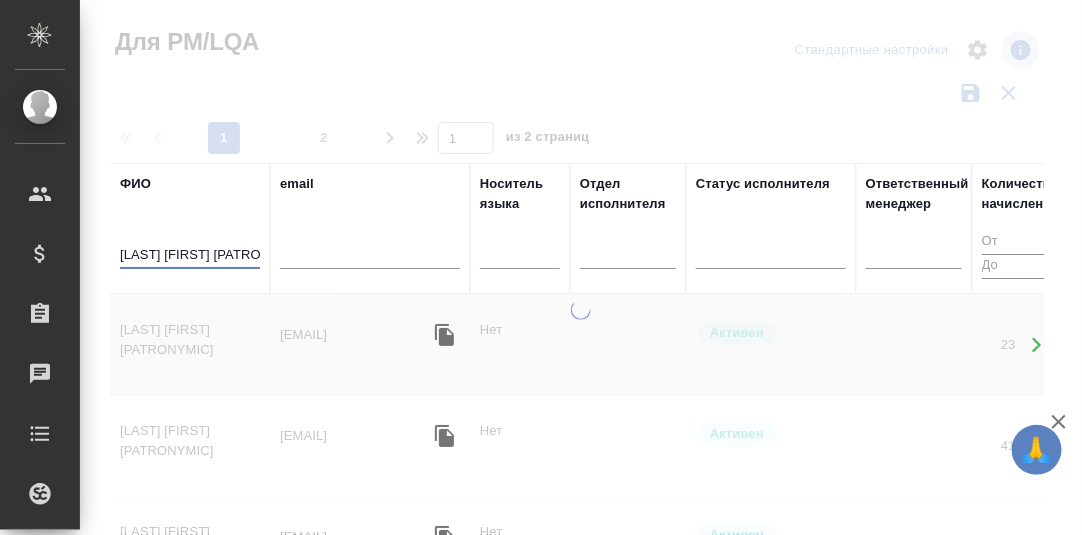 scroll, scrollTop: 0, scrollLeft: 7, axis: horizontal 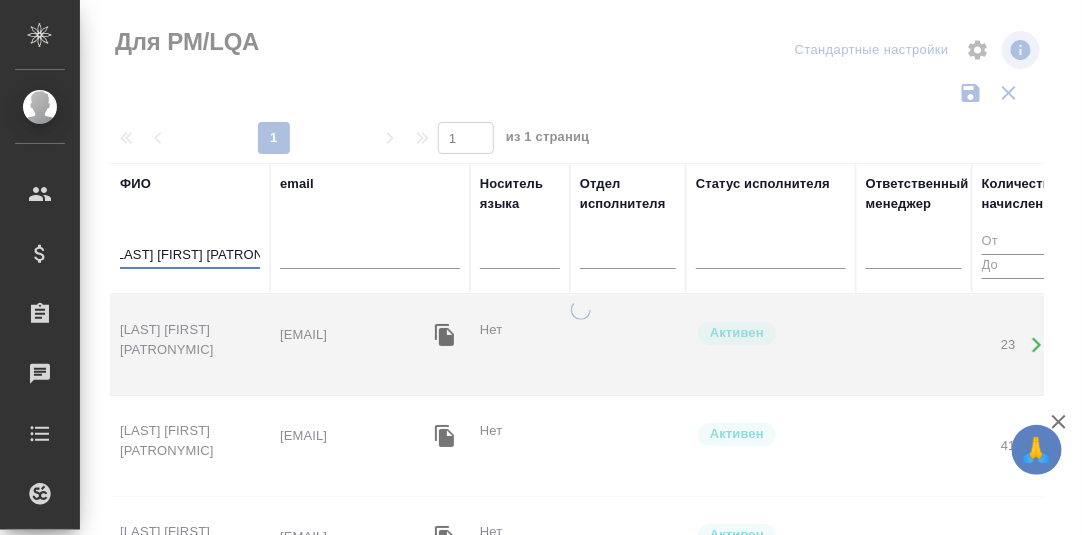 drag, startPoint x: 238, startPoint y: 255, endPoint x: 344, endPoint y: 260, distance: 106.11786 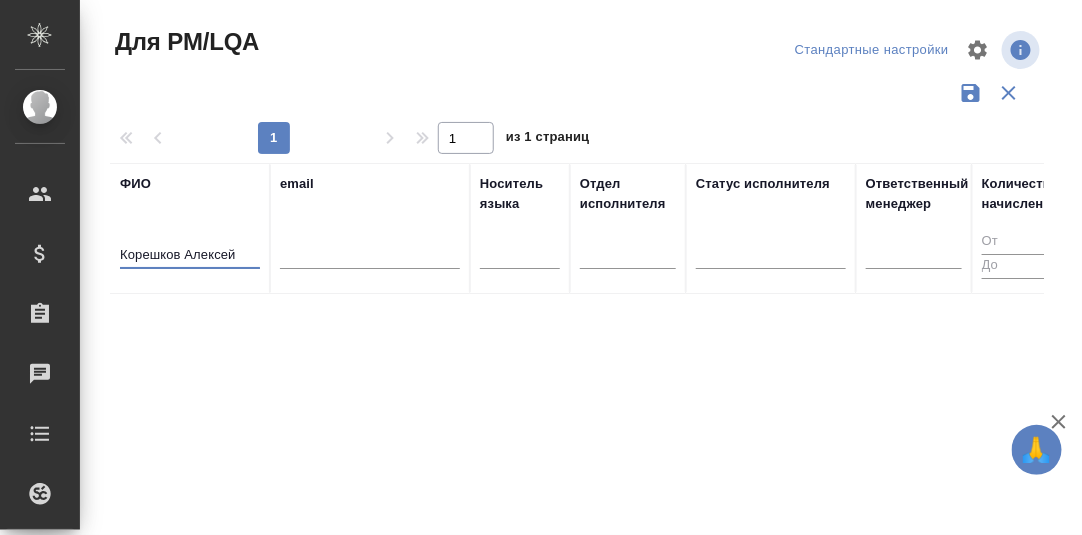 scroll, scrollTop: 0, scrollLeft: 0, axis: both 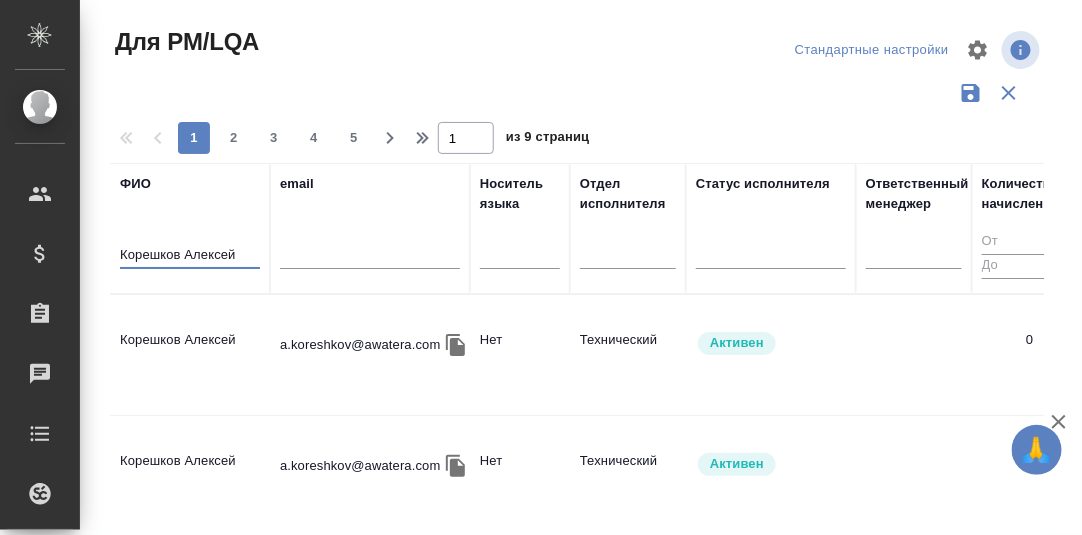 type on "Корешков Алексей" 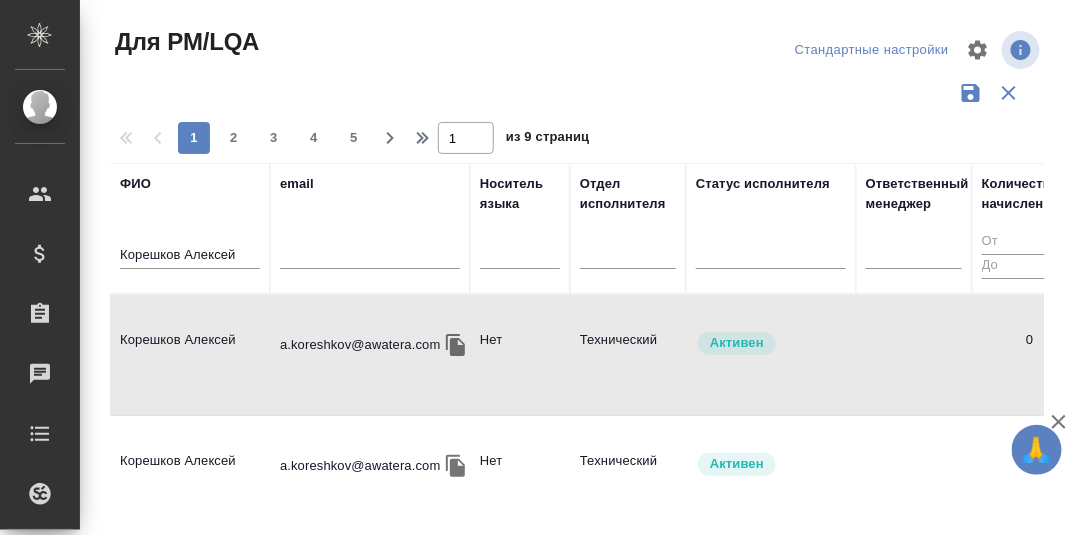 click on "Корешков Алексей" at bounding box center (190, 355) 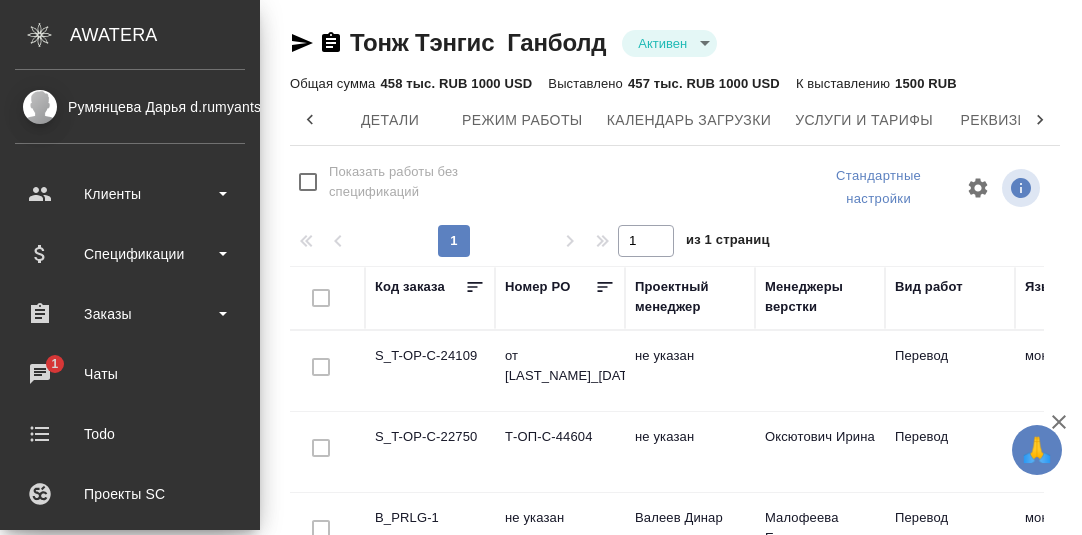 scroll, scrollTop: 0, scrollLeft: 0, axis: both 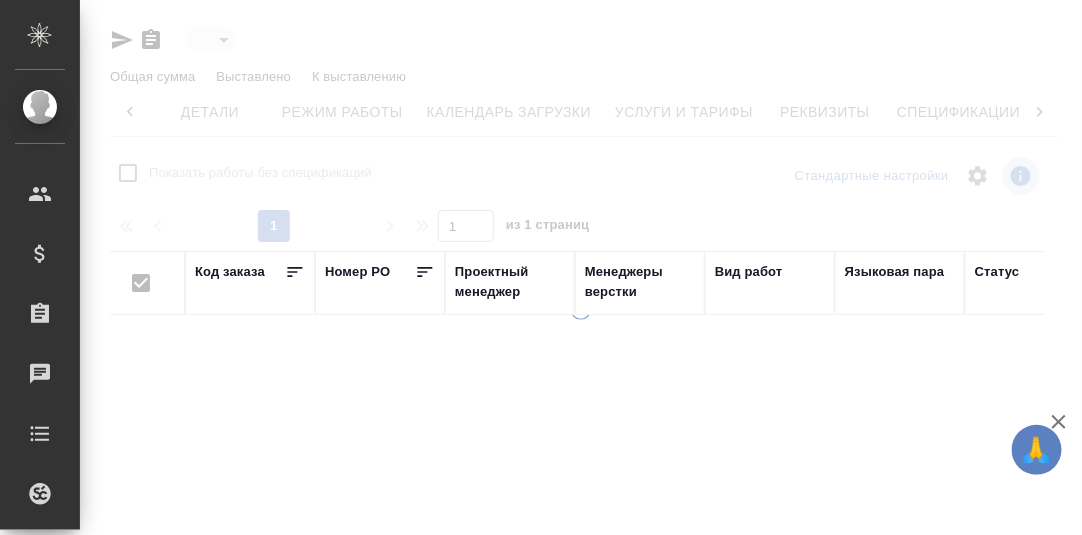 type on "active" 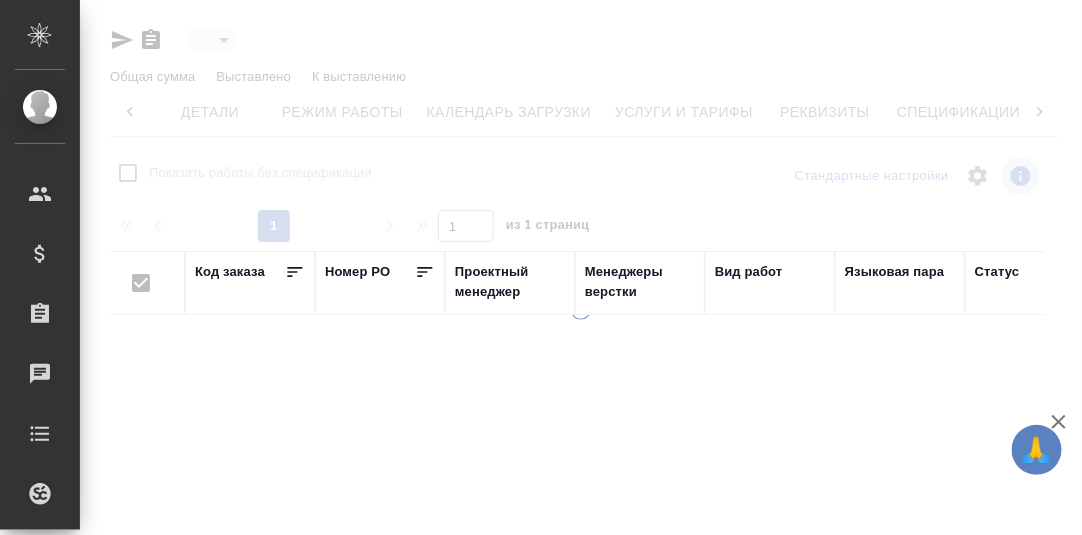 scroll, scrollTop: 0, scrollLeft: 131, axis: horizontal 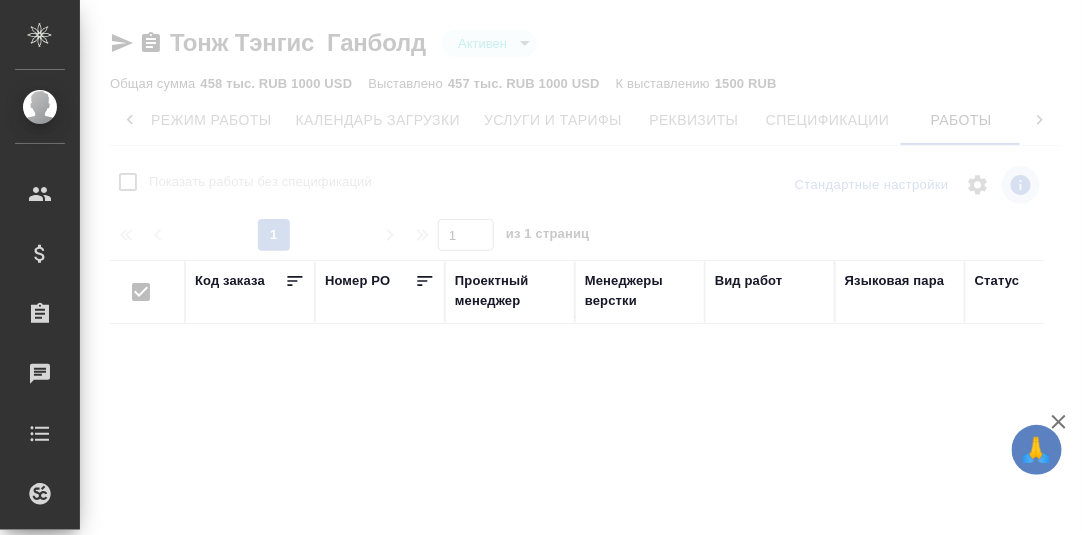 checkbox on "false" 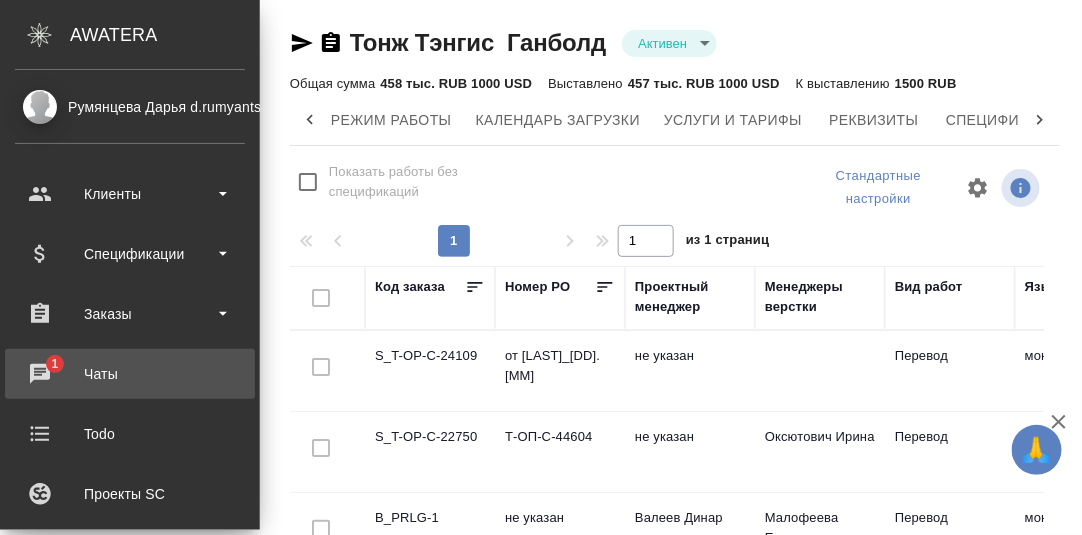 click on "Чаты" at bounding box center [130, 374] 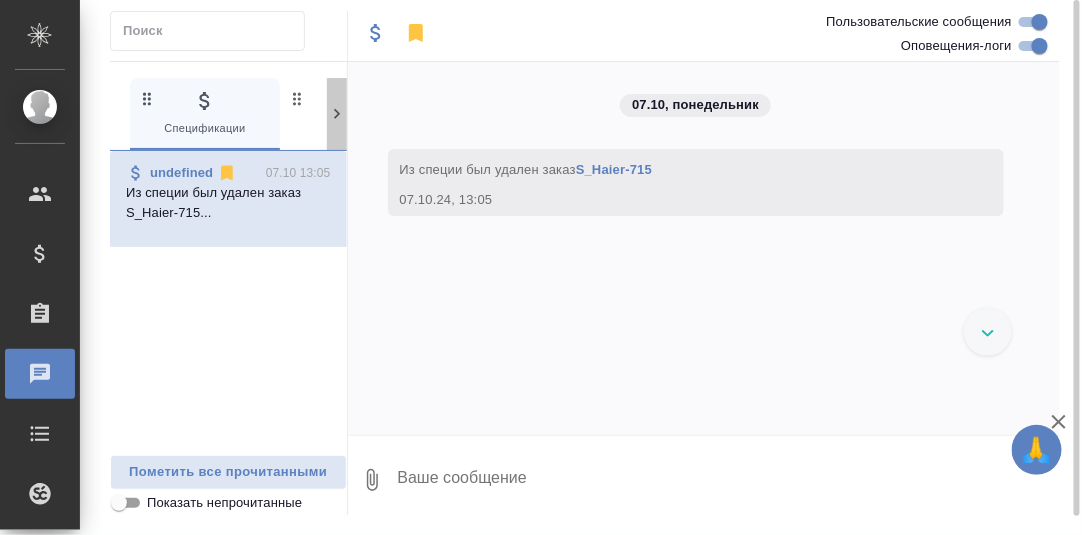 click 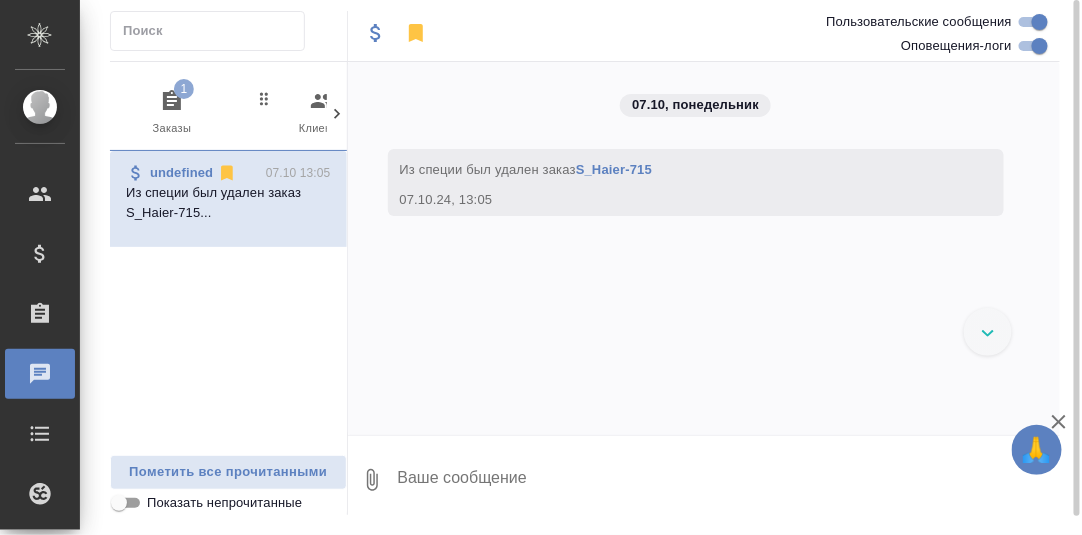 scroll, scrollTop: 0, scrollLeft: 196, axis: horizontal 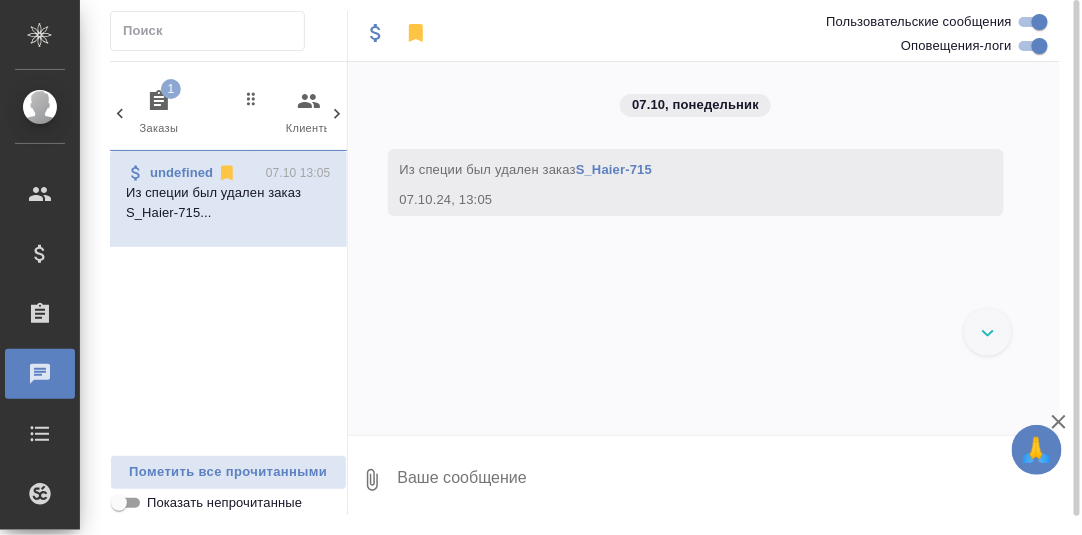 click 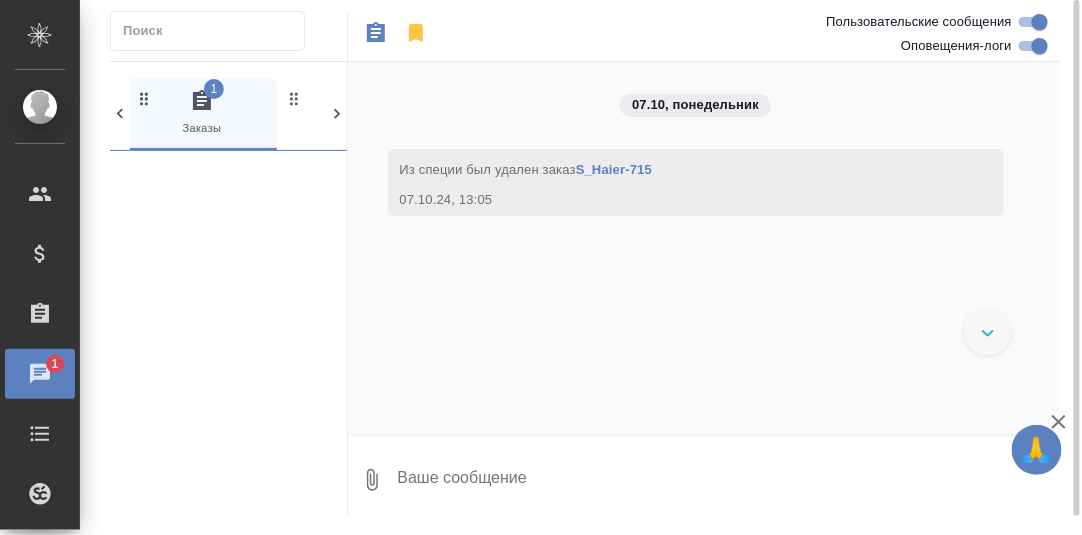 scroll, scrollTop: 0, scrollLeft: 149, axis: horizontal 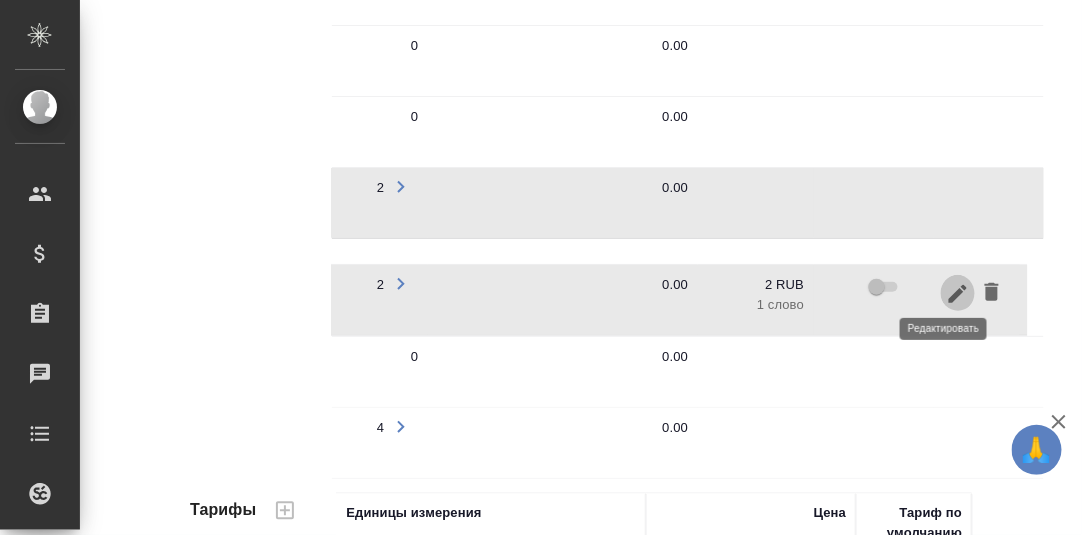 click 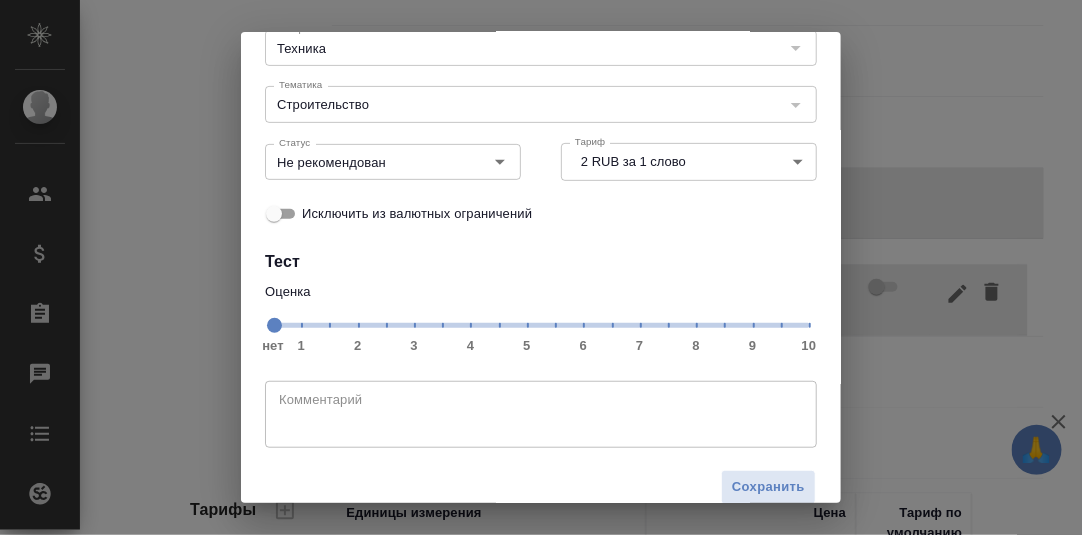 scroll, scrollTop: 183, scrollLeft: 0, axis: vertical 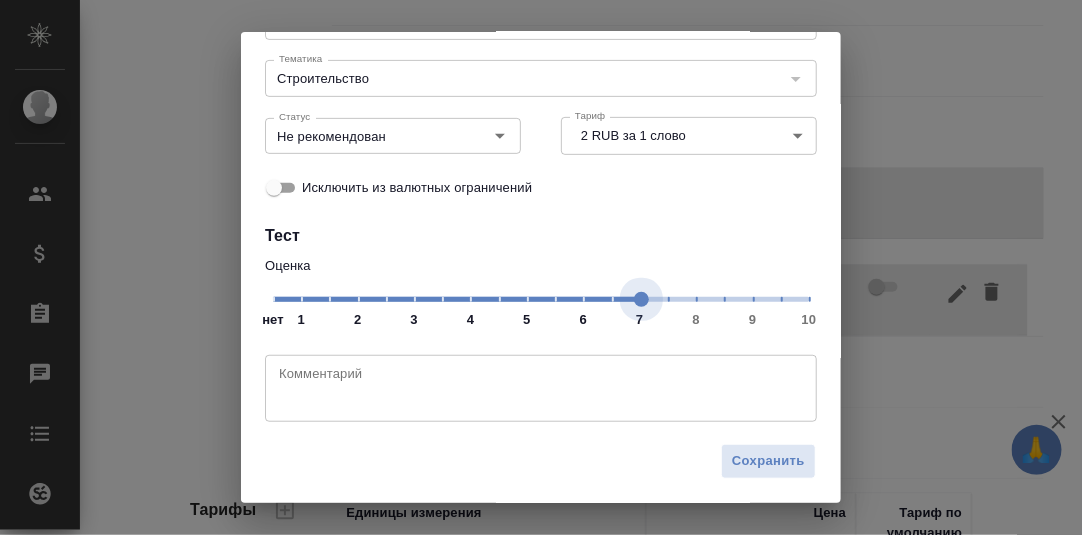 click on "нет 1 2 3 4 5 6 7 8 9 10" at bounding box center [541, 298] 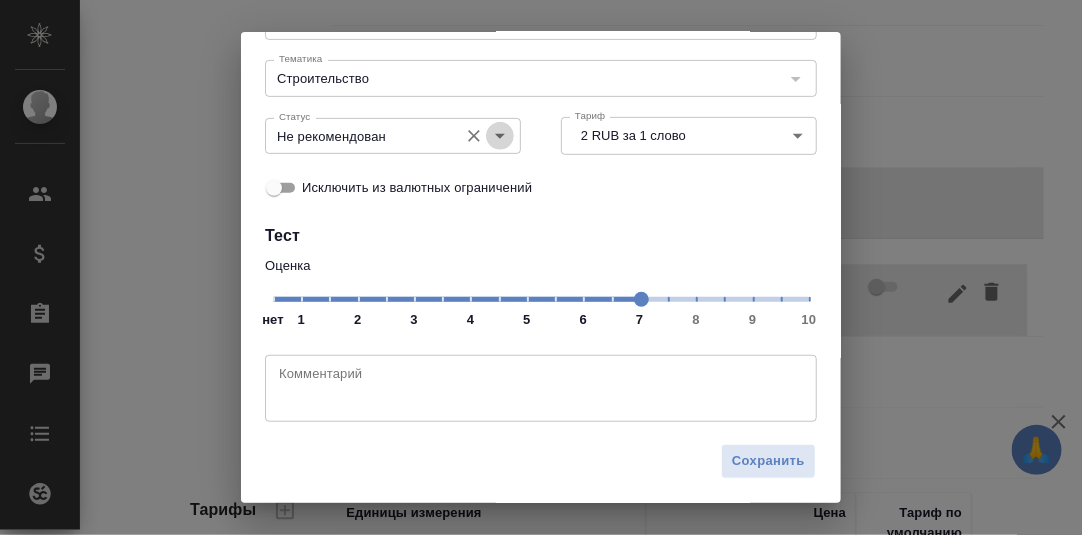 drag, startPoint x: 496, startPoint y: 134, endPoint x: 475, endPoint y: 149, distance: 25.806976 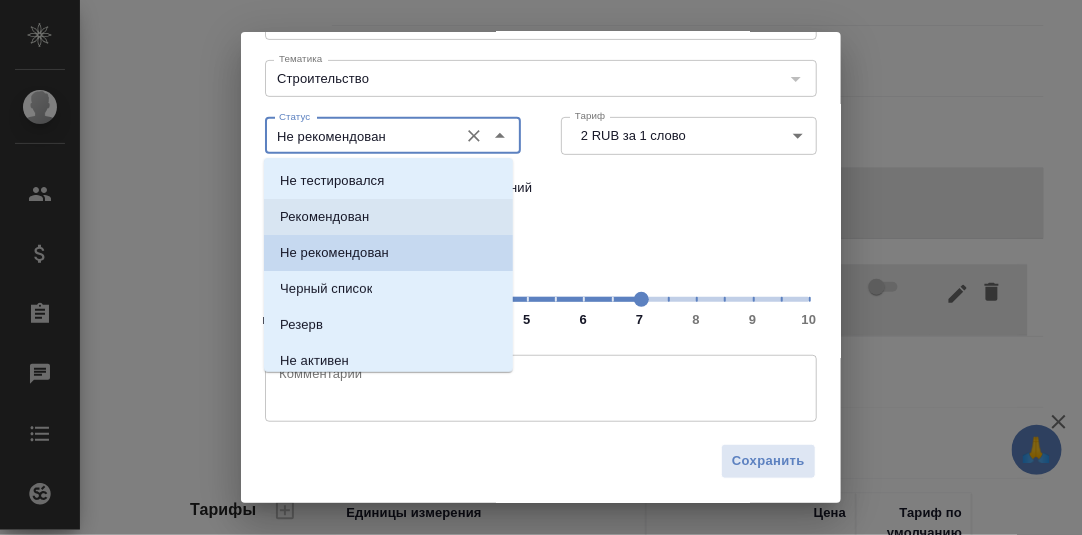 click on "Рекомендован" at bounding box center (324, 217) 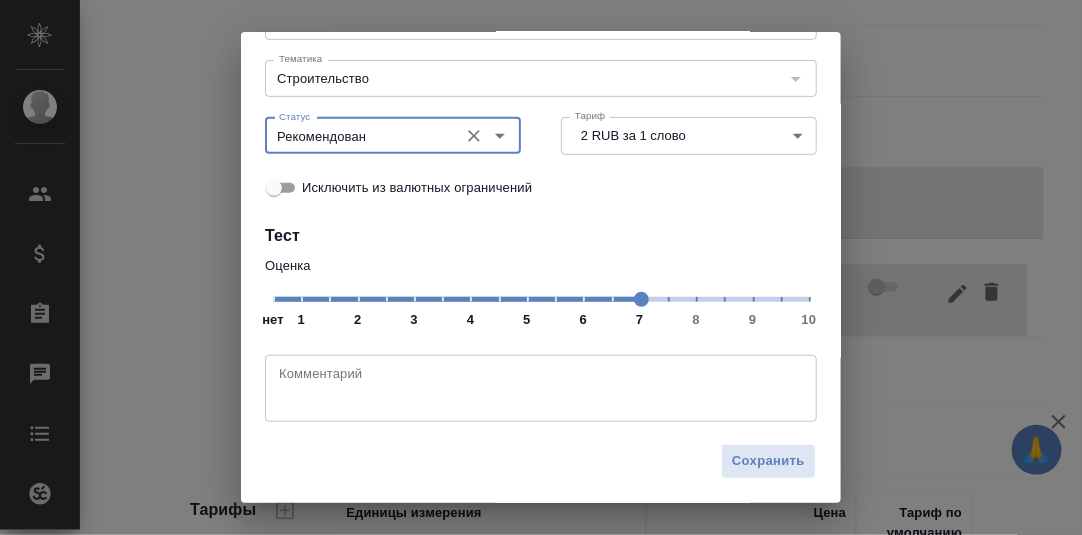 click at bounding box center (541, 389) 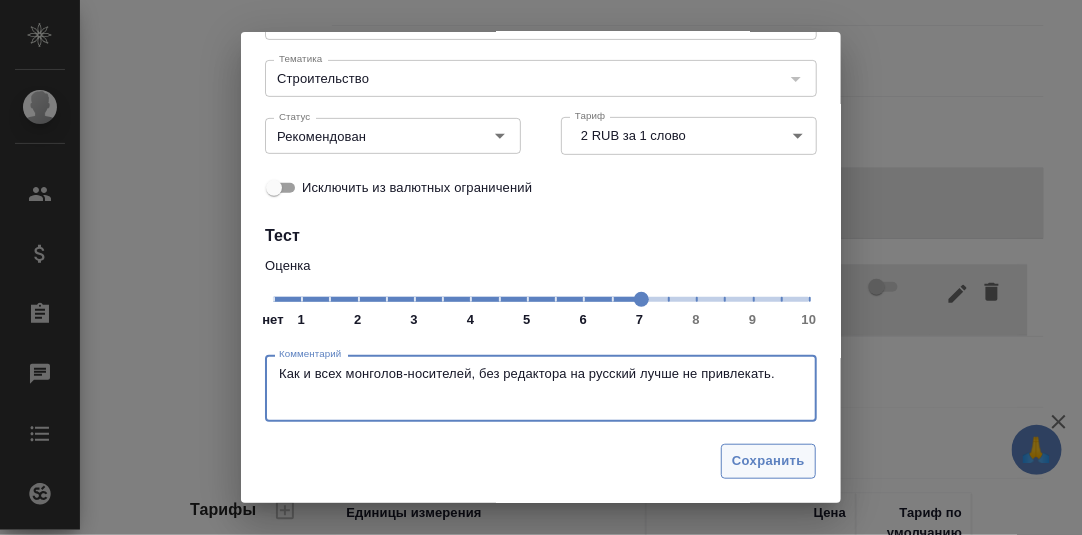 type on "Как и всех монголов-носителей, без редактора на русский лучше не привлекать." 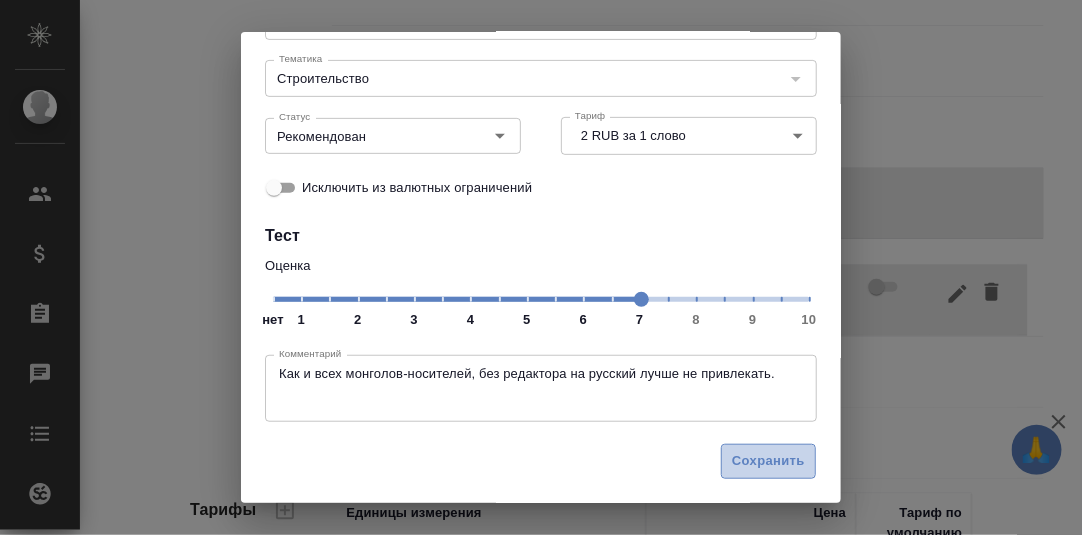 click on "Сохранить" at bounding box center [768, 461] 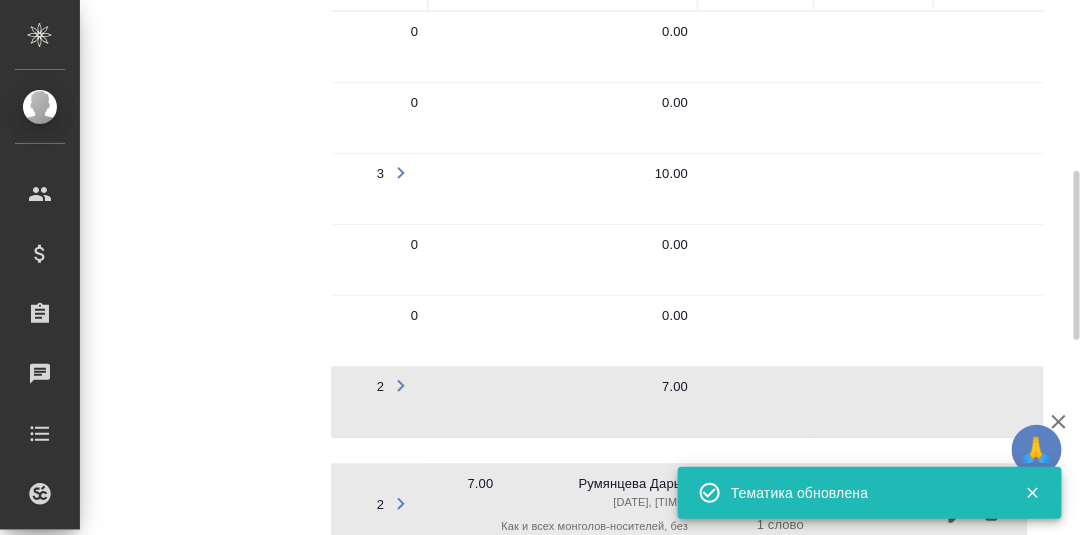 scroll, scrollTop: 139, scrollLeft: 0, axis: vertical 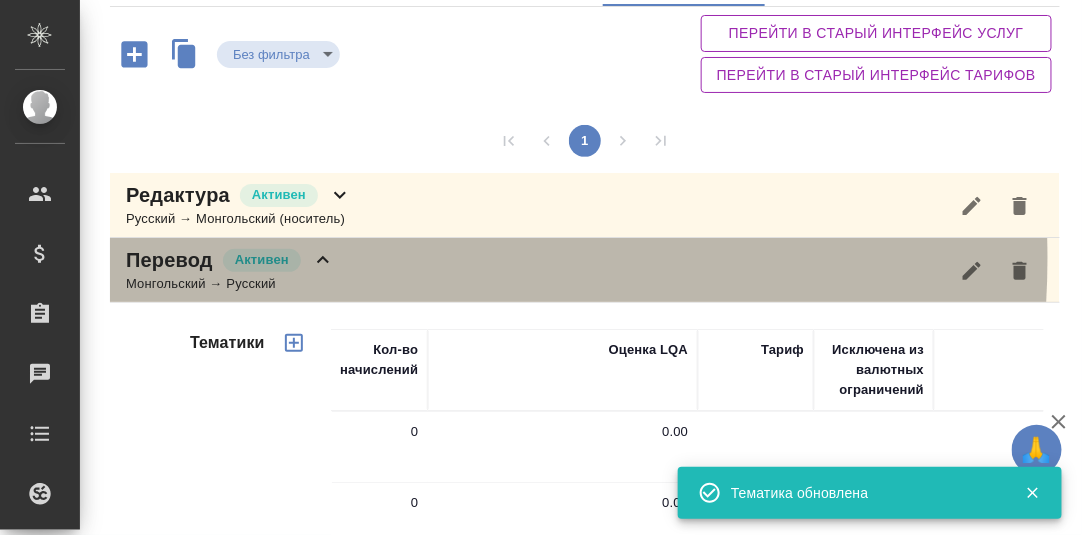 click 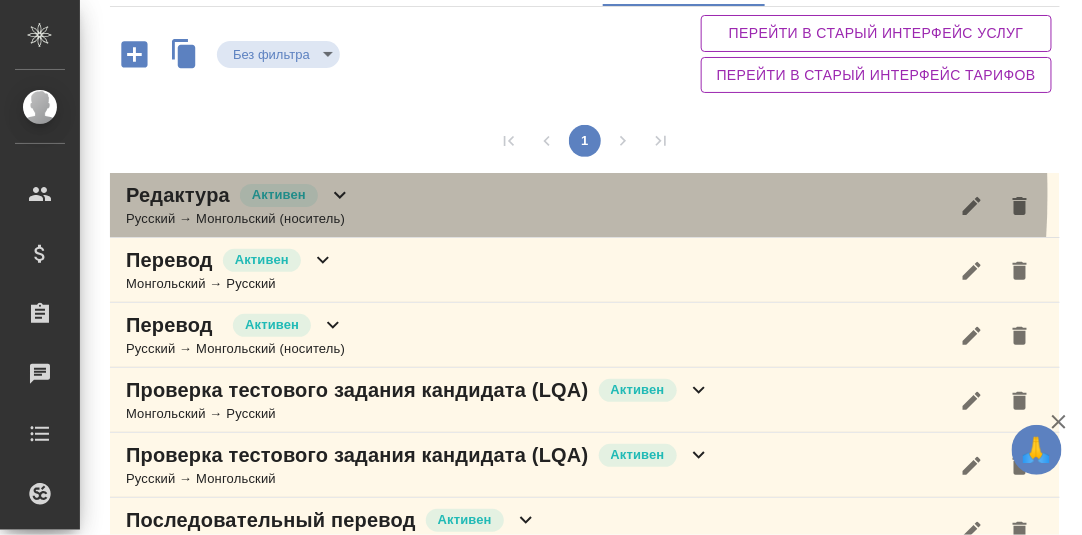 click 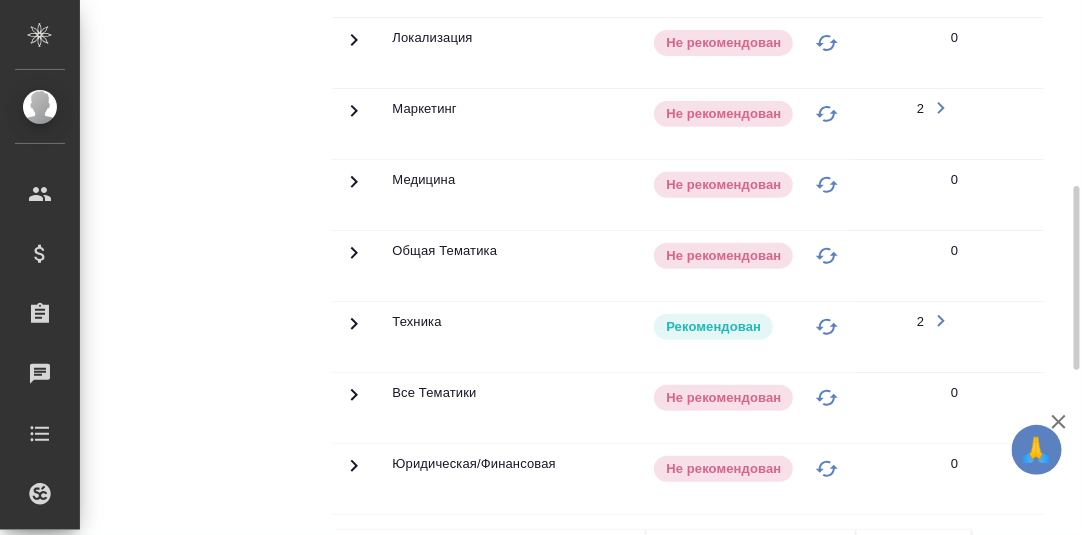 scroll, scrollTop: 638, scrollLeft: 0, axis: vertical 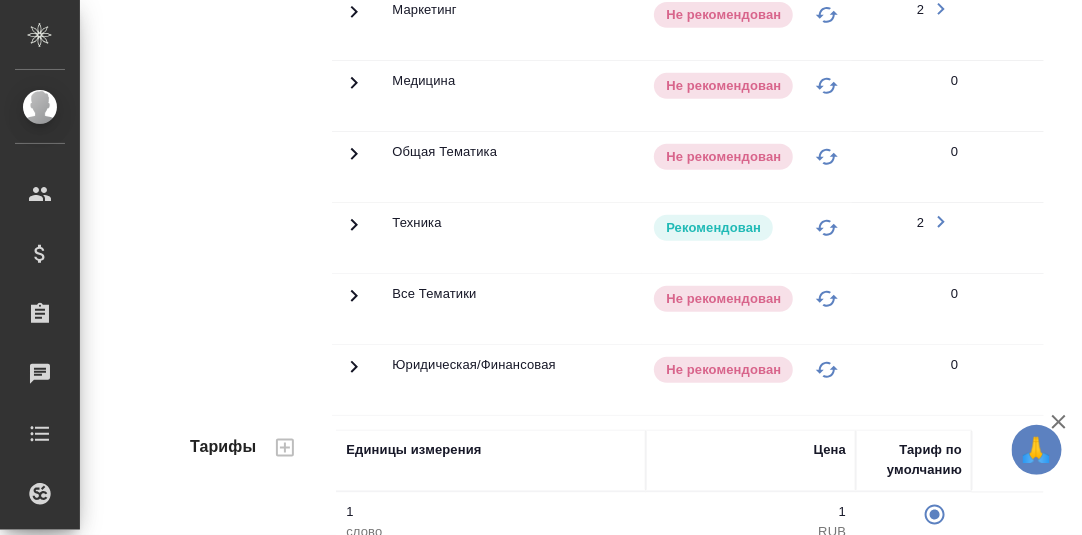click 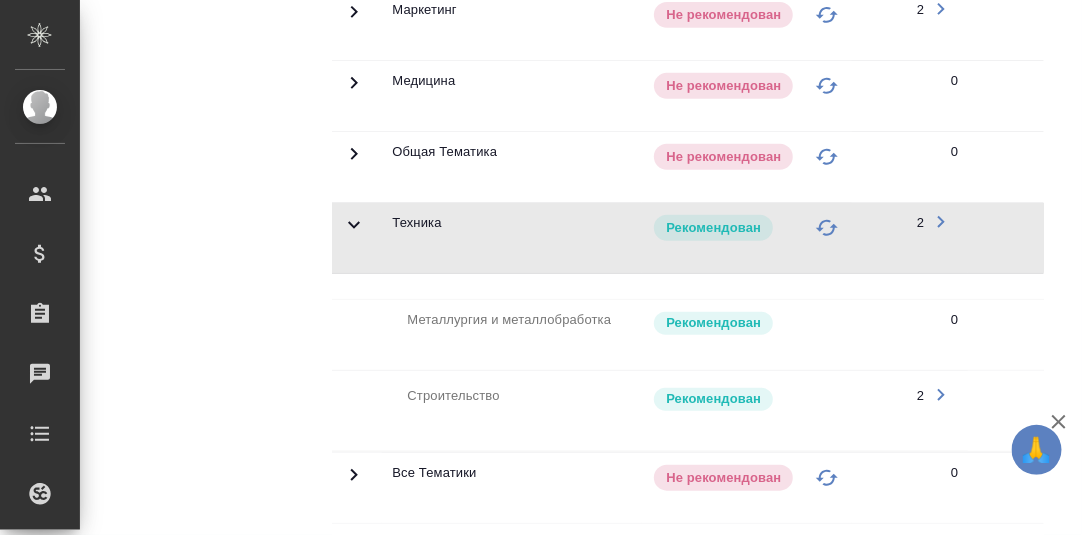 scroll, scrollTop: 738, scrollLeft: 0, axis: vertical 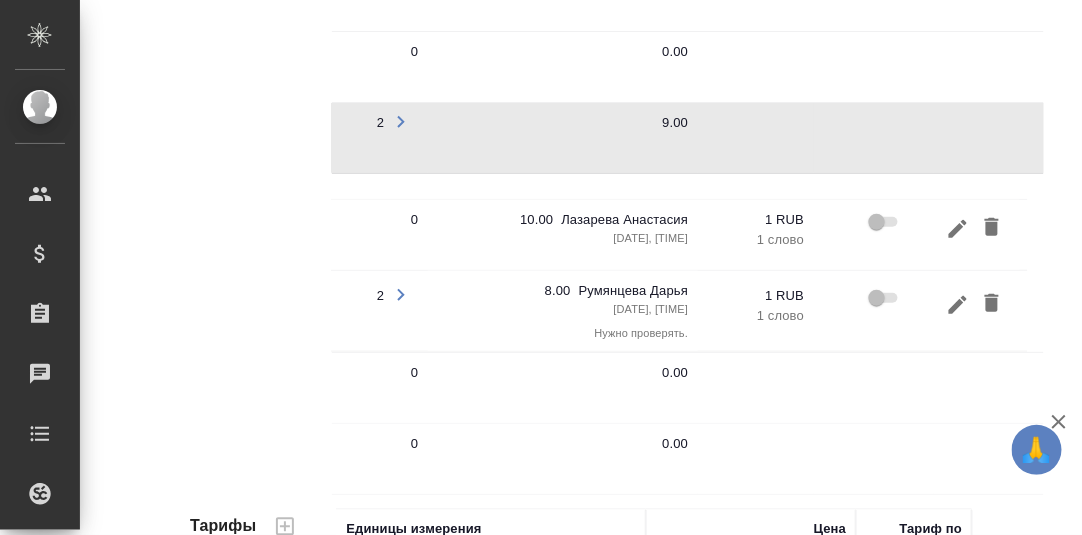click 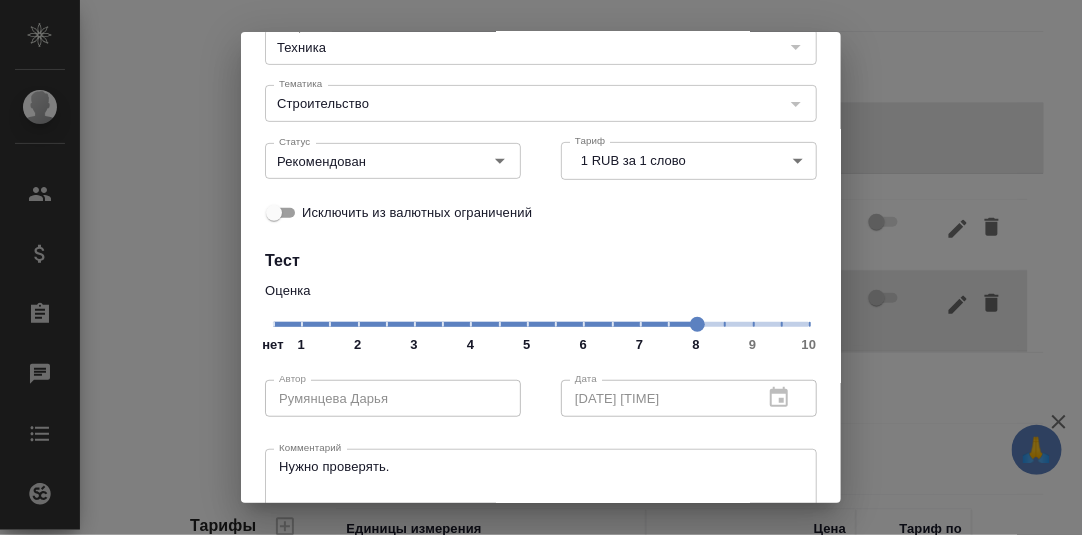 scroll, scrollTop: 200, scrollLeft: 0, axis: vertical 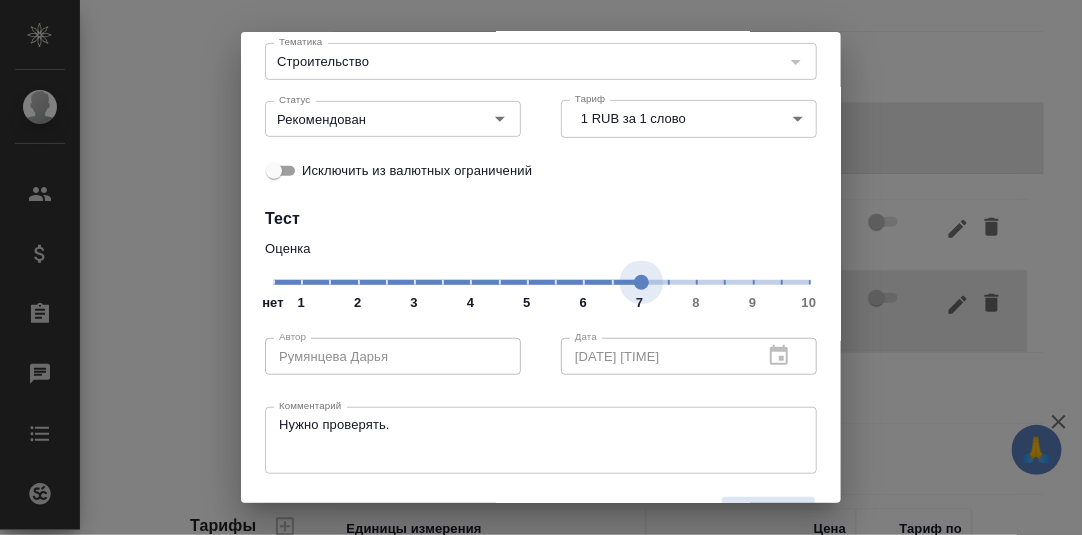 click on "нет 1 2 3 4 5 6 7 8 9 10" at bounding box center [541, 281] 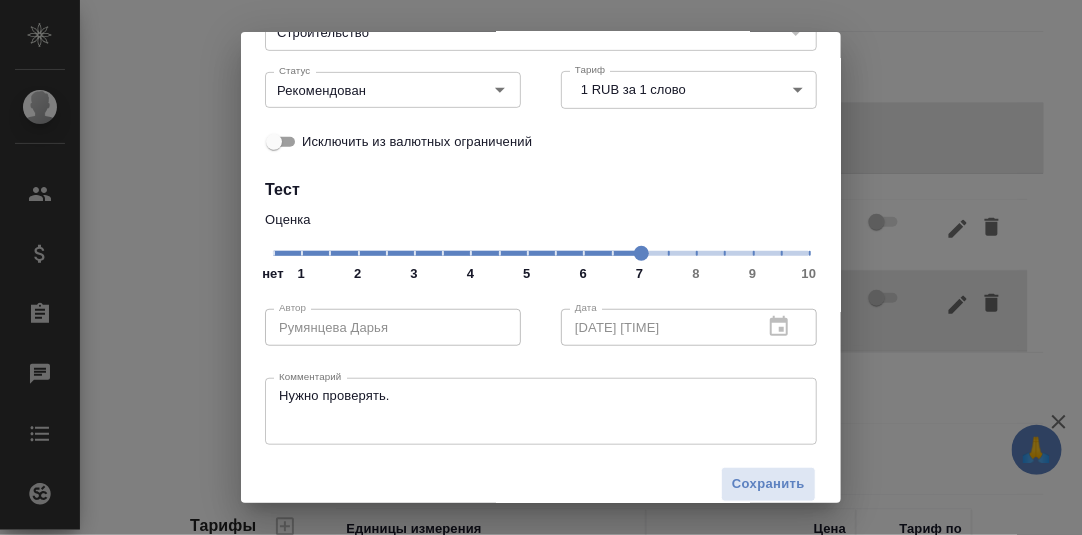 scroll, scrollTop: 251, scrollLeft: 0, axis: vertical 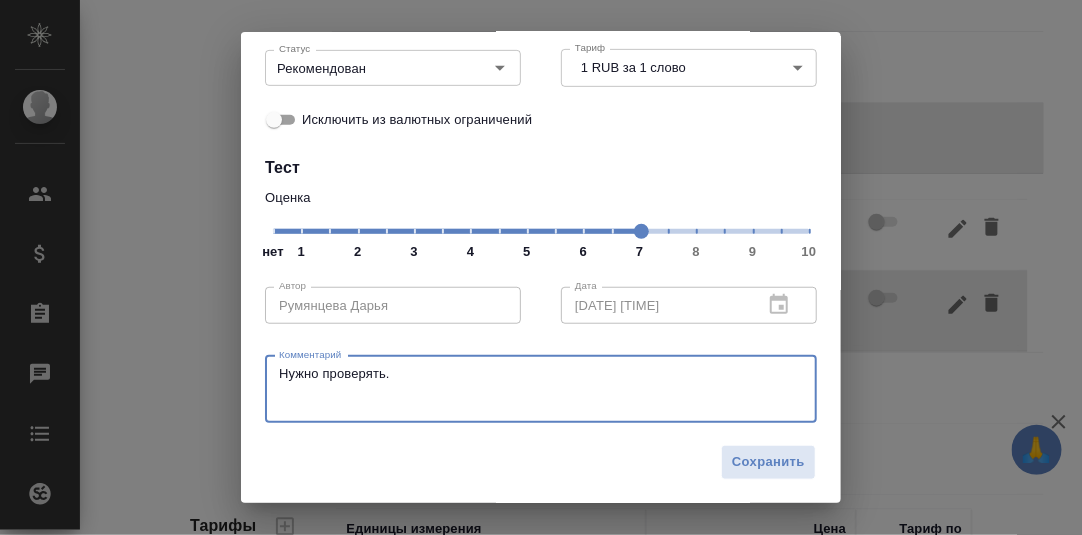 drag, startPoint x: 426, startPoint y: 378, endPoint x: 266, endPoint y: 378, distance: 160 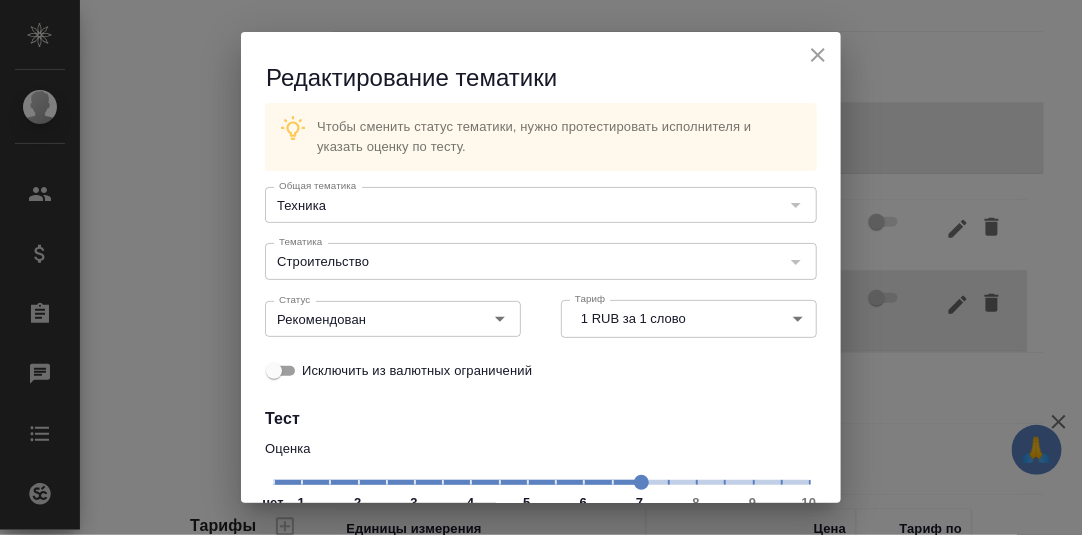 scroll, scrollTop: 251, scrollLeft: 0, axis: vertical 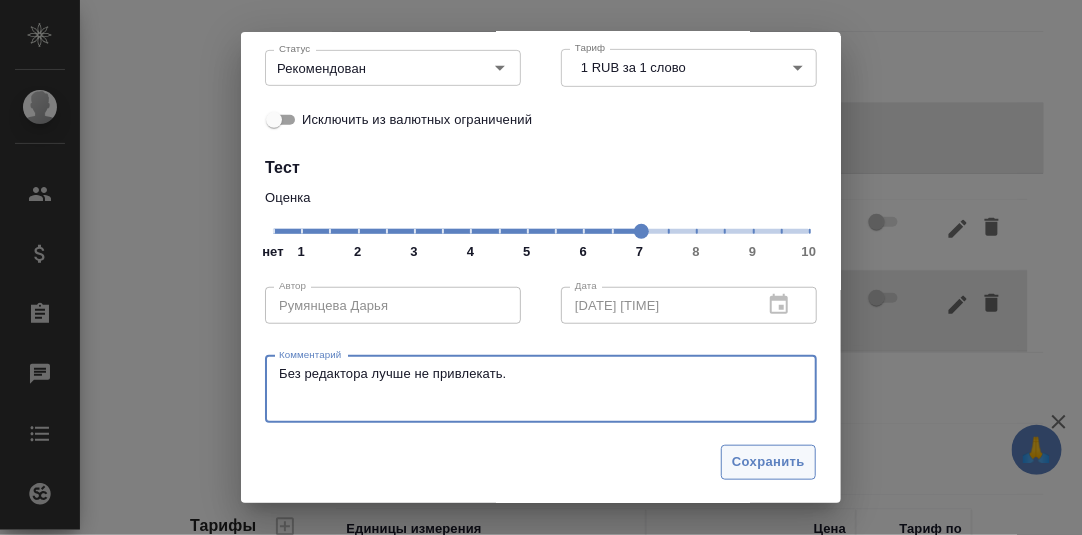 type on "Без редактора лучше не привлекать." 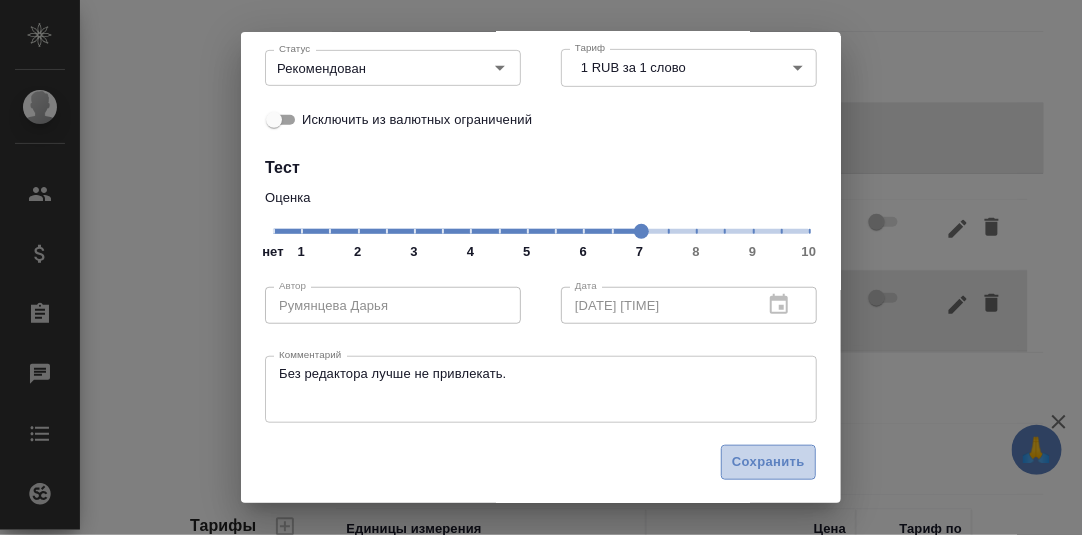 drag, startPoint x: 746, startPoint y: 461, endPoint x: 914, endPoint y: 402, distance: 178.05898 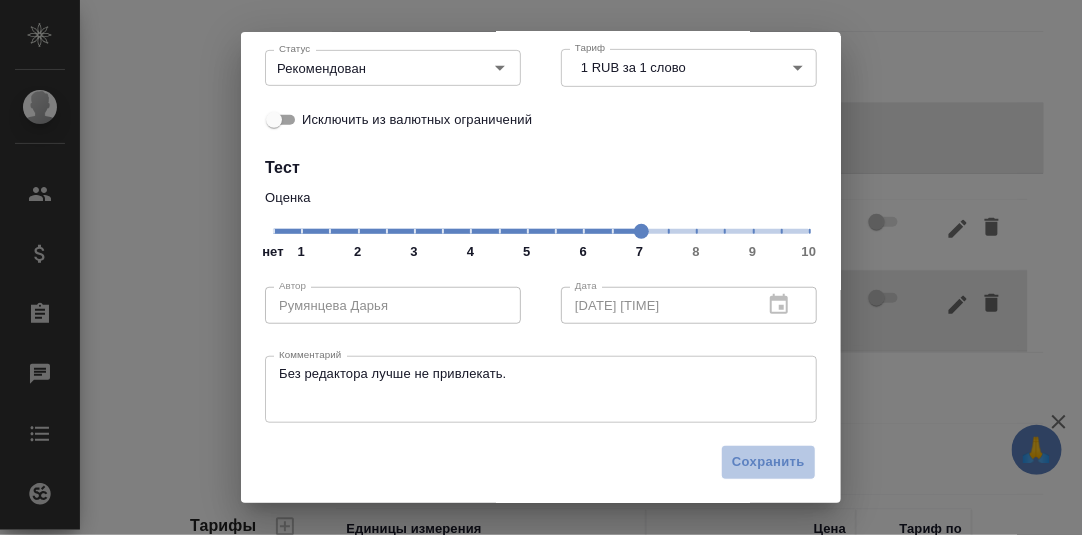 click on "Сохранить" at bounding box center (768, 462) 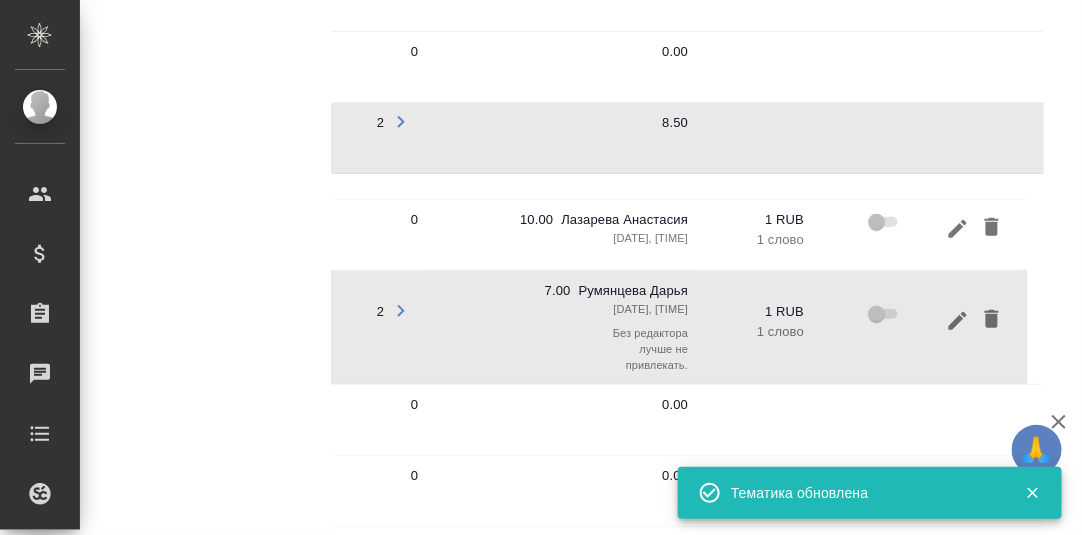 scroll, scrollTop: 838, scrollLeft: 0, axis: vertical 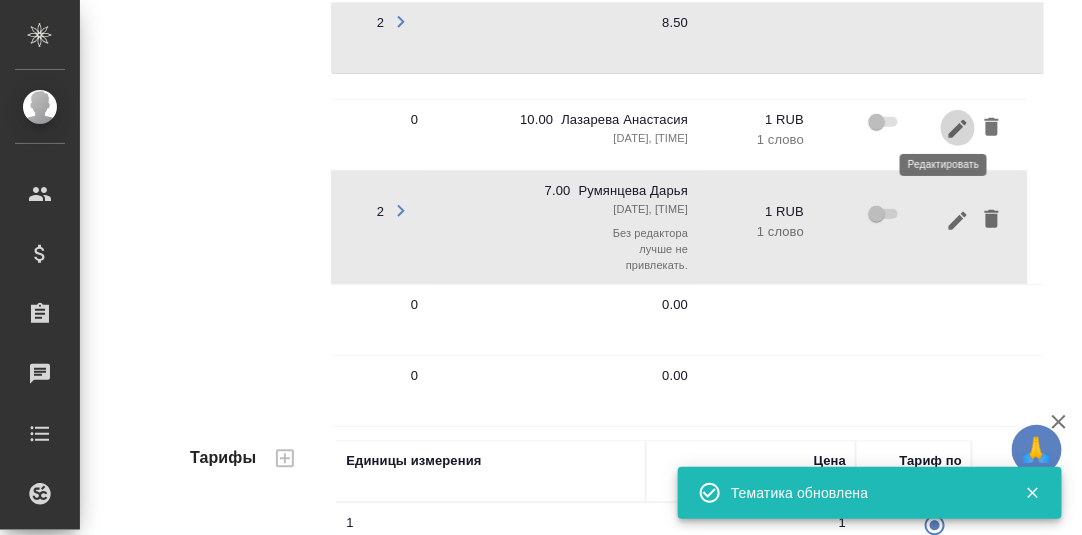 click 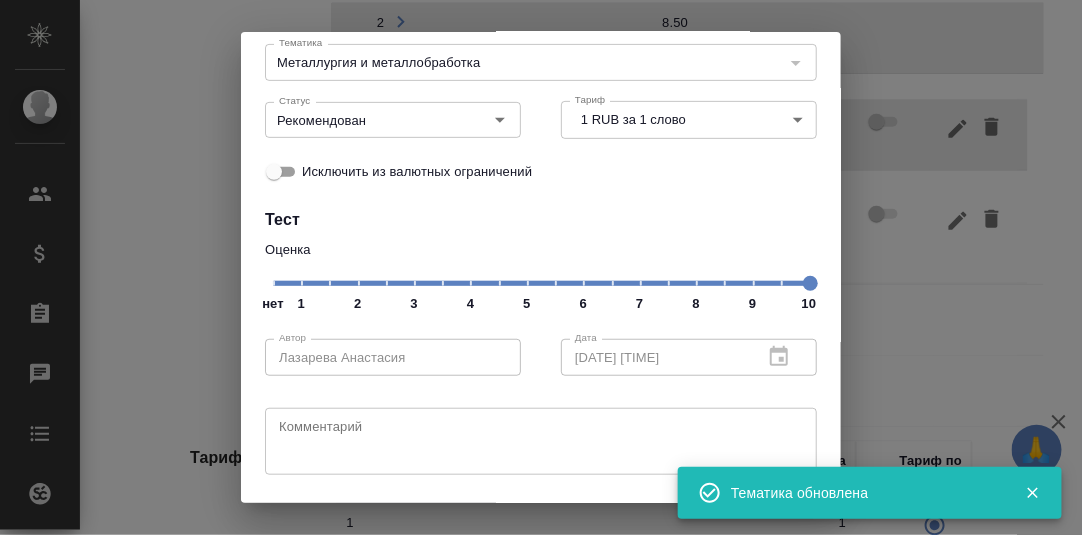 scroll, scrollTop: 200, scrollLeft: 0, axis: vertical 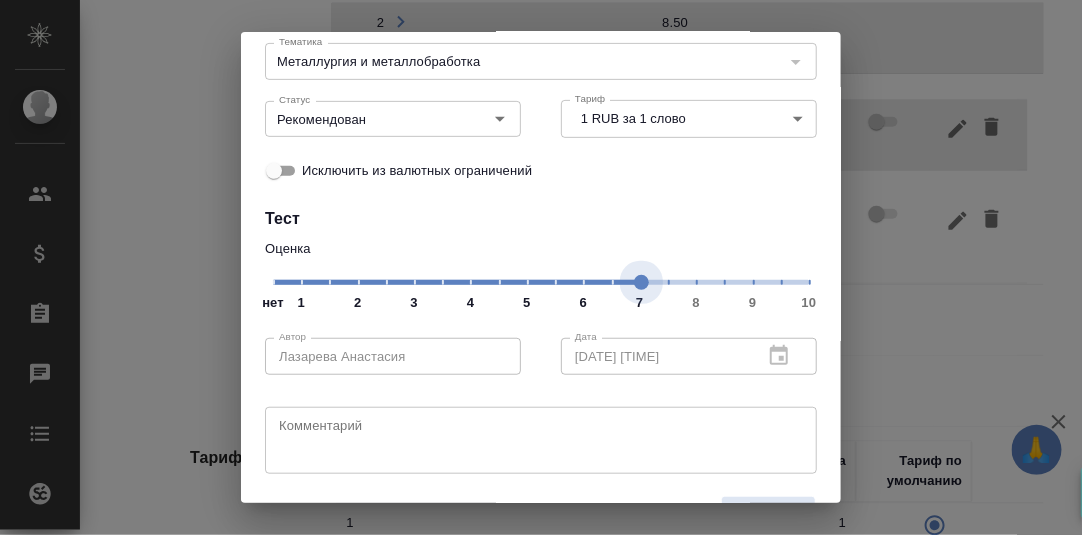 click on "нет 1 2 3 4 5 6 7 8 9 10" at bounding box center [541, 281] 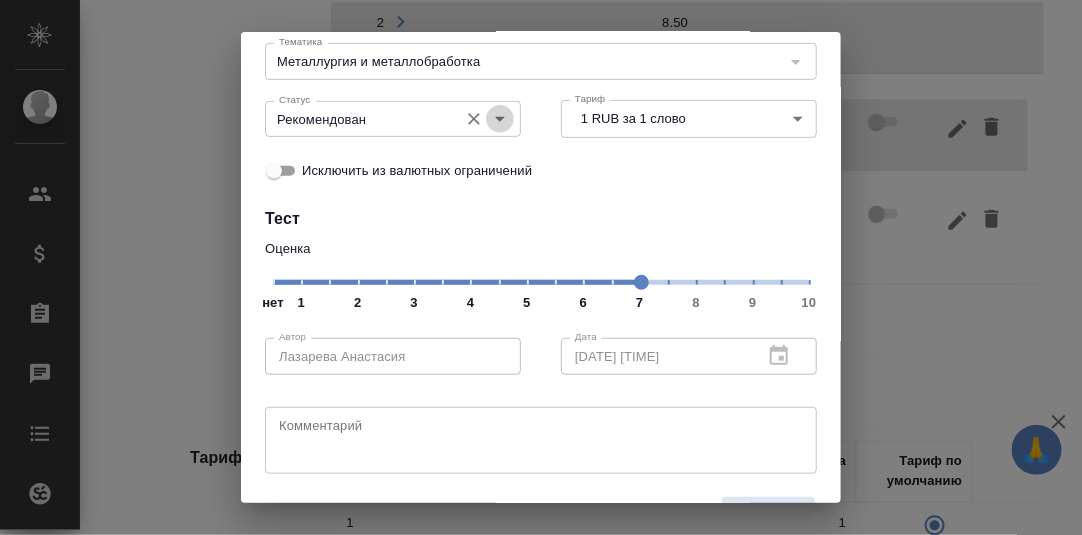 click 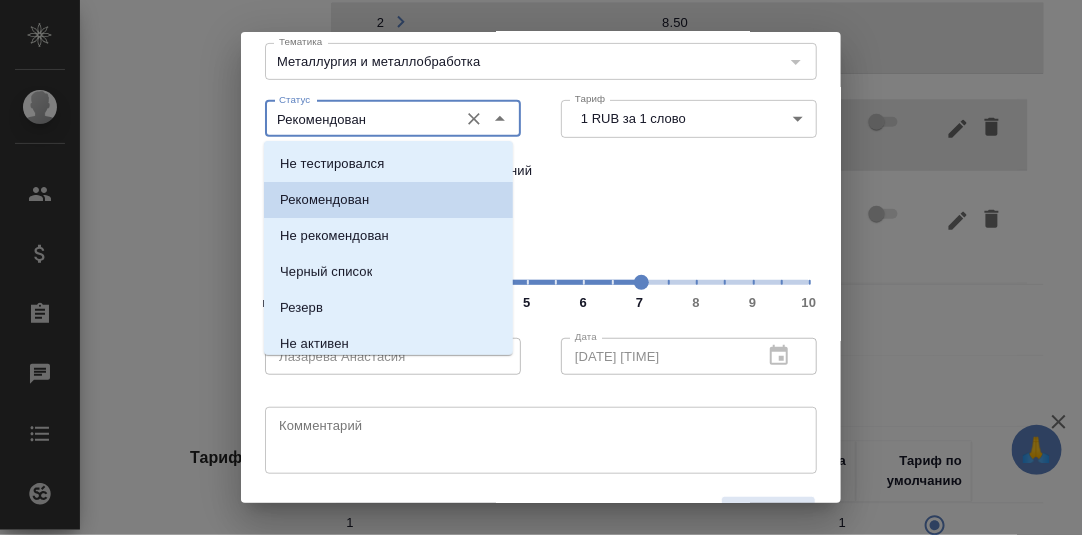 click on "Исключить из валютных ограничений" at bounding box center [541, 170] 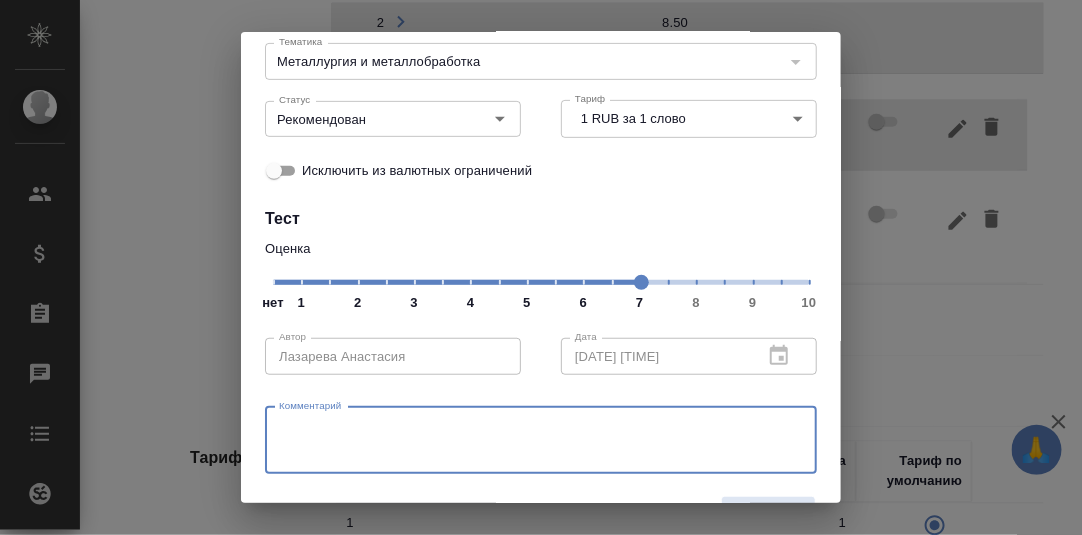 click at bounding box center [541, 440] 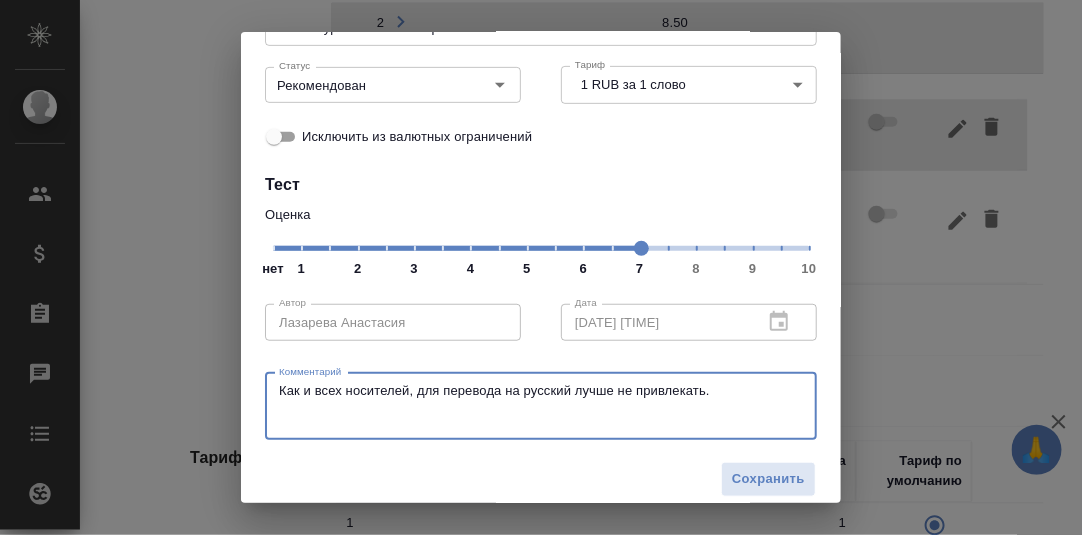 scroll, scrollTop: 251, scrollLeft: 0, axis: vertical 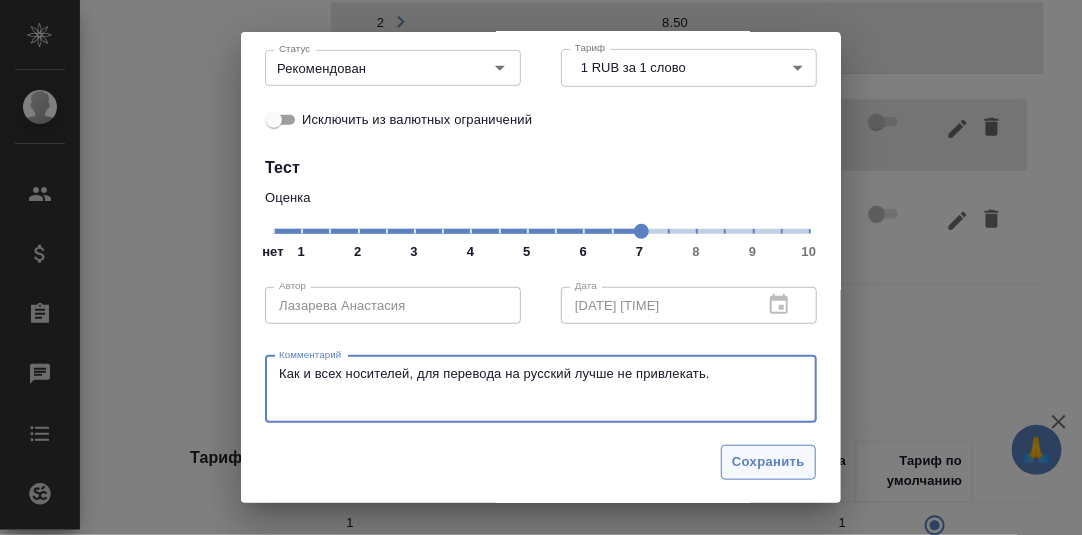 type on "Как и всех носителей, для перевода на русский лучше не привлекать." 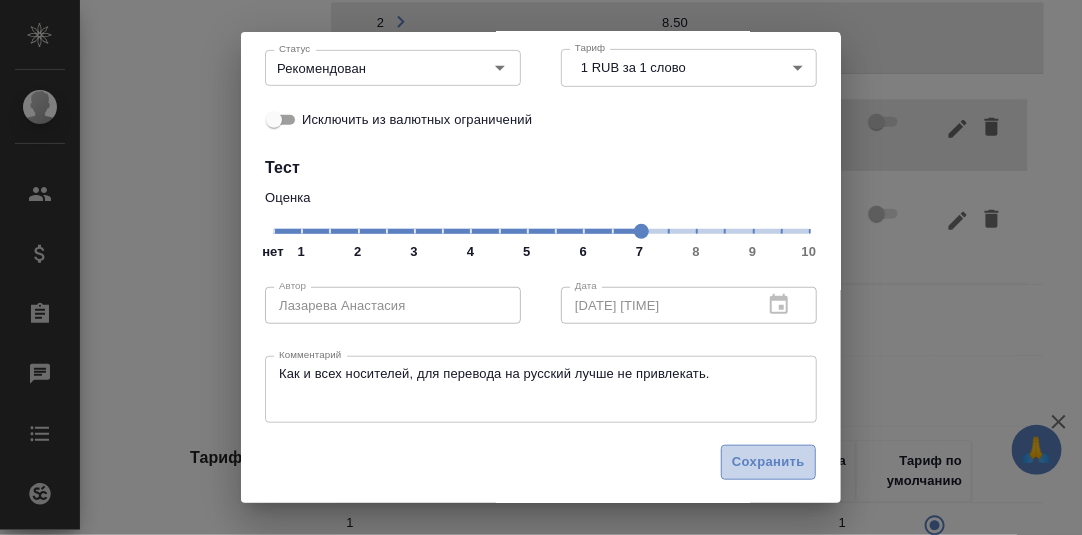click on "Сохранить" at bounding box center (768, 462) 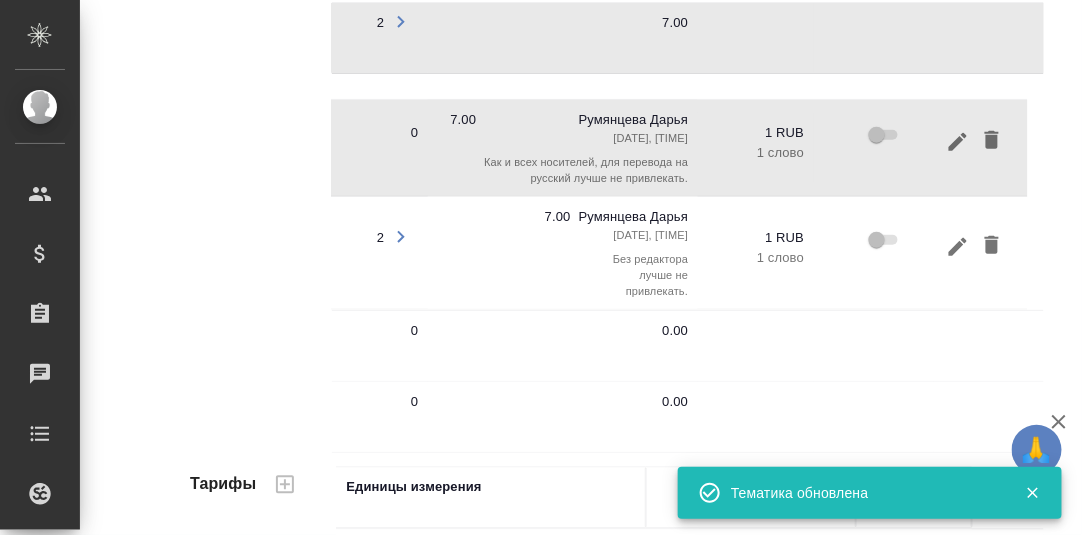 scroll, scrollTop: 0, scrollLeft: 0, axis: both 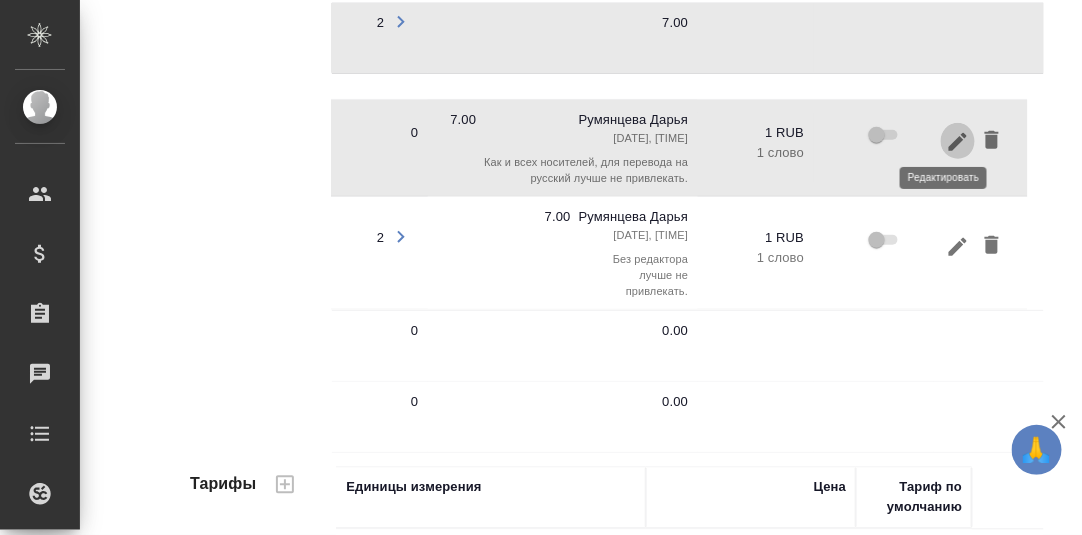 click 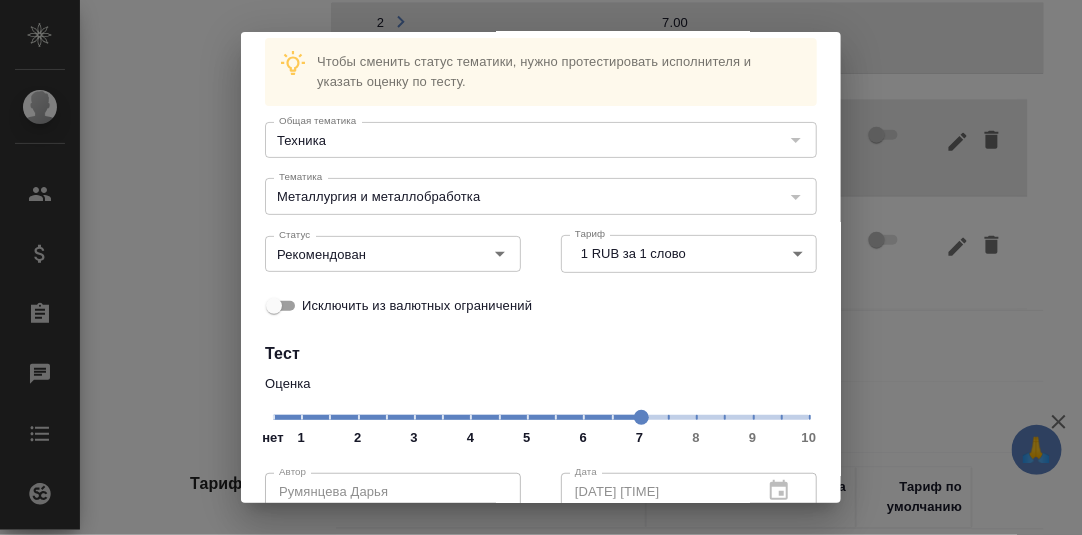 scroll, scrollTop: 99, scrollLeft: 0, axis: vertical 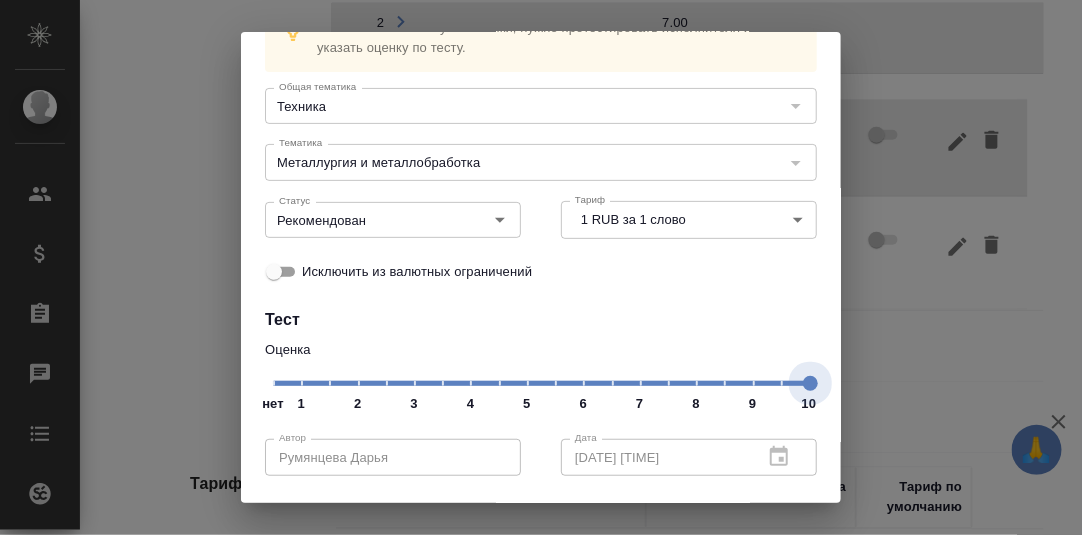 click on "нет 1 2 3 4 5 6 7 8 9 10" at bounding box center (541, 382) 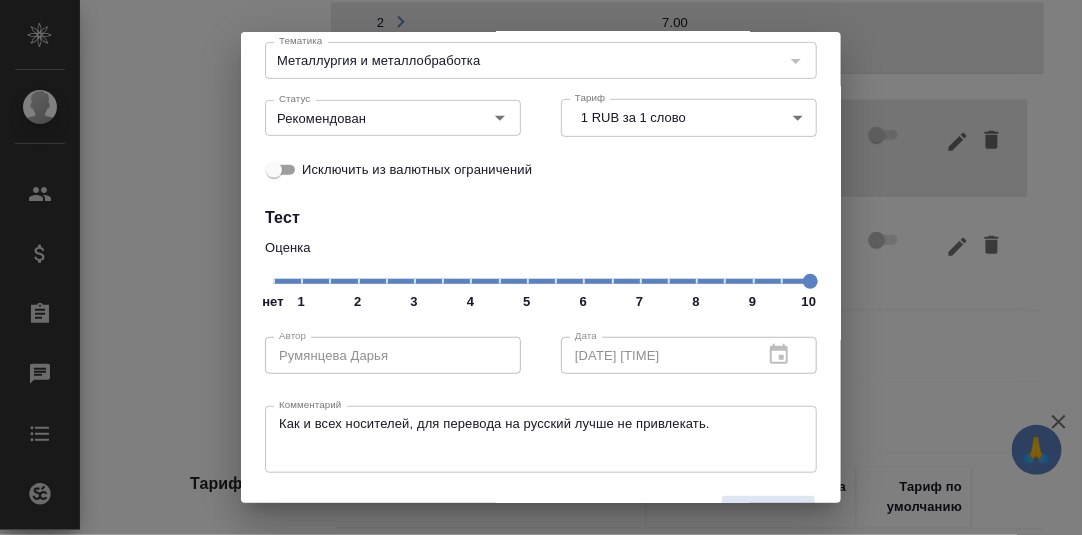 scroll, scrollTop: 251, scrollLeft: 0, axis: vertical 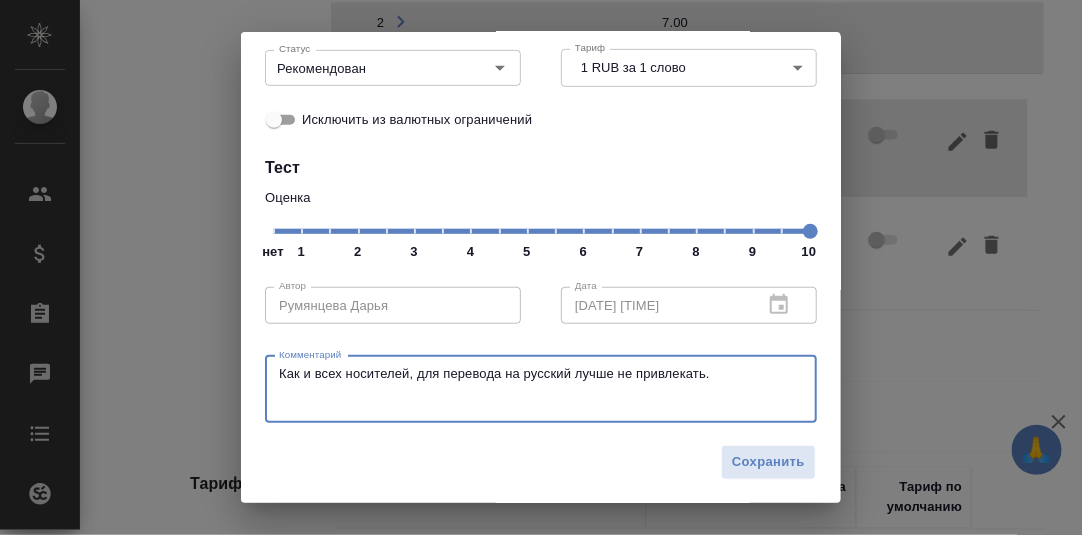drag, startPoint x: 484, startPoint y: 378, endPoint x: 78, endPoint y: 379, distance: 406.00122 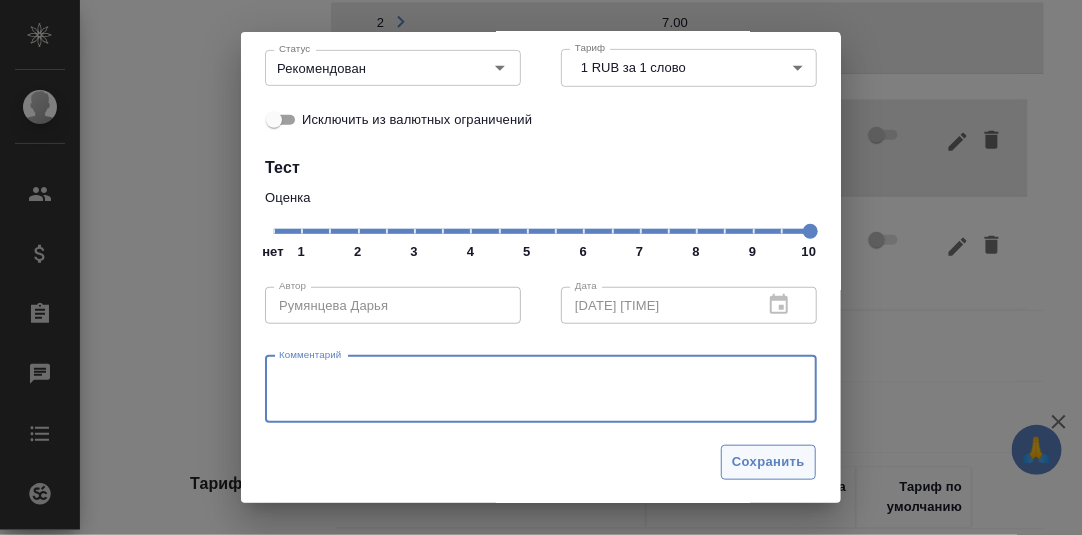type 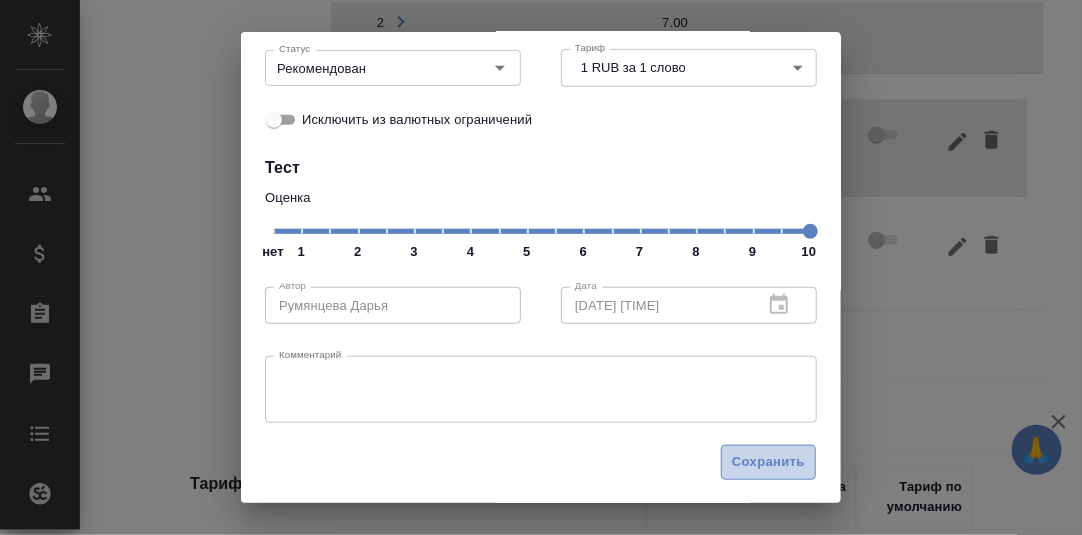 click on "Сохранить" at bounding box center (768, 462) 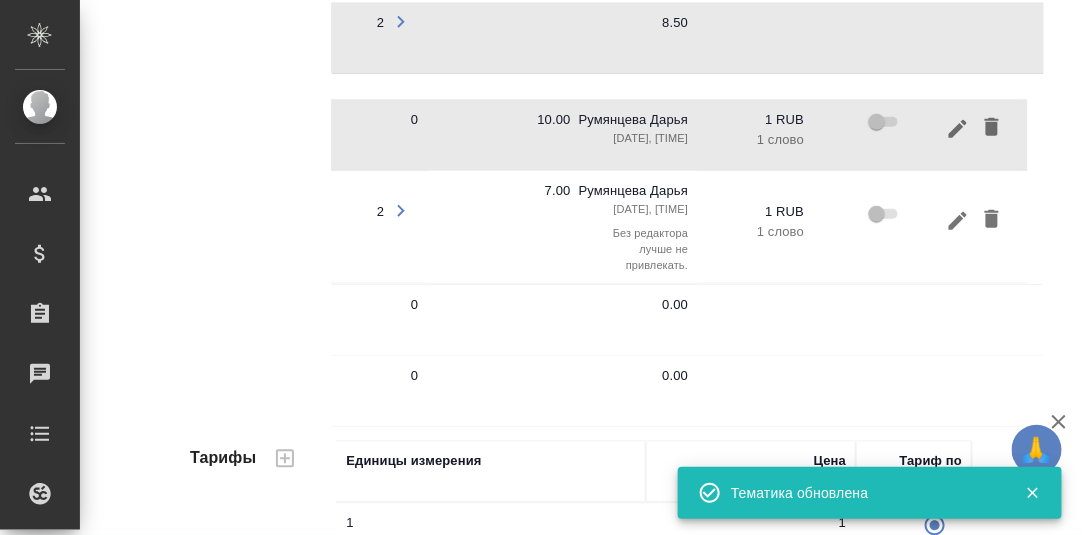 click at bounding box center [975, 135] 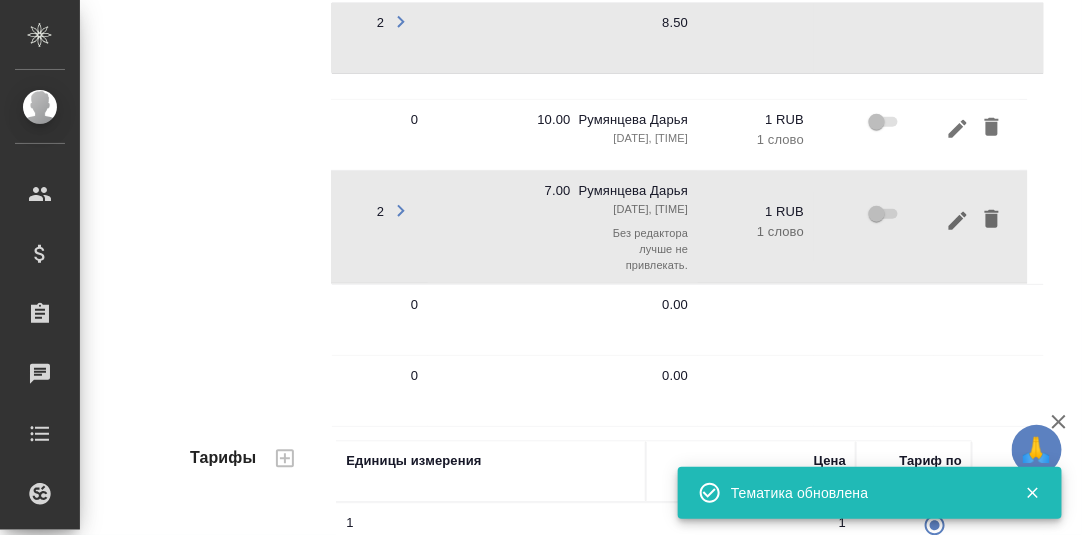 click 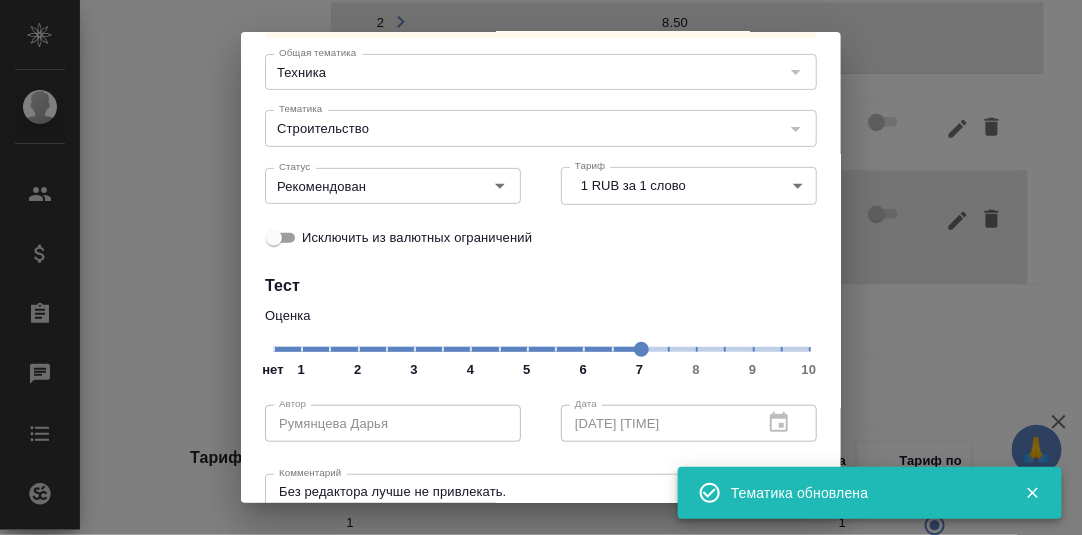 scroll, scrollTop: 200, scrollLeft: 0, axis: vertical 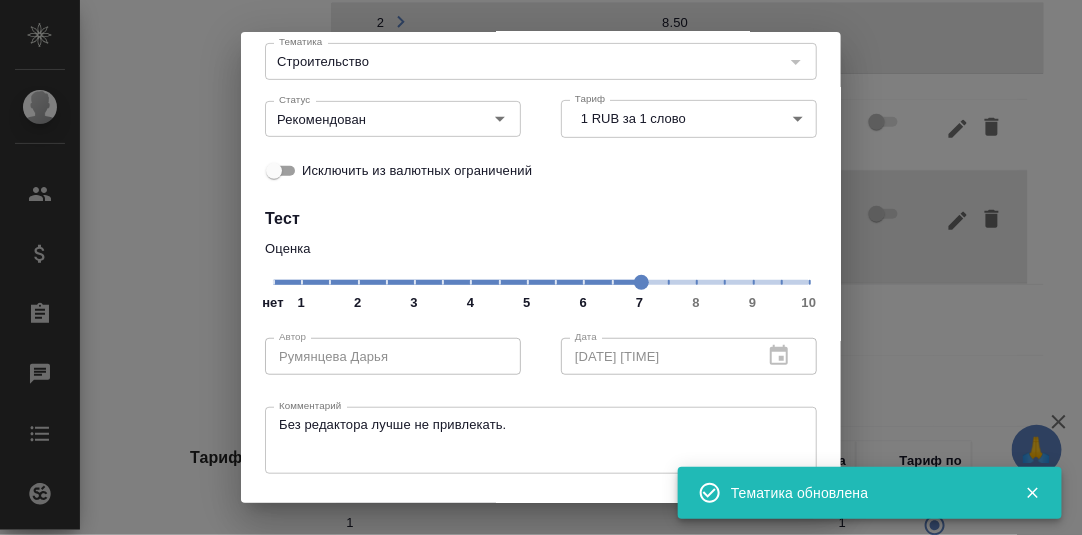 click on "нет 1 2 3 4 5 6 7 8 9 10" at bounding box center (541, 281) 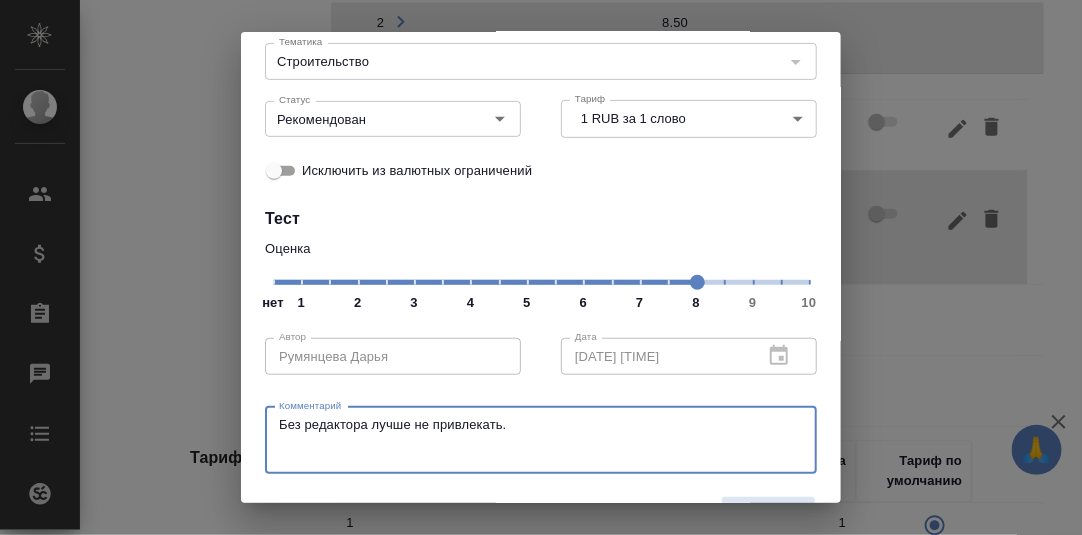 drag, startPoint x: 504, startPoint y: 432, endPoint x: 371, endPoint y: 432, distance: 133 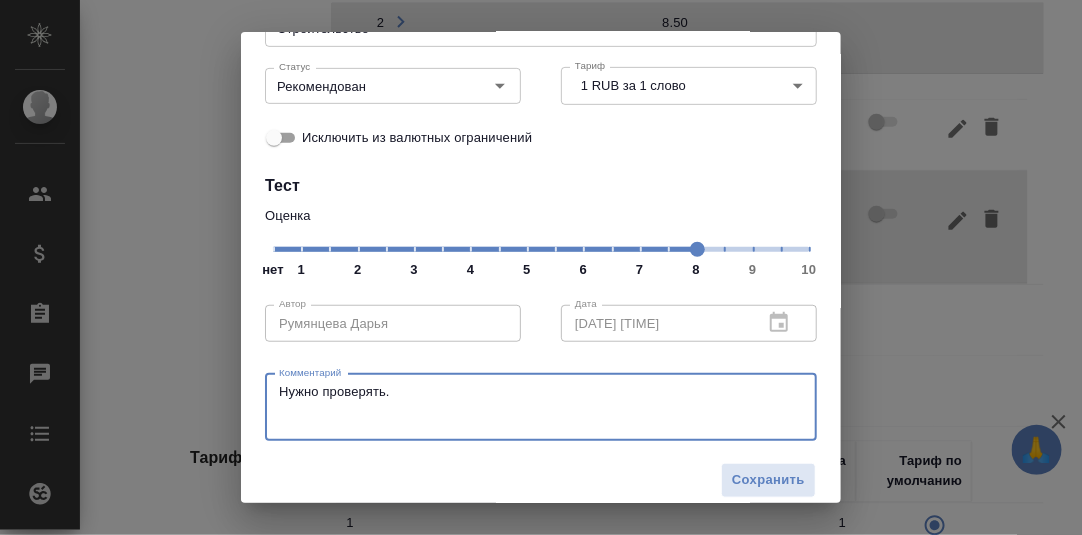 scroll, scrollTop: 251, scrollLeft: 0, axis: vertical 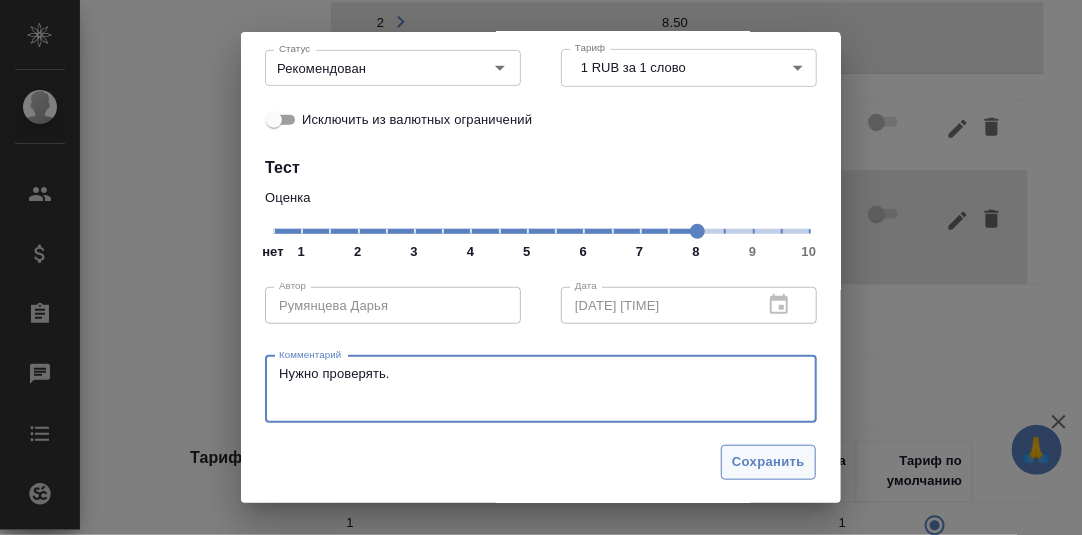 type on "Нужно проверять." 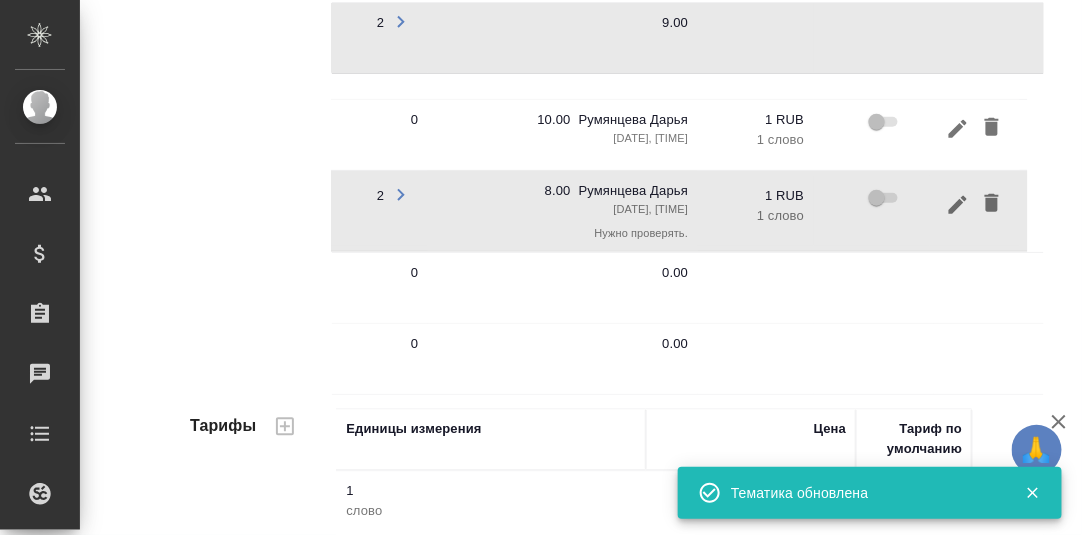 scroll, scrollTop: 0, scrollLeft: 0, axis: both 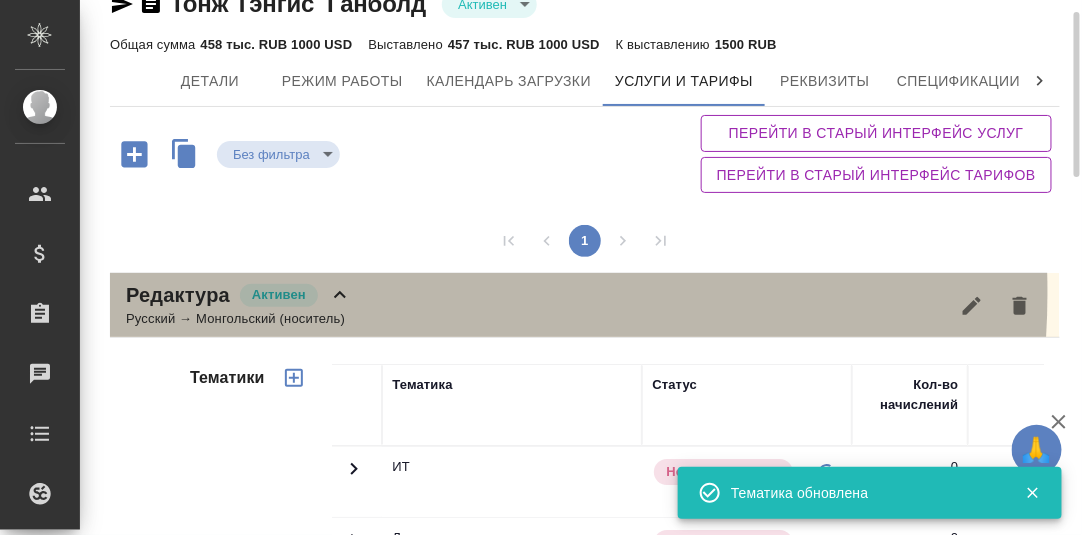 click 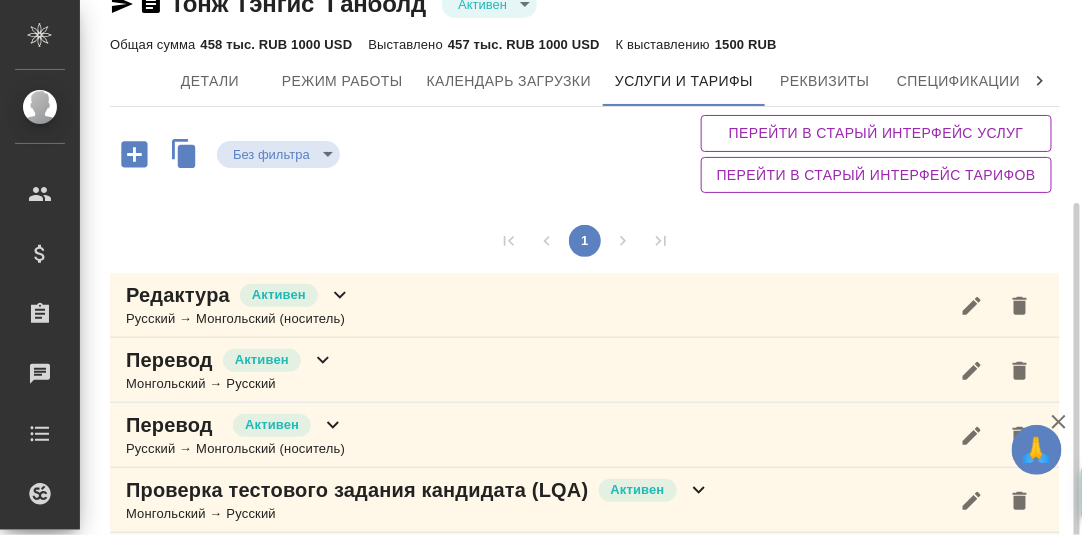 scroll, scrollTop: 181, scrollLeft: 0, axis: vertical 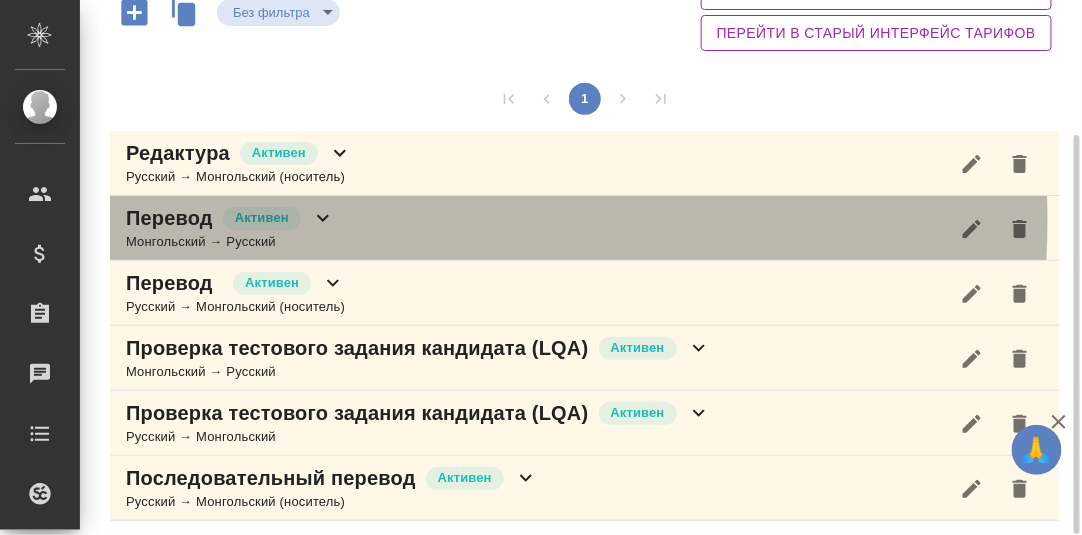 drag, startPoint x: 329, startPoint y: 217, endPoint x: 325, endPoint y: 231, distance: 14.56022 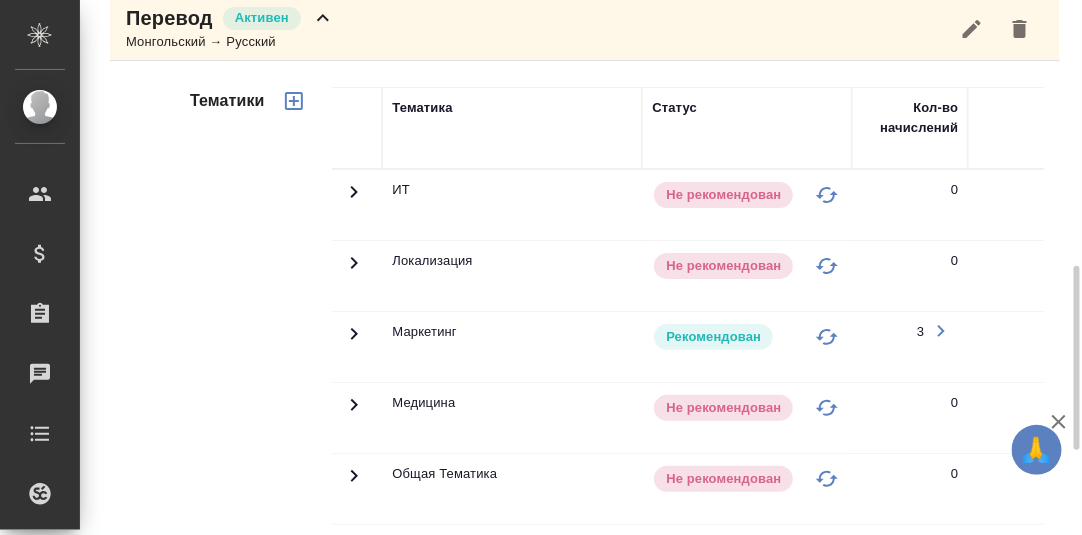scroll, scrollTop: 580, scrollLeft: 0, axis: vertical 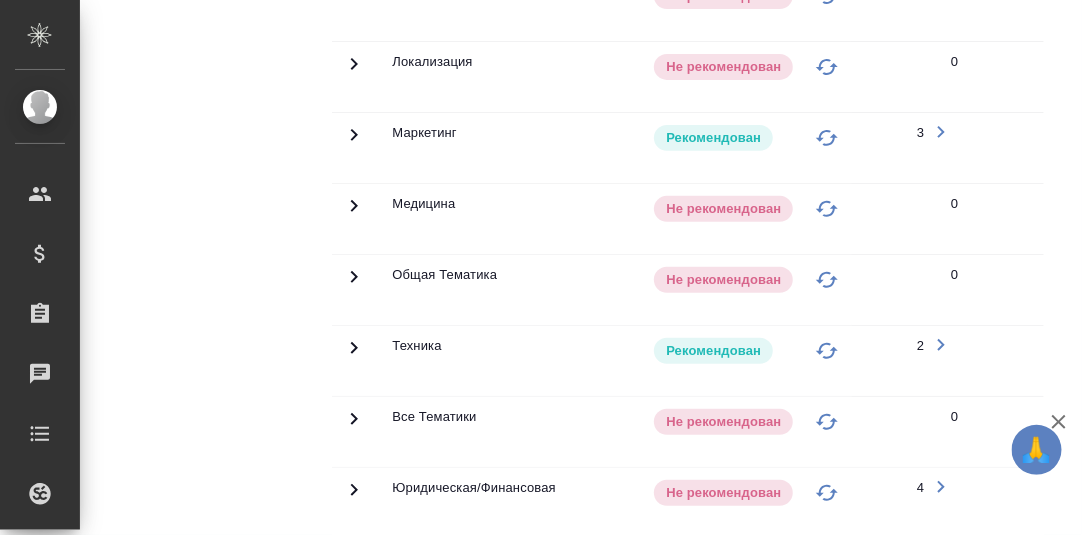 click 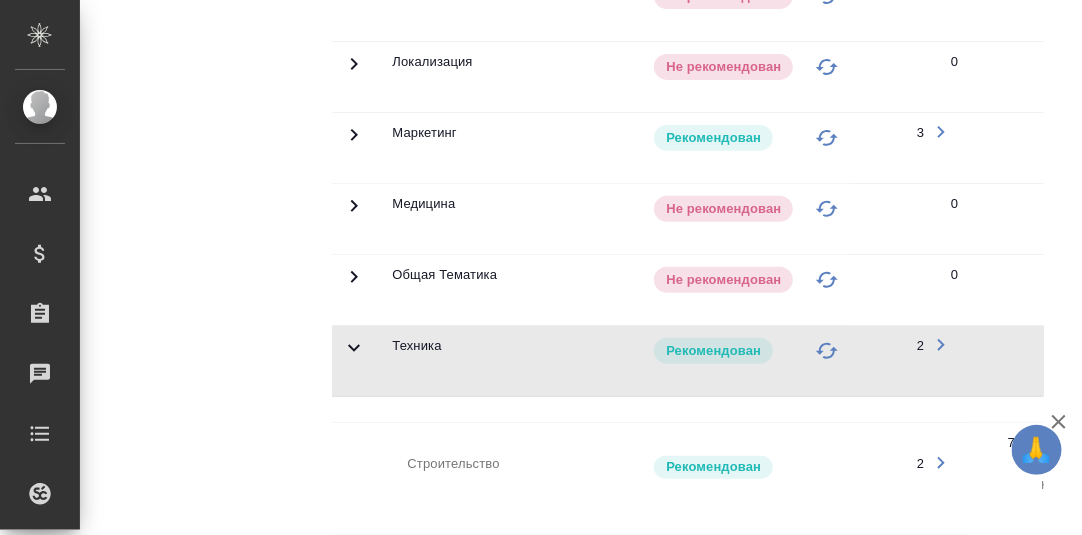 scroll, scrollTop: 780, scrollLeft: 0, axis: vertical 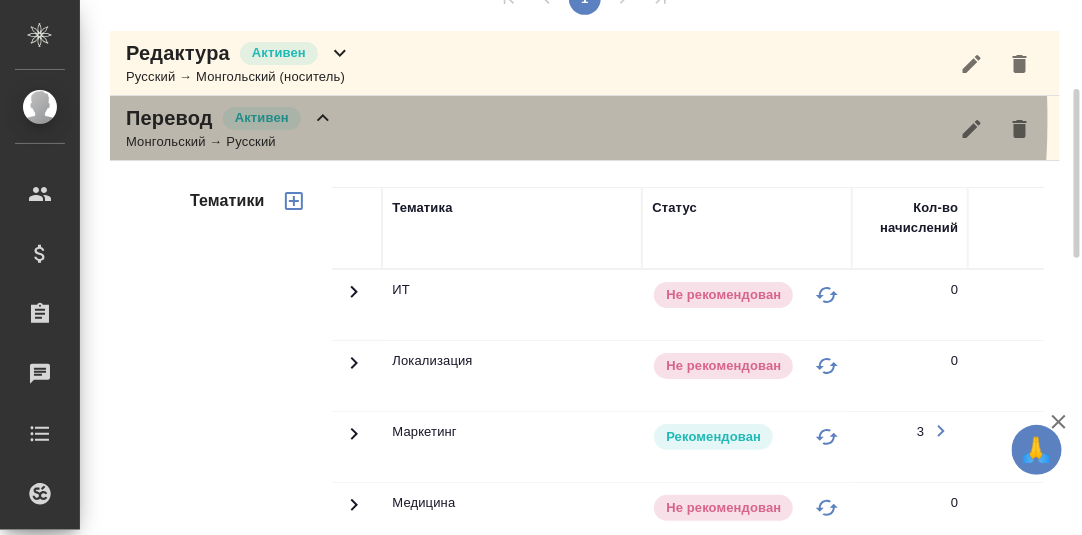 click 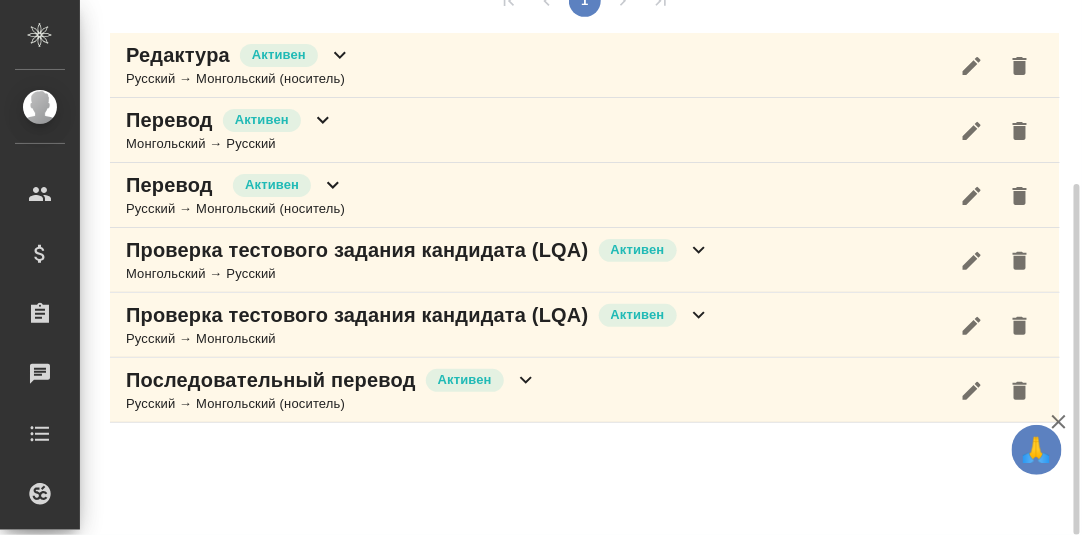 scroll, scrollTop: 279, scrollLeft: 0, axis: vertical 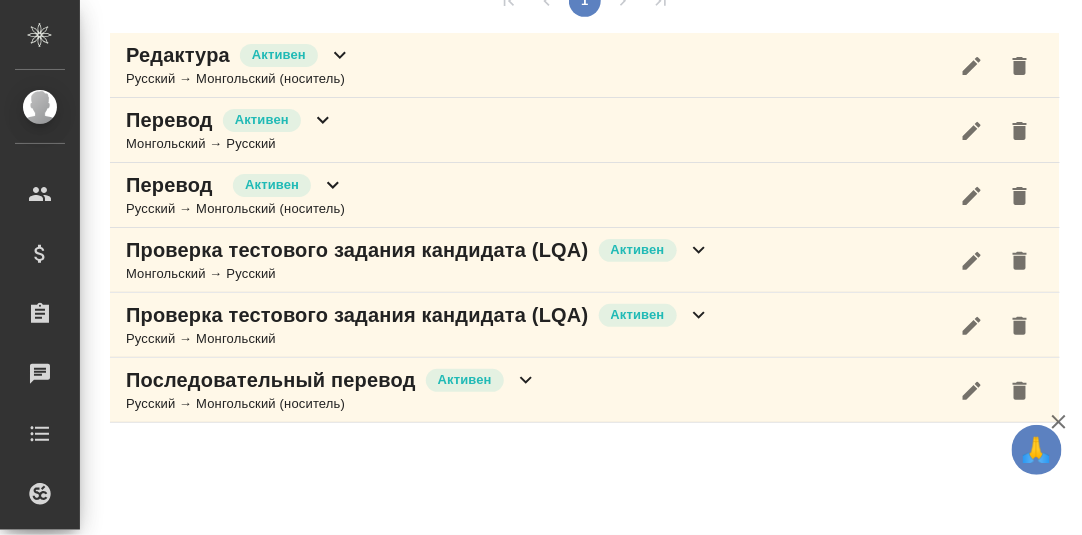click 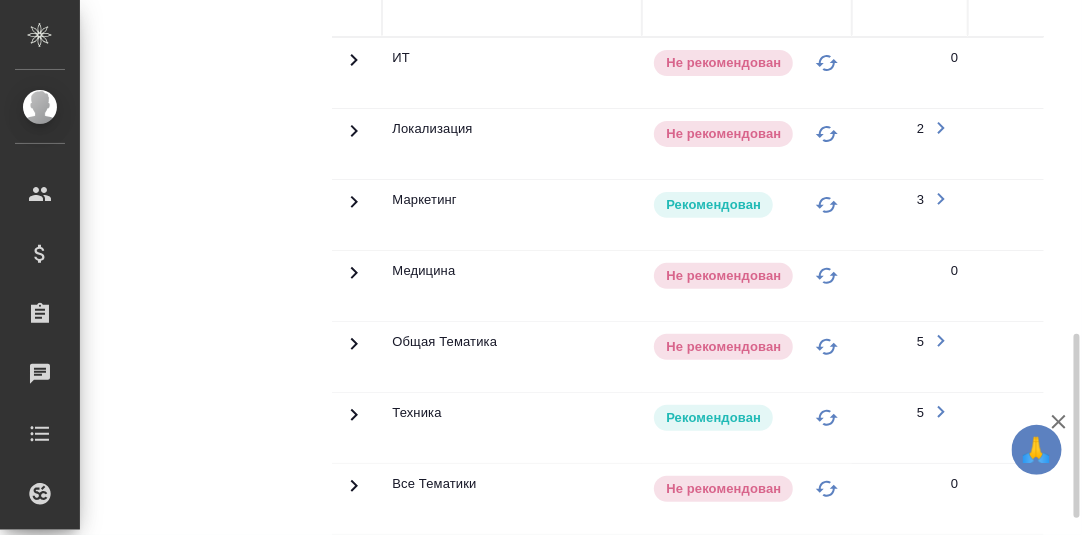 scroll, scrollTop: 678, scrollLeft: 0, axis: vertical 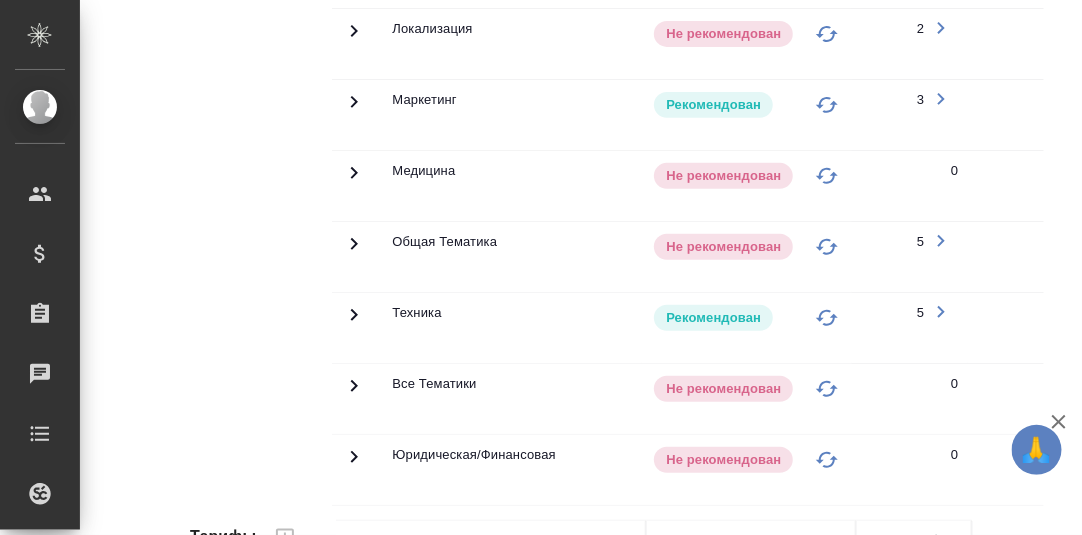 click 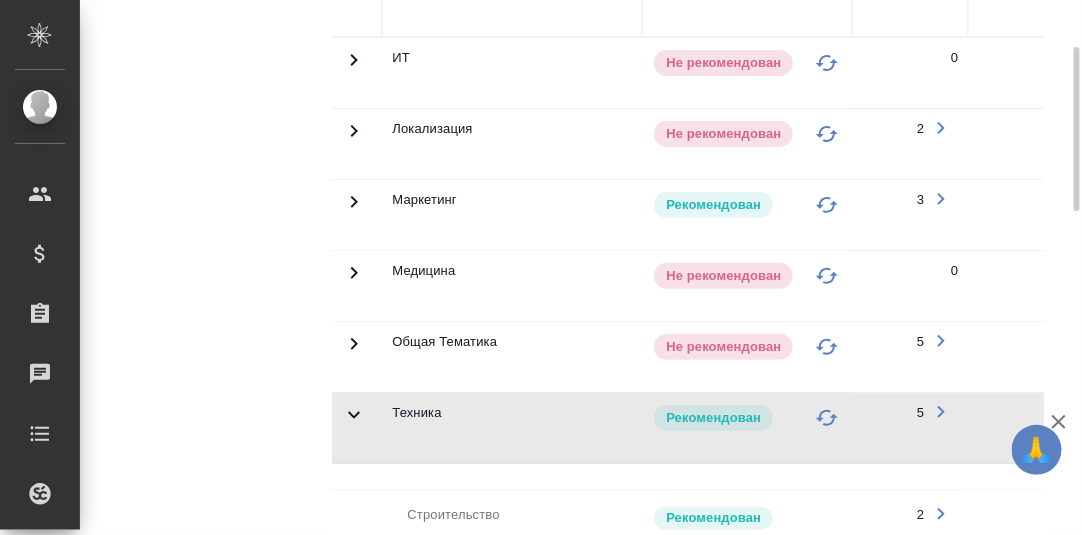 scroll, scrollTop: 379, scrollLeft: 0, axis: vertical 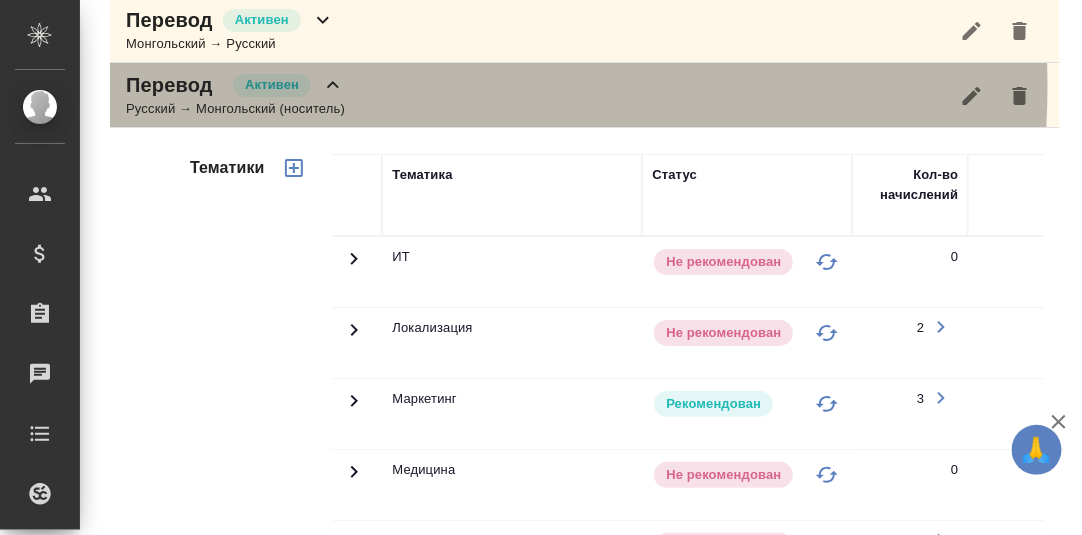 click 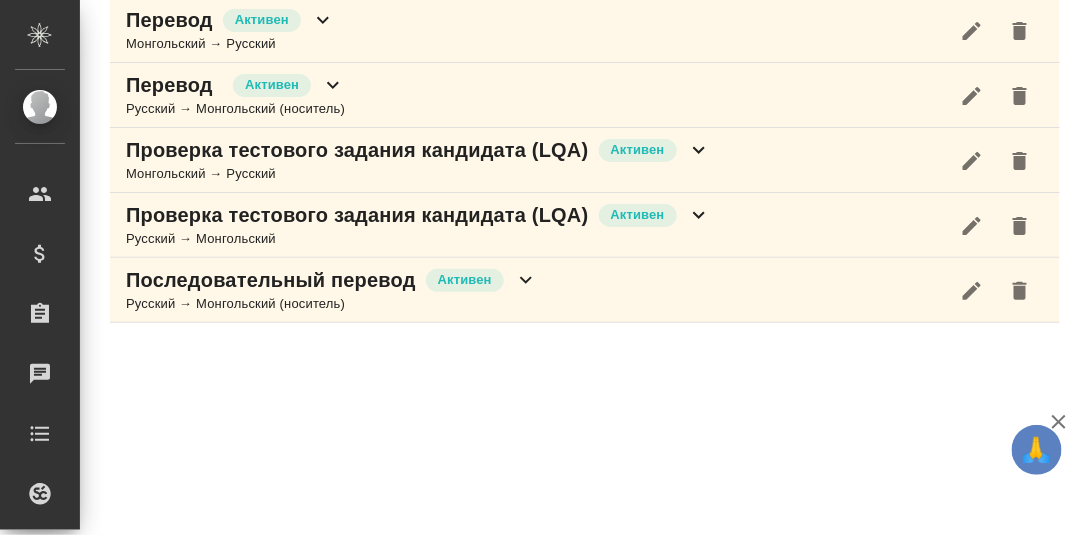 click 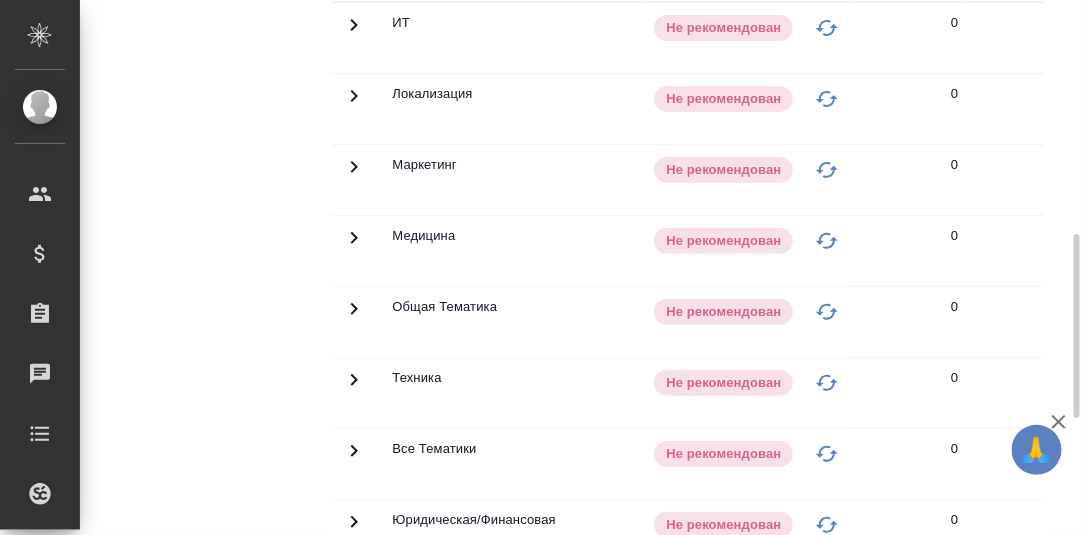 scroll, scrollTop: 279, scrollLeft: 0, axis: vertical 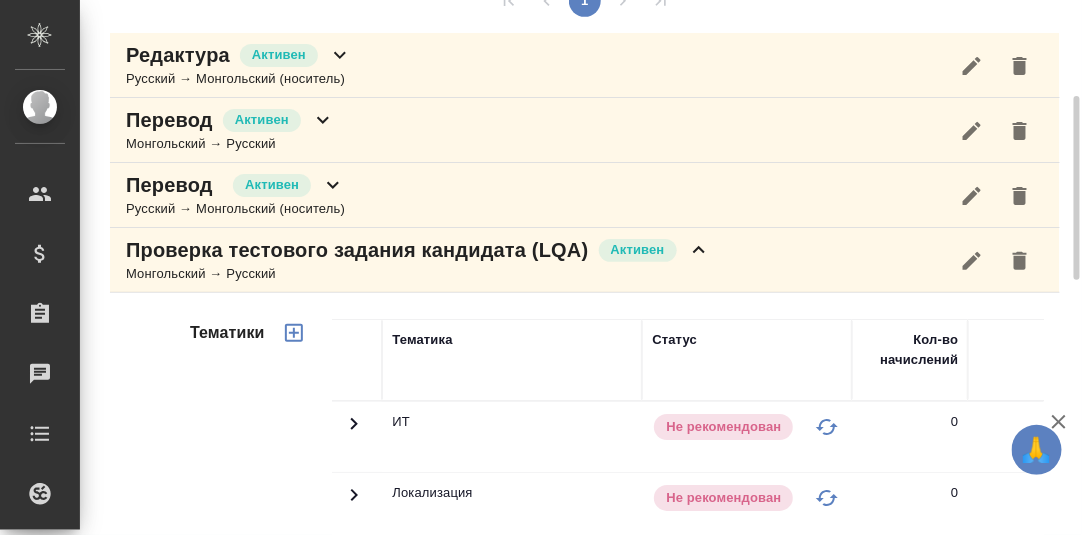 click 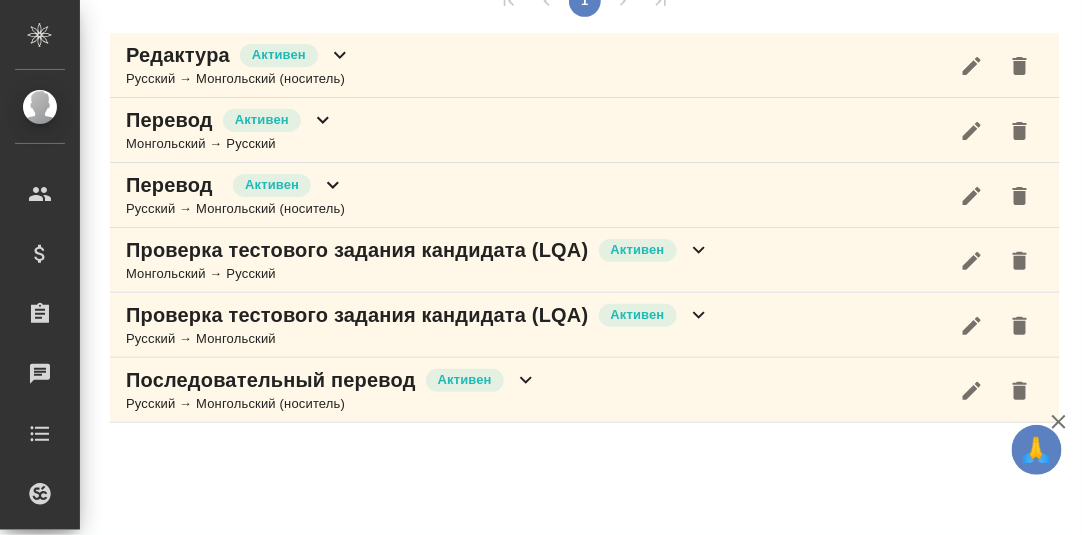 click 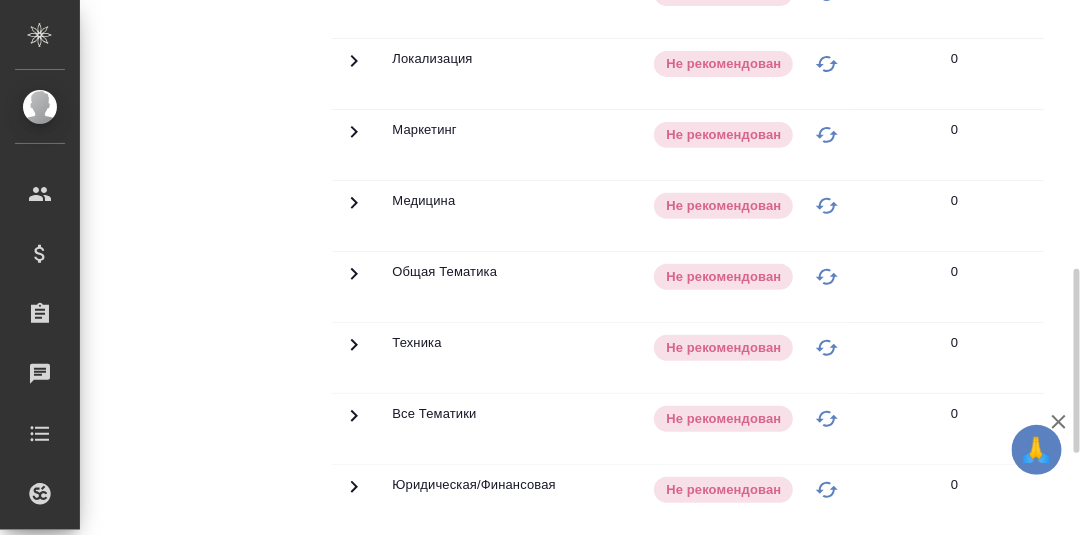 scroll, scrollTop: 478, scrollLeft: 0, axis: vertical 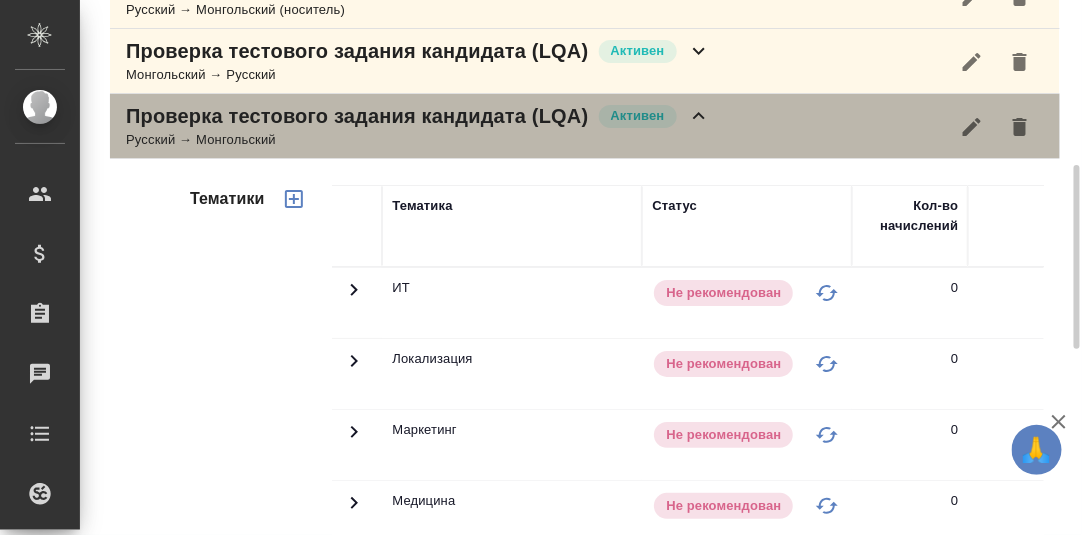 drag, startPoint x: 703, startPoint y: 108, endPoint x: 697, endPoint y: 126, distance: 18.973665 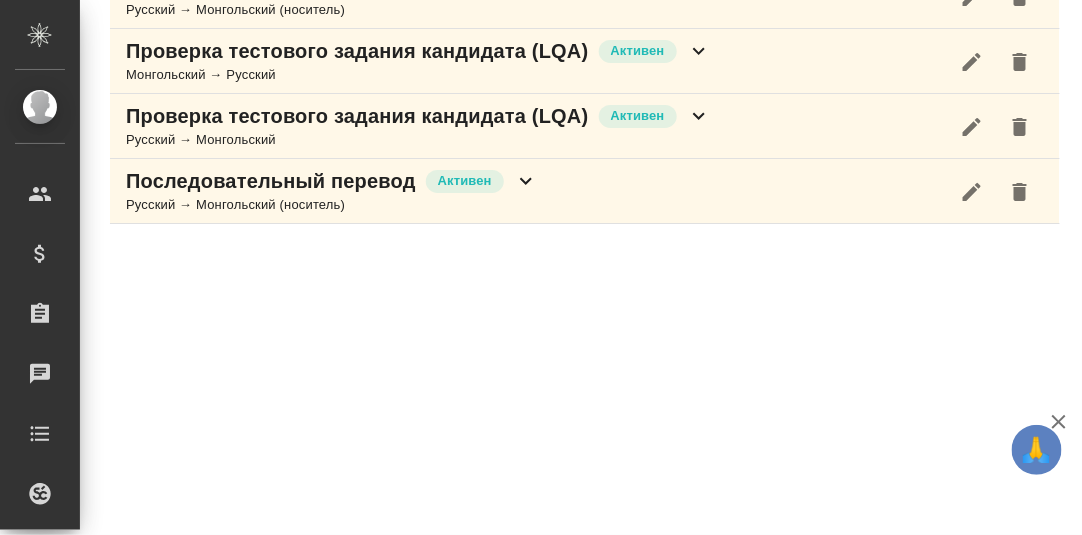 scroll, scrollTop: 477, scrollLeft: 0, axis: vertical 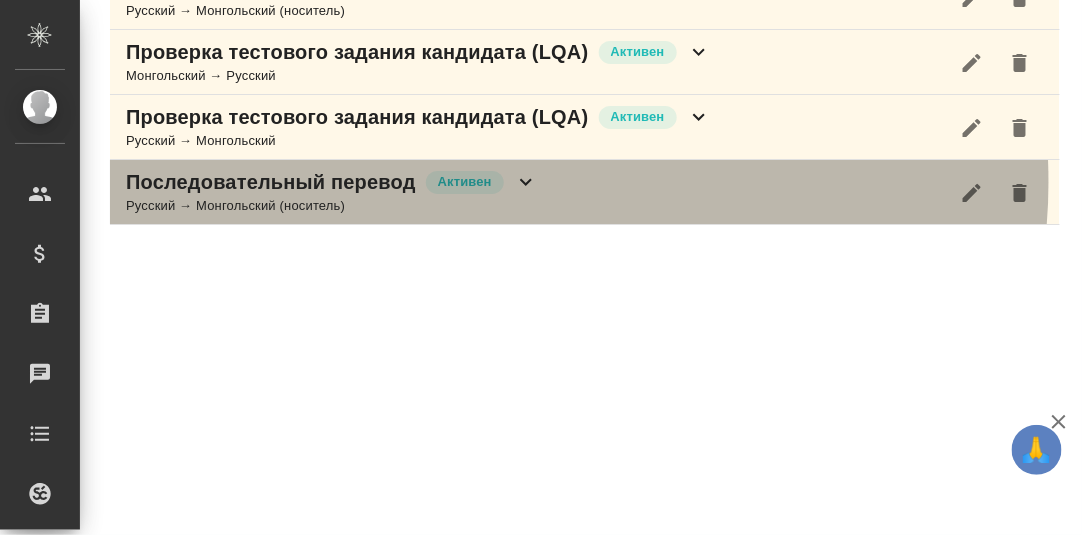 click 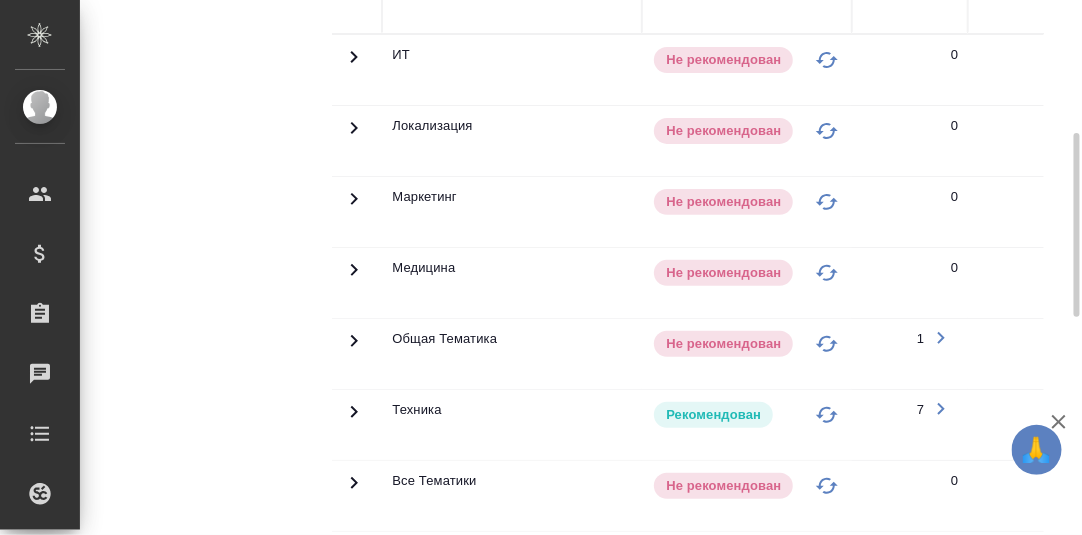scroll, scrollTop: 876, scrollLeft: 0, axis: vertical 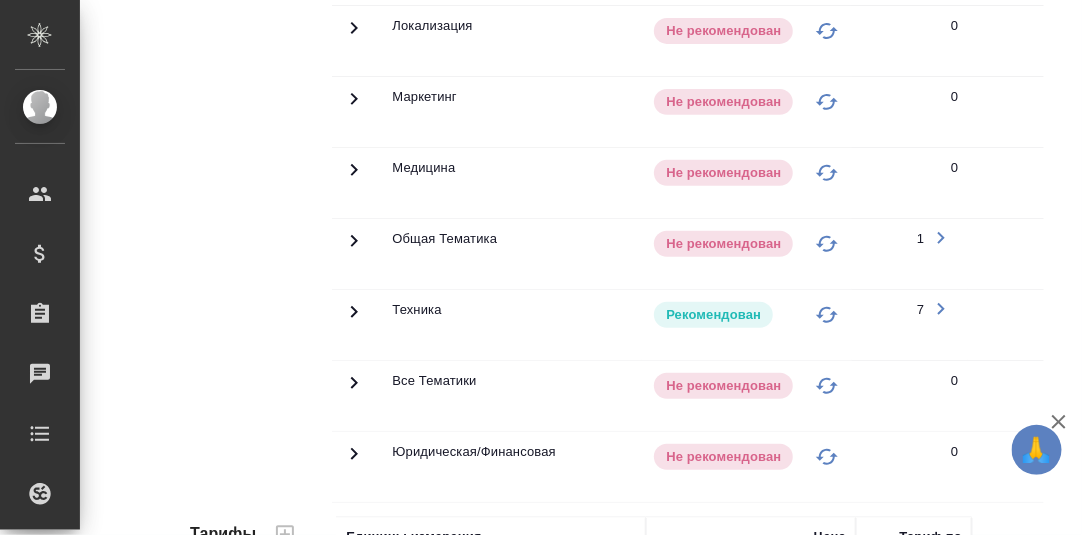 click 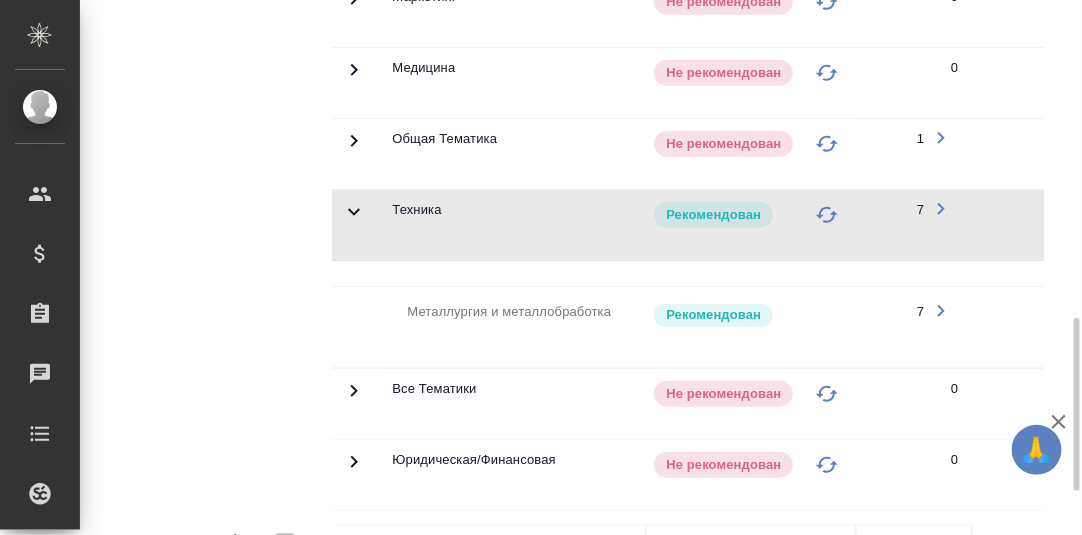 scroll, scrollTop: 1076, scrollLeft: 0, axis: vertical 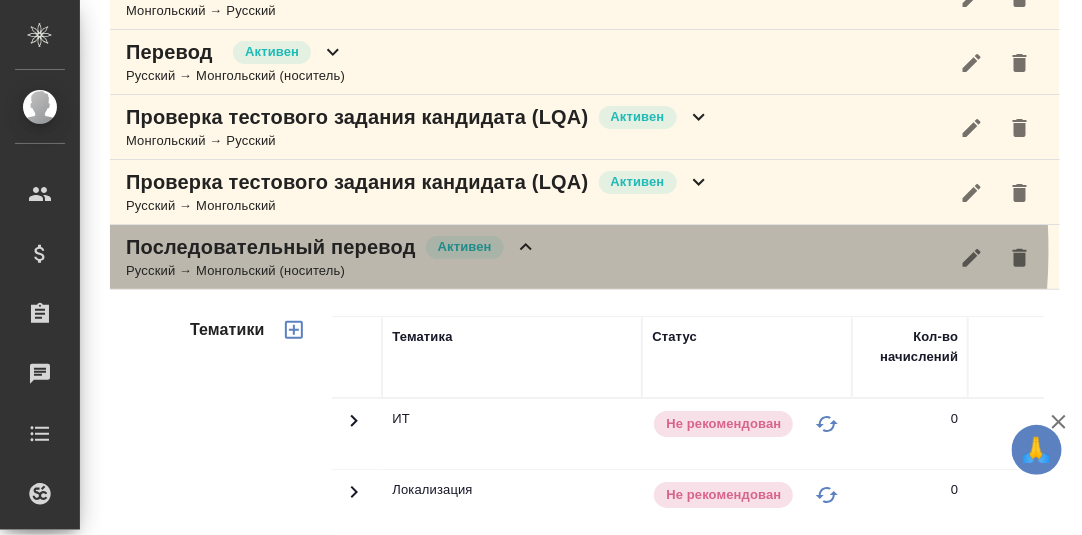 click 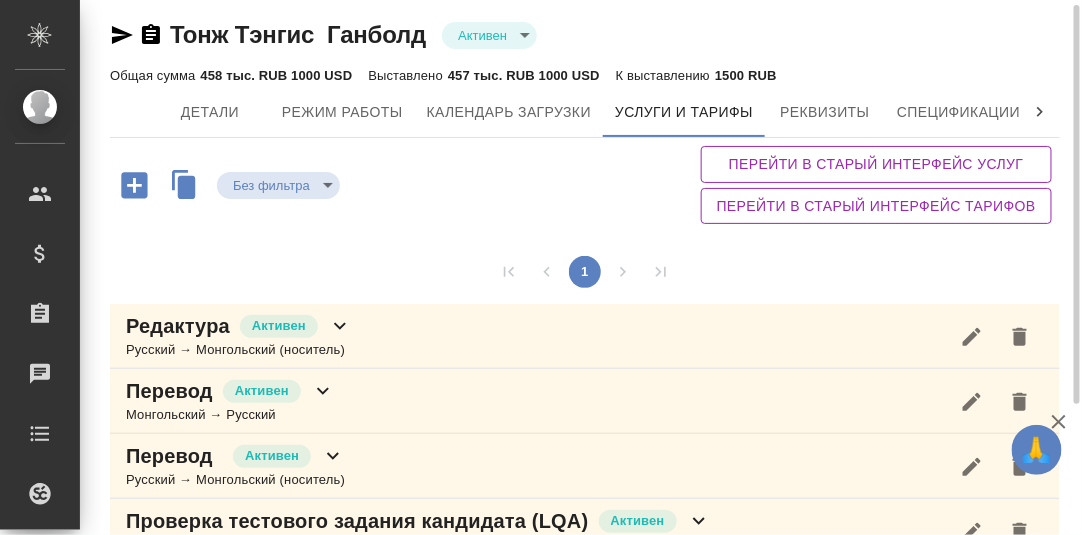 scroll, scrollTop: 0, scrollLeft: 0, axis: both 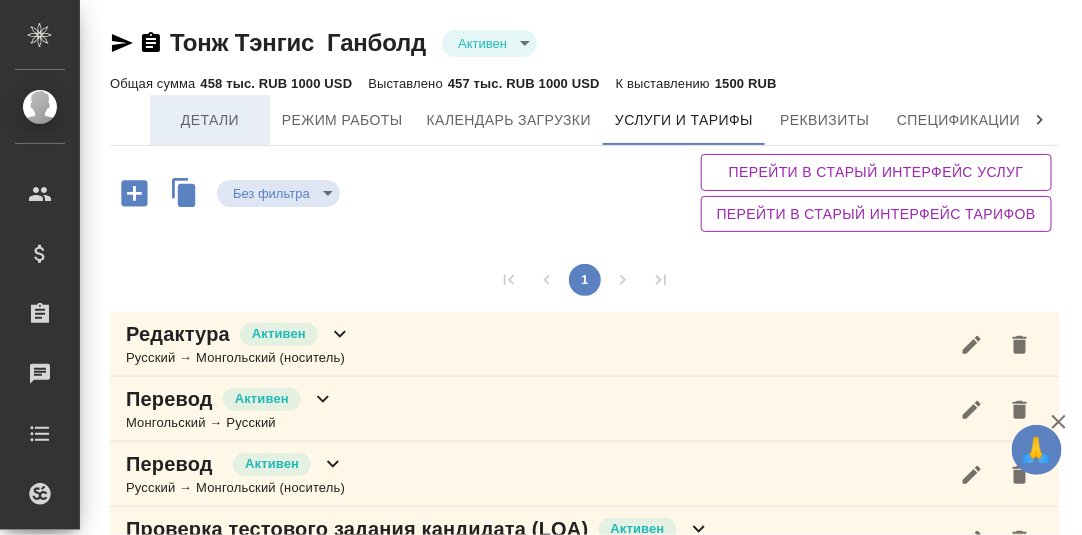 click on "Детали" at bounding box center (210, 120) 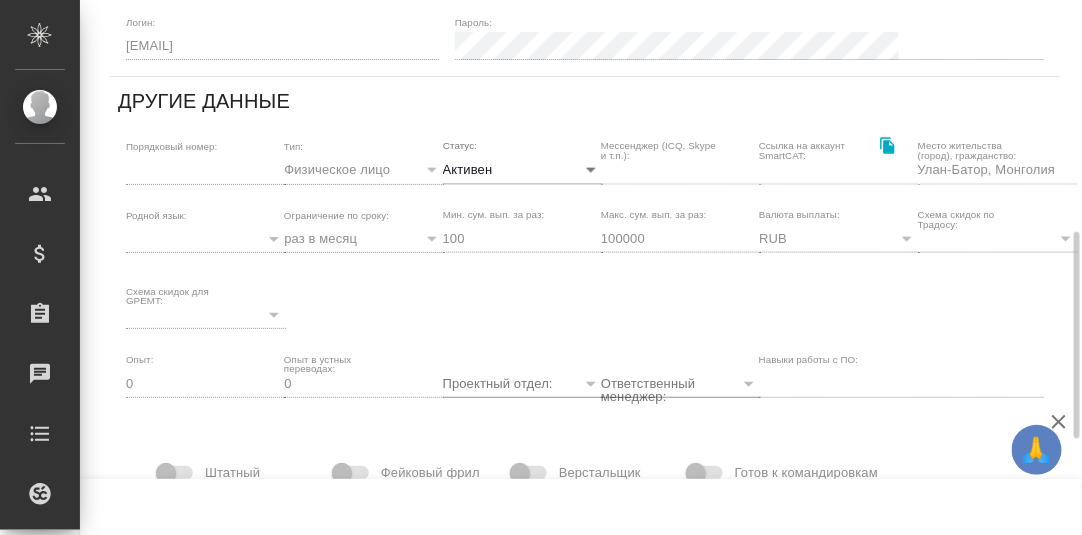 scroll, scrollTop: 299, scrollLeft: 0, axis: vertical 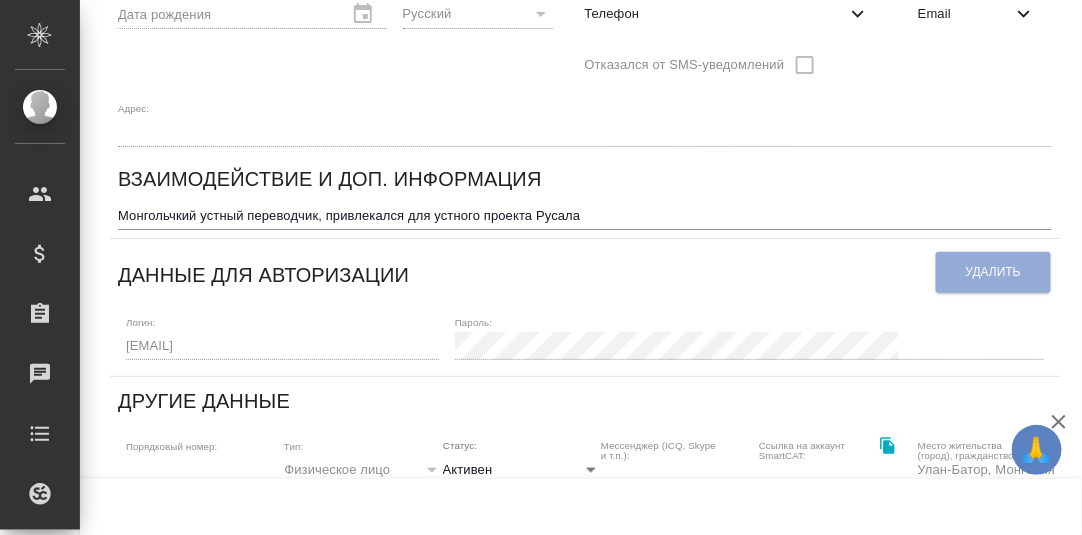 click on "Монгольчкий устный переводчик, привлекался для устного проекта Русала" at bounding box center [585, 215] 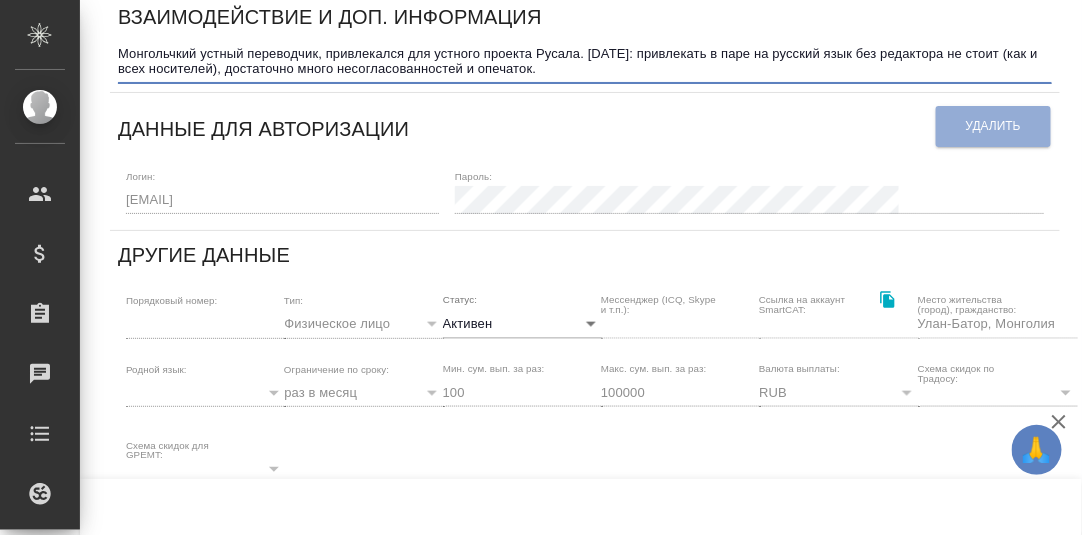 scroll, scrollTop: 0, scrollLeft: 0, axis: both 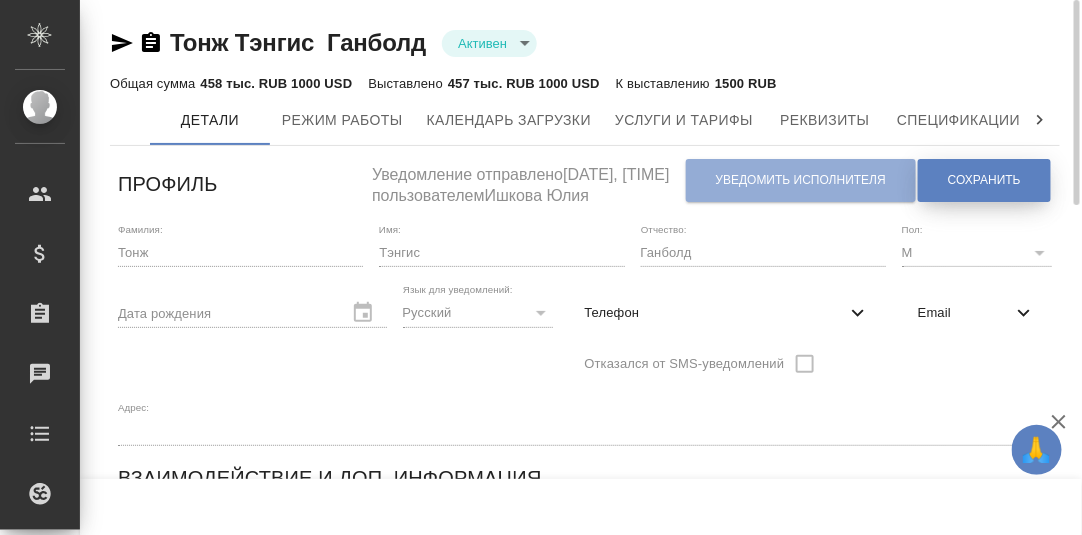 type on "Монгольчкий устный переводчик, привлекался для устного проекта Русала. 08.2025: привлекать в паре на русский язык без редактора не стоит (как и всех носителей), достаточно много несогласованностей и опечаток." 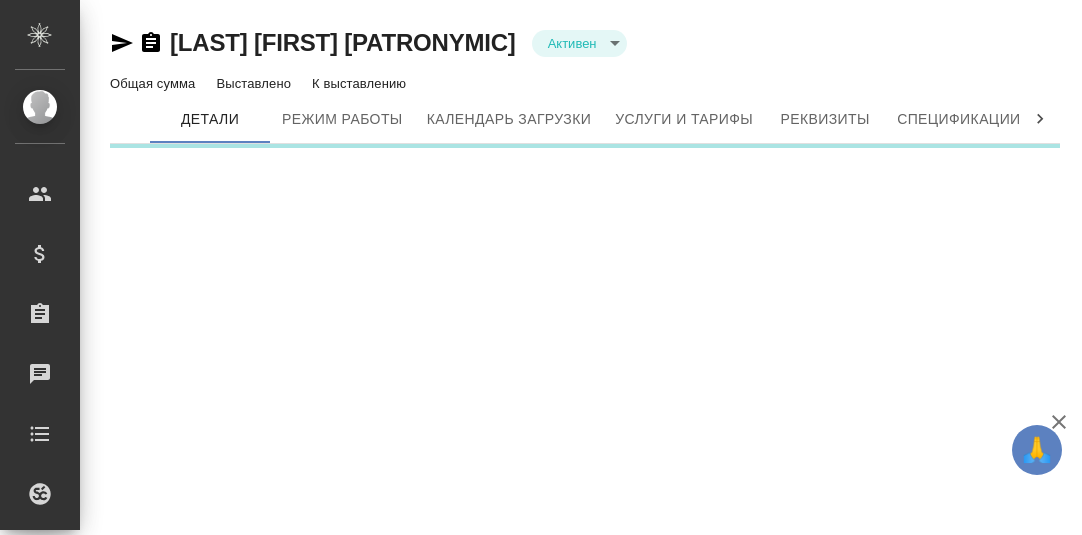 scroll, scrollTop: 0, scrollLeft: 0, axis: both 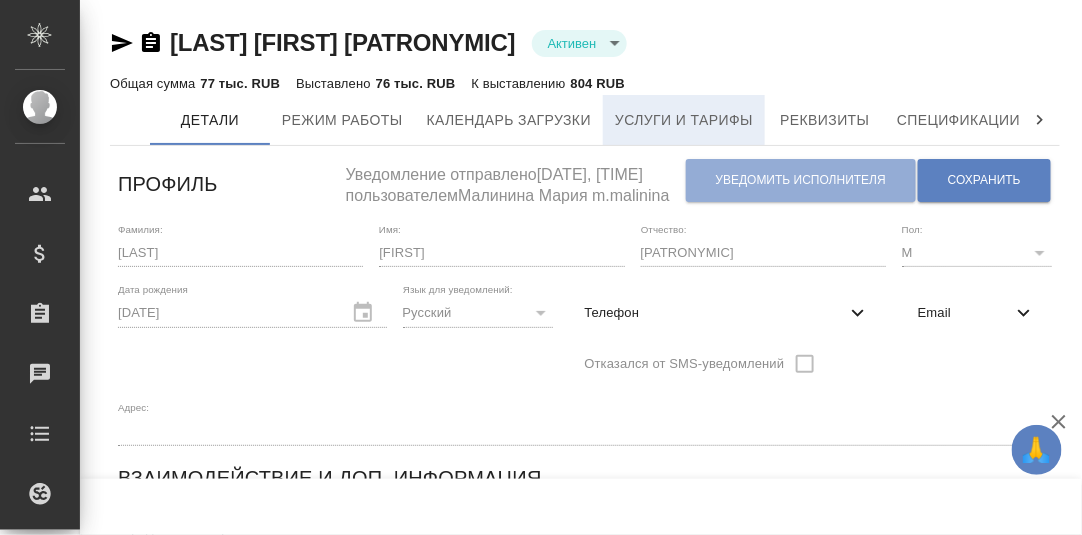 click on "Услуги и тарифы" at bounding box center [684, 120] 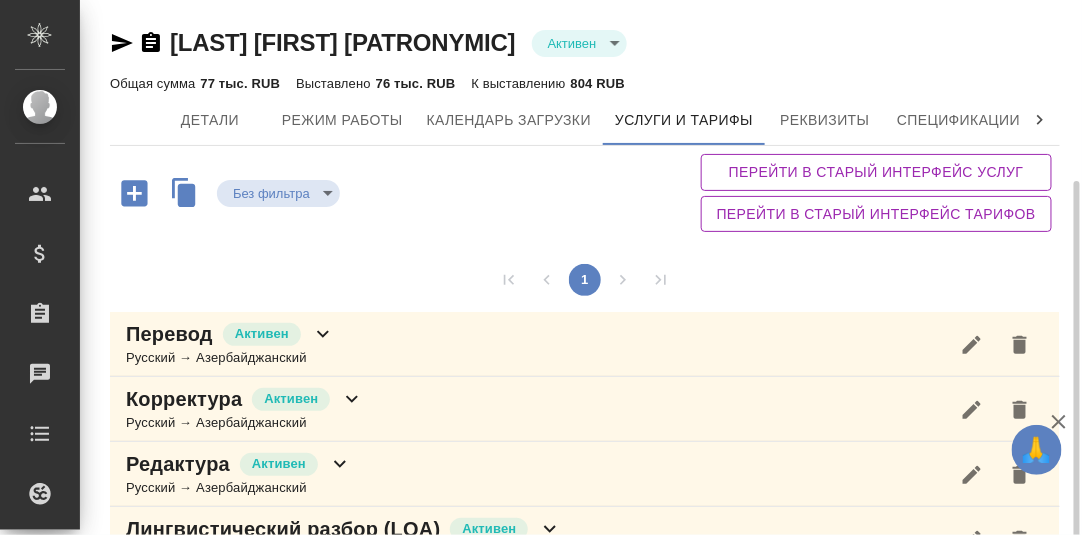 scroll, scrollTop: 99, scrollLeft: 0, axis: vertical 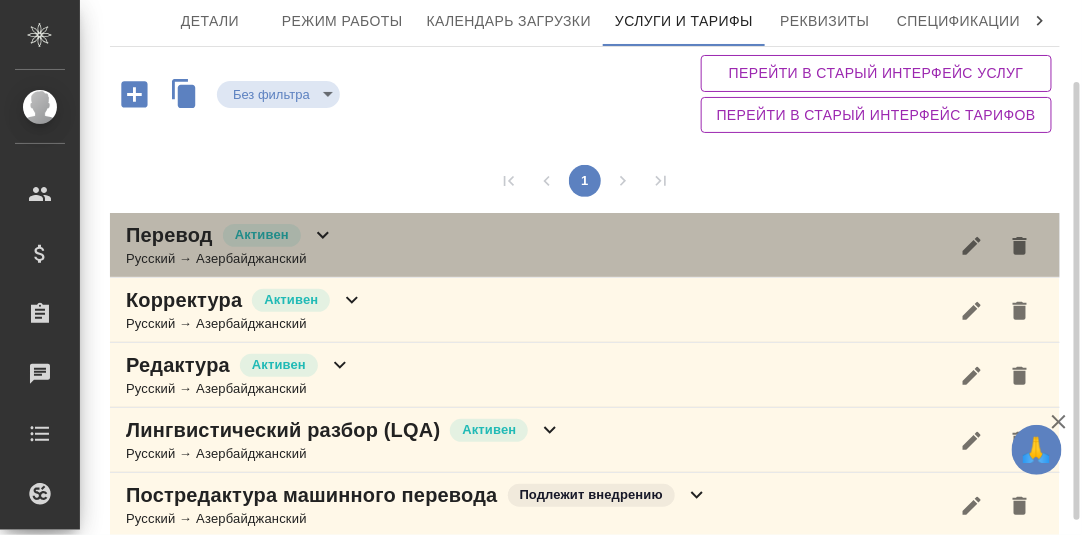 click 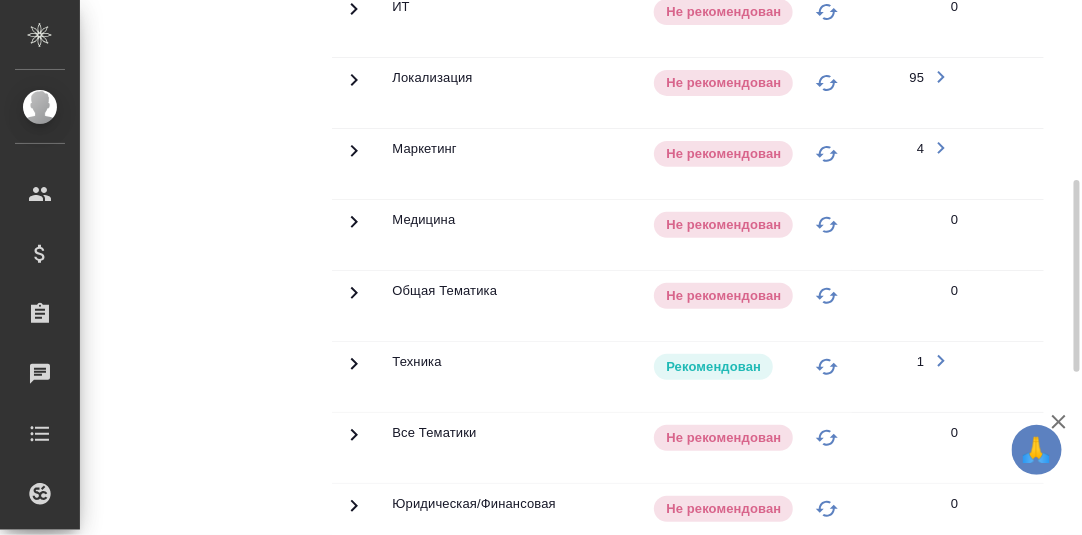 scroll, scrollTop: 599, scrollLeft: 0, axis: vertical 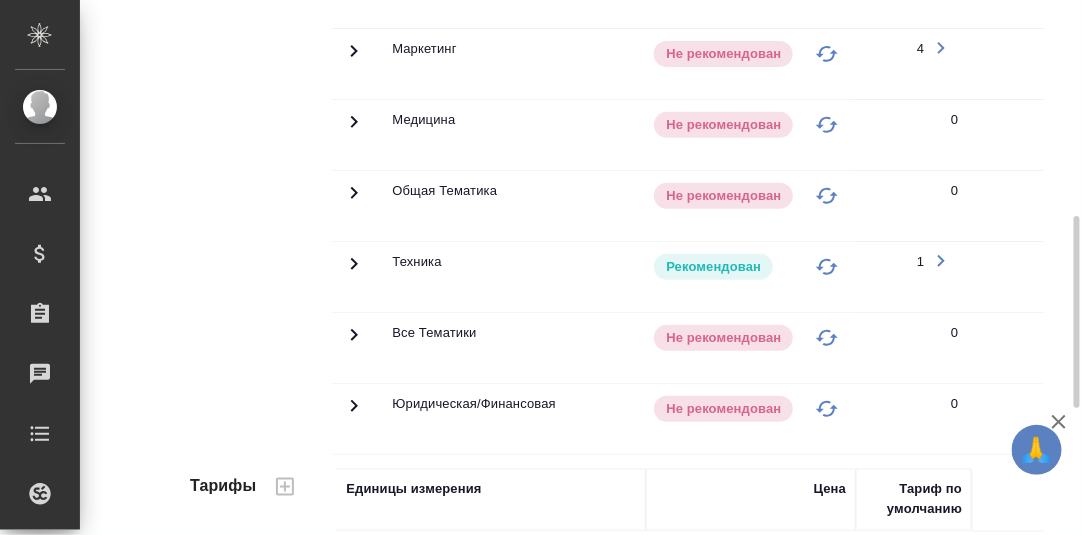 click 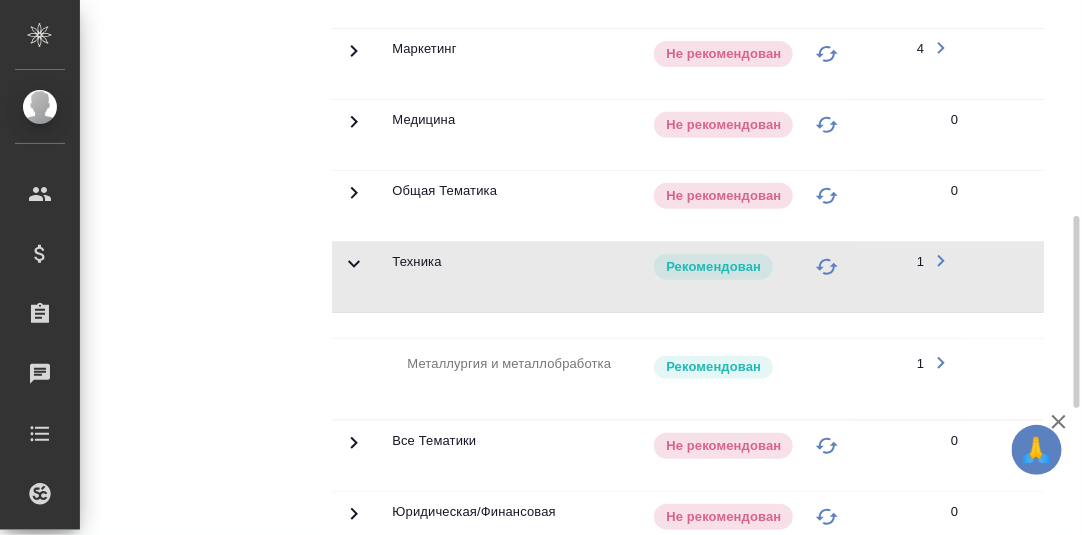 click 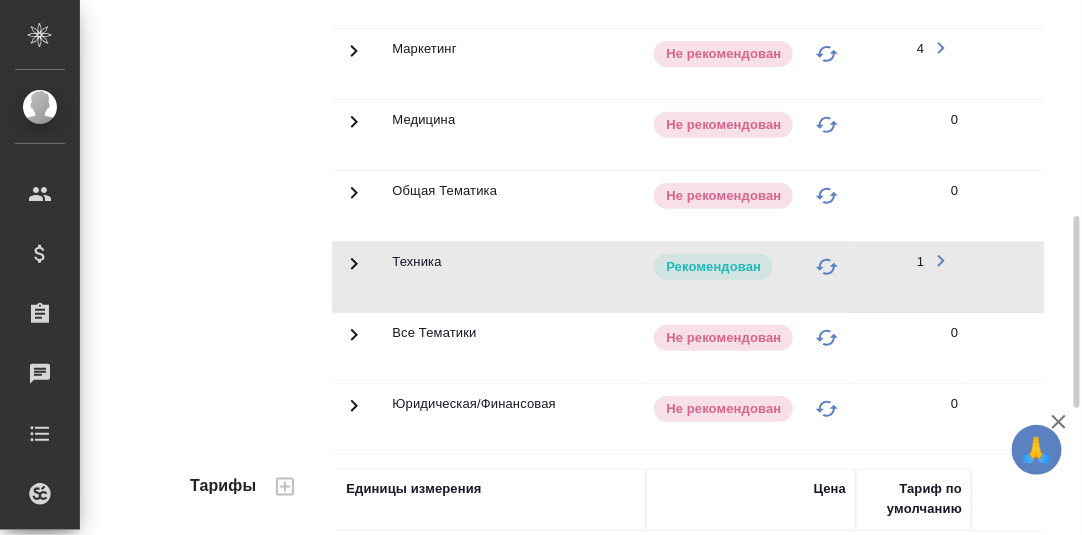 scroll, scrollTop: 299, scrollLeft: 0, axis: vertical 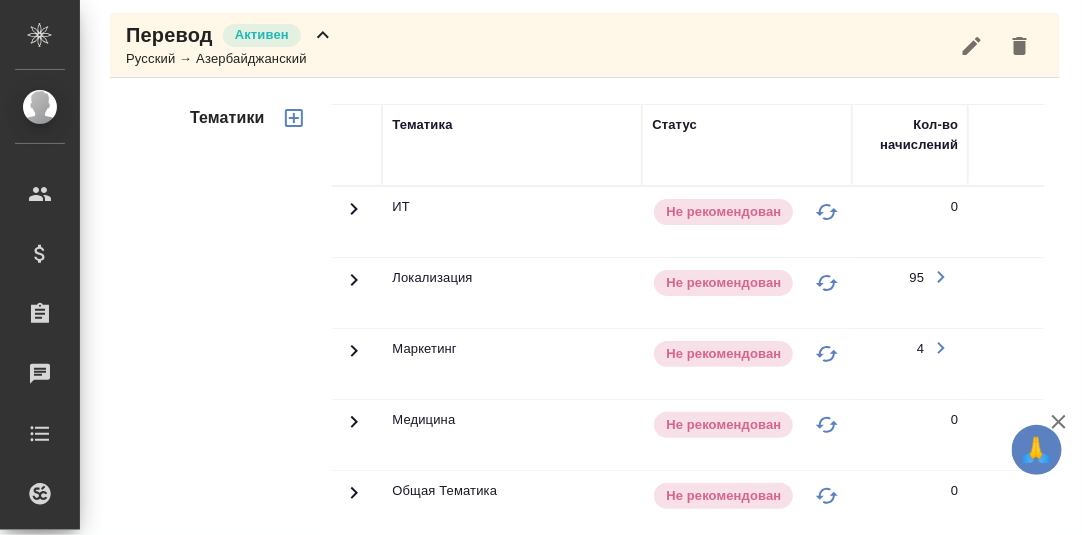 click 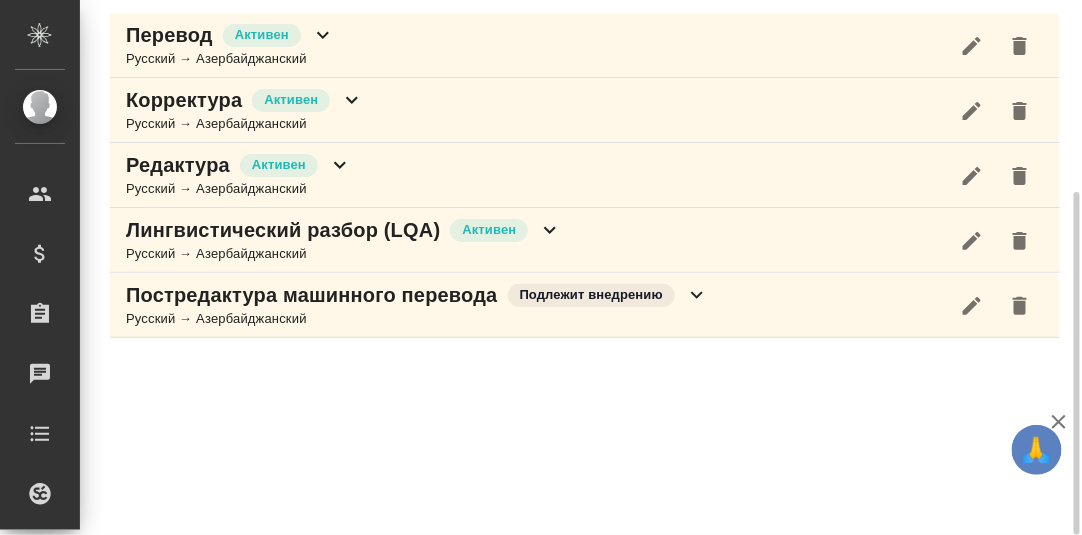 scroll, scrollTop: 299, scrollLeft: 0, axis: vertical 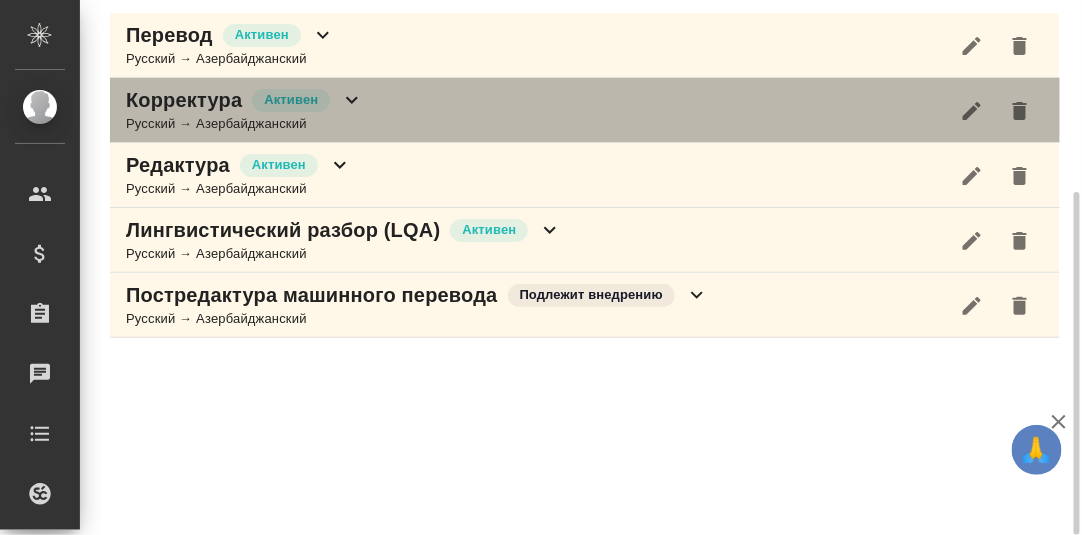 click 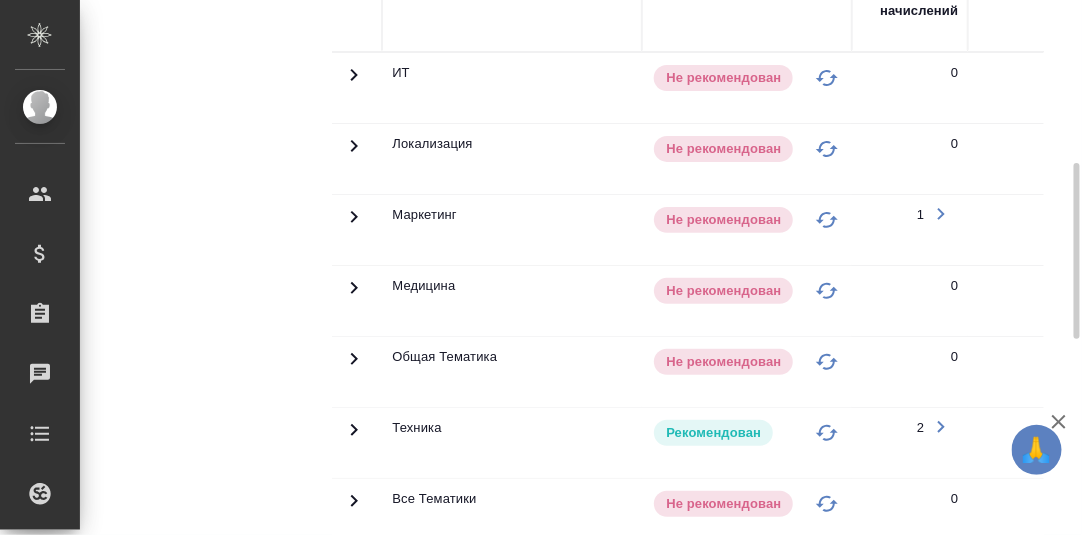scroll, scrollTop: 598, scrollLeft: 0, axis: vertical 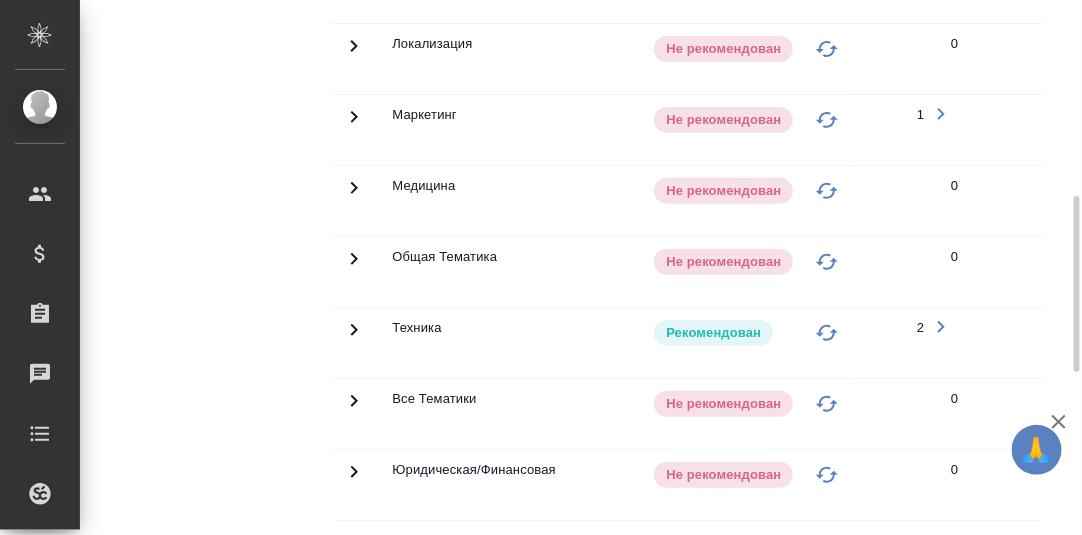 click 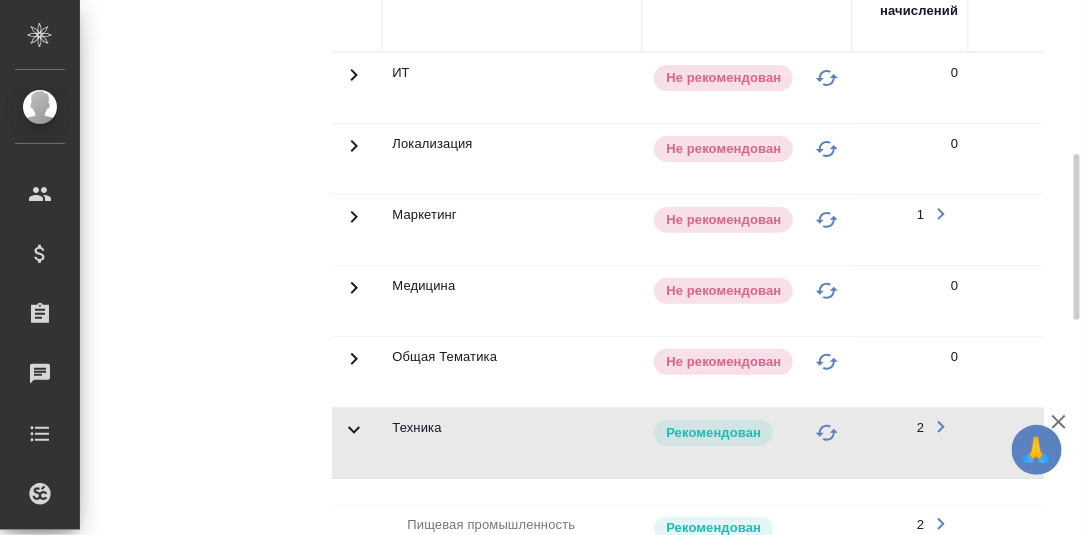 scroll, scrollTop: 698, scrollLeft: 0, axis: vertical 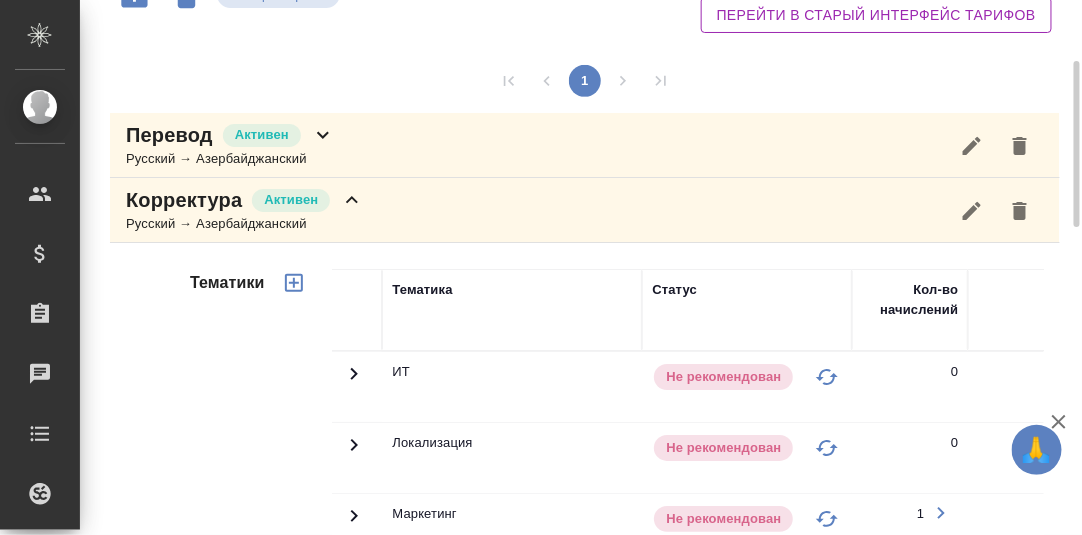 click 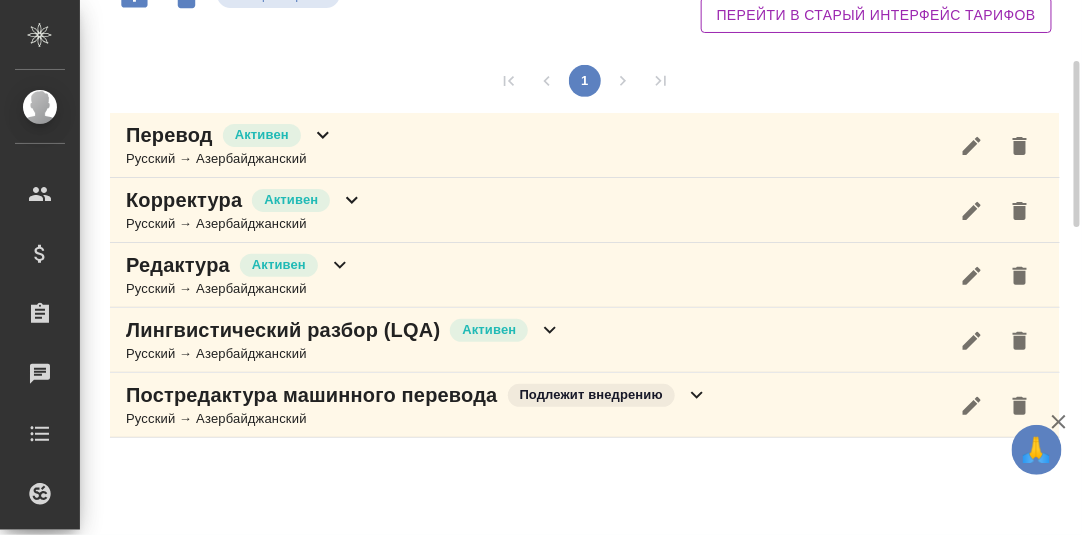 click 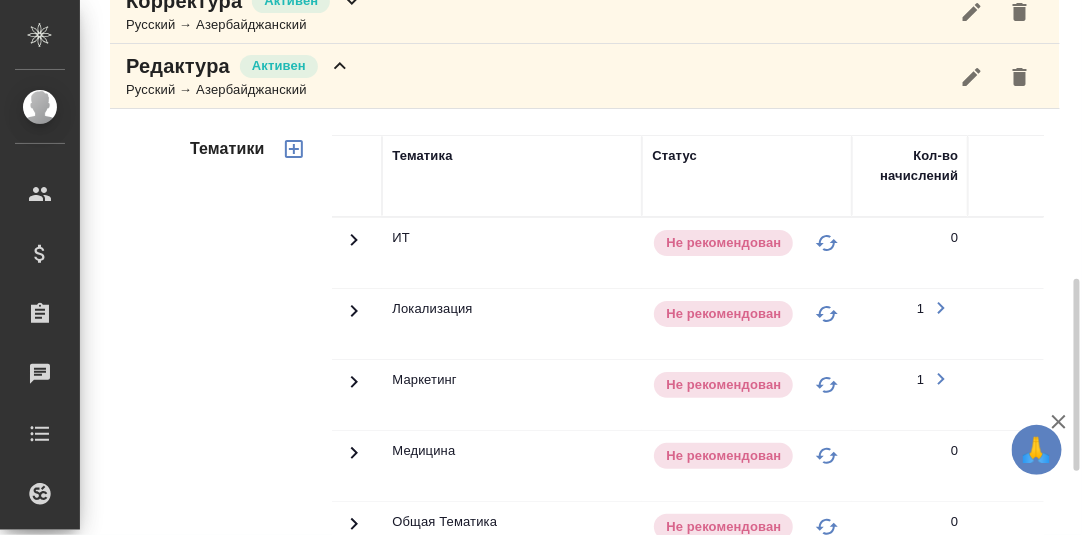 scroll, scrollTop: 598, scrollLeft: 0, axis: vertical 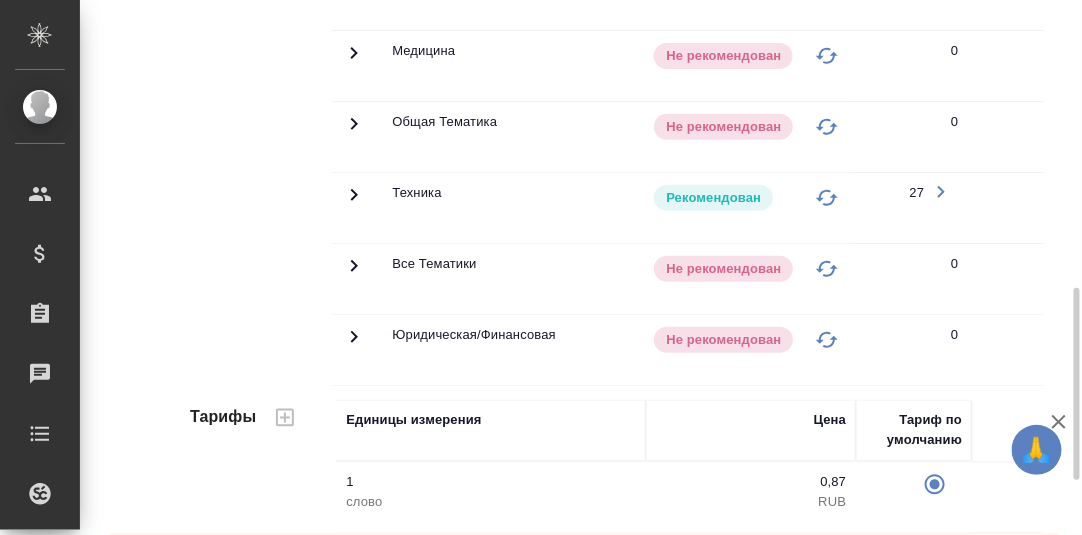 click 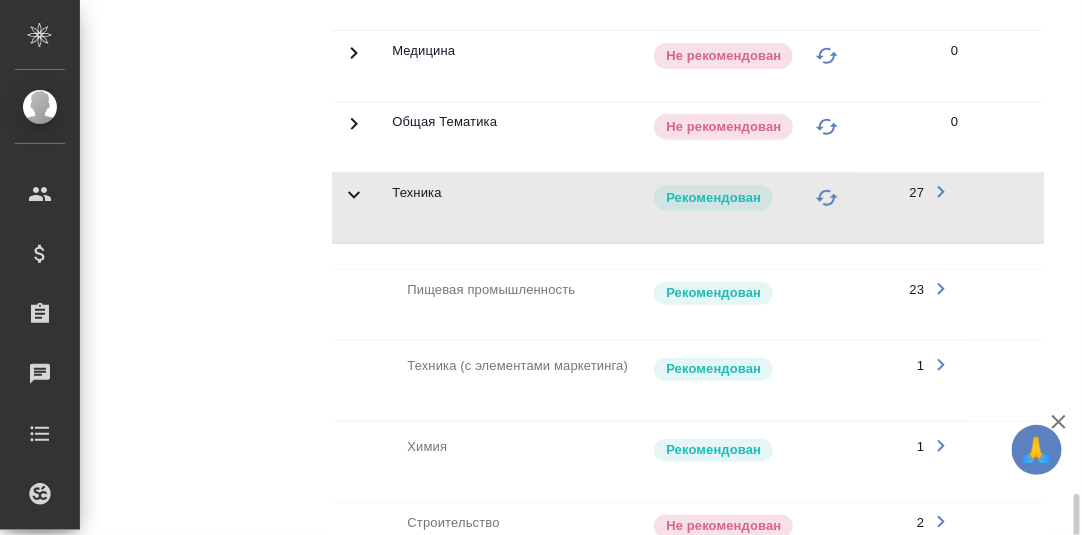 scroll, scrollTop: 1097, scrollLeft: 0, axis: vertical 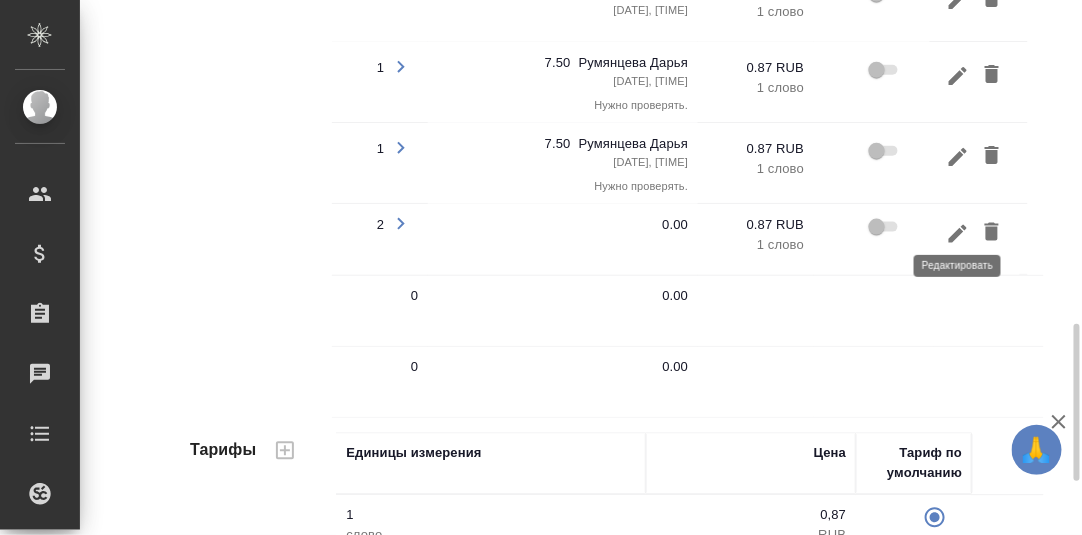 click 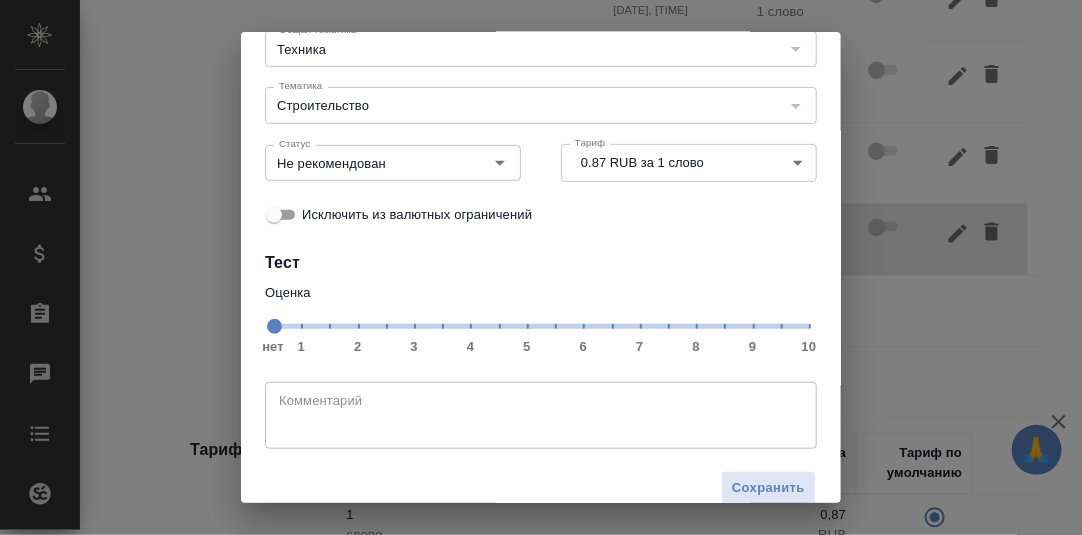 scroll, scrollTop: 183, scrollLeft: 0, axis: vertical 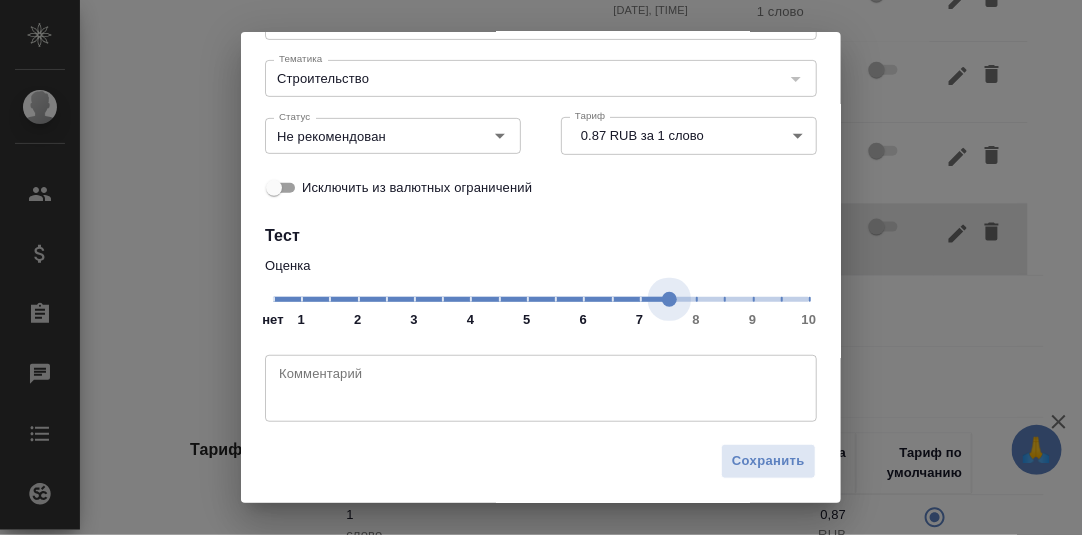 click on "нет 1 2 3 4 5 6 7 8 9 10" at bounding box center [541, 298] 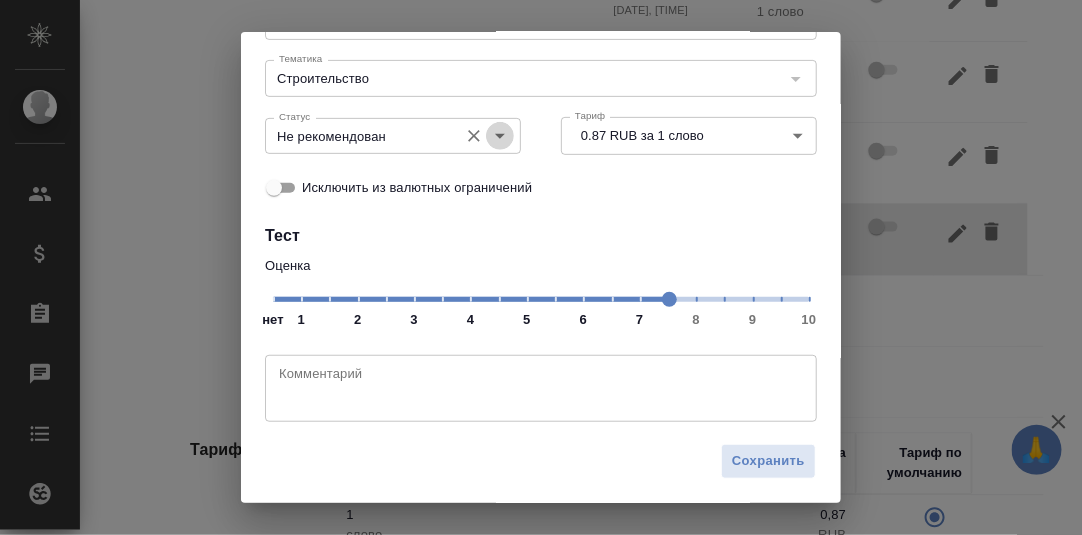 click 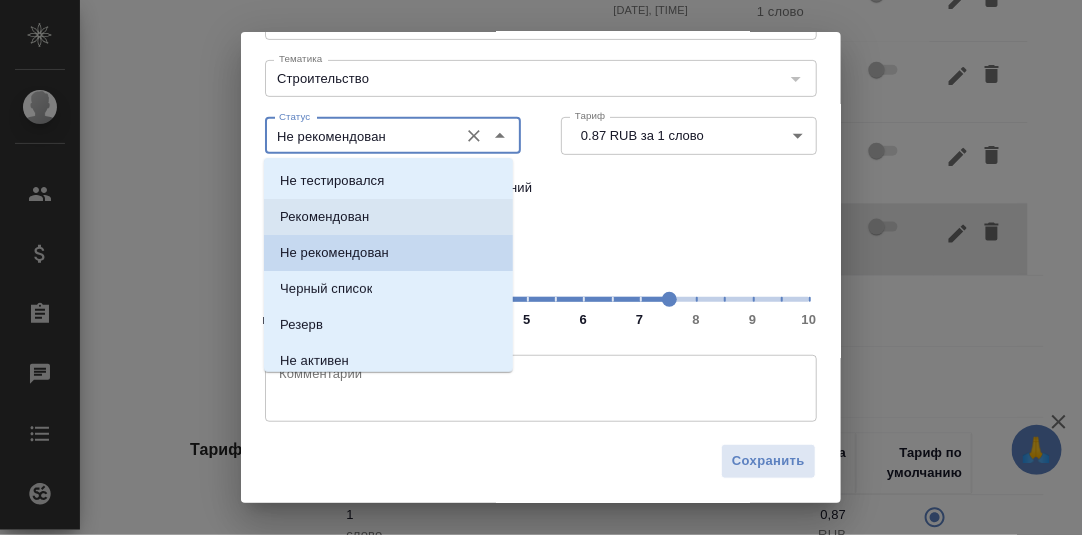 click on "Рекомендован" at bounding box center [388, 217] 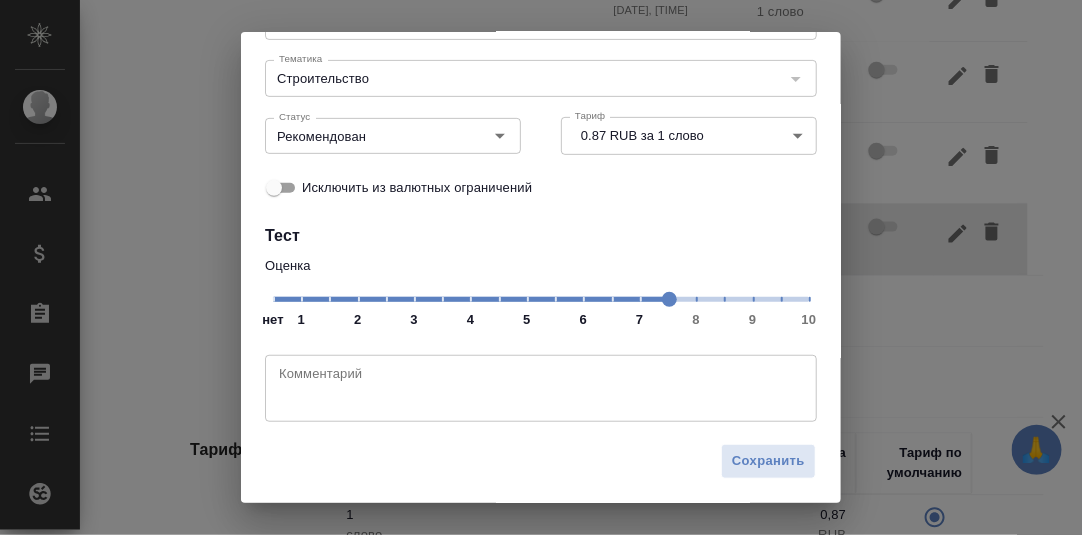 click on "Комментарий" at bounding box center (541, 388) 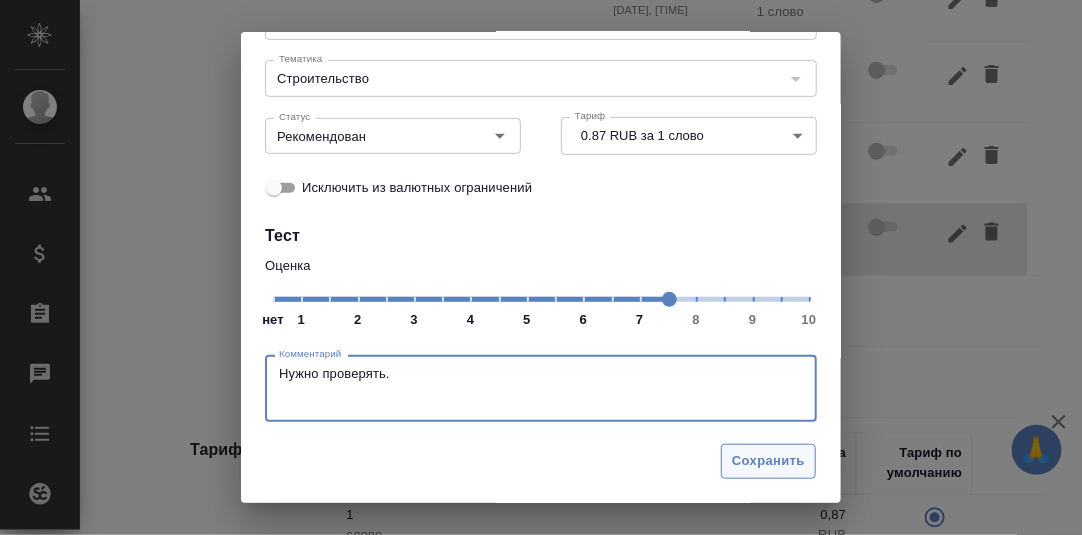 type on "Нужно проверять." 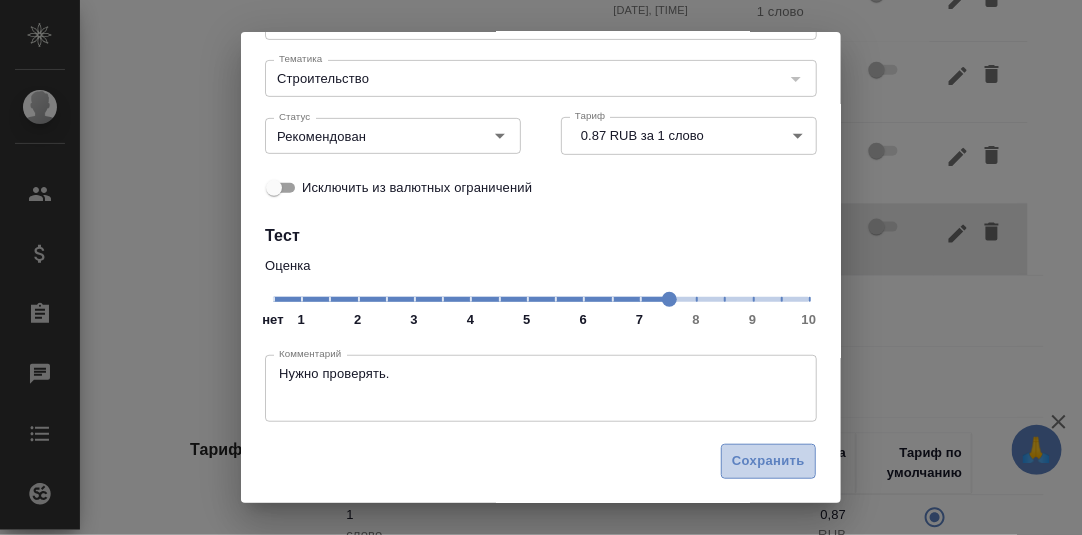 click on "Сохранить" at bounding box center [768, 461] 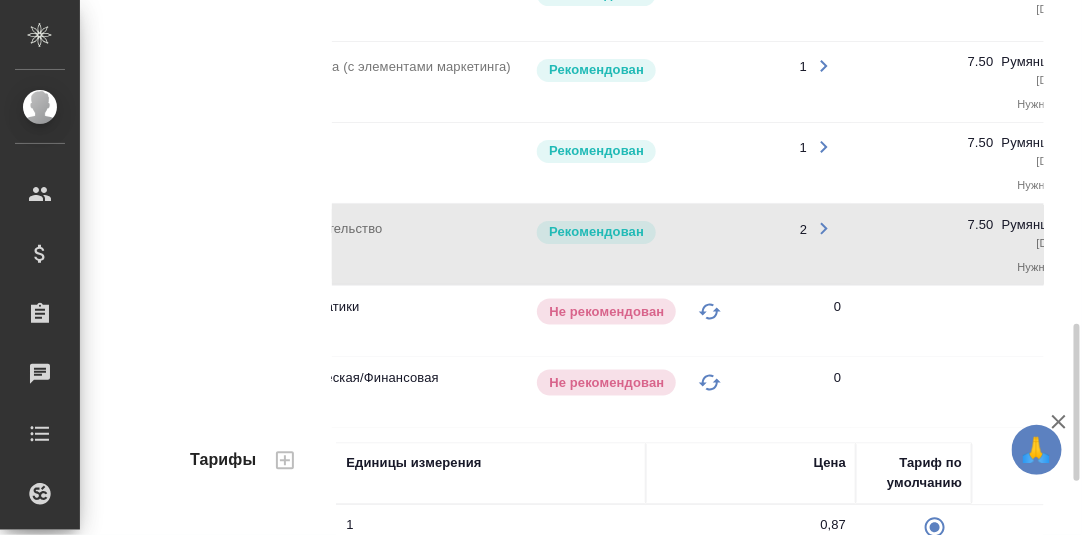 scroll, scrollTop: 0, scrollLeft: 0, axis: both 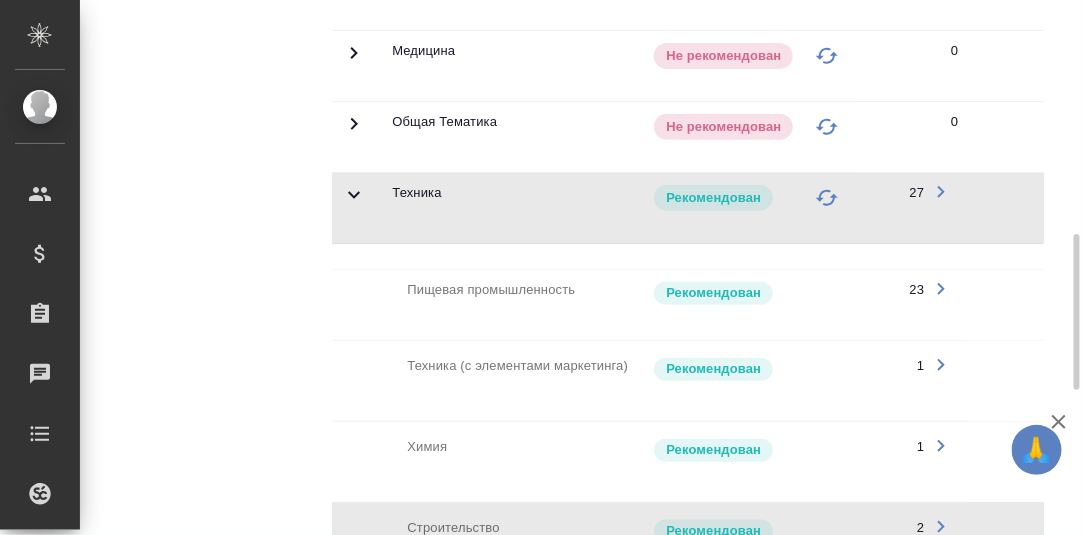 click 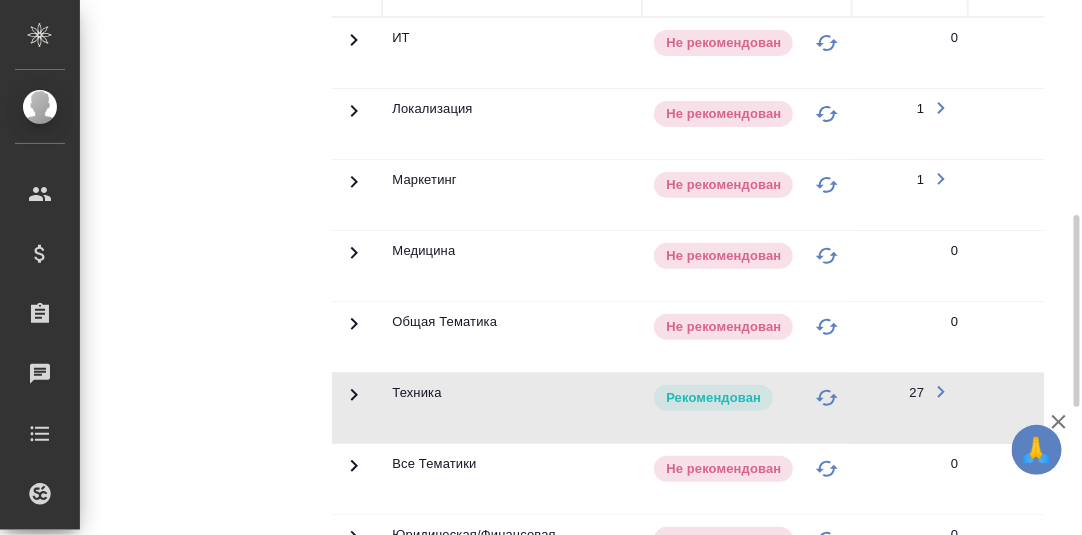 scroll, scrollTop: 398, scrollLeft: 0, axis: vertical 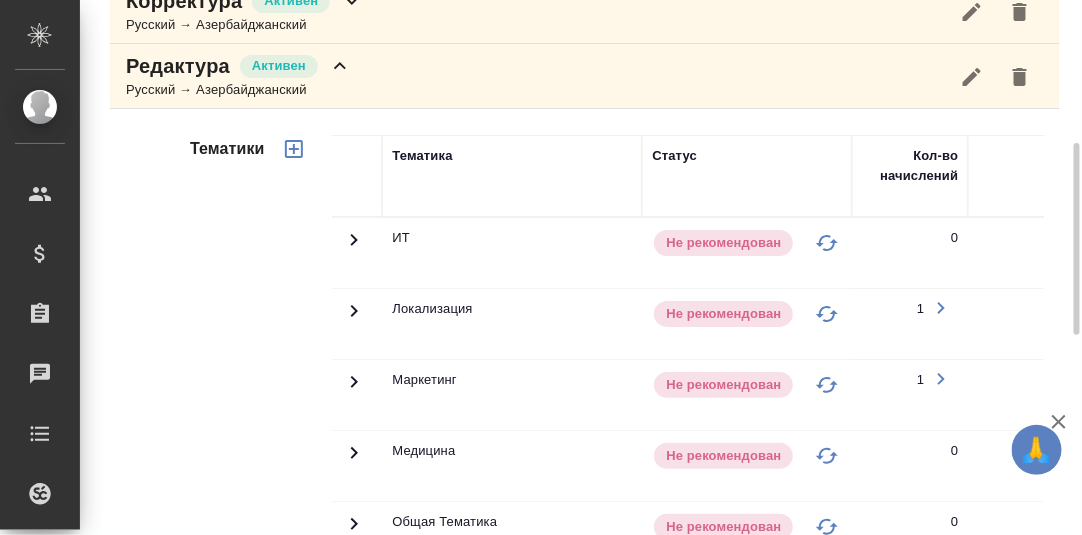click 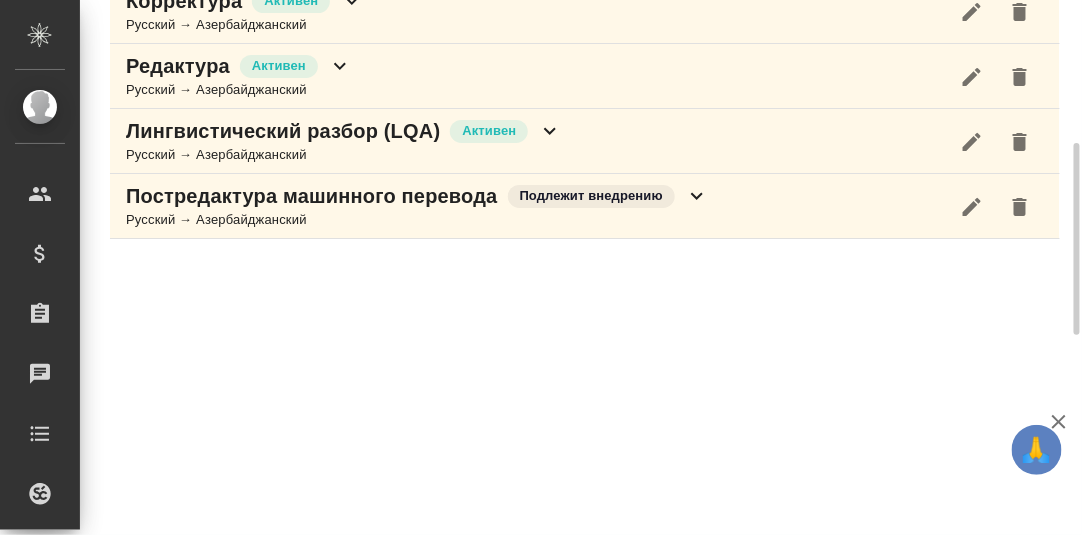 scroll, scrollTop: 397, scrollLeft: 0, axis: vertical 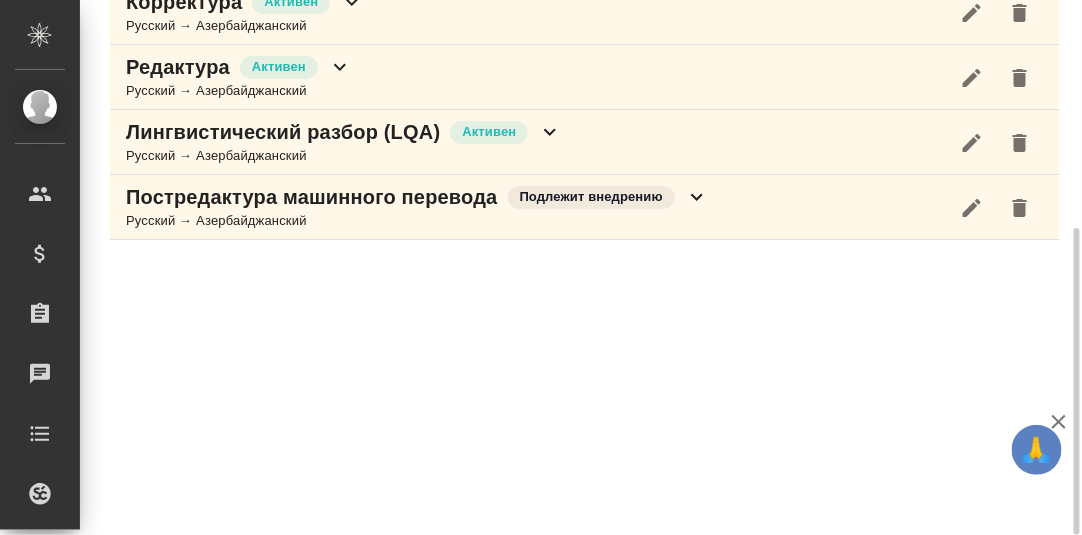 click 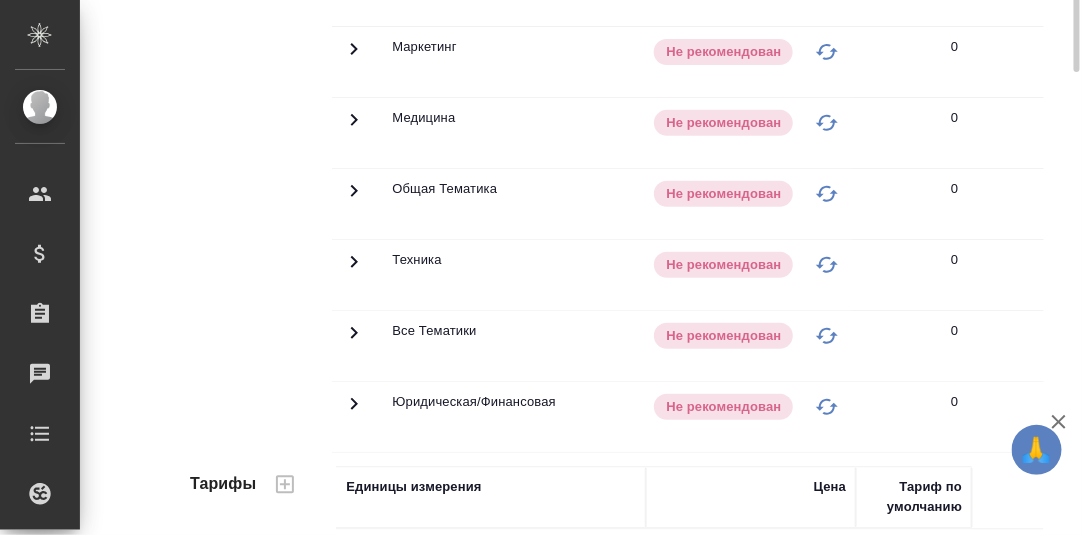 scroll, scrollTop: 497, scrollLeft: 0, axis: vertical 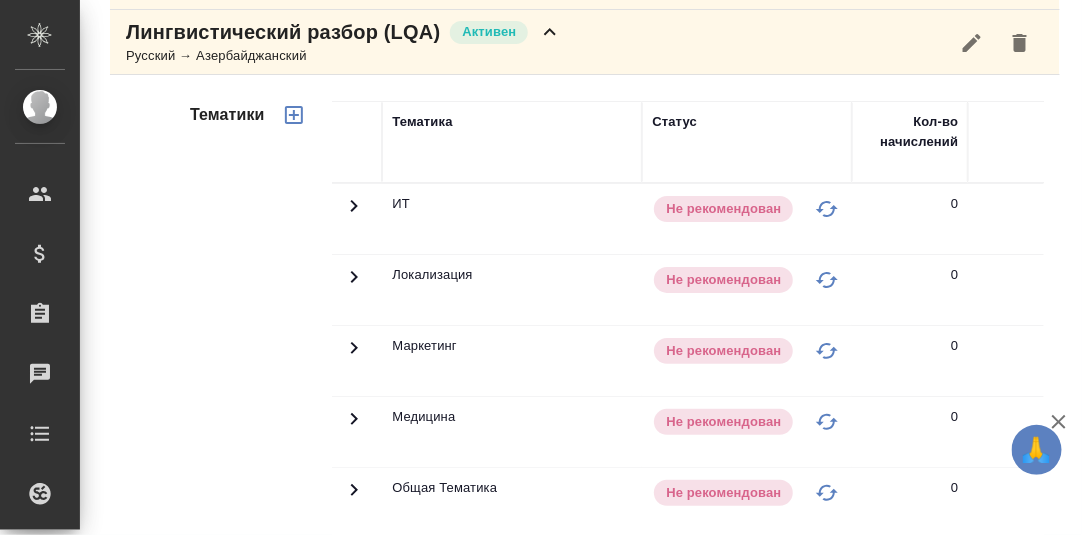 click 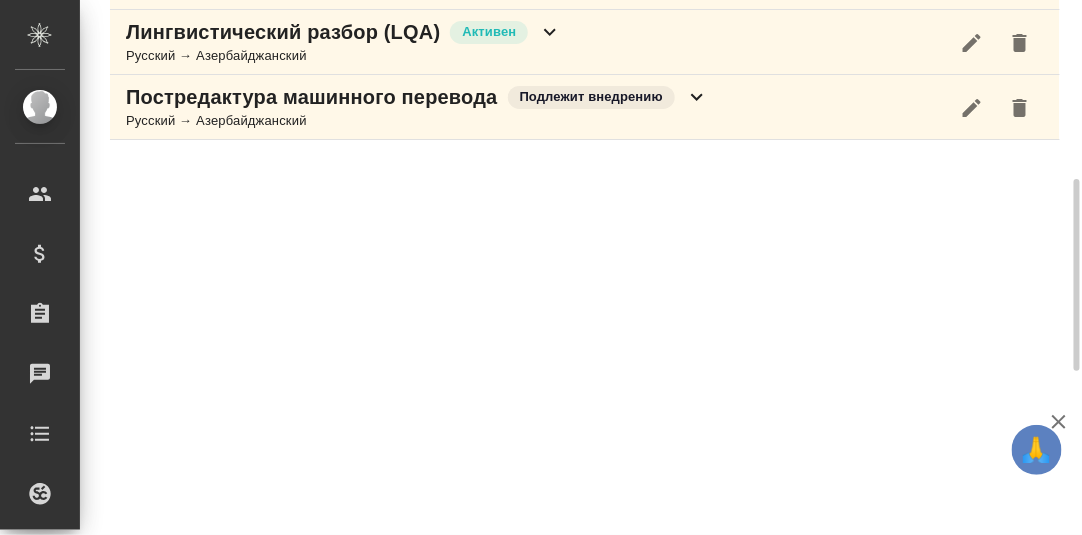 click 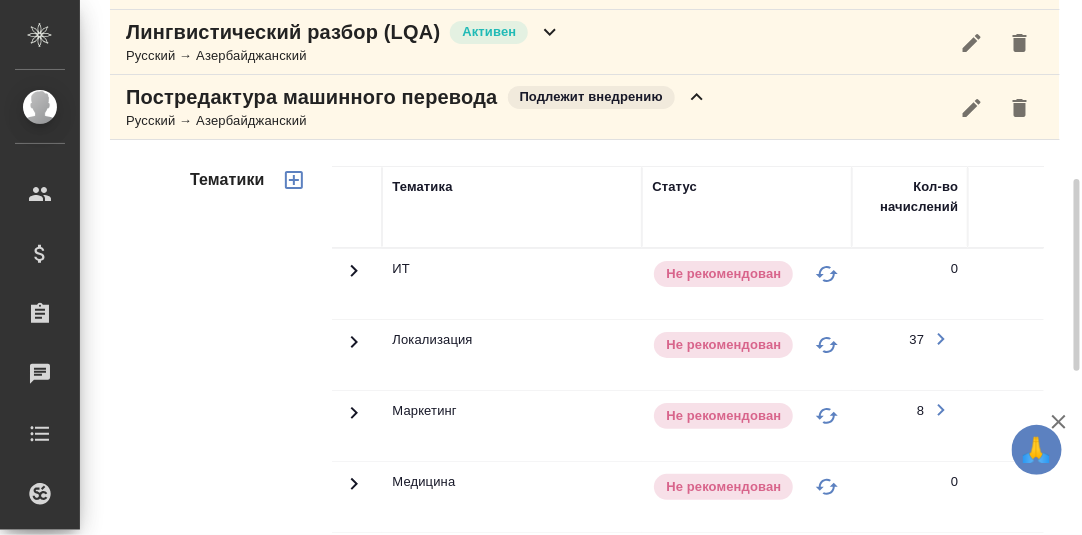 scroll, scrollTop: 796, scrollLeft: 0, axis: vertical 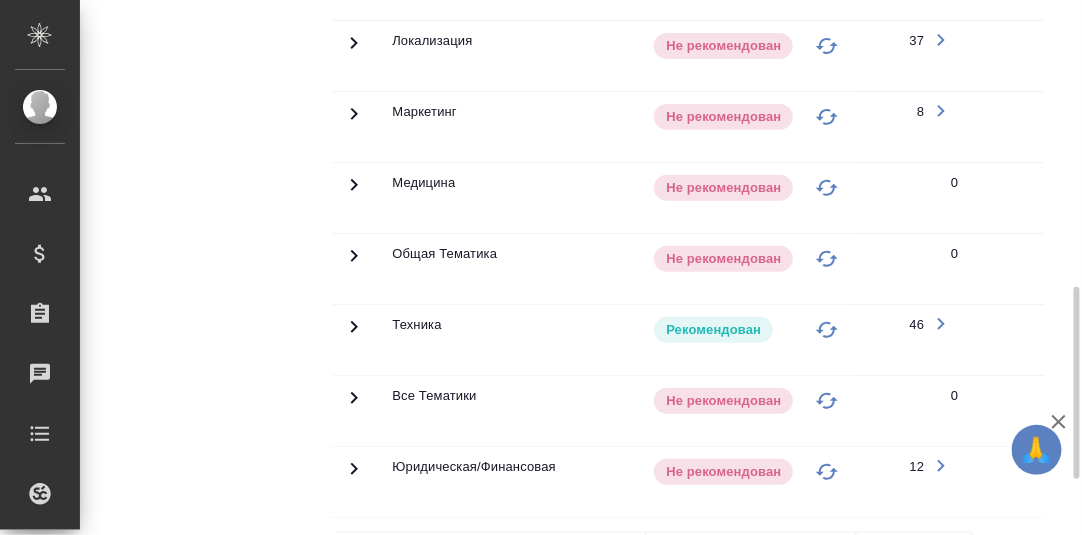 click 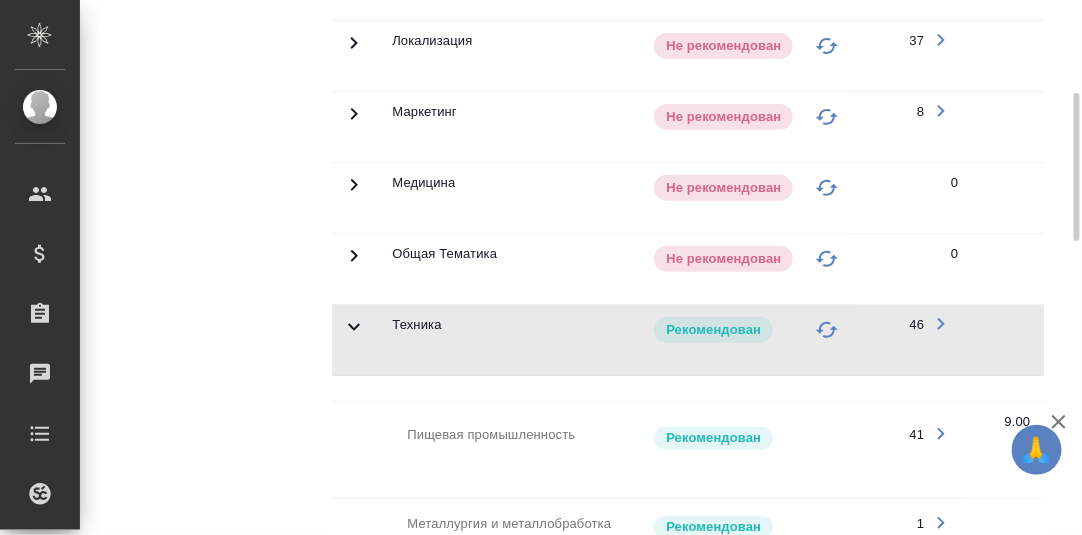 scroll, scrollTop: 196, scrollLeft: 0, axis: vertical 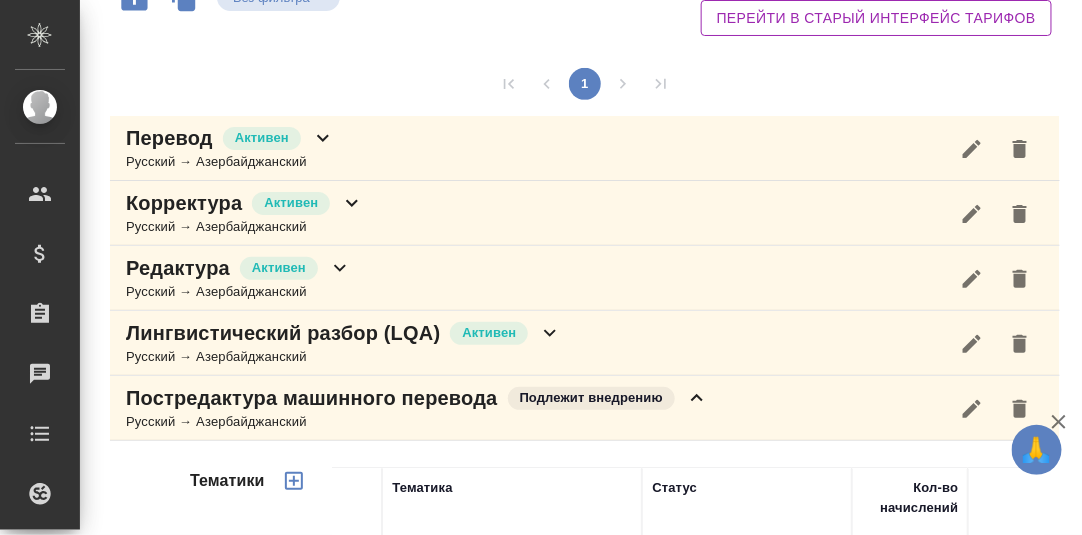 click 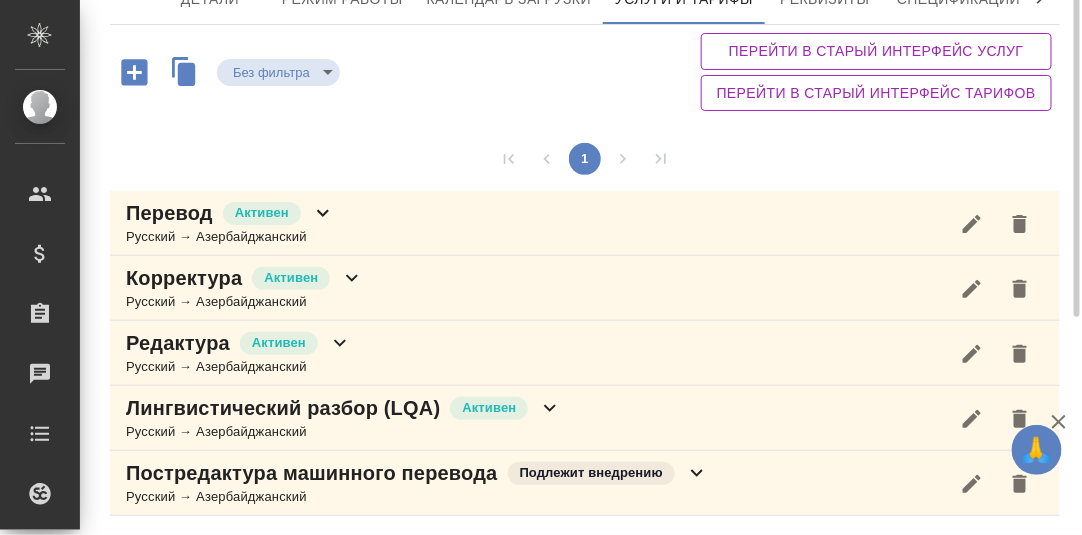 scroll, scrollTop: 0, scrollLeft: 0, axis: both 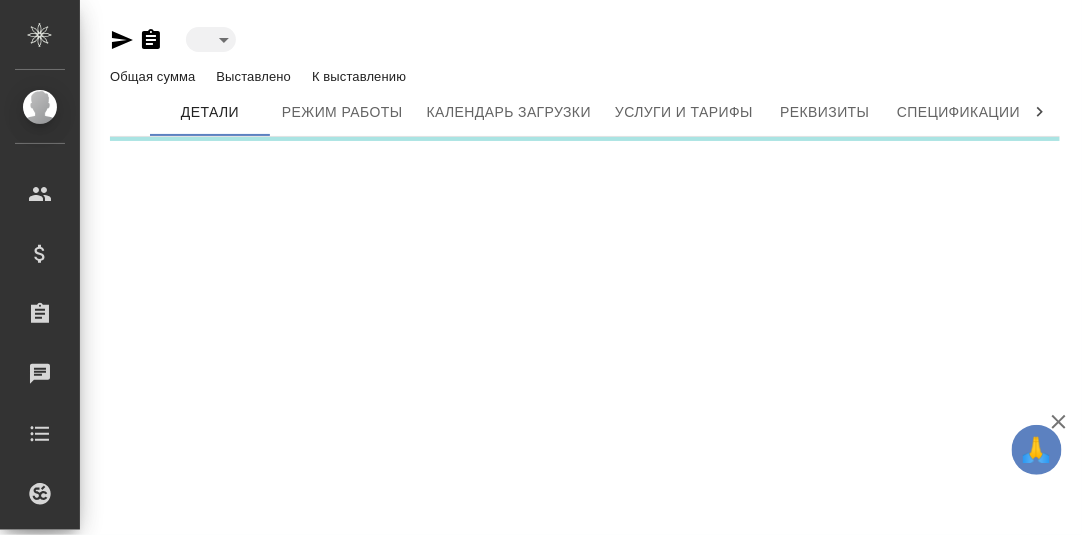 type on "active" 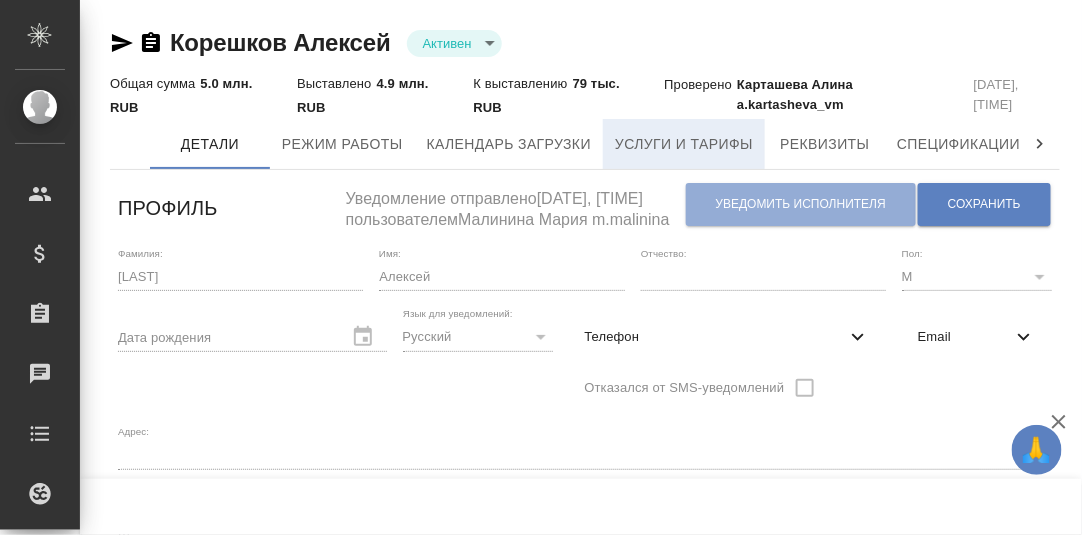 click on "Услуги и тарифы" at bounding box center (684, 144) 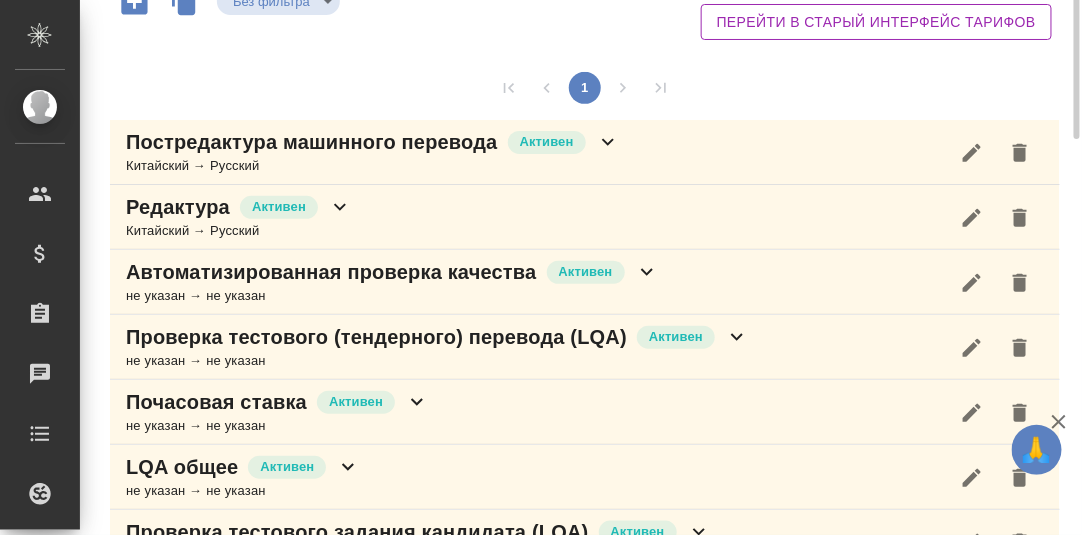 scroll, scrollTop: 116, scrollLeft: 0, axis: vertical 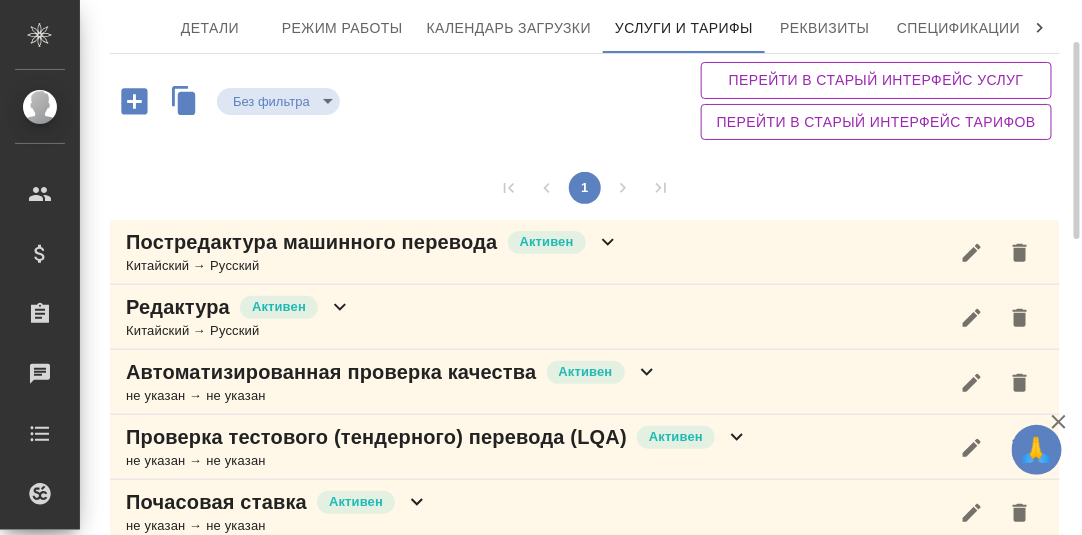 click 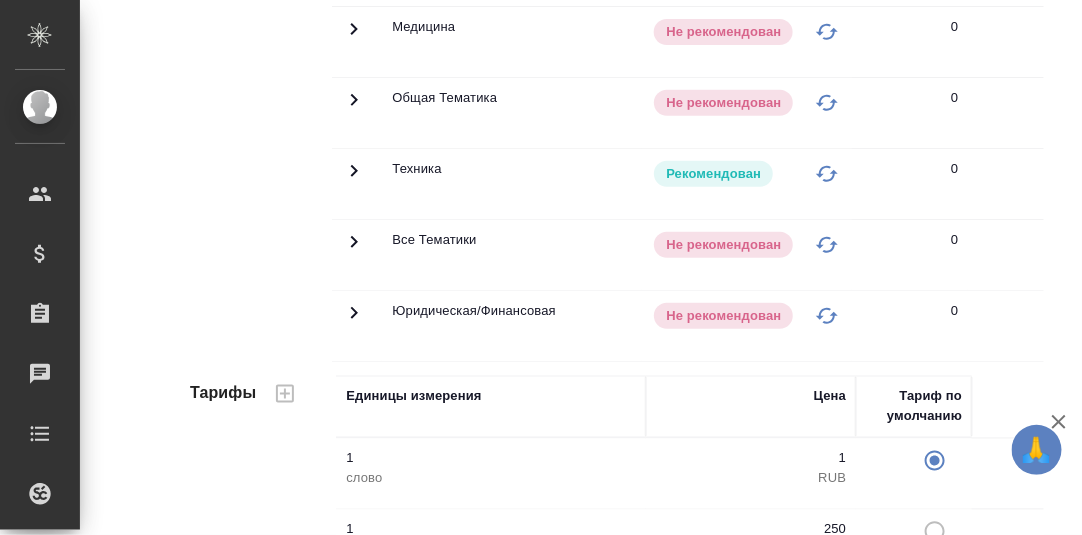 scroll, scrollTop: 116, scrollLeft: 0, axis: vertical 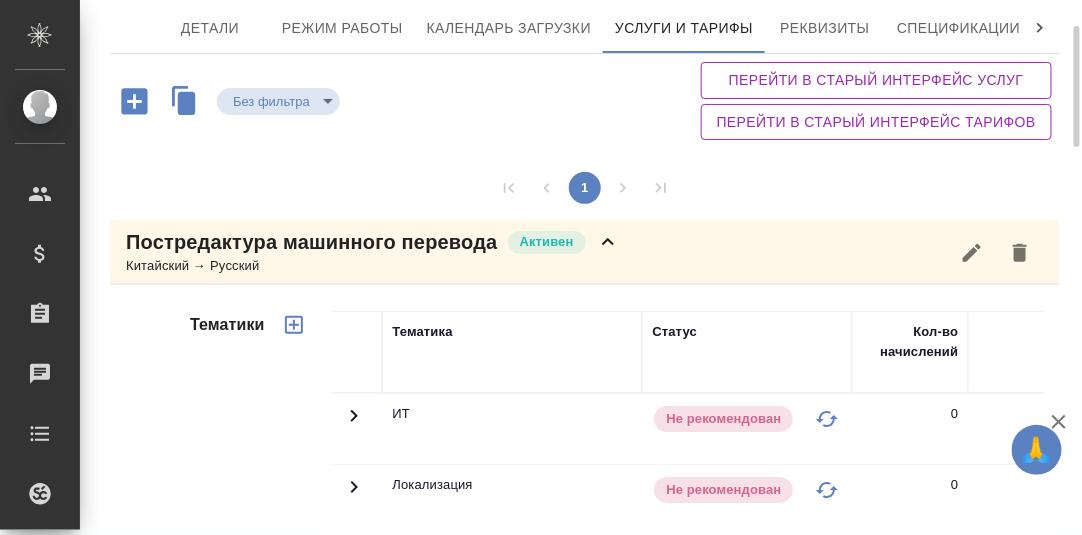click 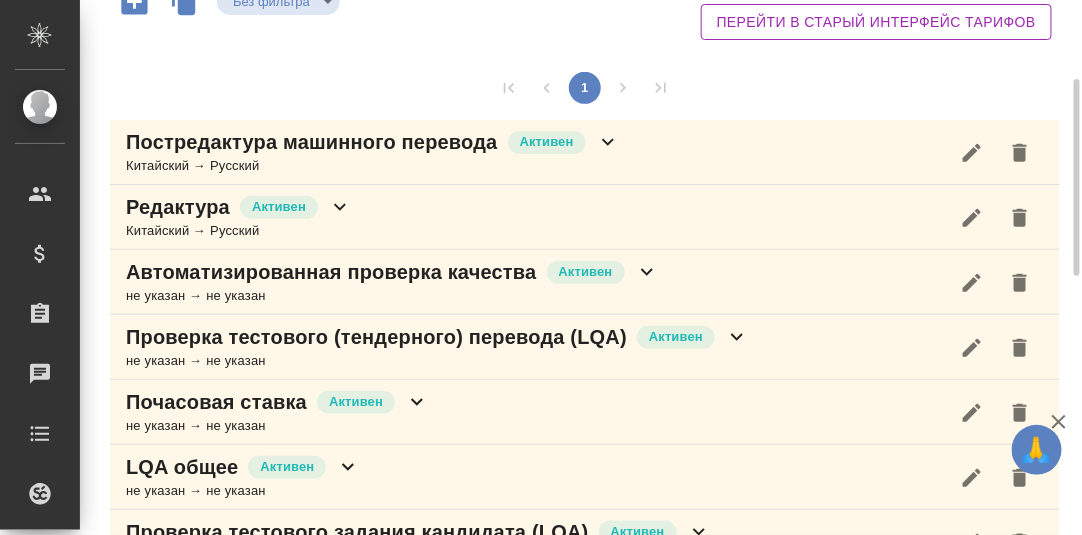 scroll, scrollTop: 116, scrollLeft: 0, axis: vertical 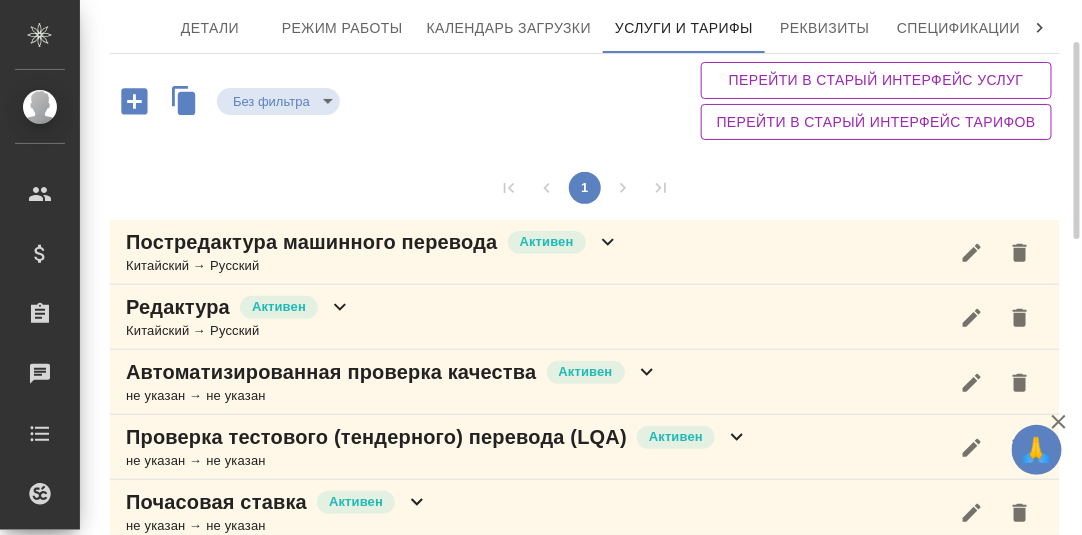 click 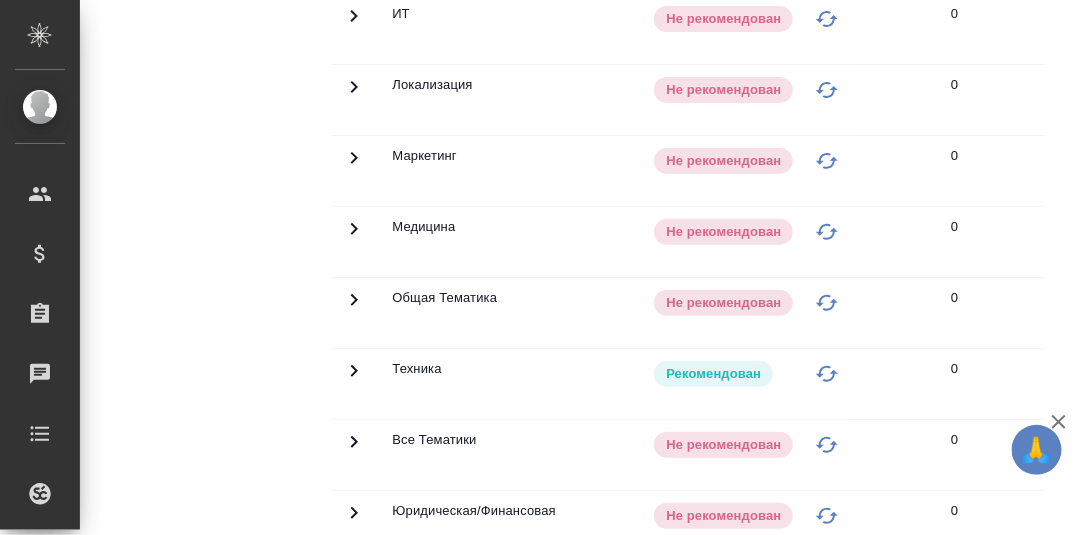 scroll, scrollTop: 17, scrollLeft: 0, axis: vertical 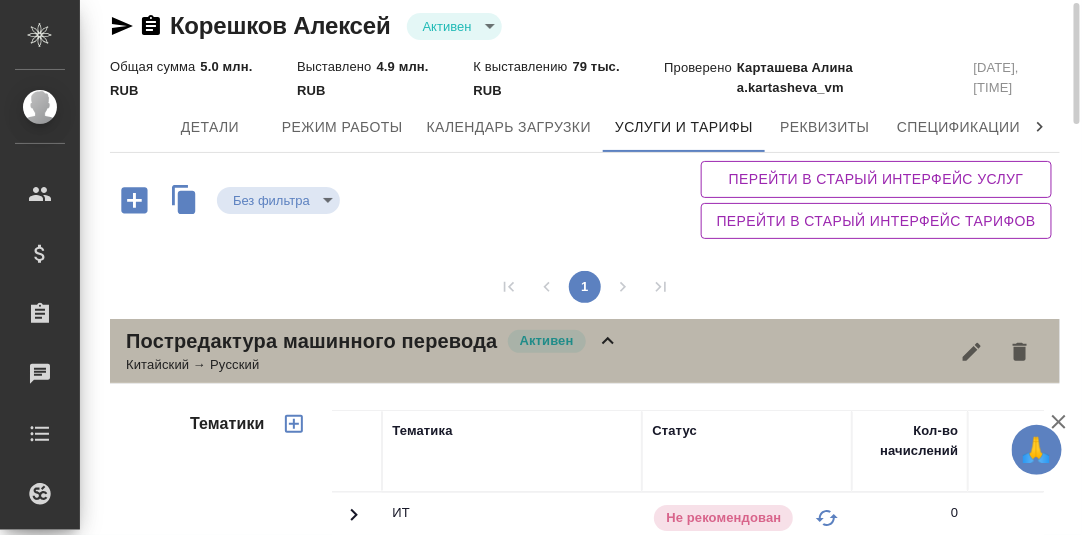 click 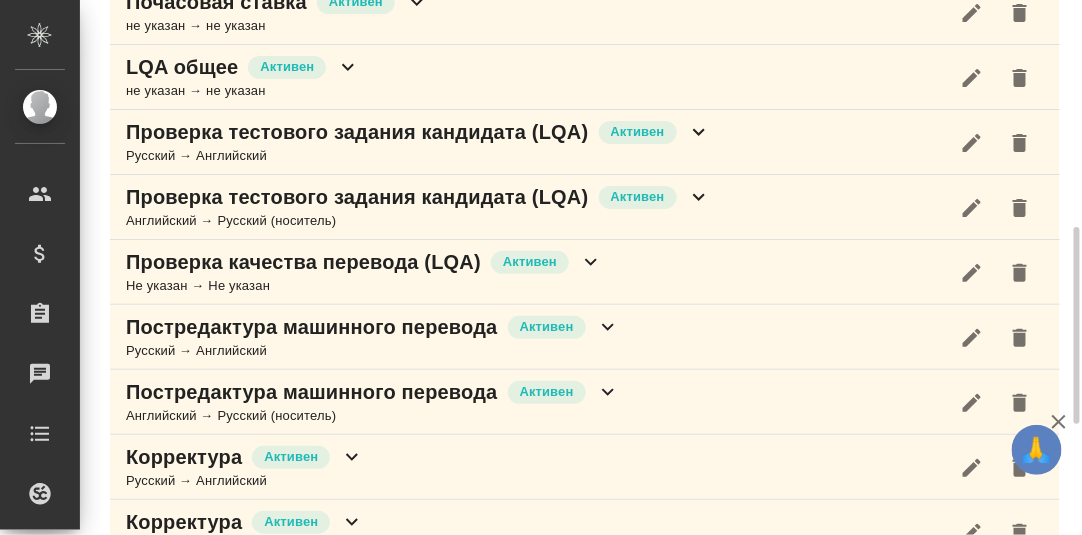 scroll, scrollTop: 915, scrollLeft: 0, axis: vertical 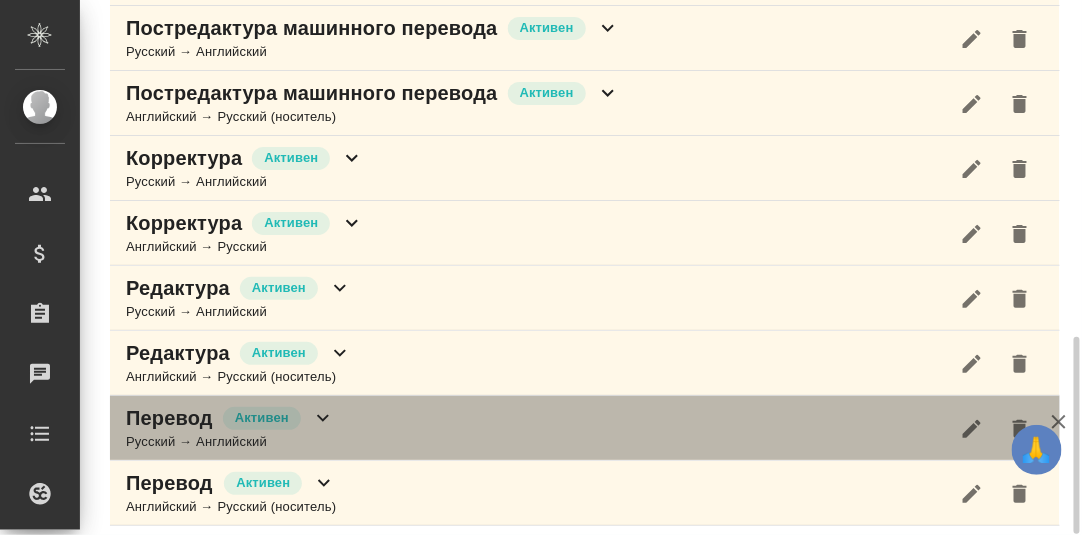 drag, startPoint x: 324, startPoint y: 409, endPoint x: 345, endPoint y: 394, distance: 25.806976 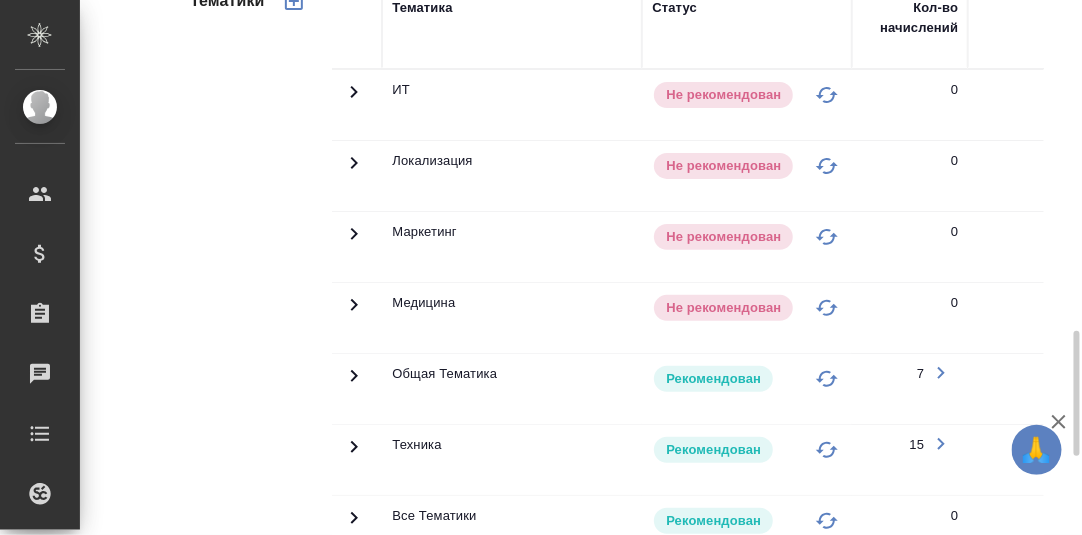 scroll, scrollTop: 1514, scrollLeft: 0, axis: vertical 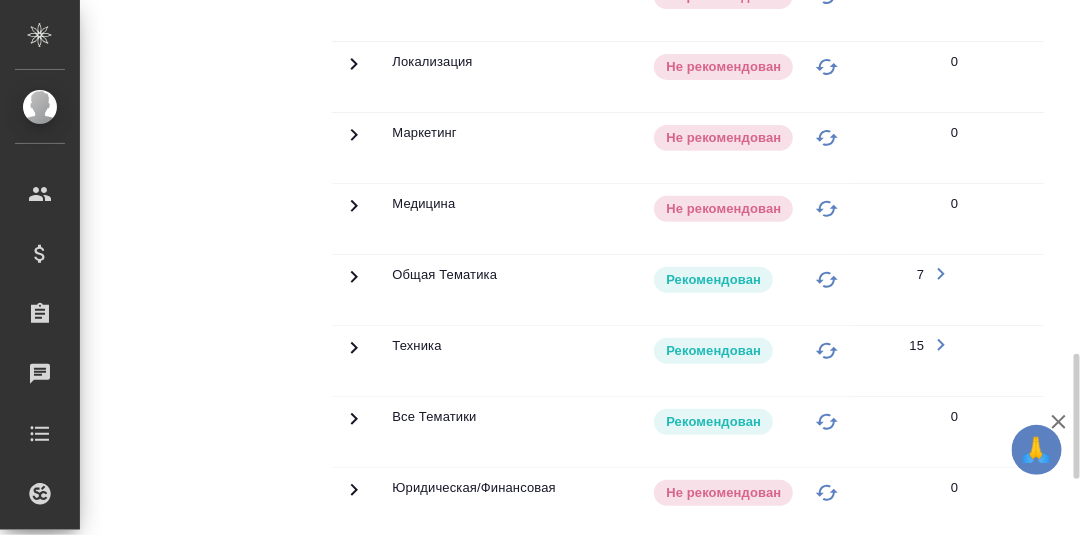 click 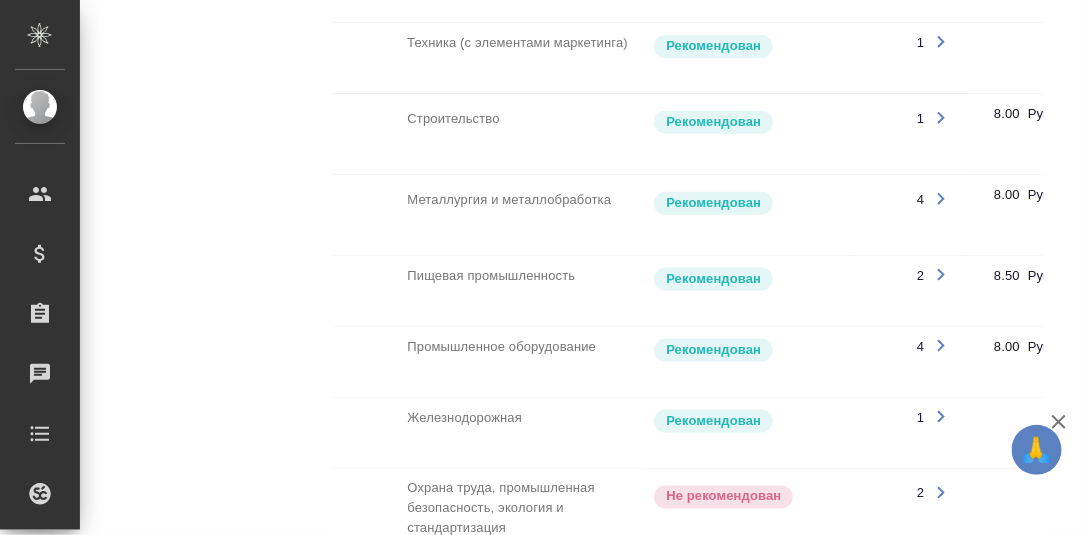 scroll, scrollTop: 2114, scrollLeft: 0, axis: vertical 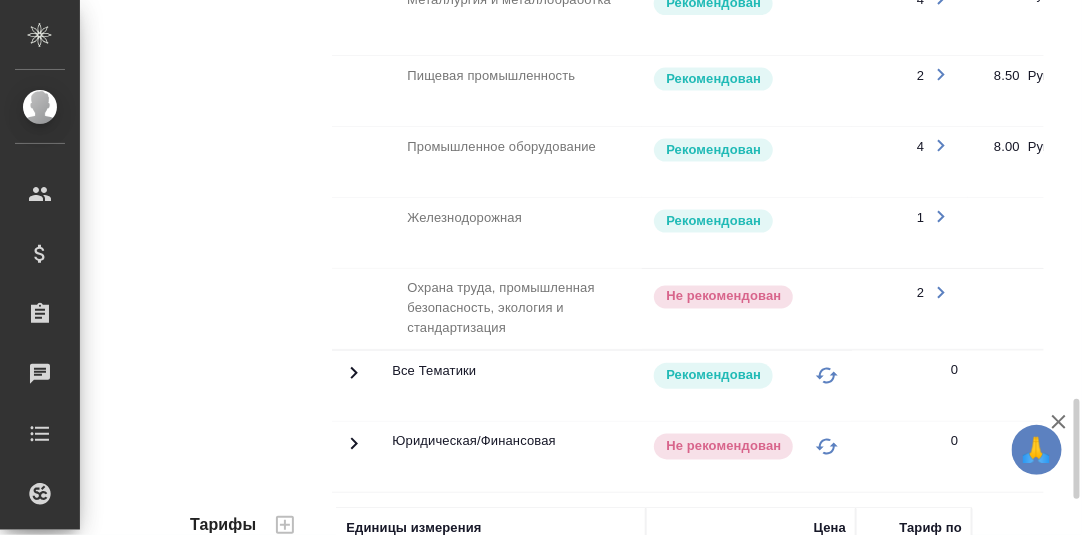 click 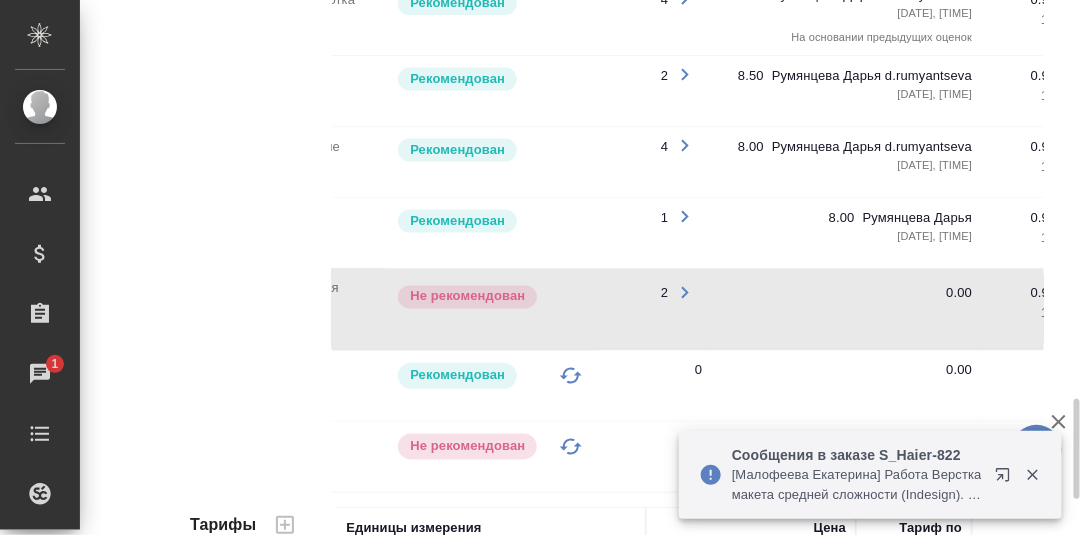scroll, scrollTop: 0, scrollLeft: 540, axis: horizontal 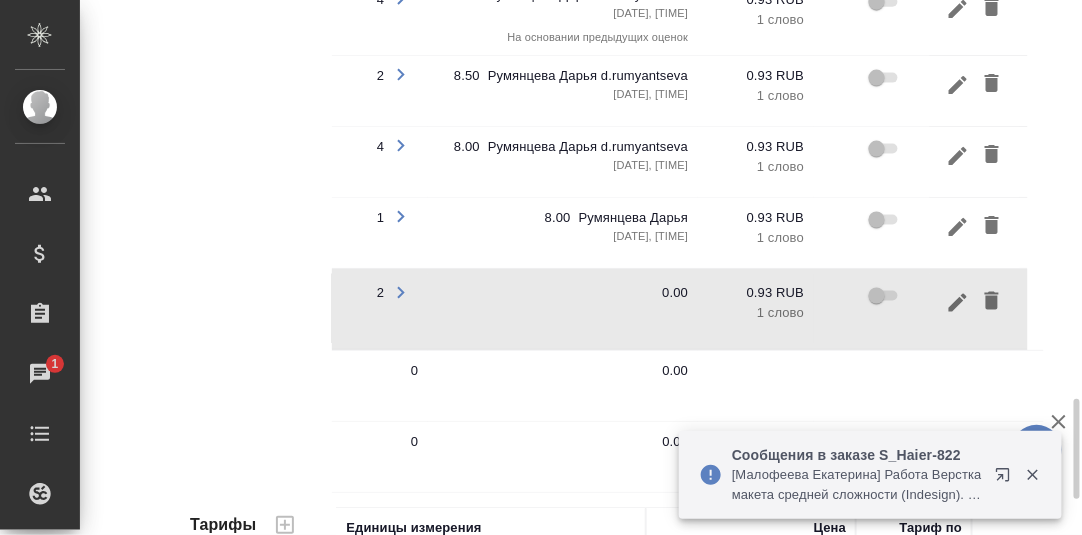 click 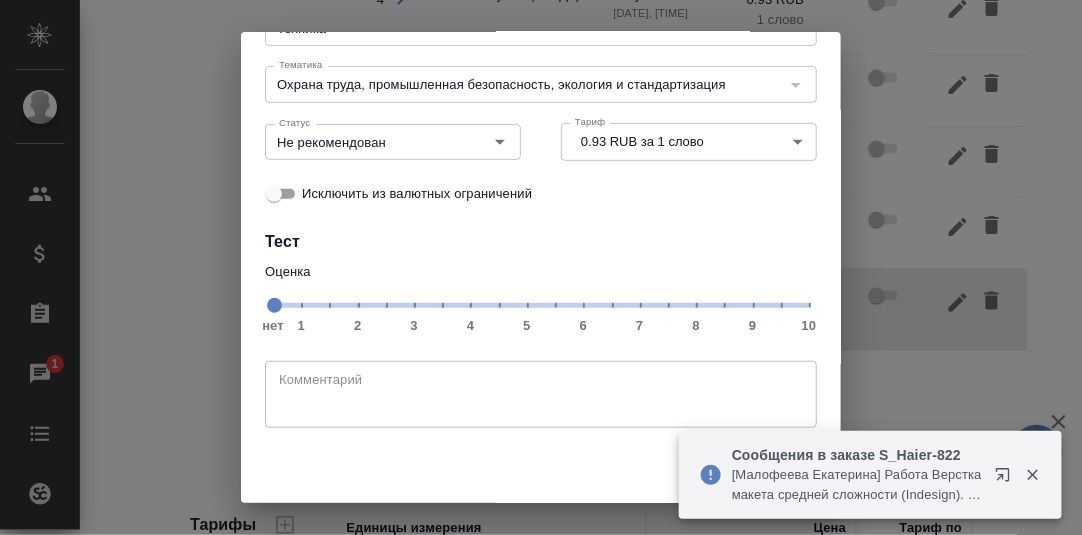 scroll, scrollTop: 183, scrollLeft: 0, axis: vertical 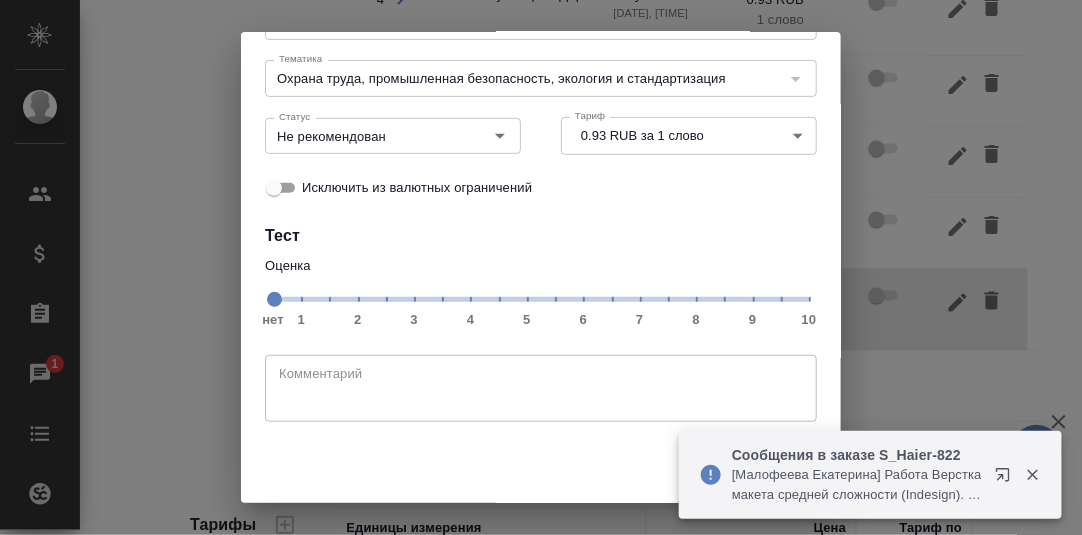 click on "нет 1 2 3 4 5 6 7 8 9 10" at bounding box center (541, 298) 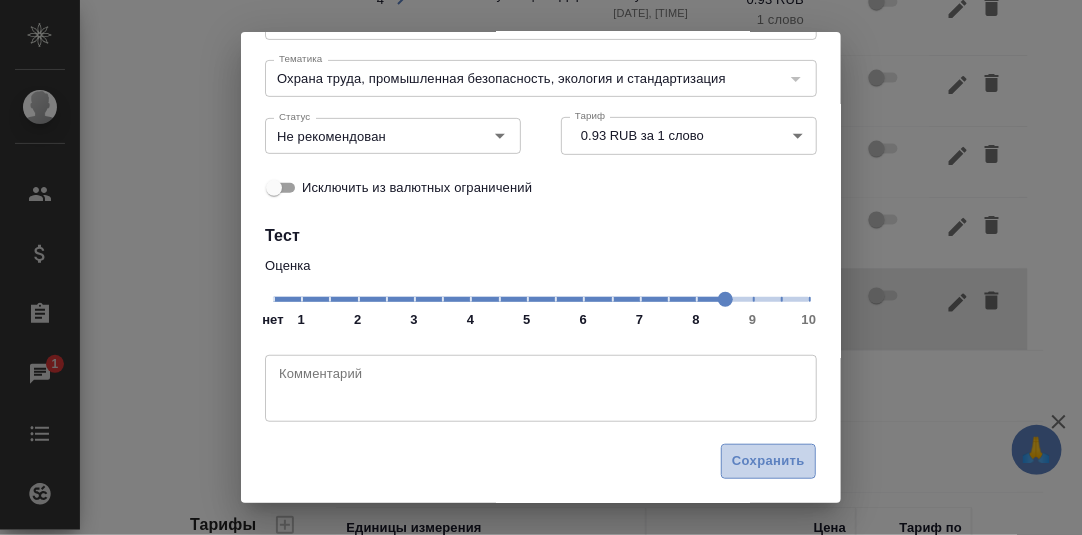 drag, startPoint x: 752, startPoint y: 459, endPoint x: 920, endPoint y: 366, distance: 192.02344 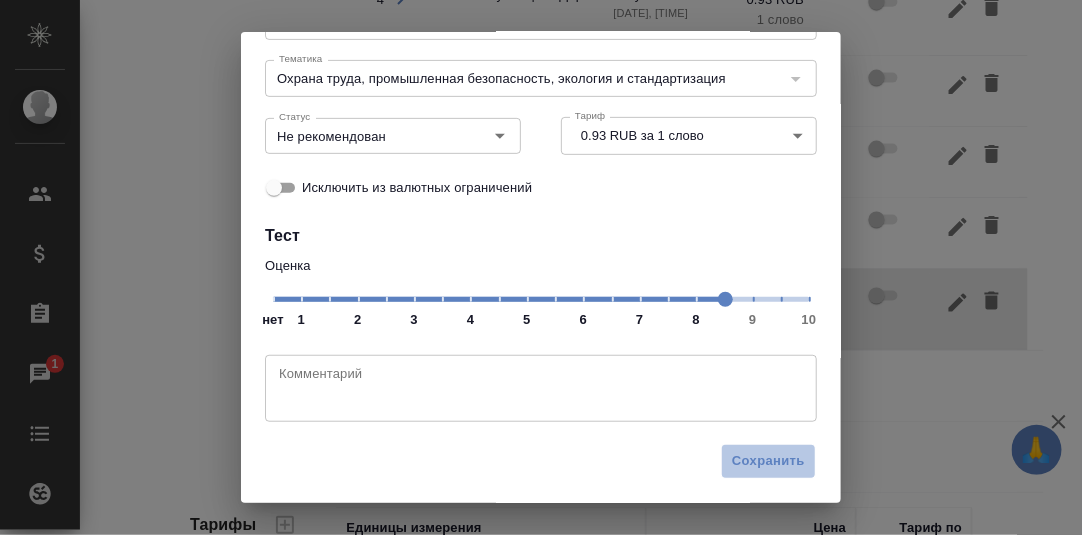 click on "Сохранить" at bounding box center (768, 461) 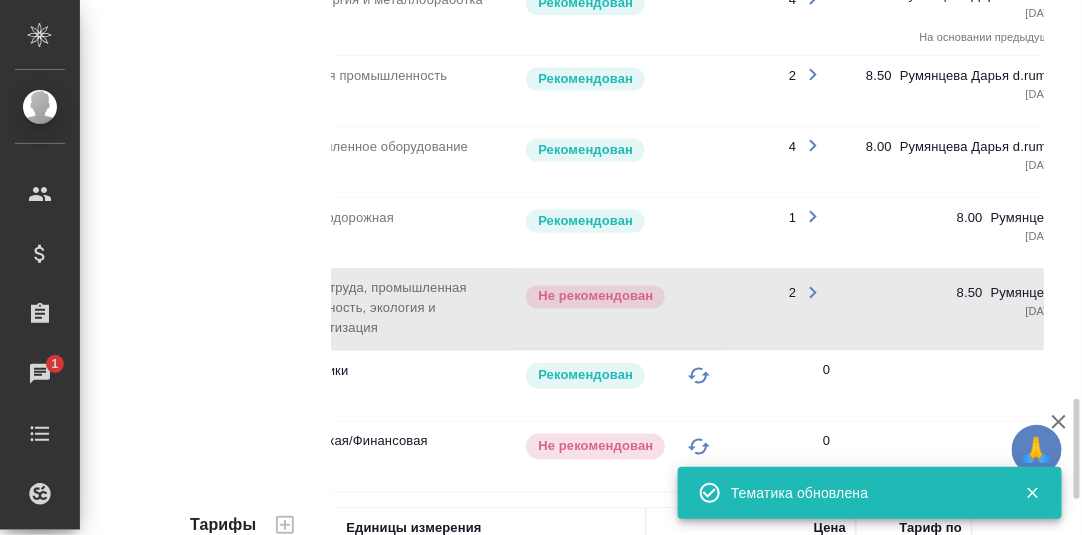 scroll, scrollTop: 0, scrollLeft: 118, axis: horizontal 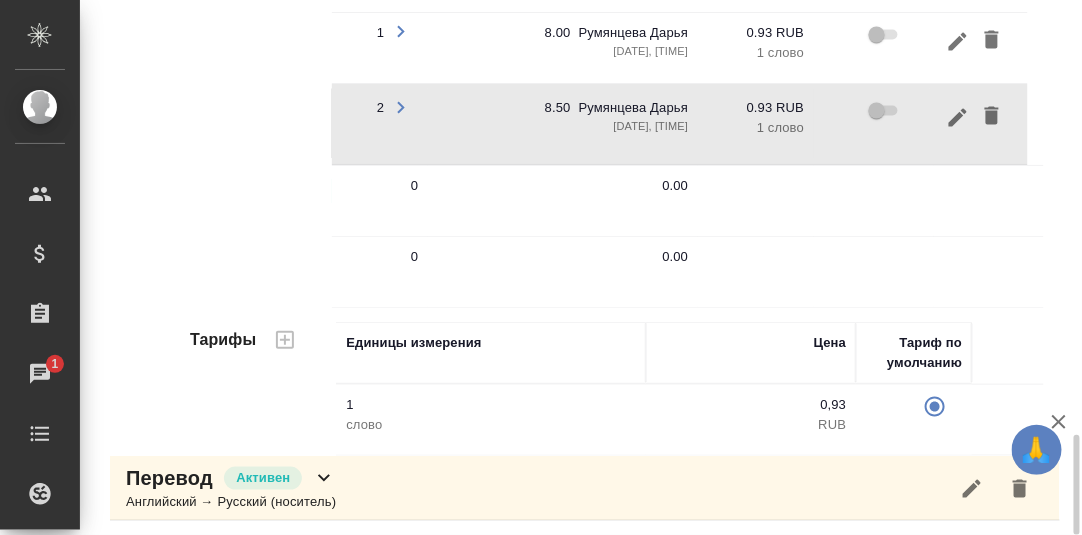 click 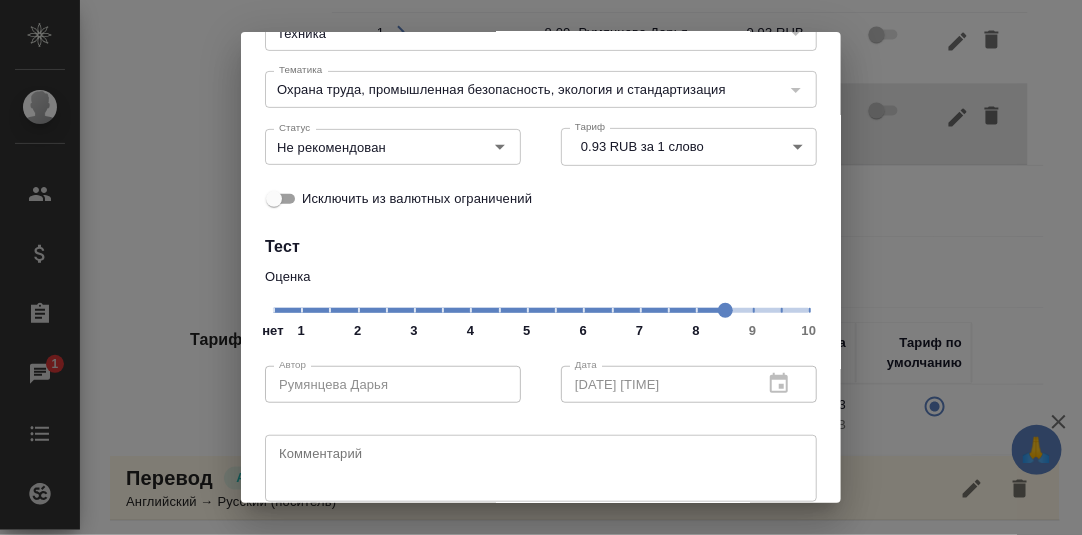 scroll, scrollTop: 200, scrollLeft: 0, axis: vertical 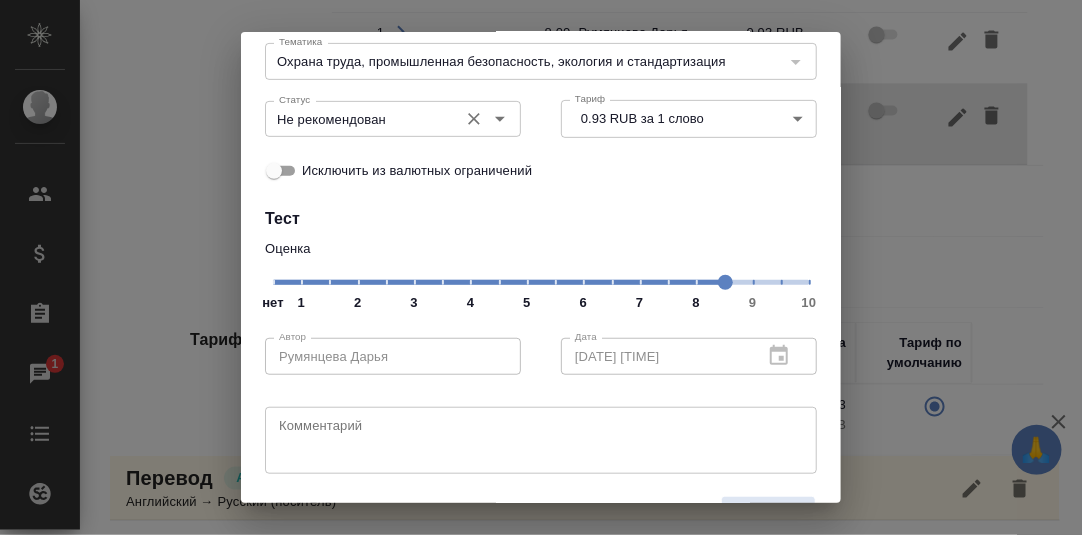 click 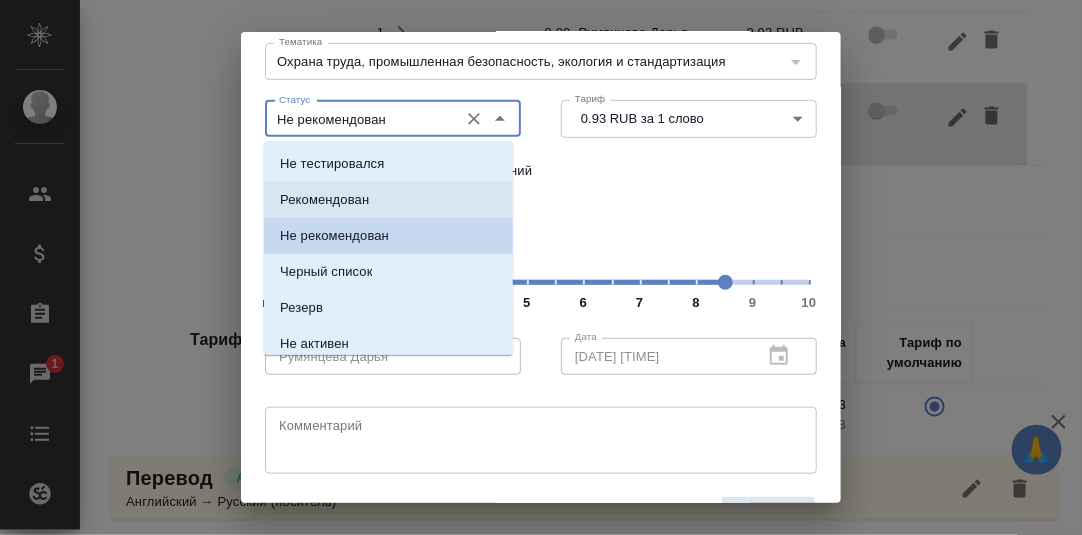 click on "Рекомендован" at bounding box center [388, 200] 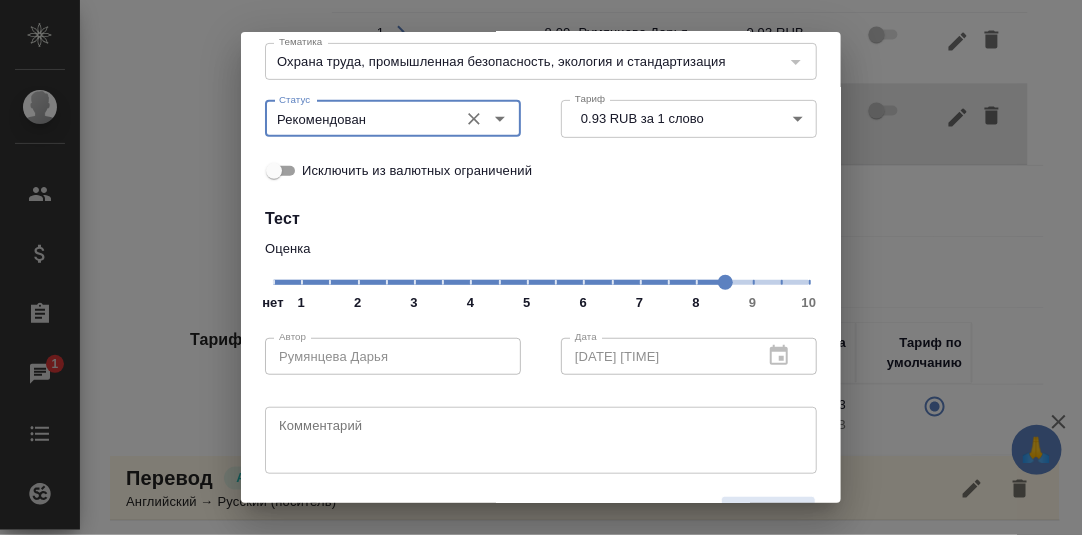scroll, scrollTop: 251, scrollLeft: 0, axis: vertical 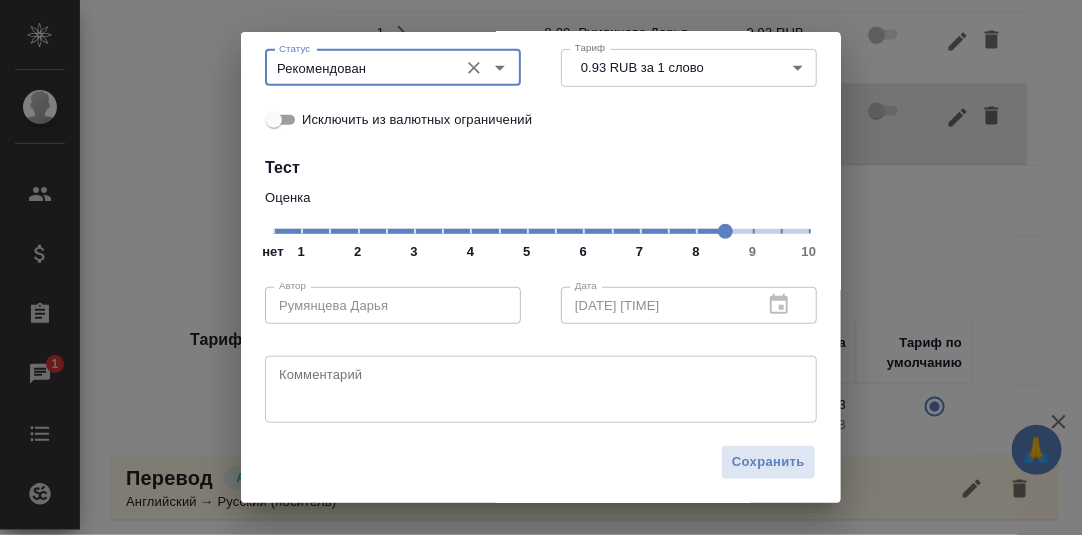 drag, startPoint x: 750, startPoint y: 458, endPoint x: 803, endPoint y: 431, distance: 59.48109 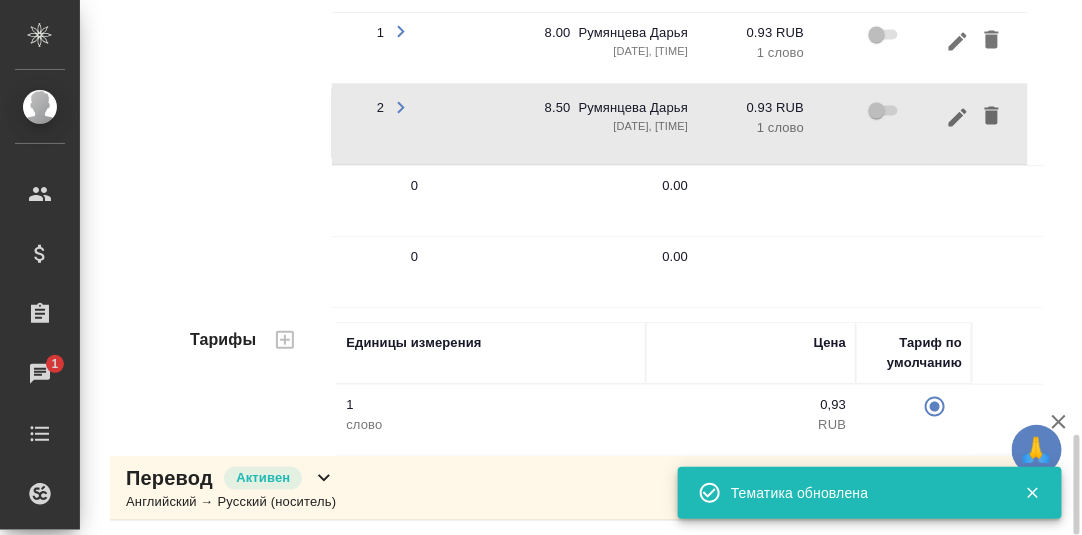 scroll, scrollTop: 2199, scrollLeft: 0, axis: vertical 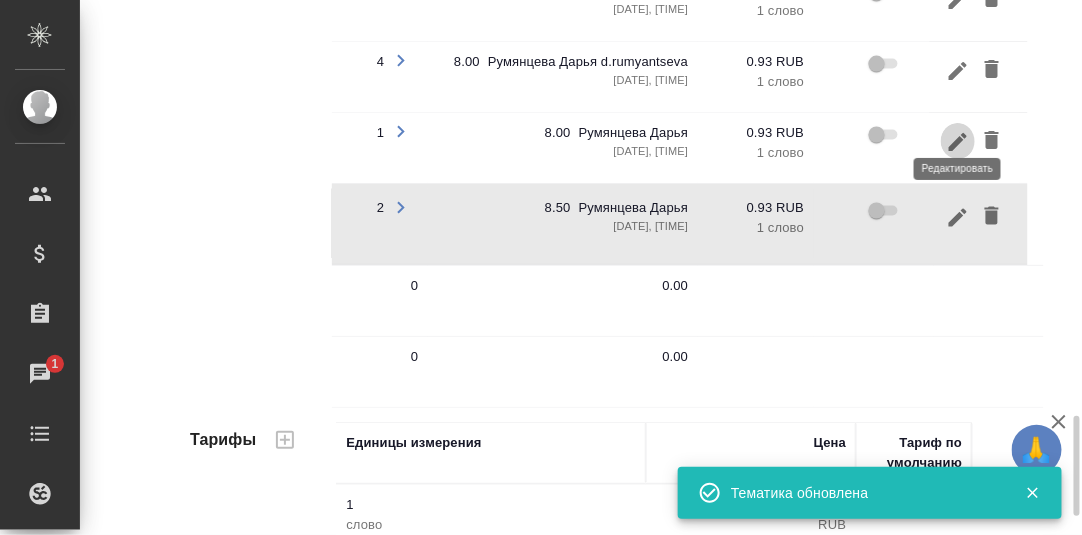 click 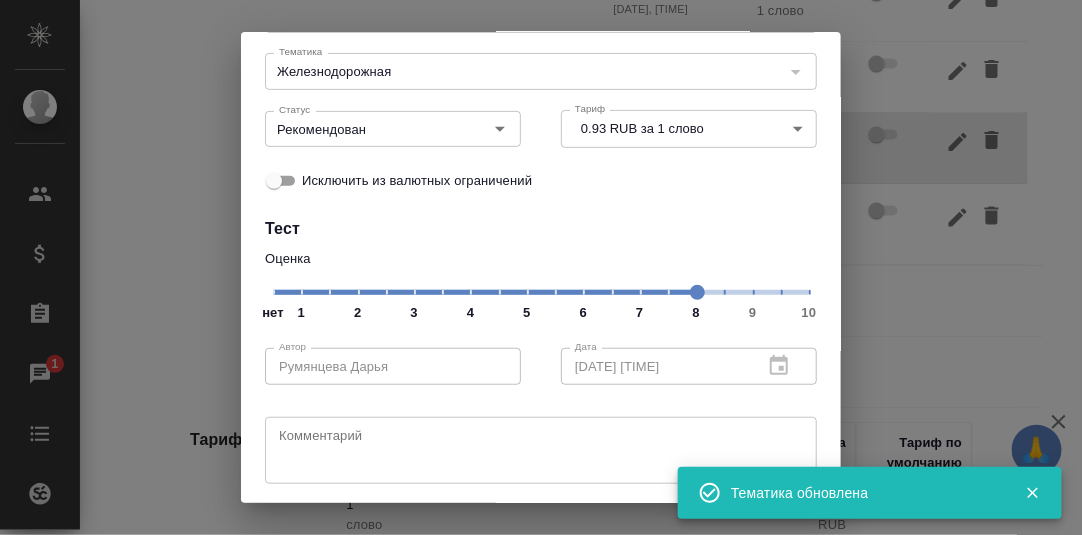 scroll, scrollTop: 200, scrollLeft: 0, axis: vertical 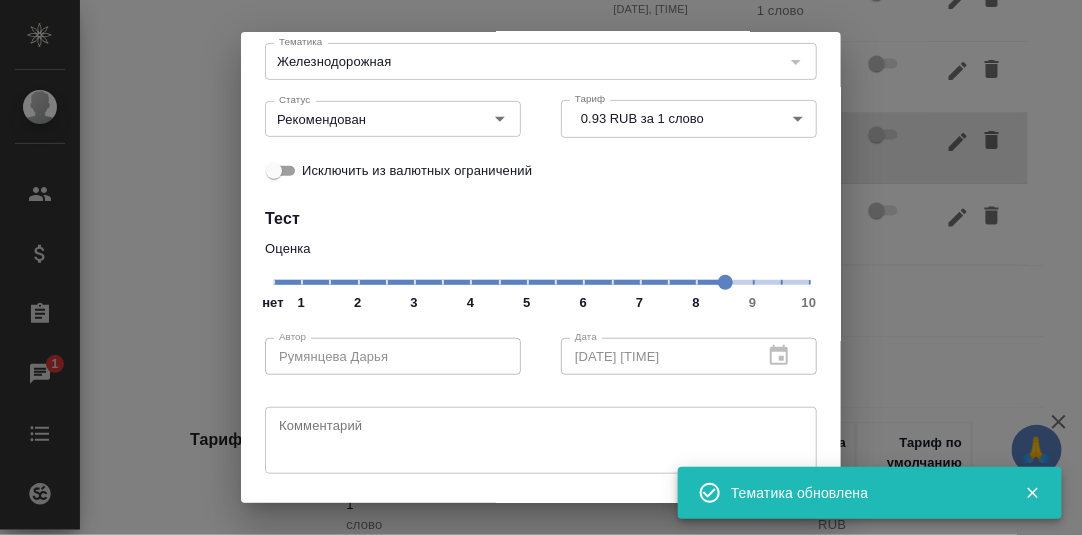 click on "нет 1 2 3 4 5 6 7 8 9 10" at bounding box center [541, 281] 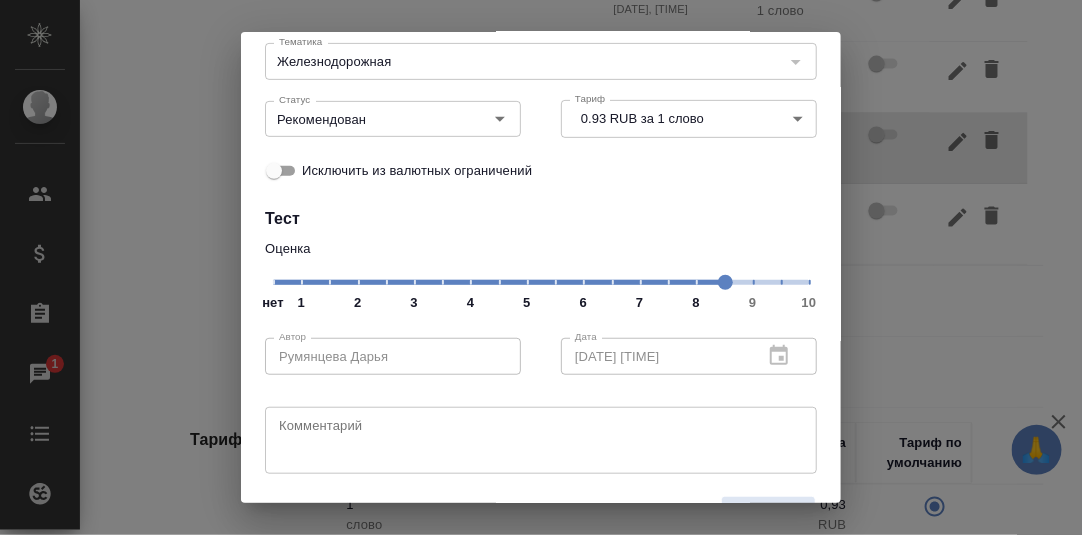 scroll, scrollTop: 251, scrollLeft: 0, axis: vertical 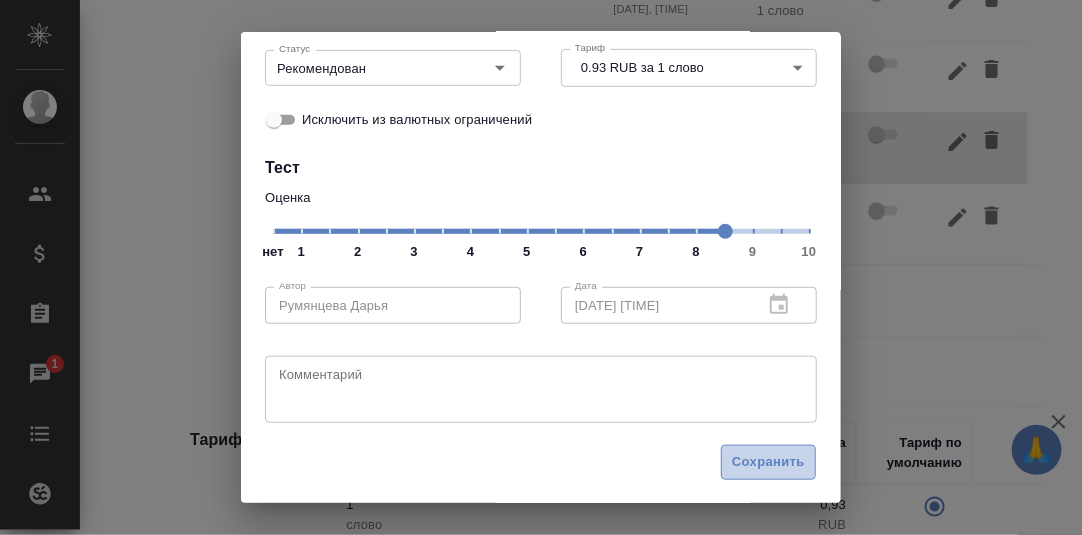 drag, startPoint x: 752, startPoint y: 458, endPoint x: 860, endPoint y: 466, distance: 108.29589 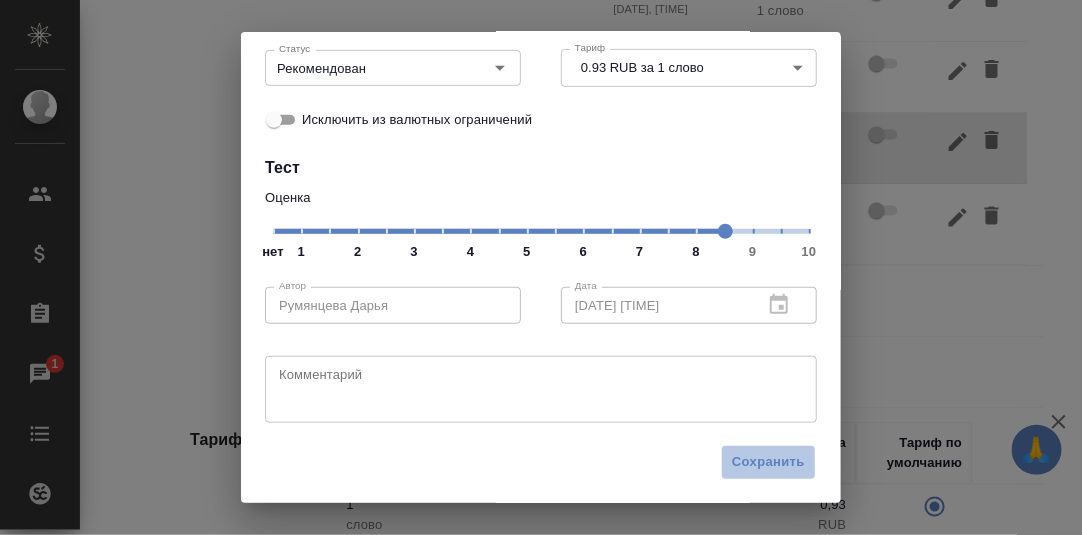 click on "Сохранить" at bounding box center [768, 462] 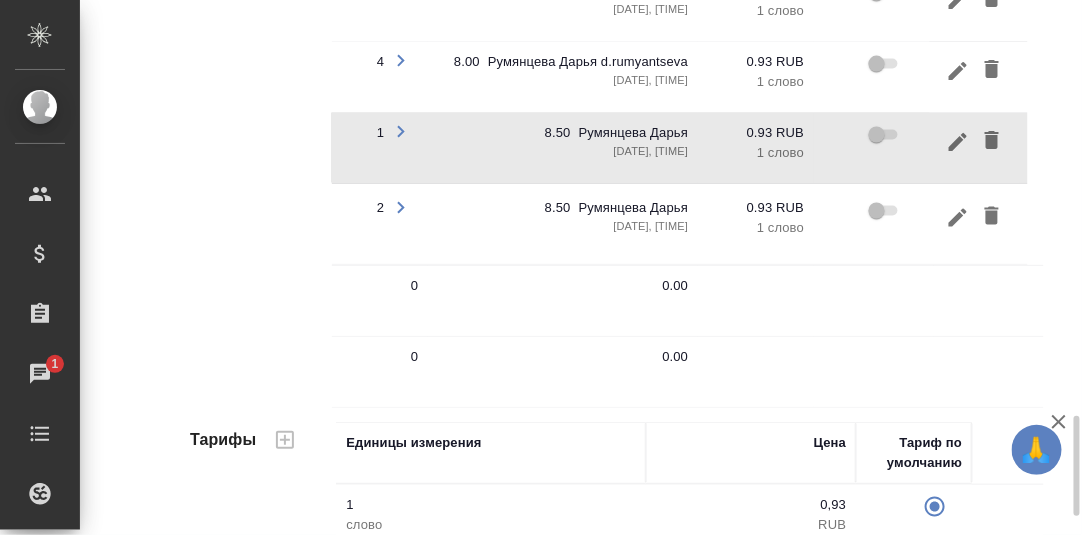 scroll, scrollTop: 1999, scrollLeft: 0, axis: vertical 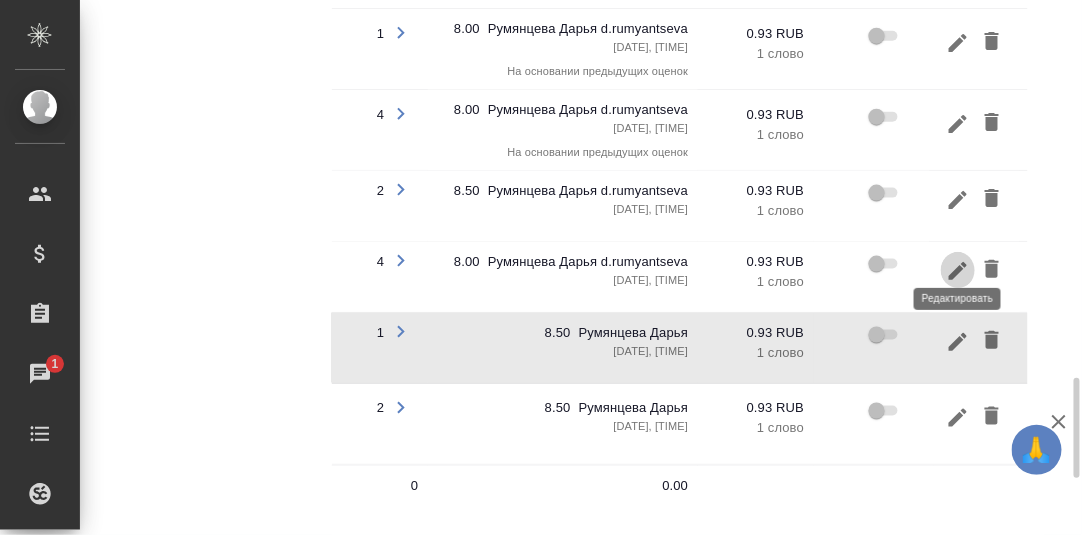 click 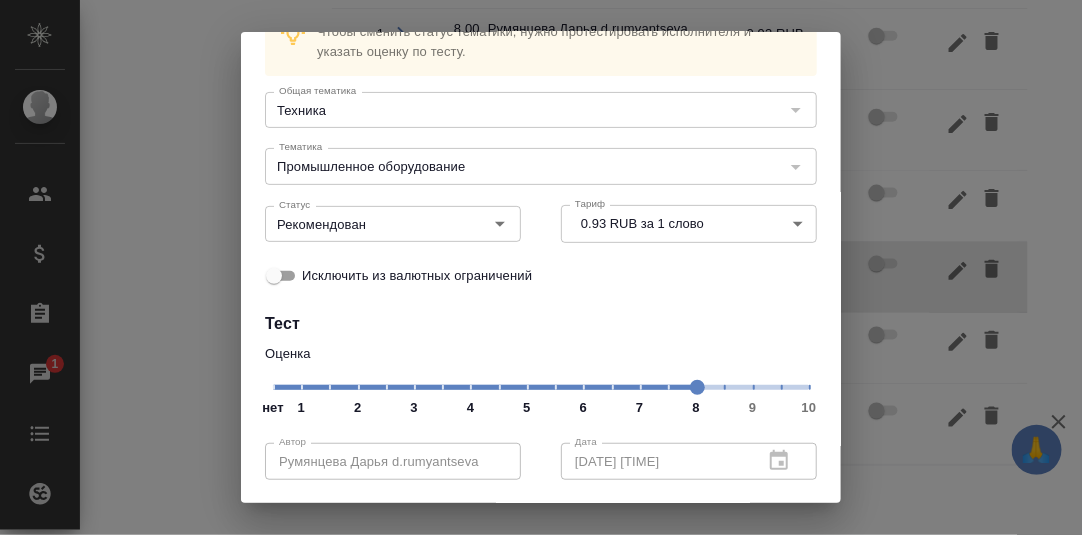 scroll, scrollTop: 200, scrollLeft: 0, axis: vertical 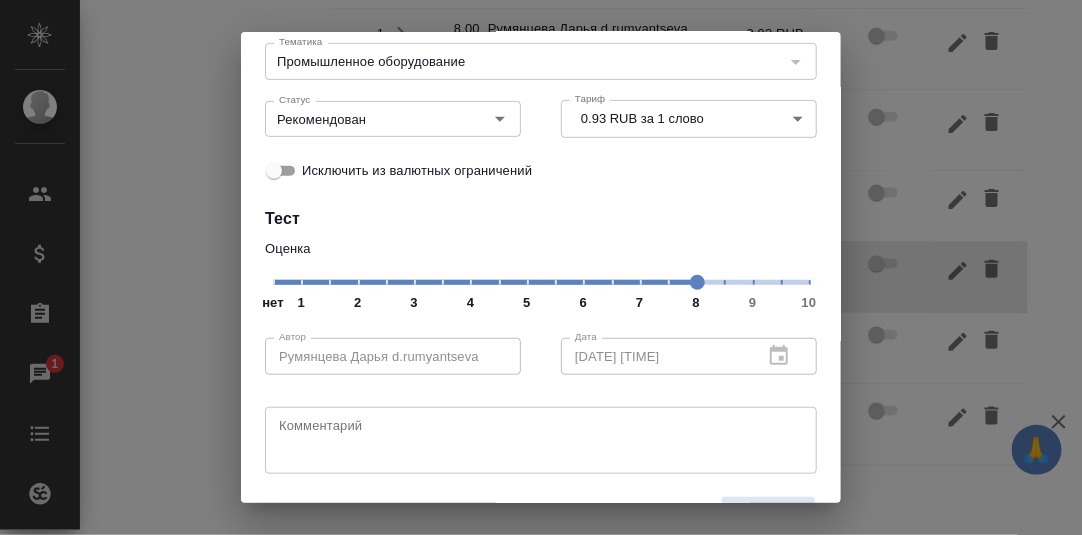 click on "нет 1 2 3 4 5 6 7 8 9 10" at bounding box center (541, 281) 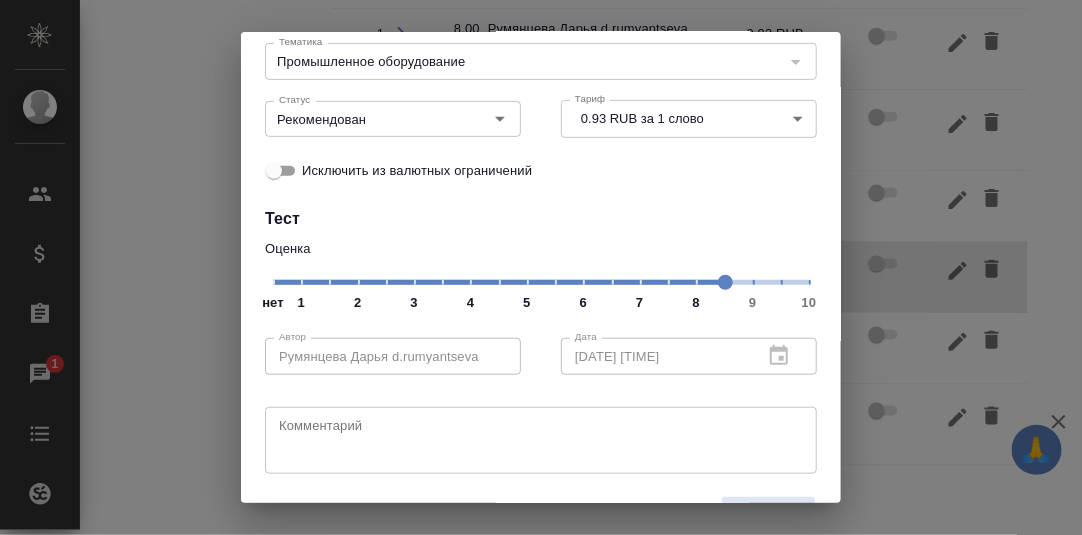 scroll, scrollTop: 251, scrollLeft: 0, axis: vertical 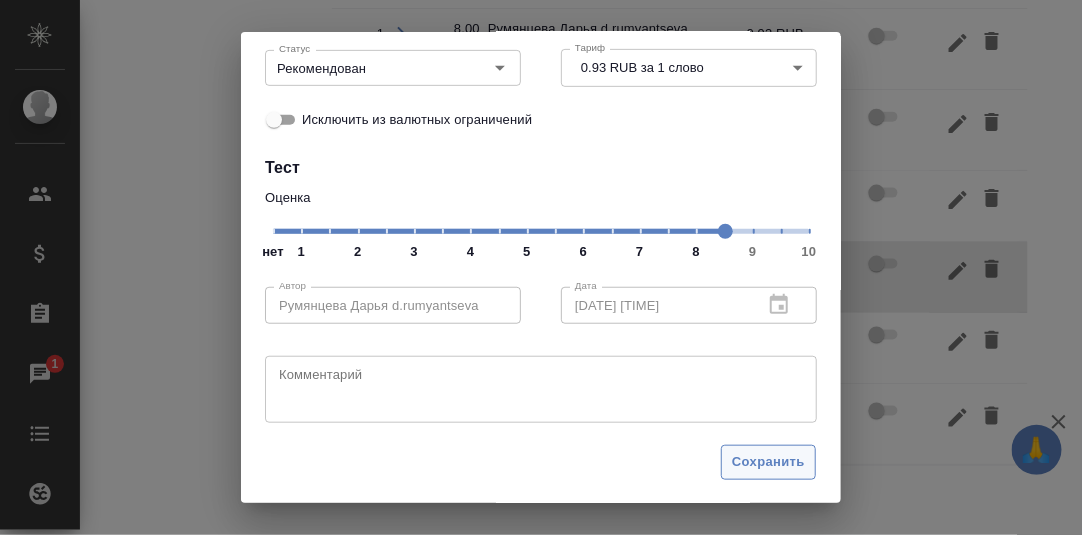 drag, startPoint x: 739, startPoint y: 462, endPoint x: 815, endPoint y: 403, distance: 96.2133 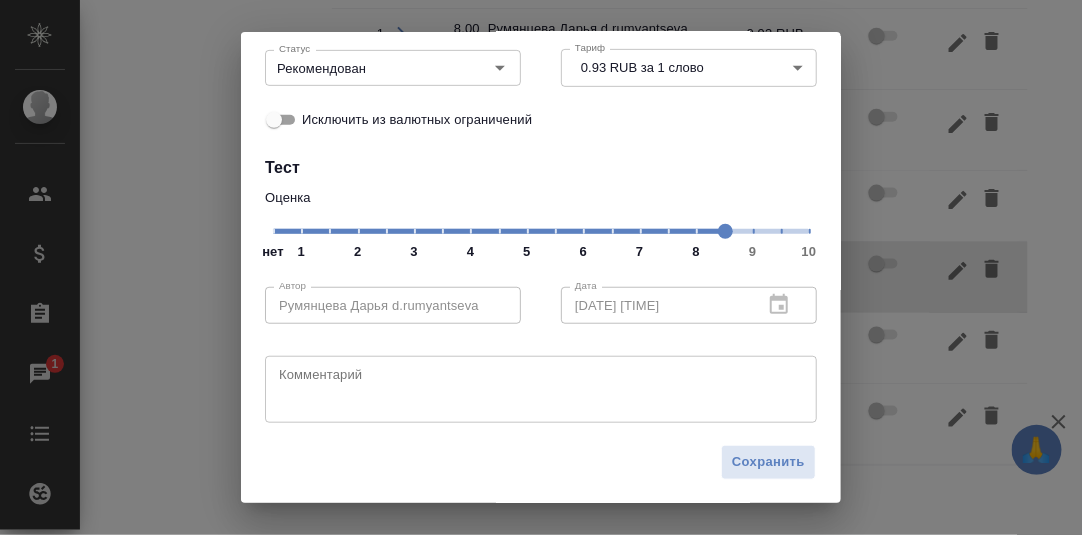 click on "Сохранить" at bounding box center [768, 462] 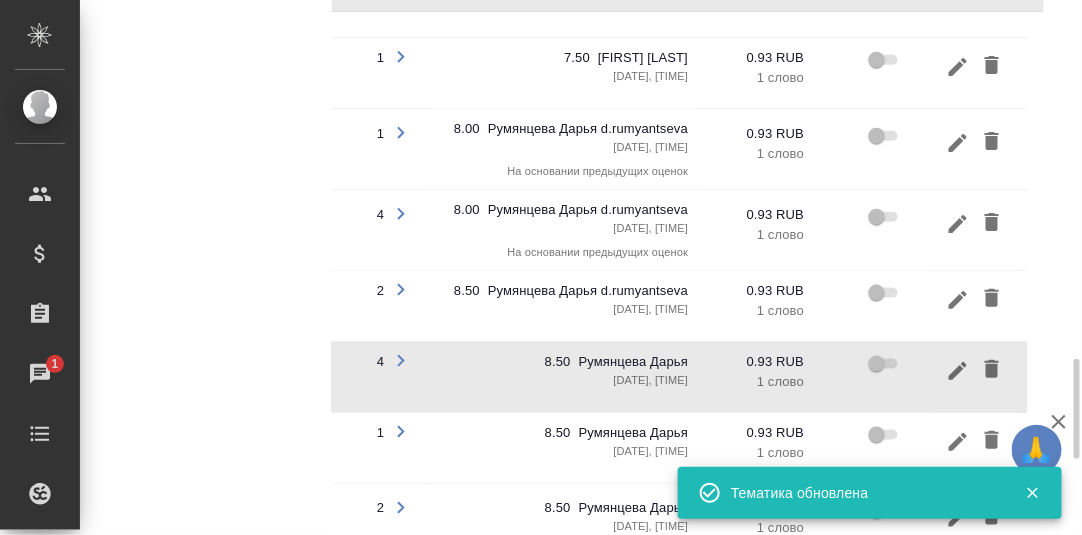 scroll, scrollTop: 1799, scrollLeft: 0, axis: vertical 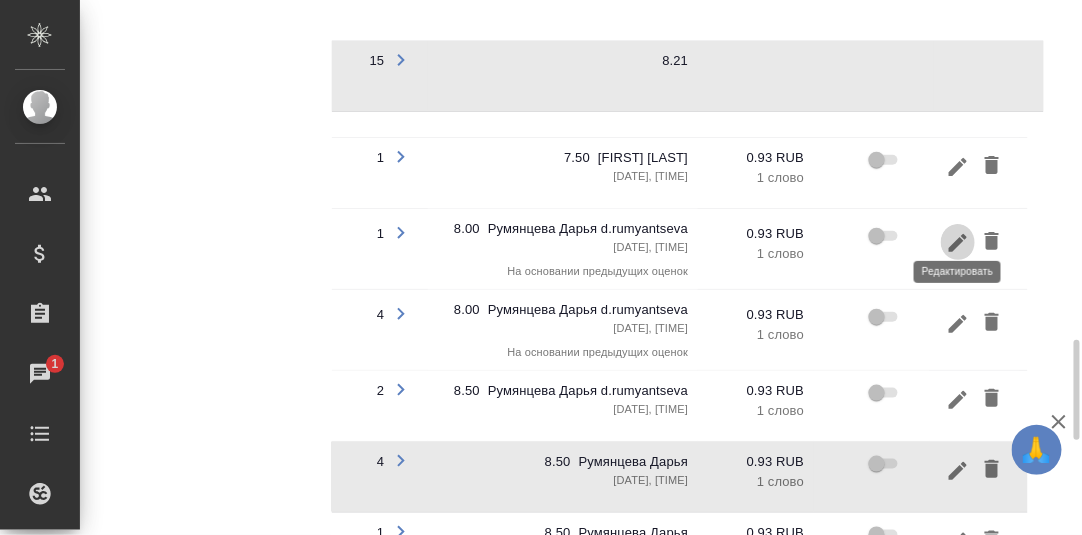 click 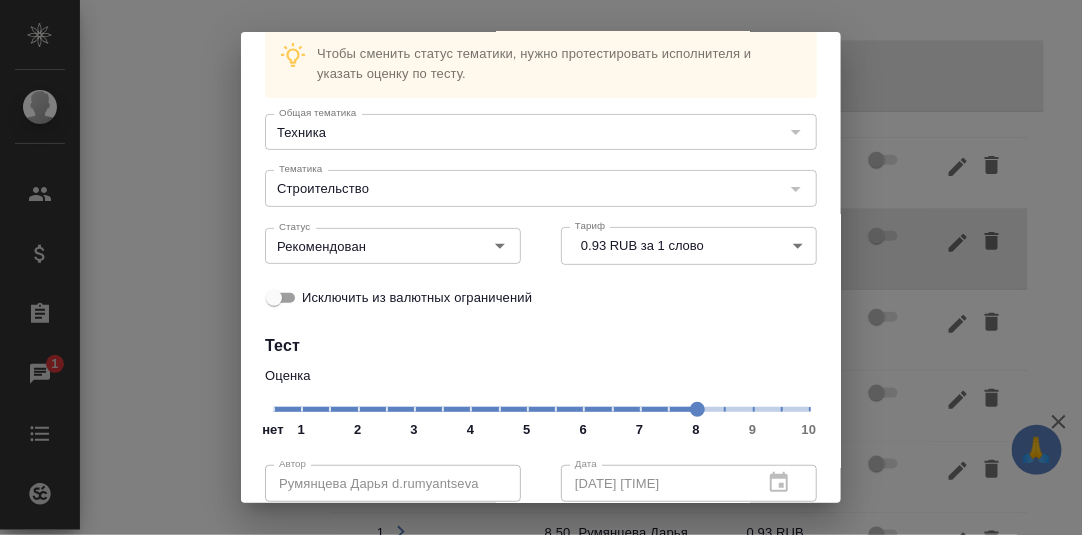 scroll, scrollTop: 99, scrollLeft: 0, axis: vertical 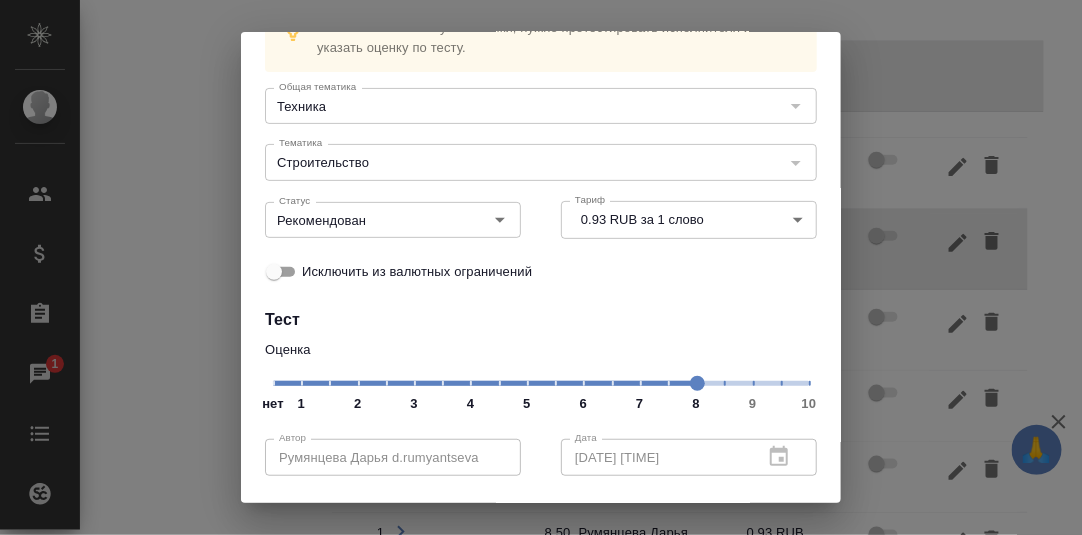click on "нет 1 2 3 4 5 6 7 8 9 10" at bounding box center [541, 382] 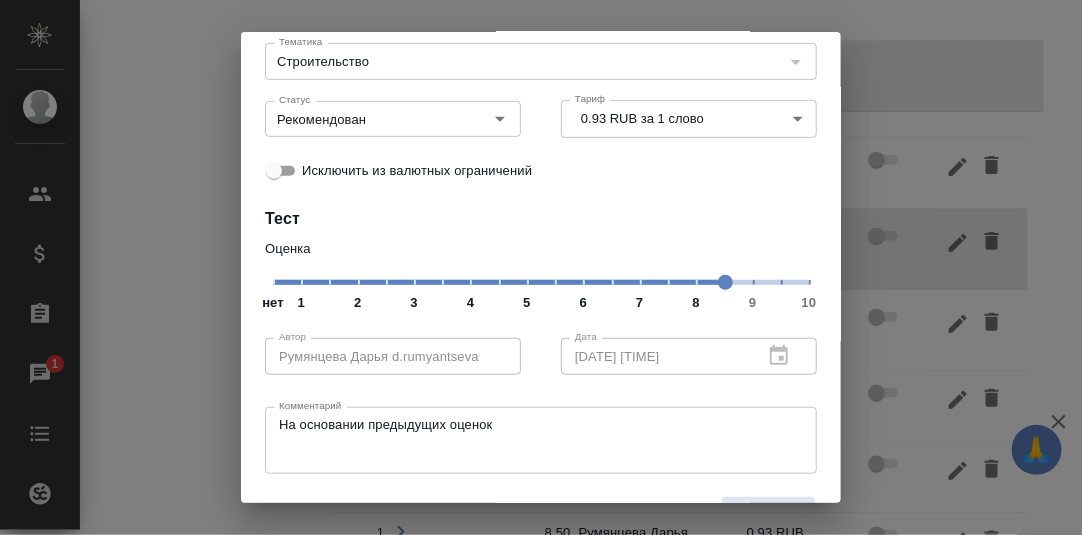 scroll, scrollTop: 251, scrollLeft: 0, axis: vertical 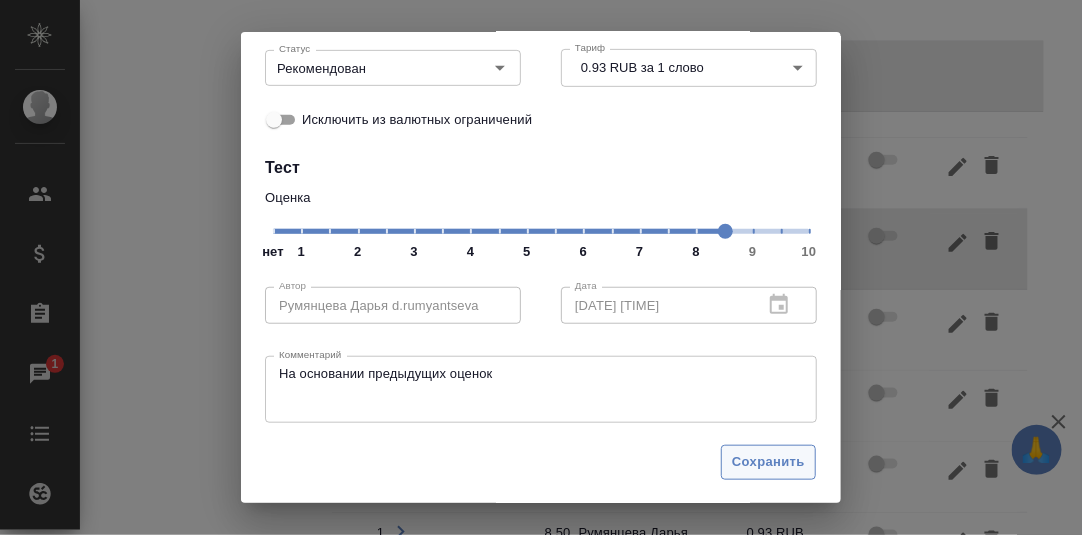 click on "Сохранить" at bounding box center (768, 462) 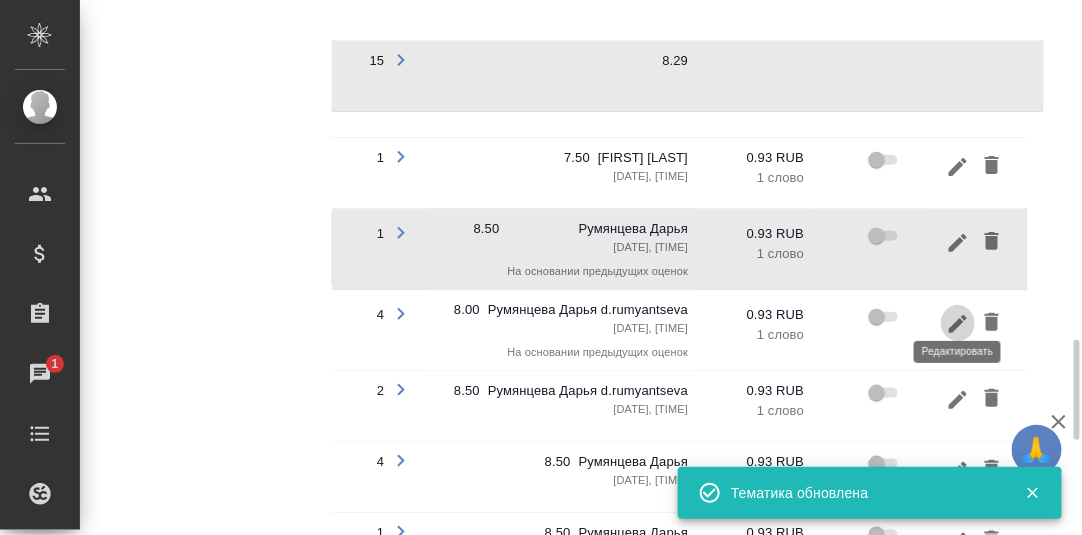 click 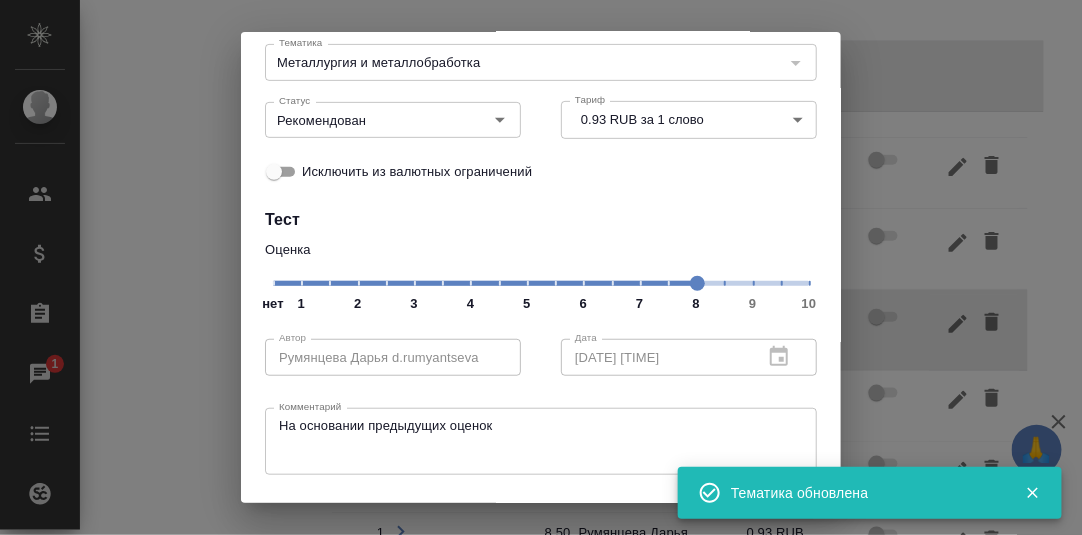 scroll, scrollTop: 200, scrollLeft: 0, axis: vertical 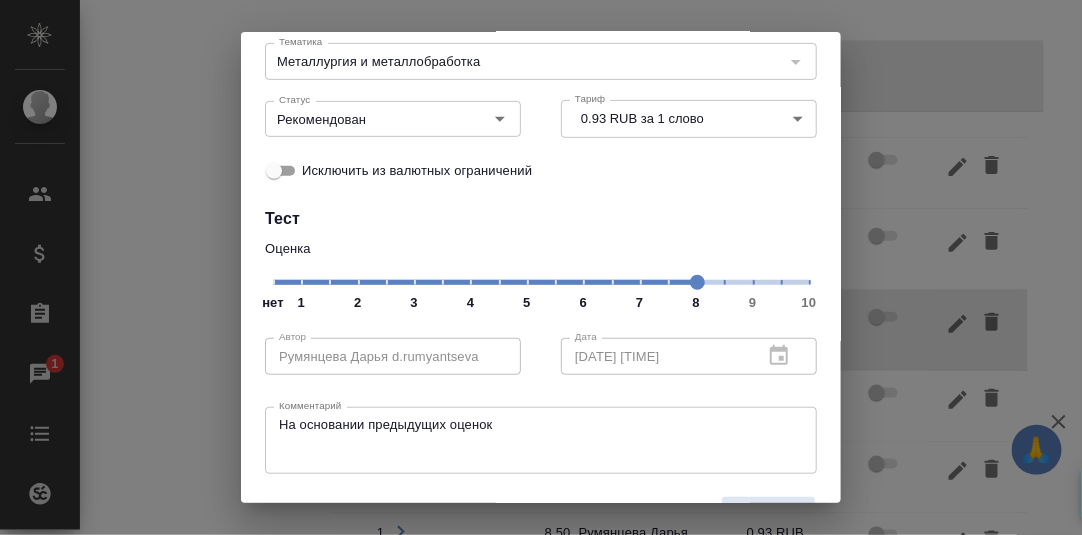 click on "нет 1 2 3 4 5 6 7 8 9 10" at bounding box center [541, 281] 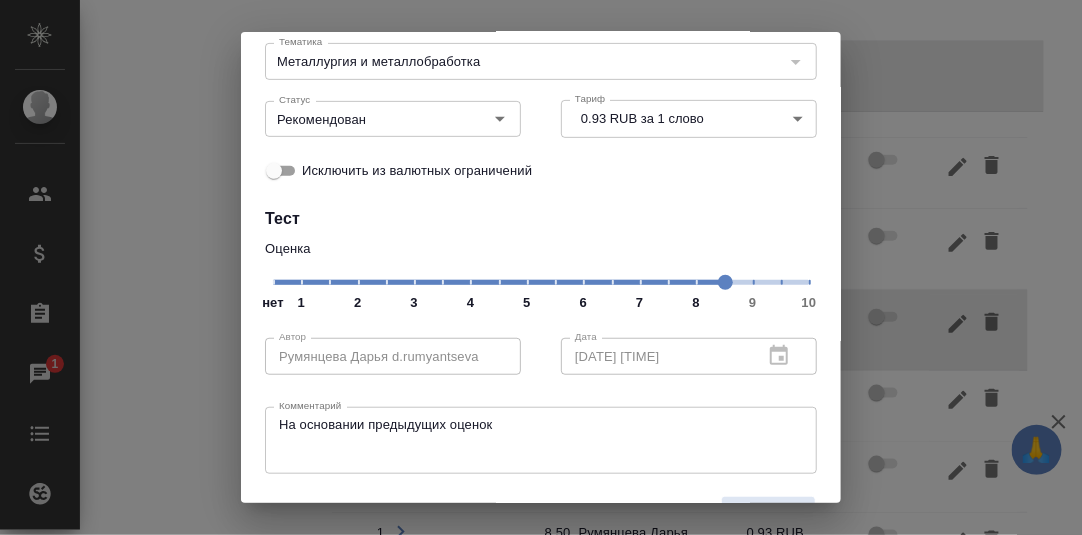 scroll, scrollTop: 251, scrollLeft: 0, axis: vertical 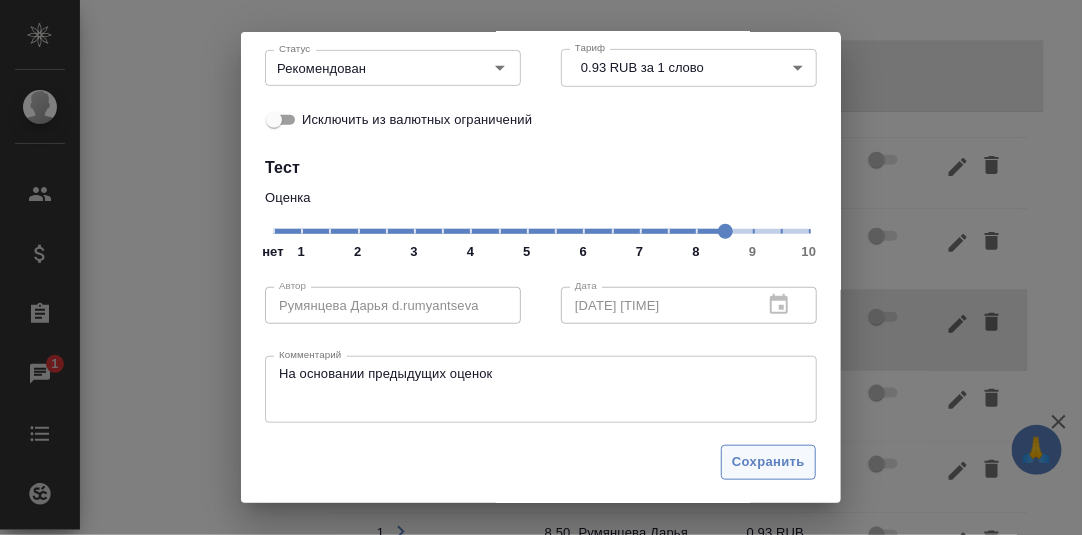 click on "Сохранить" at bounding box center [768, 462] 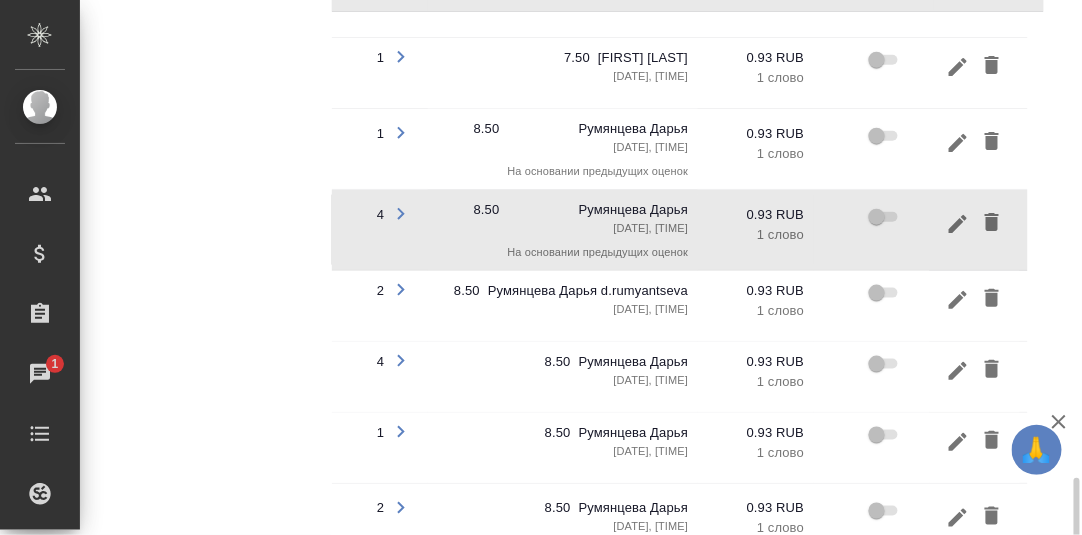 scroll, scrollTop: 2099, scrollLeft: 0, axis: vertical 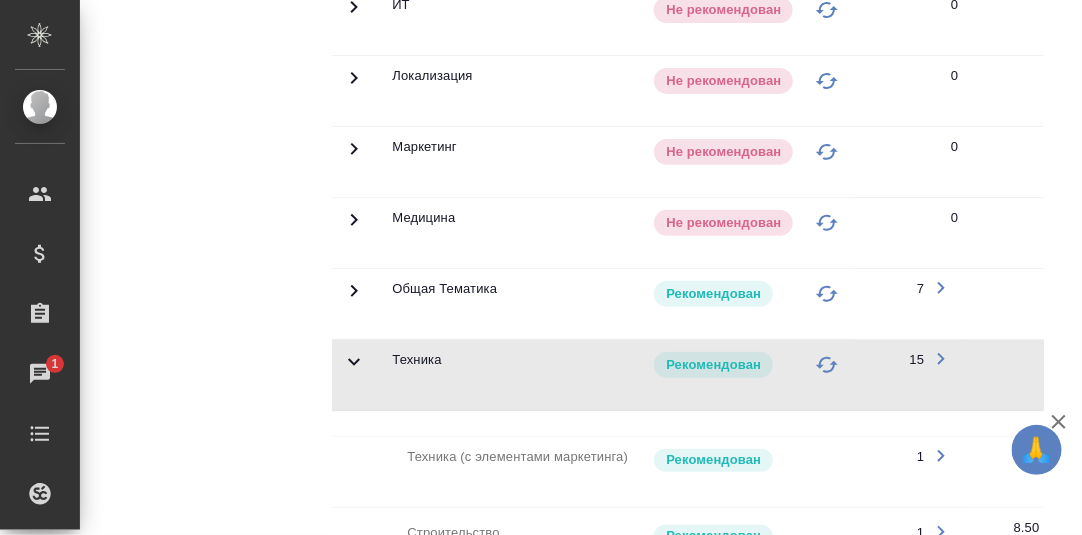 click 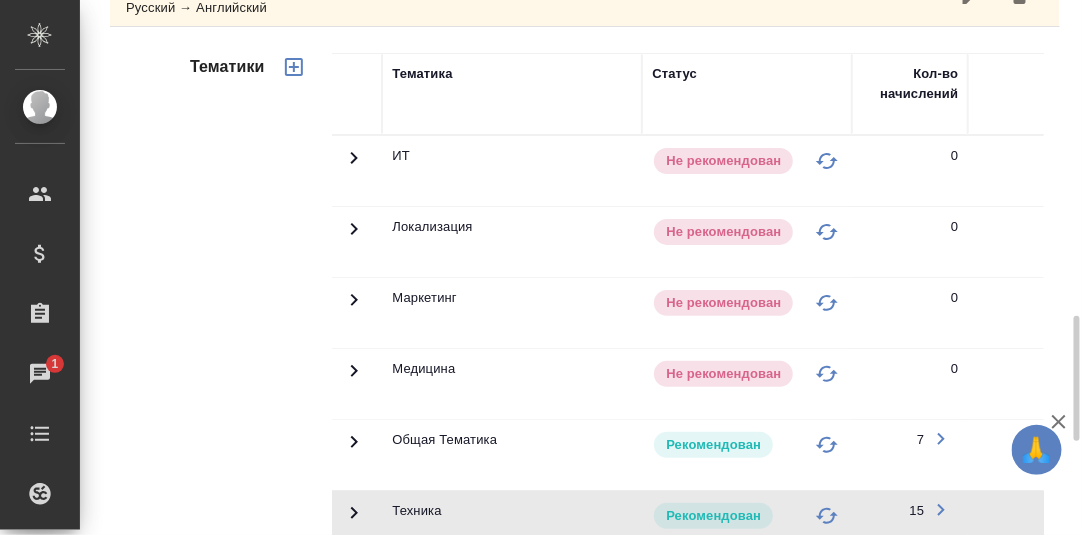 scroll, scrollTop: 949, scrollLeft: 0, axis: vertical 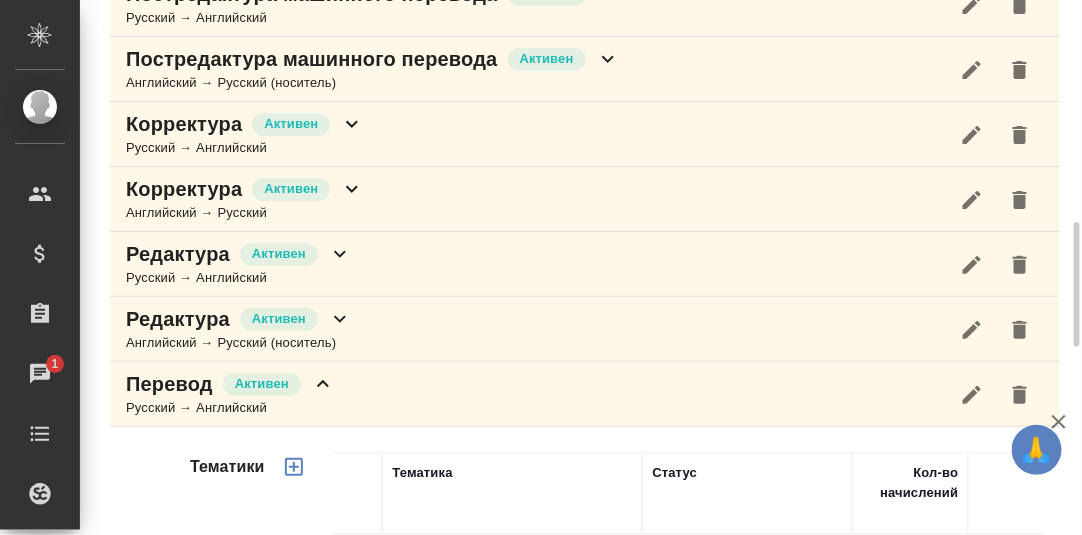 click 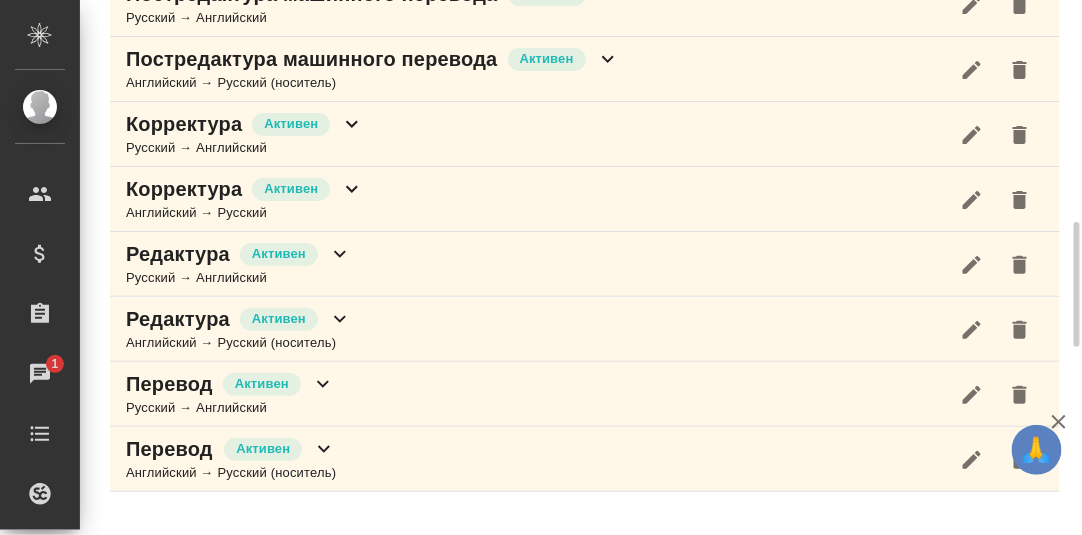scroll, scrollTop: 949, scrollLeft: 0, axis: vertical 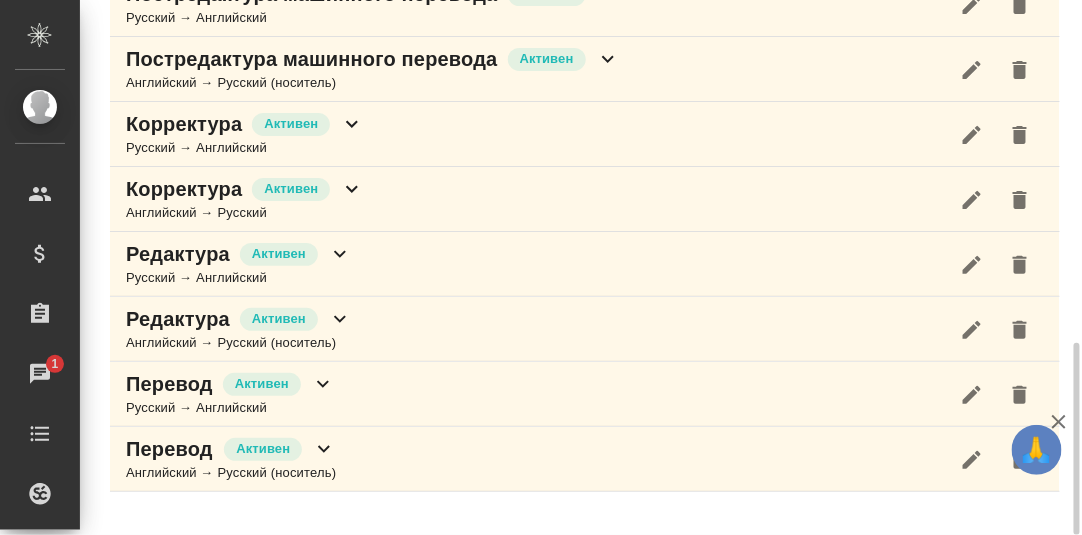 click 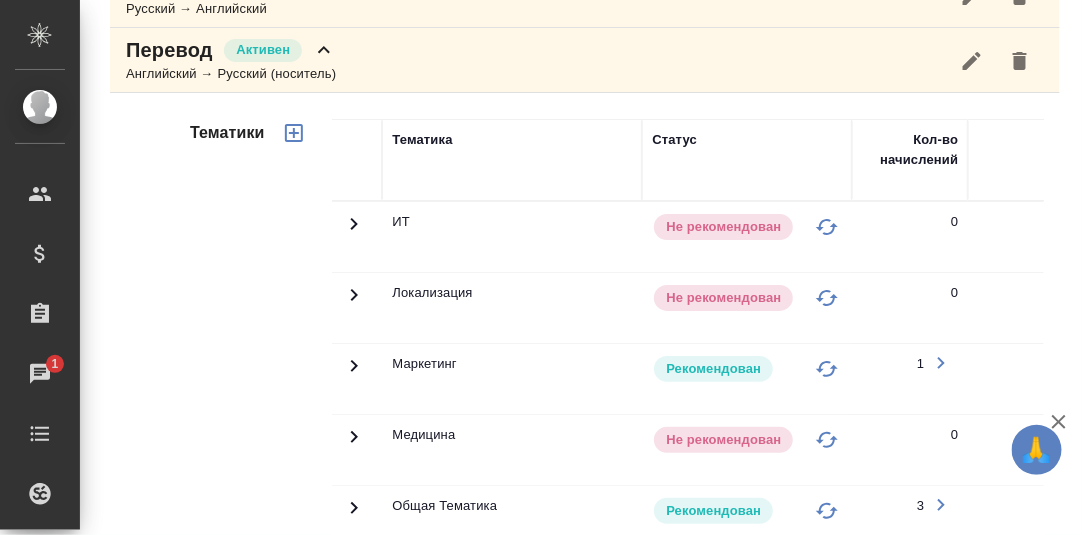 scroll, scrollTop: 1748, scrollLeft: 0, axis: vertical 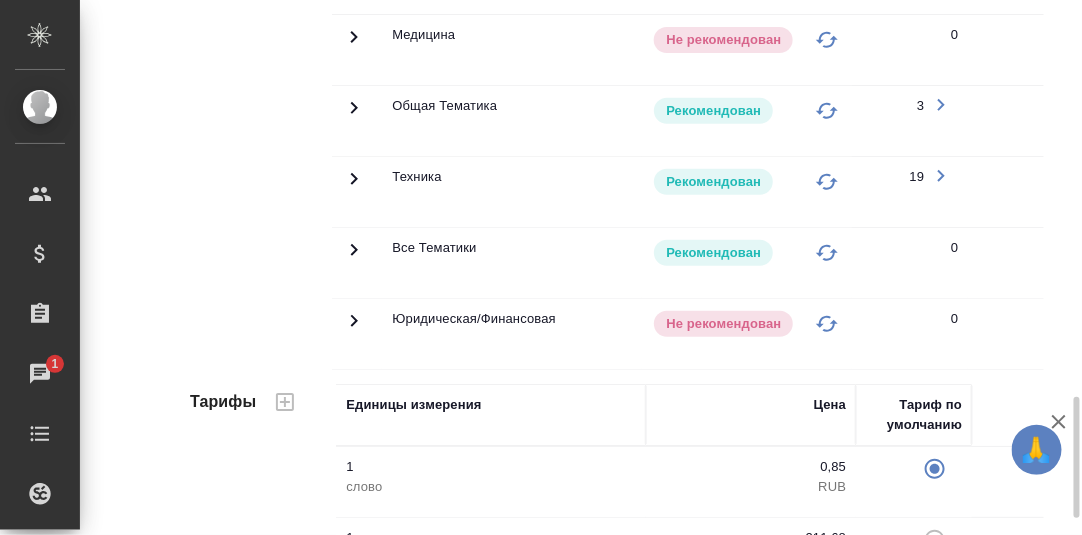 click 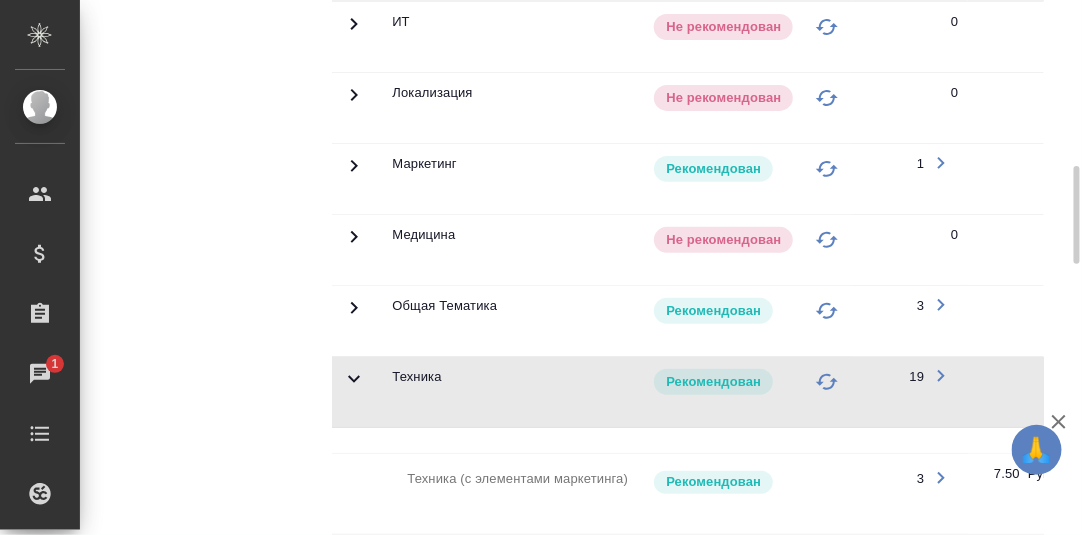 scroll, scrollTop: 1148, scrollLeft: 0, axis: vertical 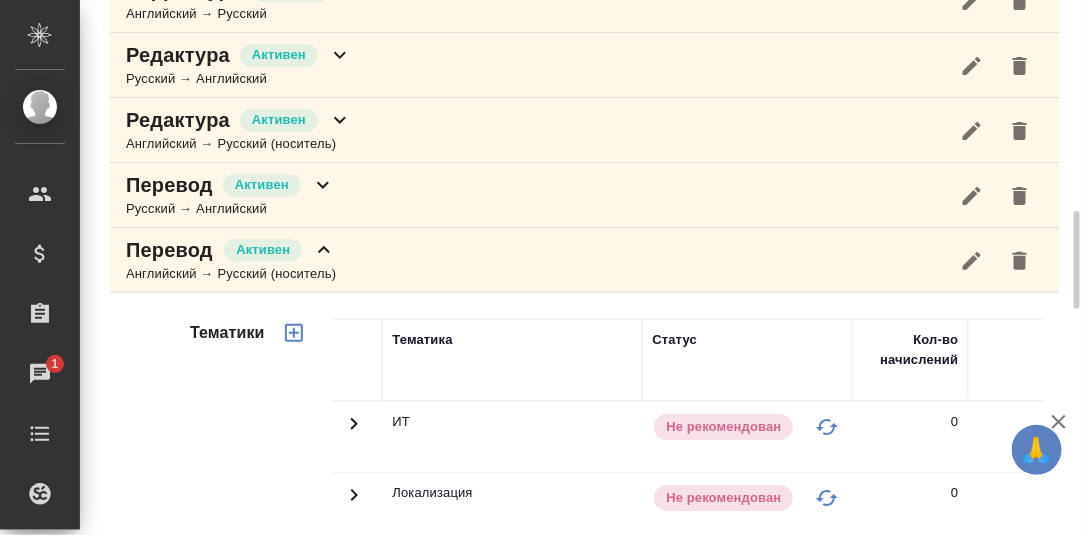 click 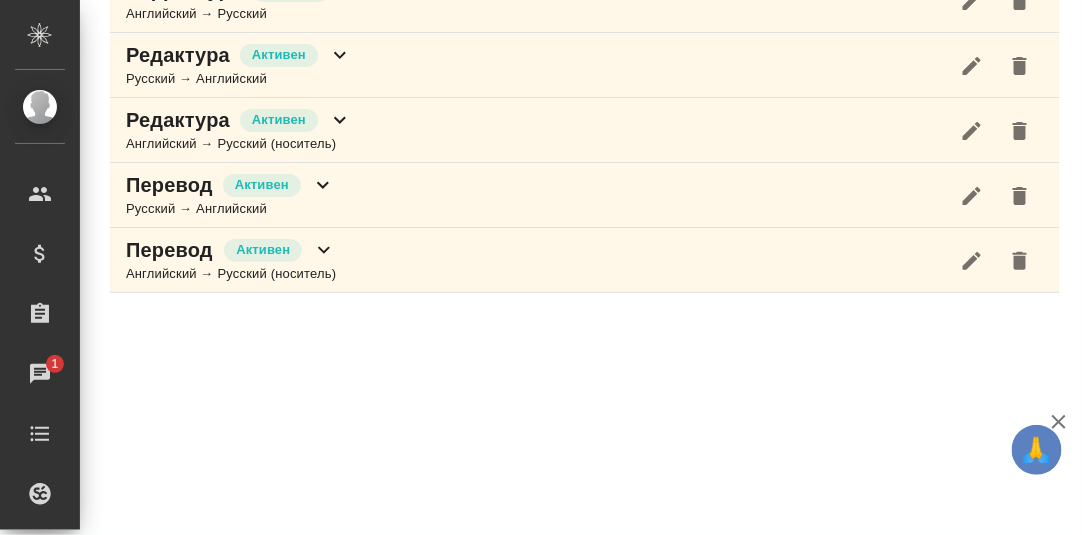 scroll, scrollTop: 1147, scrollLeft: 0, axis: vertical 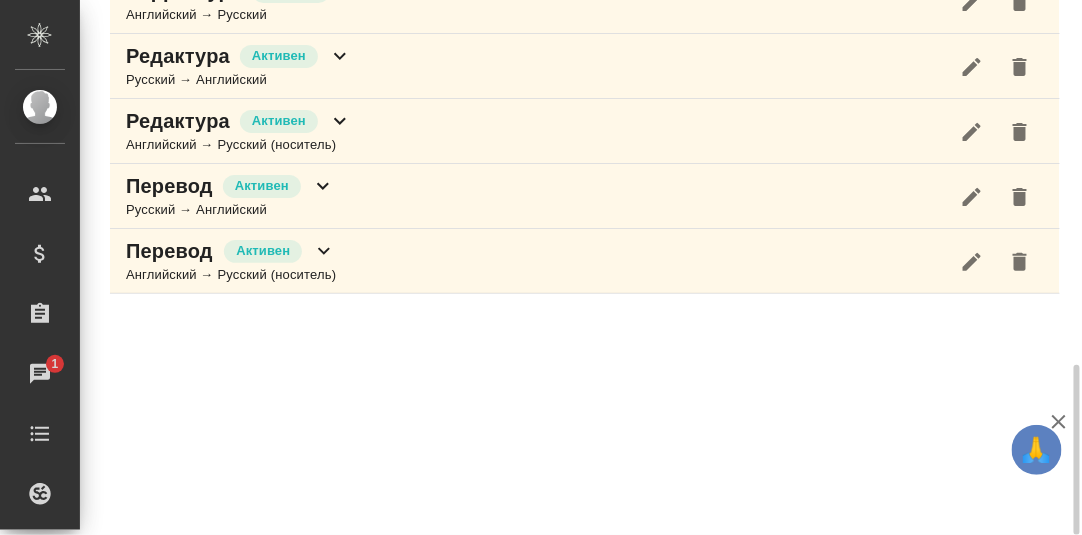 drag, startPoint x: 343, startPoint y: 112, endPoint x: 361, endPoint y: 122, distance: 20.59126 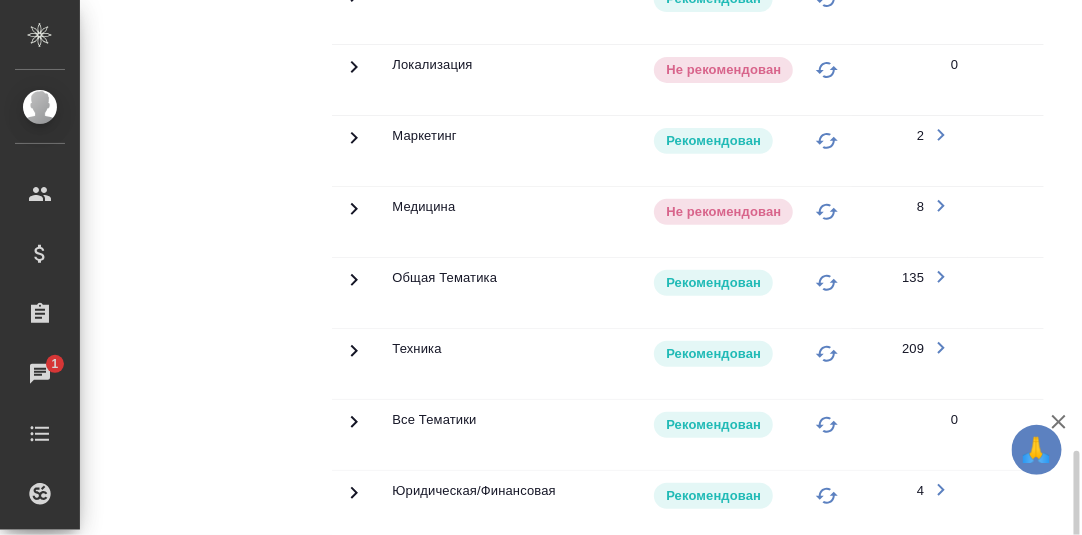 scroll, scrollTop: 1546, scrollLeft: 0, axis: vertical 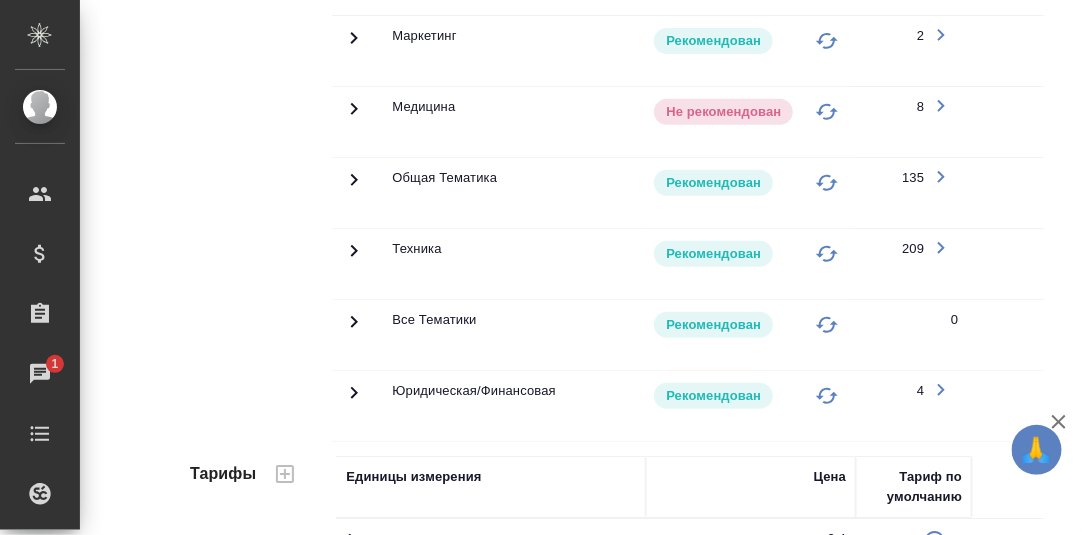 click 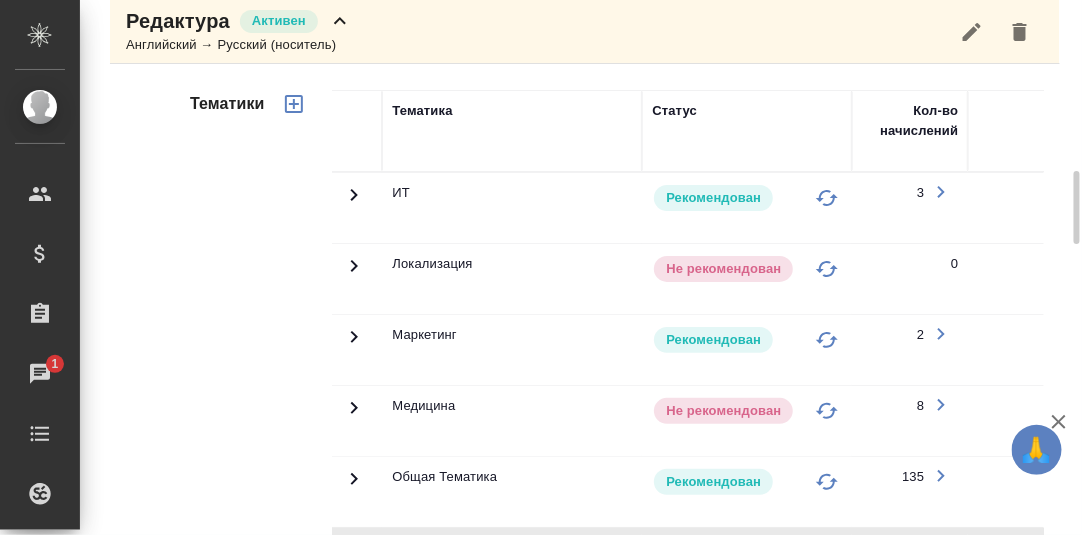 scroll, scrollTop: 847, scrollLeft: 0, axis: vertical 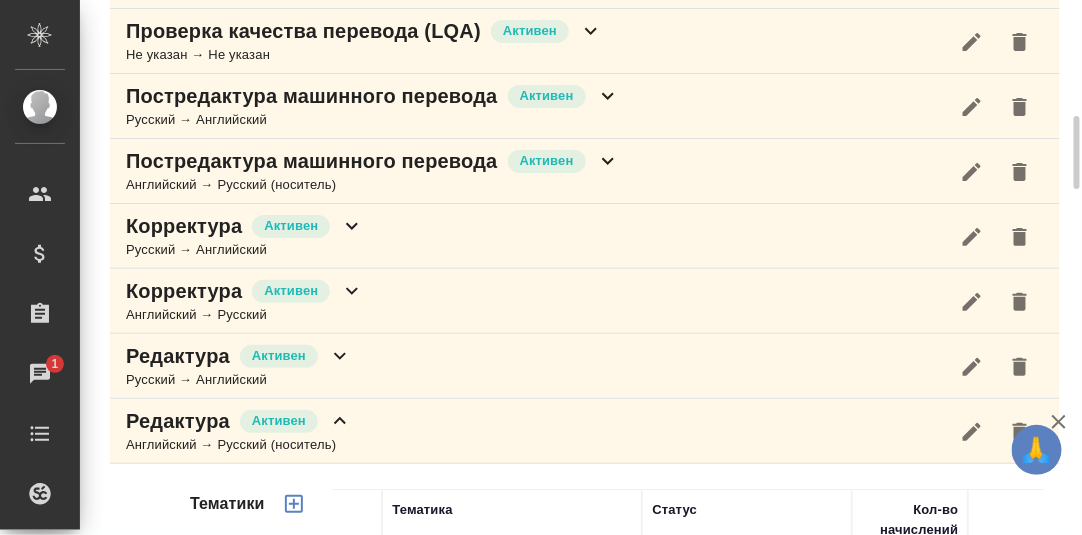 click 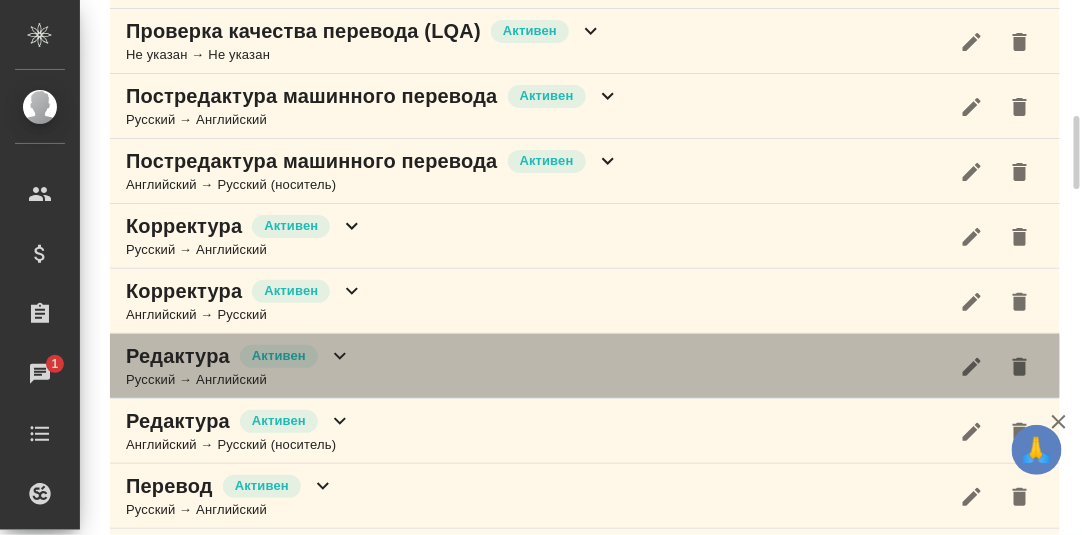 click 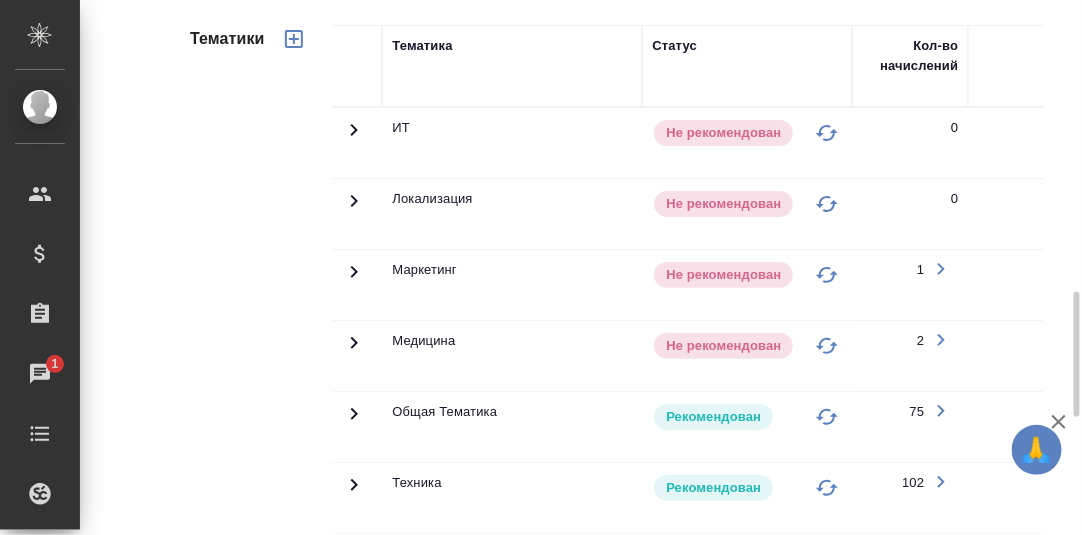 scroll, scrollTop: 1546, scrollLeft: 0, axis: vertical 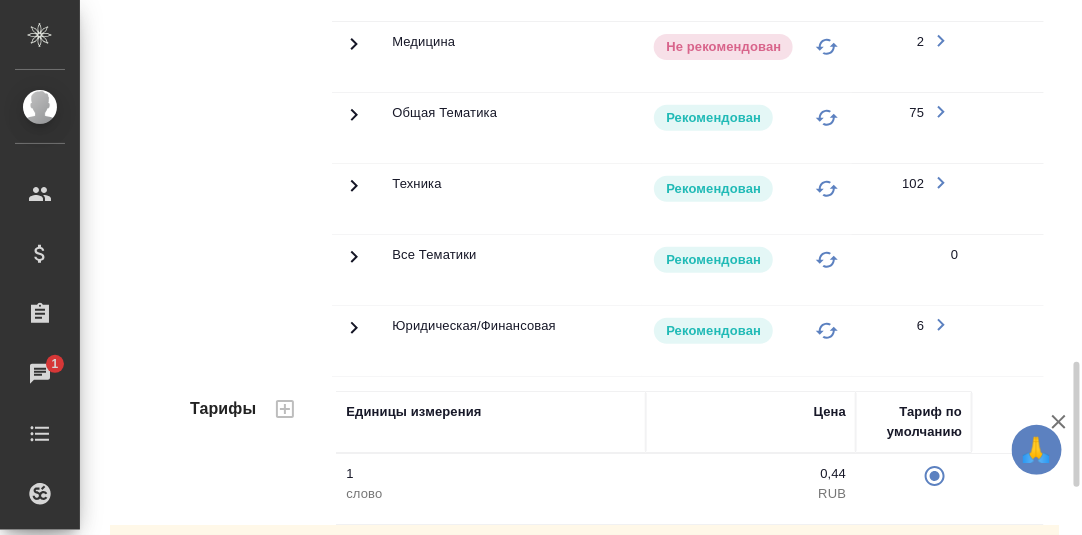 click 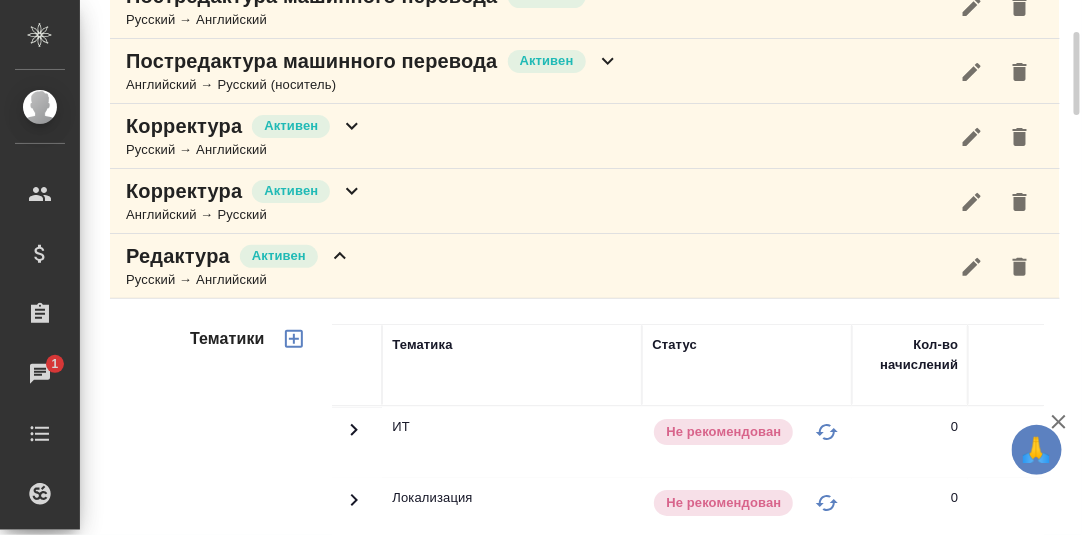 scroll, scrollTop: 847, scrollLeft: 0, axis: vertical 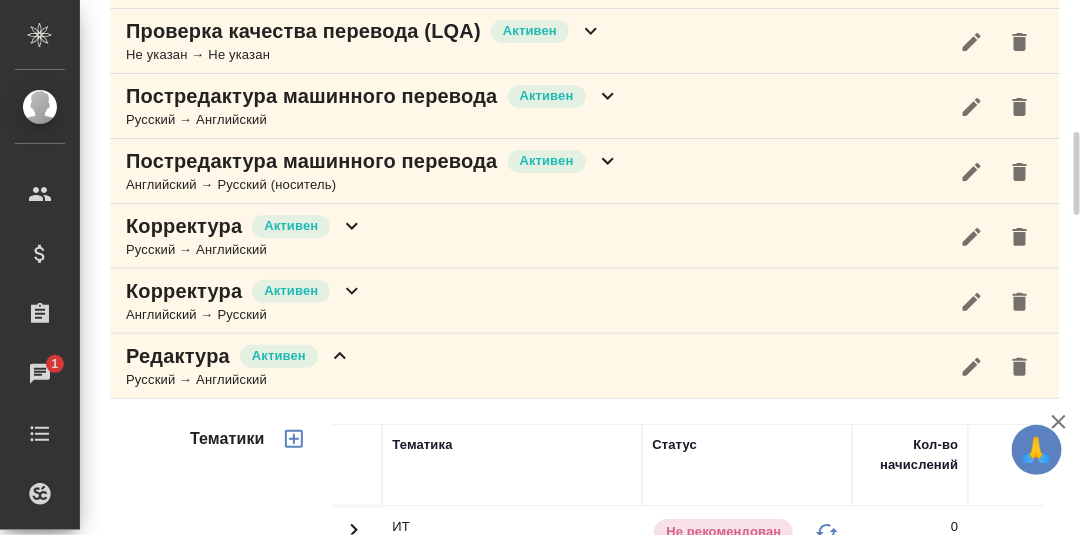click 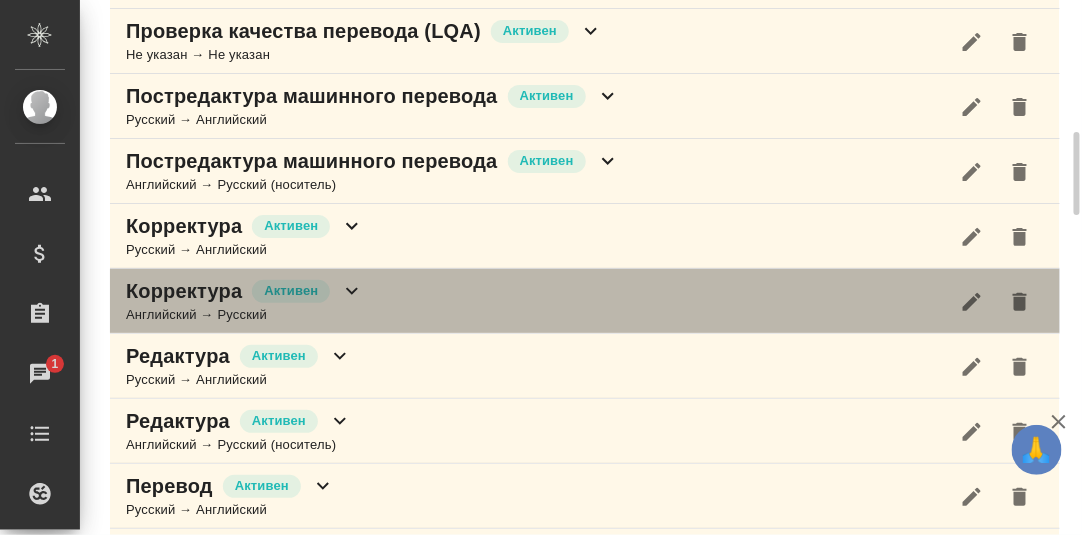 click 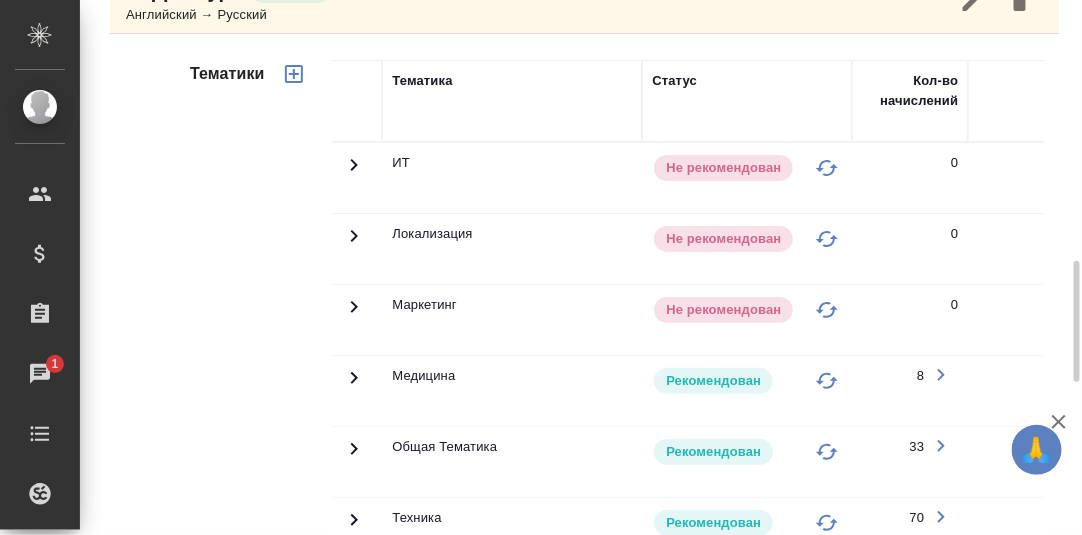 scroll, scrollTop: 1346, scrollLeft: 0, axis: vertical 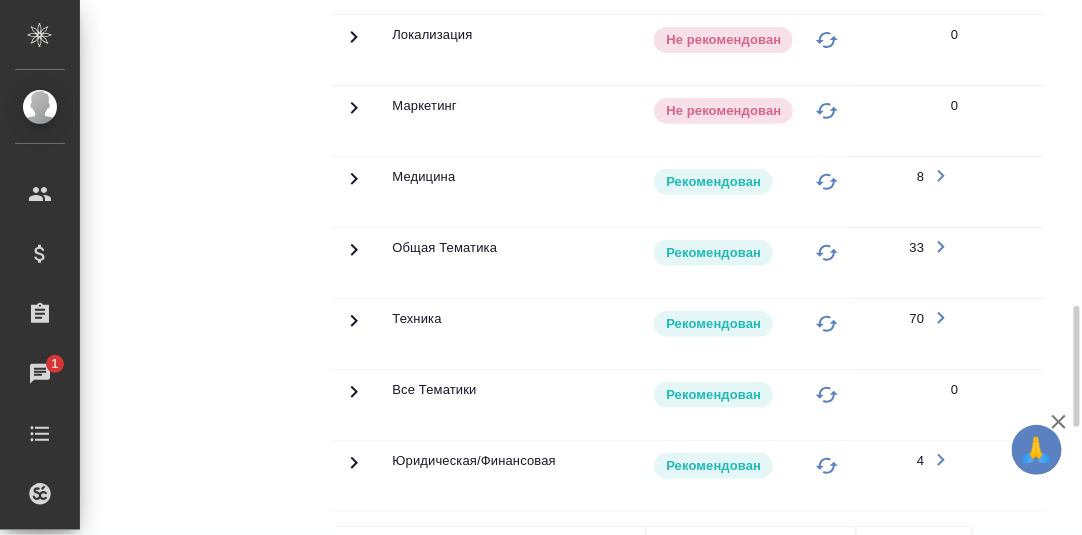 click 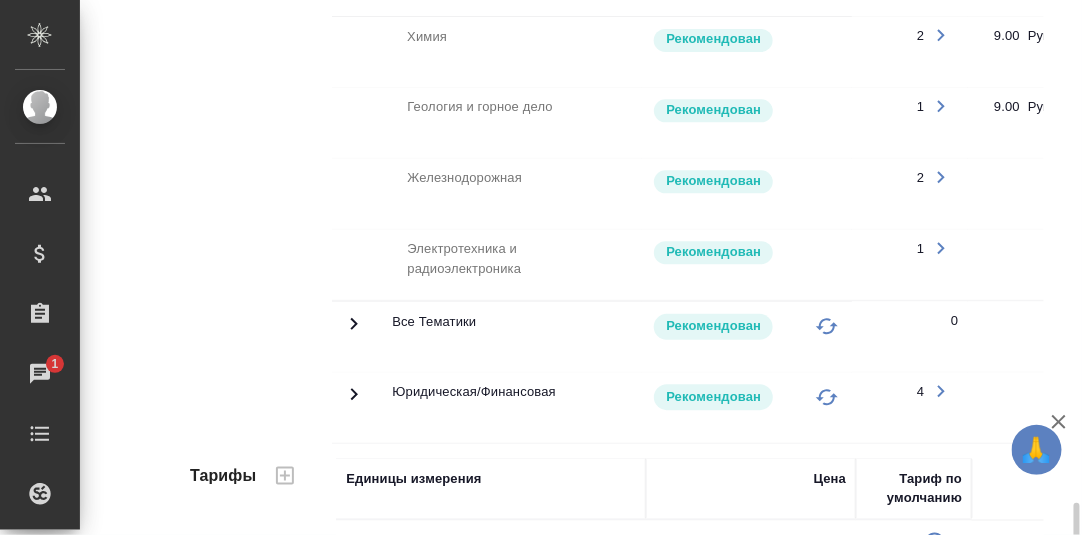 scroll, scrollTop: 2545, scrollLeft: 0, axis: vertical 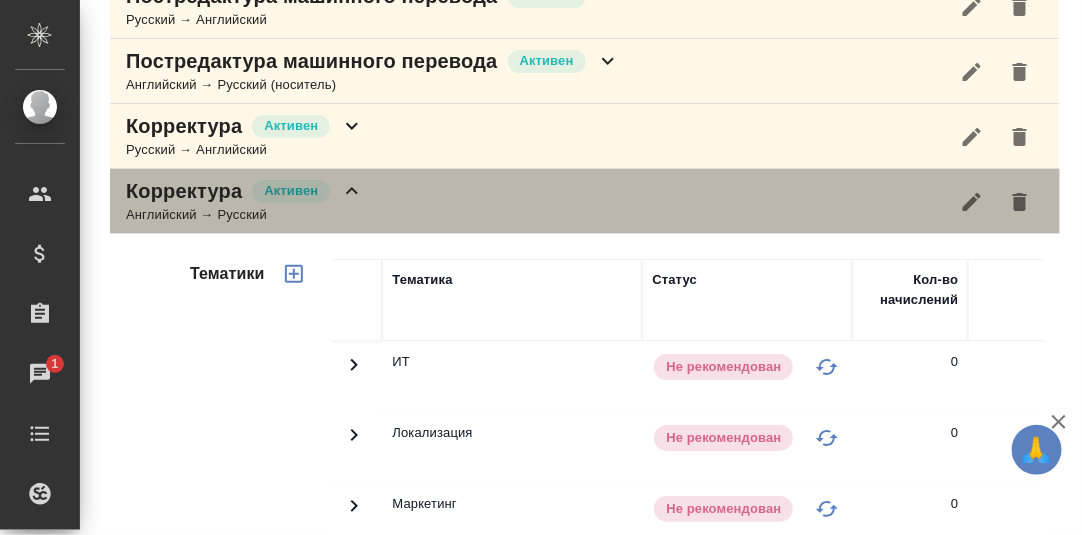 click 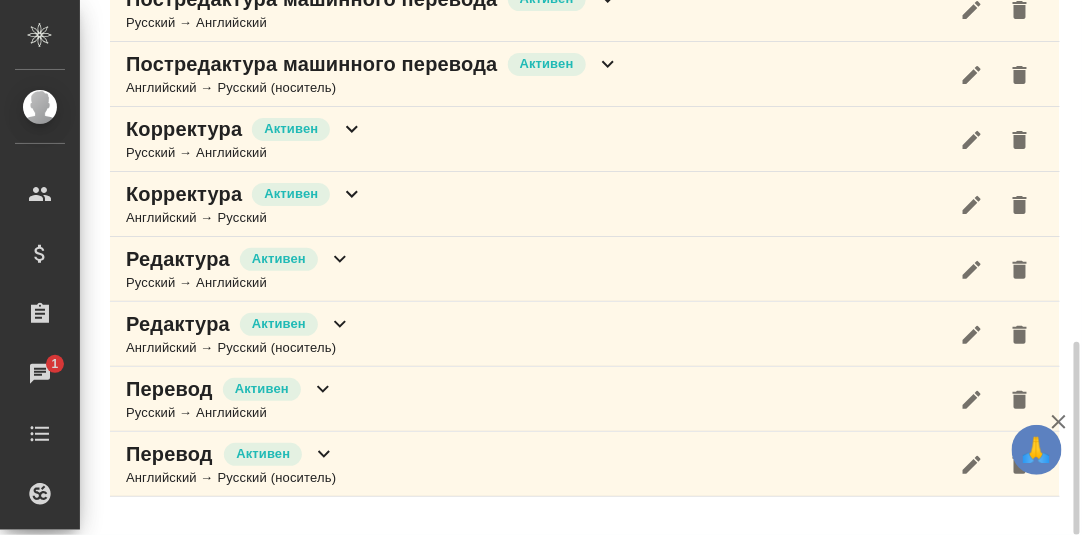 scroll, scrollTop: 944, scrollLeft: 0, axis: vertical 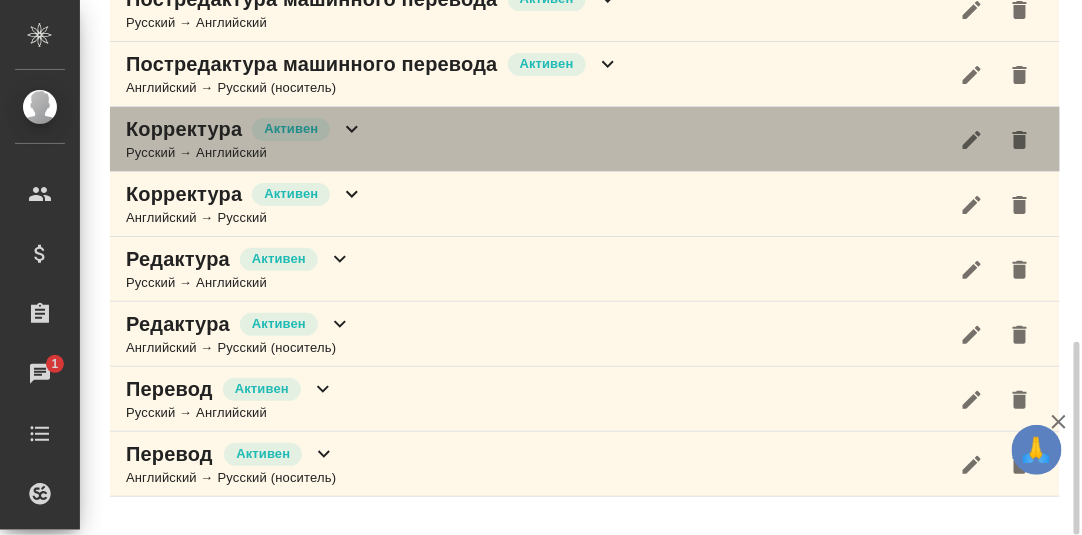 click 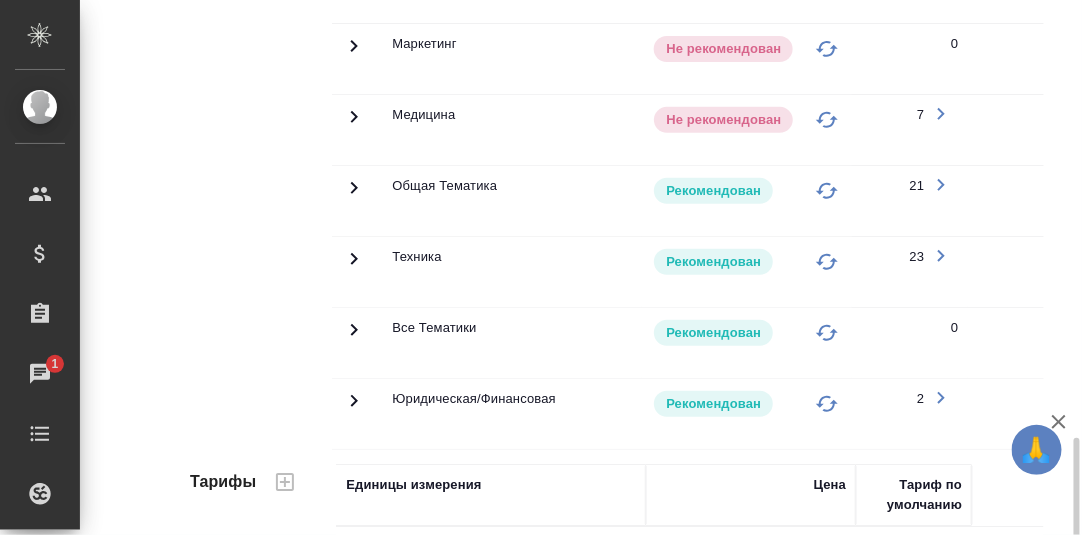 scroll, scrollTop: 1443, scrollLeft: 0, axis: vertical 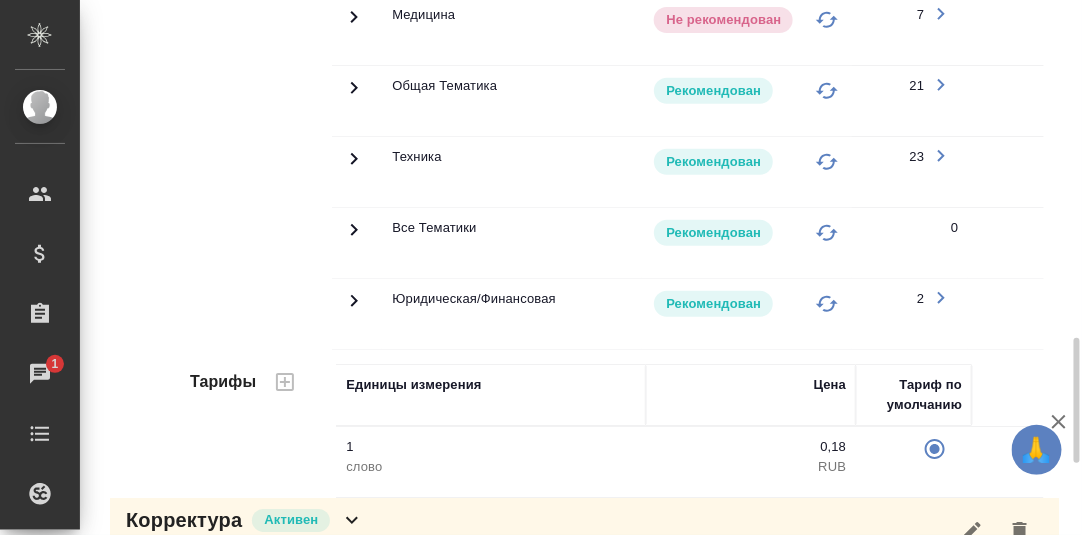 click 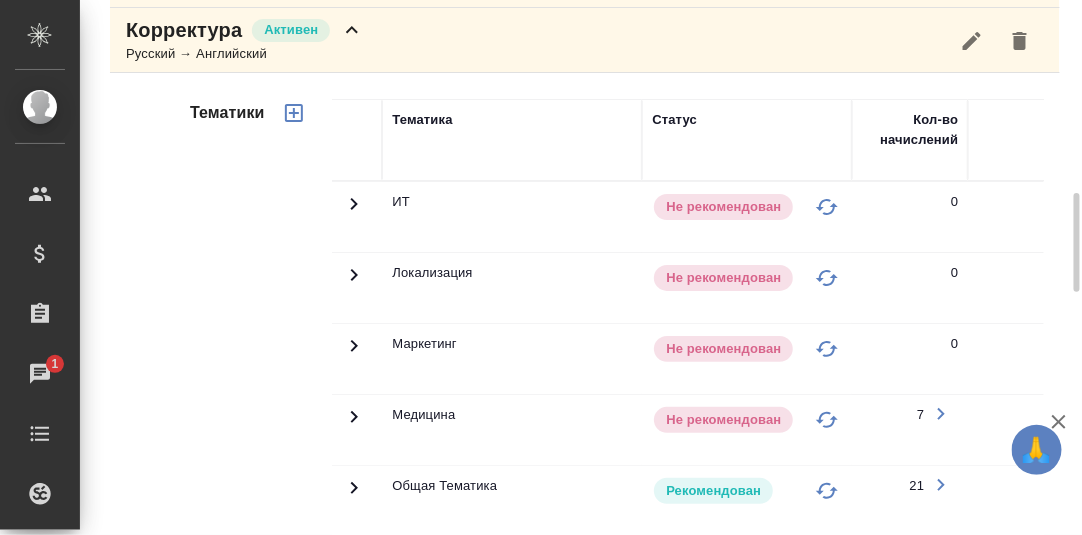 scroll, scrollTop: 844, scrollLeft: 0, axis: vertical 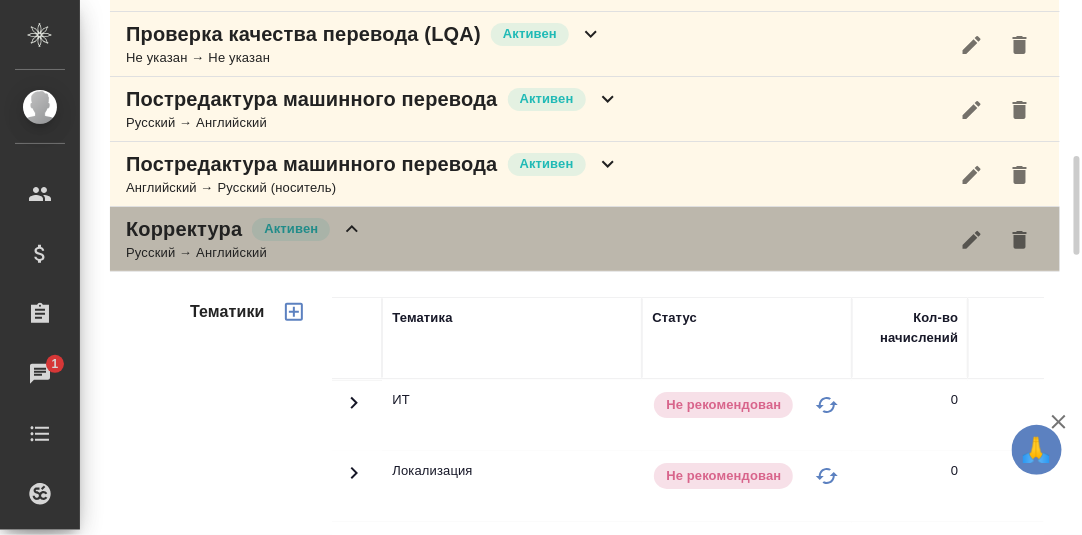 drag, startPoint x: 355, startPoint y: 227, endPoint x: 397, endPoint y: 239, distance: 43.68066 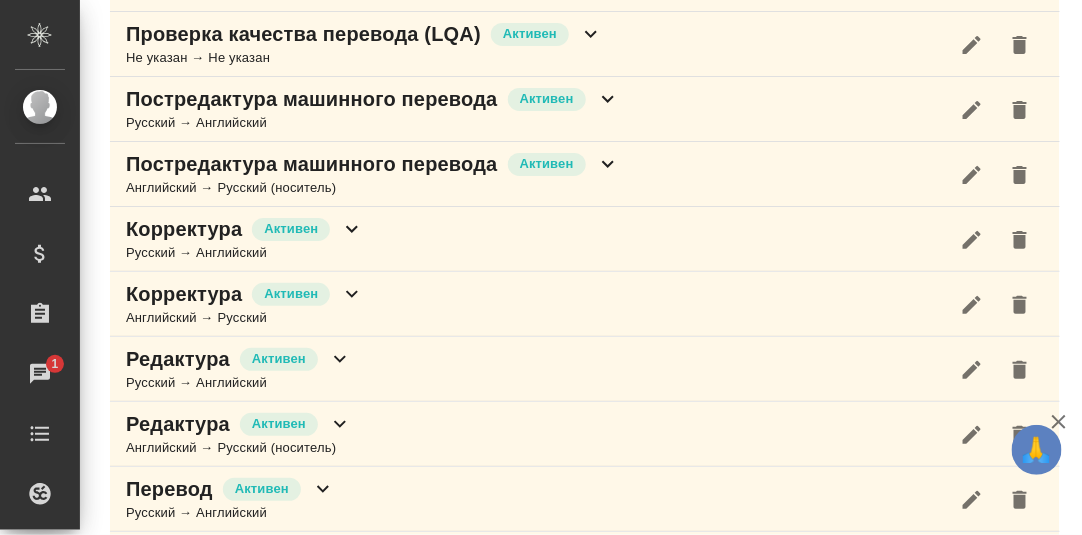 click 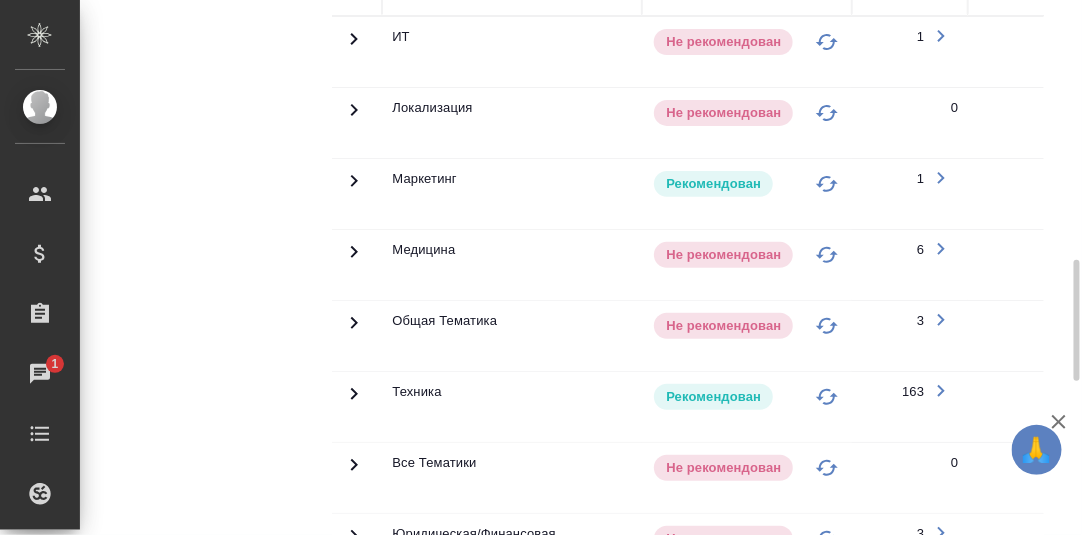 scroll, scrollTop: 1343, scrollLeft: 0, axis: vertical 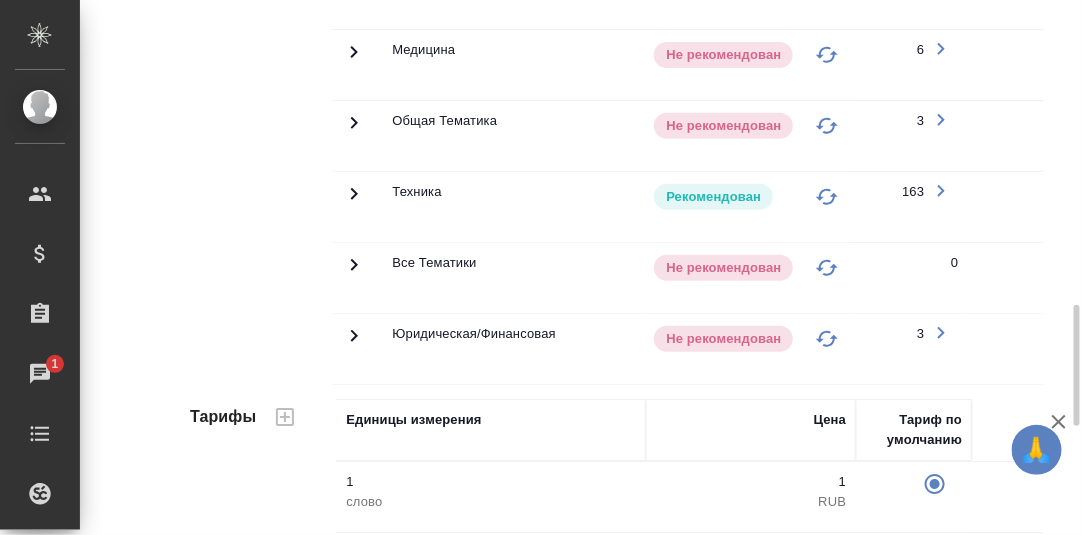 click 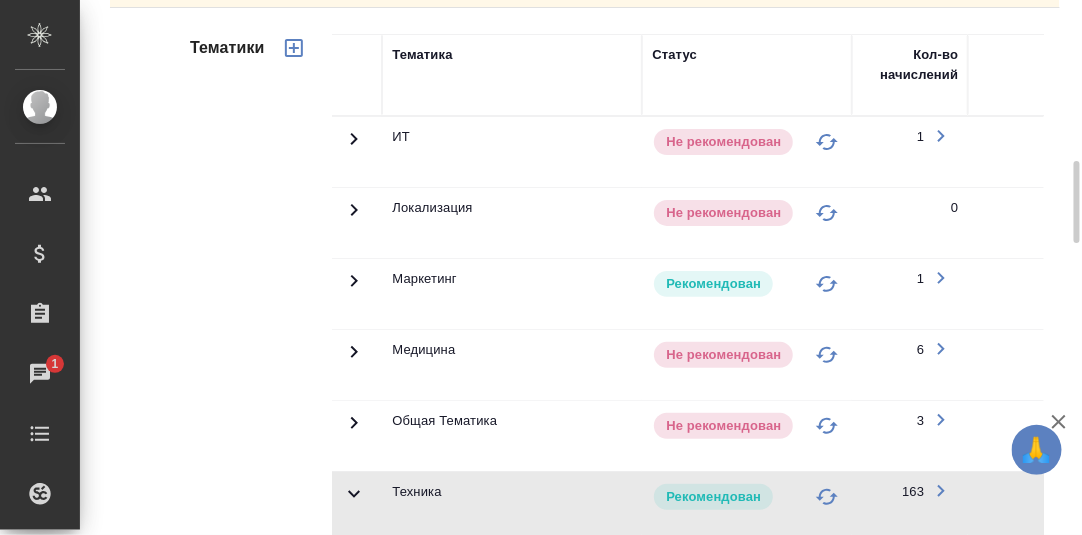 scroll, scrollTop: 744, scrollLeft: 0, axis: vertical 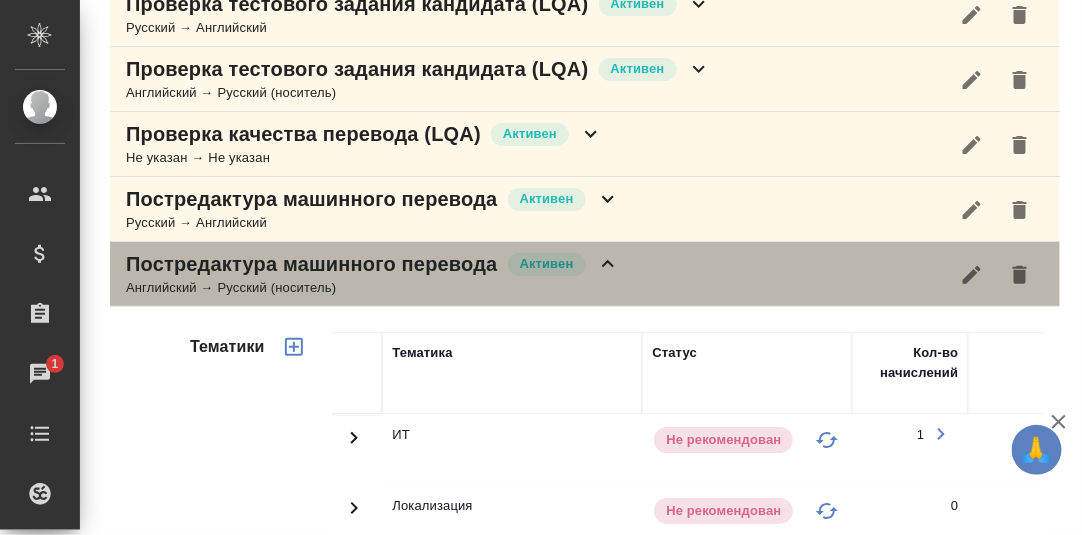 click 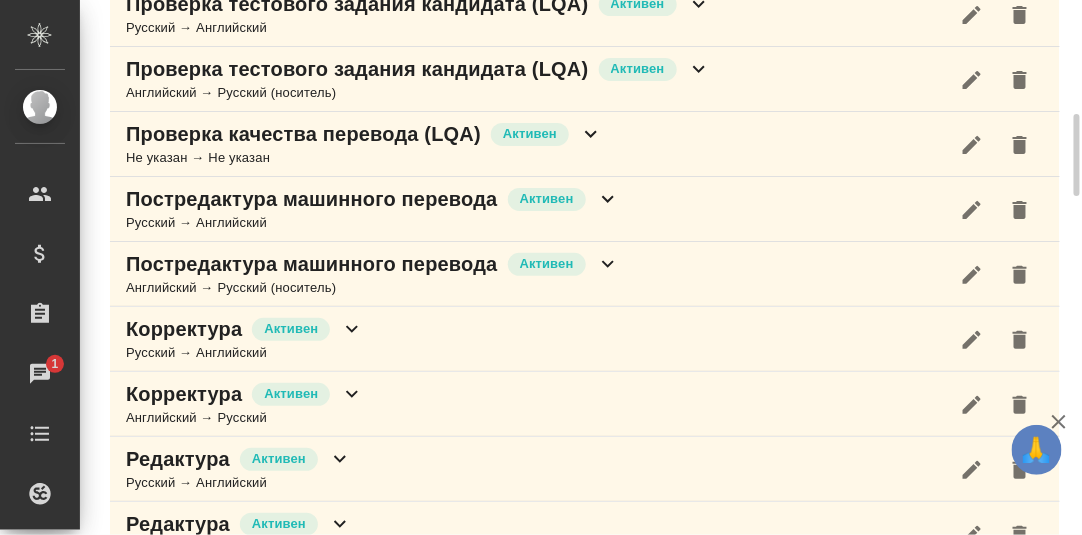 click 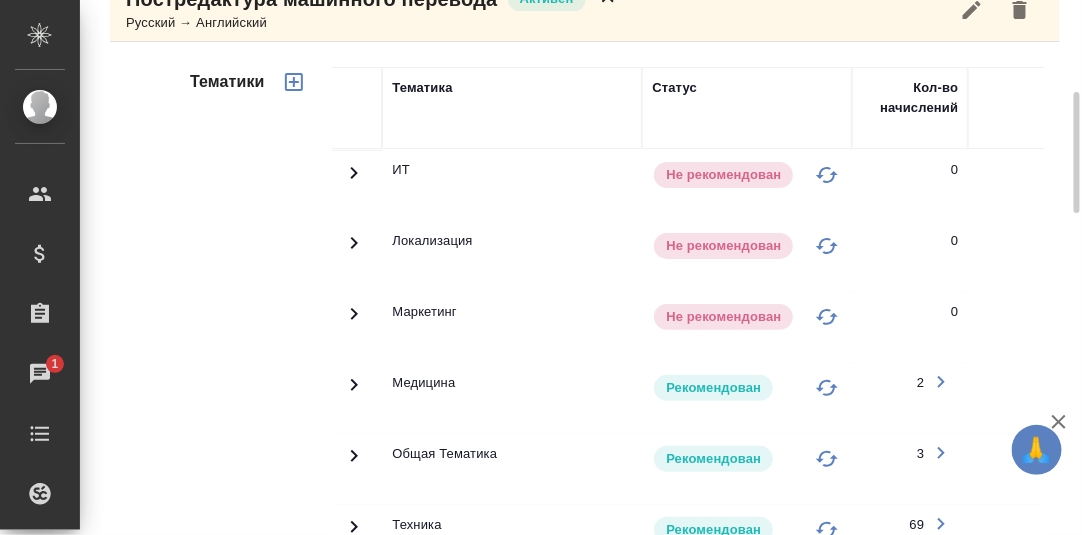 scroll, scrollTop: 1143, scrollLeft: 0, axis: vertical 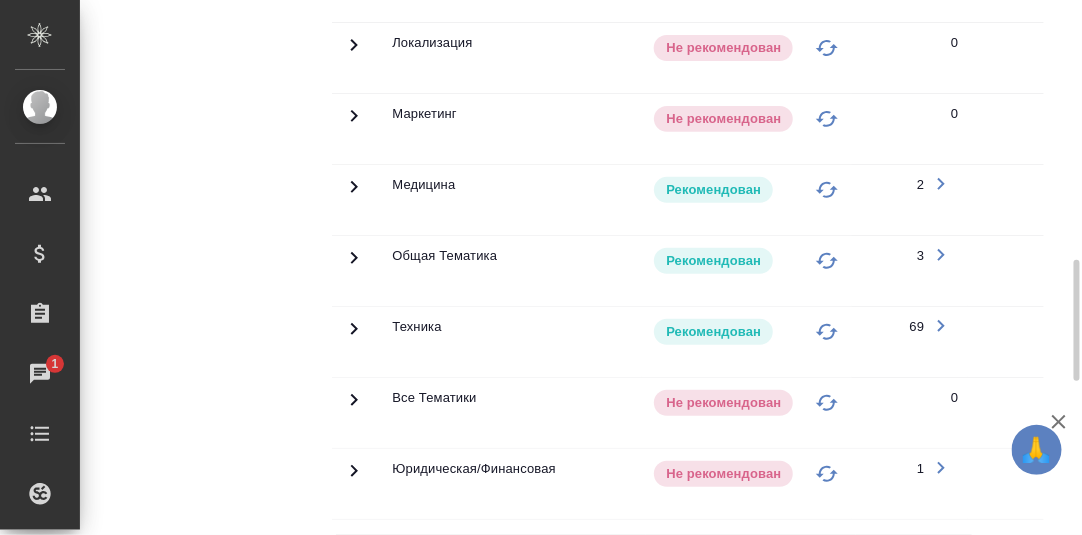 drag, startPoint x: 351, startPoint y: 316, endPoint x: 407, endPoint y: 305, distance: 57.070133 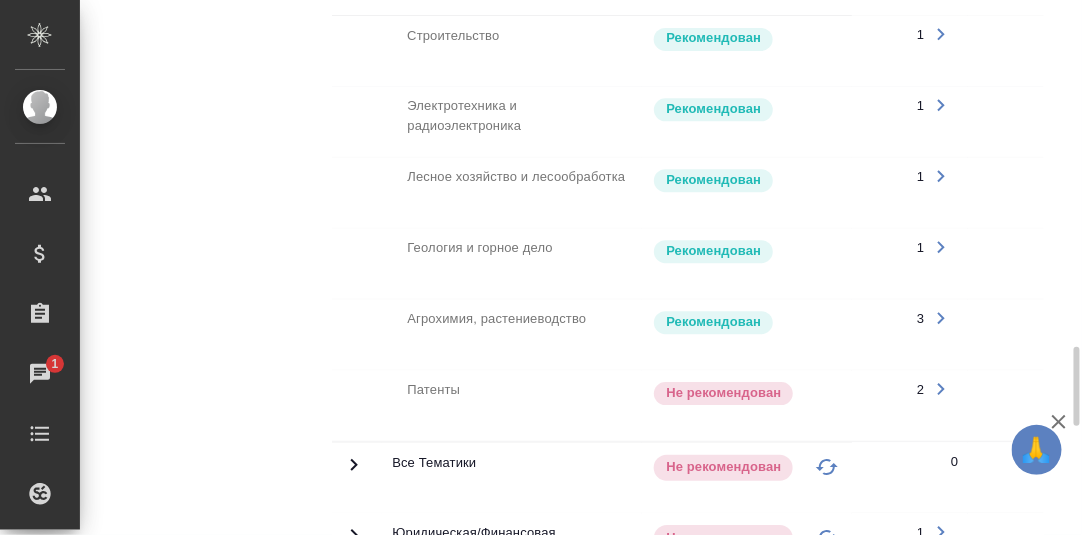 scroll, scrollTop: 2541, scrollLeft: 0, axis: vertical 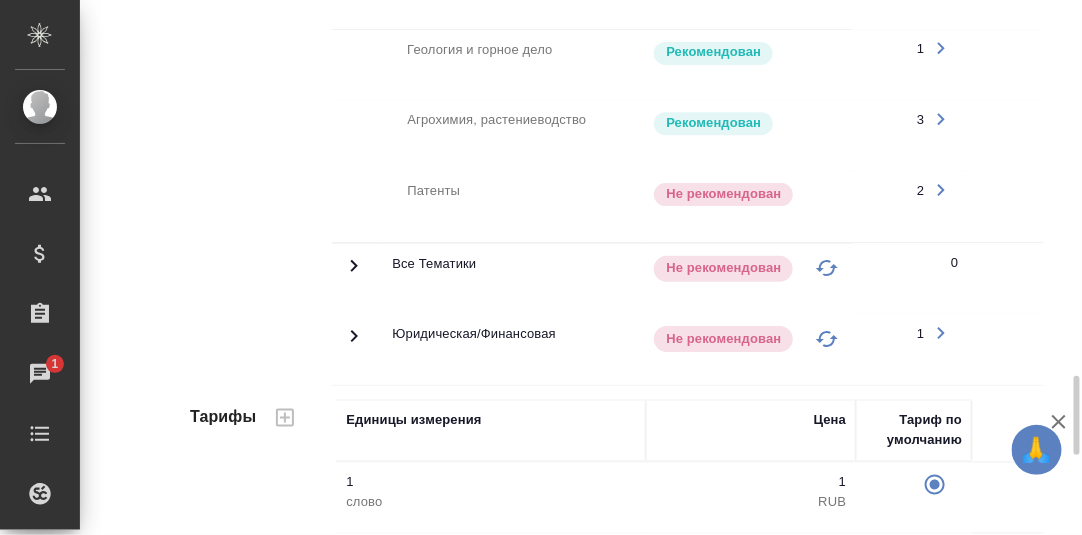 click 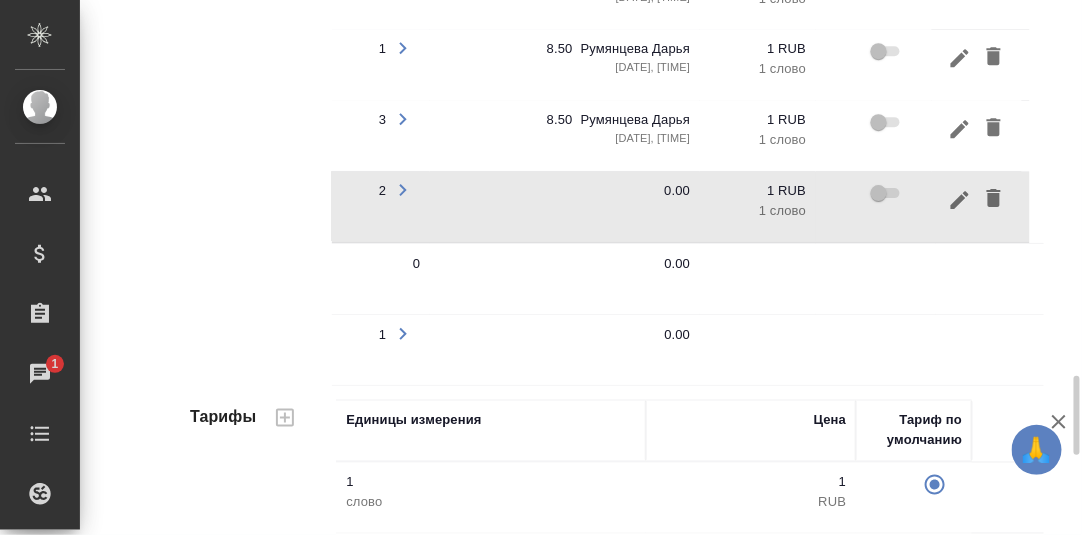 scroll, scrollTop: 0, scrollLeft: 540, axis: horizontal 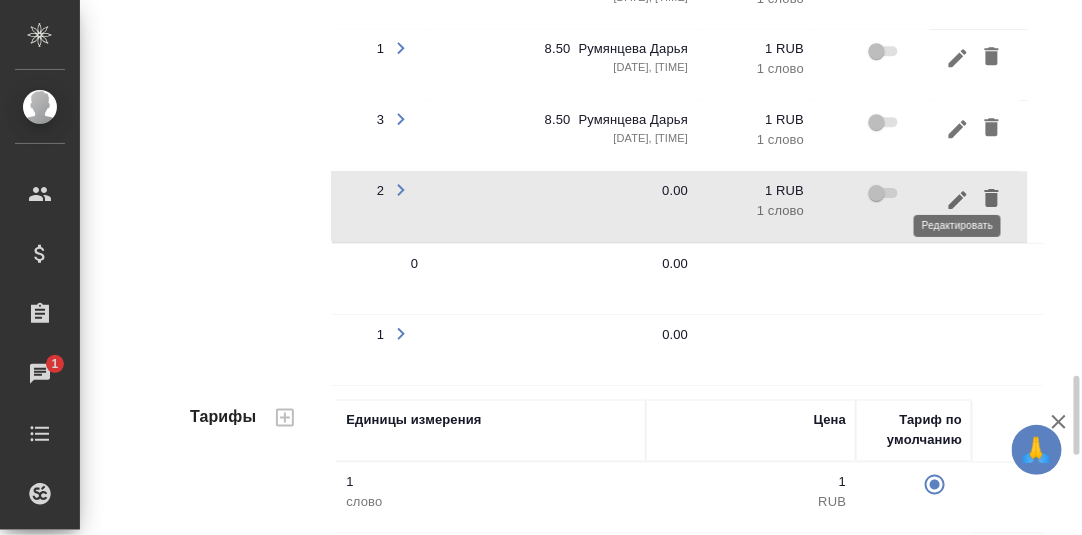 click 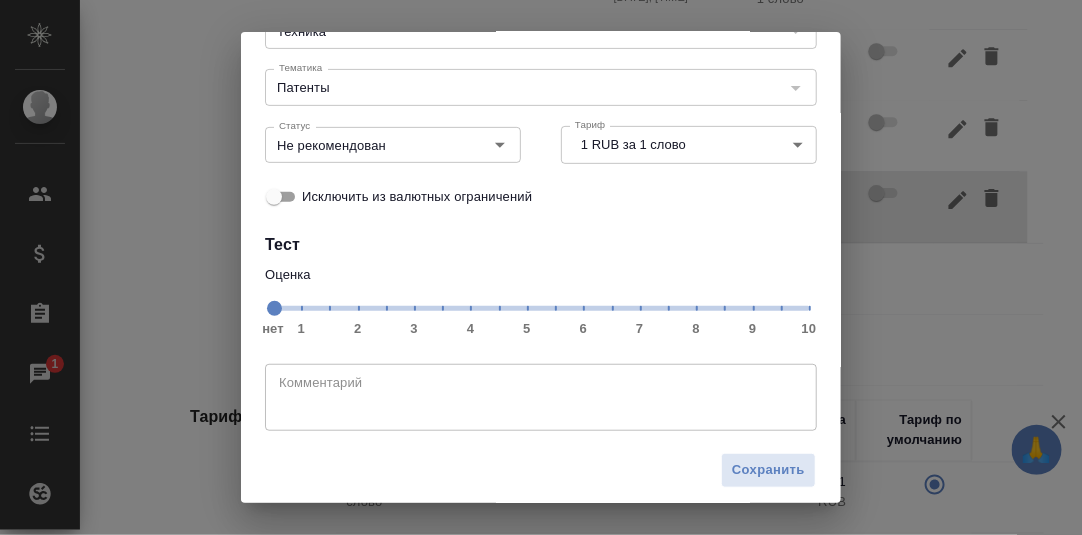 scroll, scrollTop: 183, scrollLeft: 0, axis: vertical 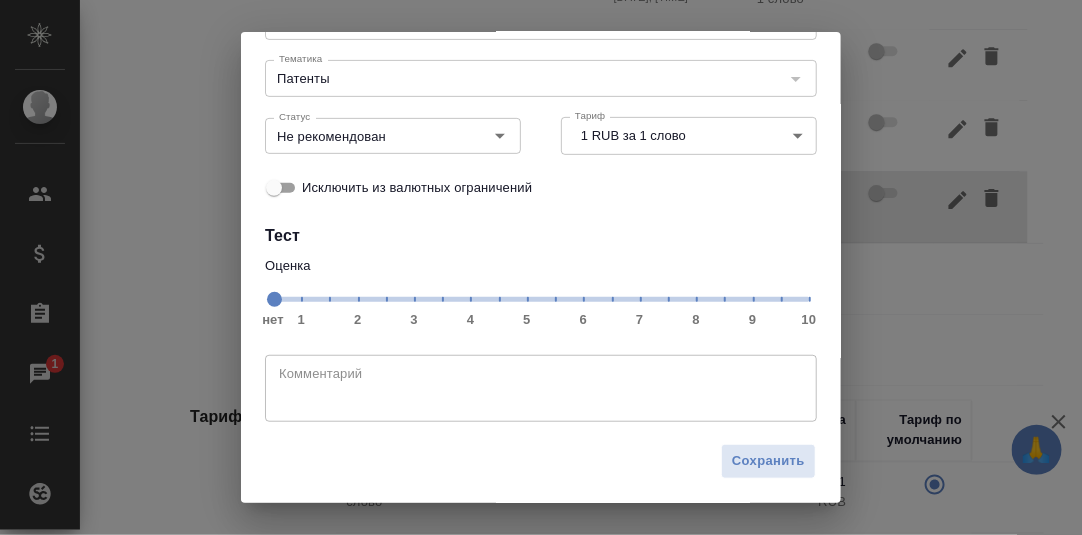 click on "нет 1 2 3 4 5 6 7 8 9 10" at bounding box center (541, 298) 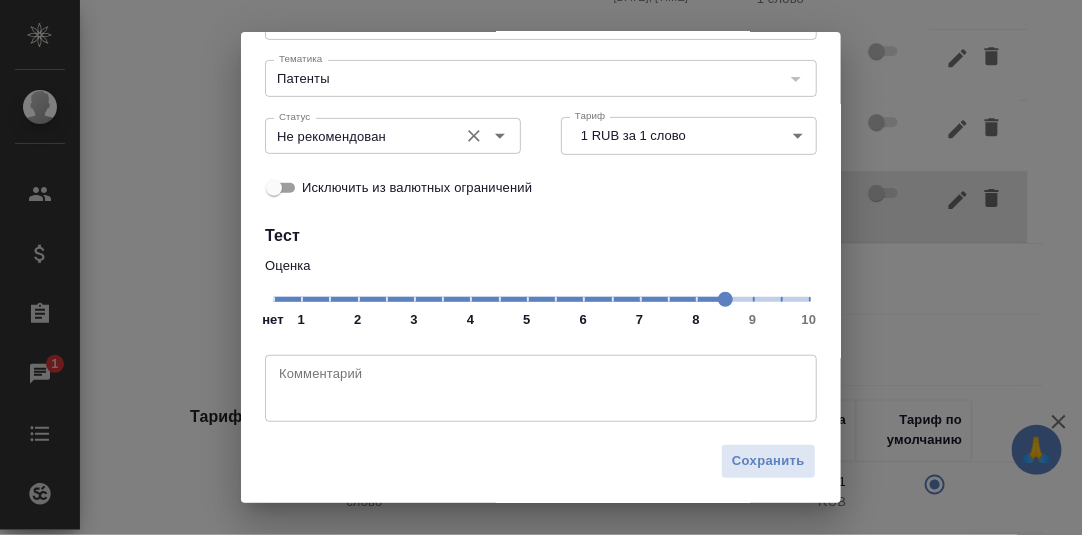 drag, startPoint x: 495, startPoint y: 132, endPoint x: 484, endPoint y: 137, distance: 12.083046 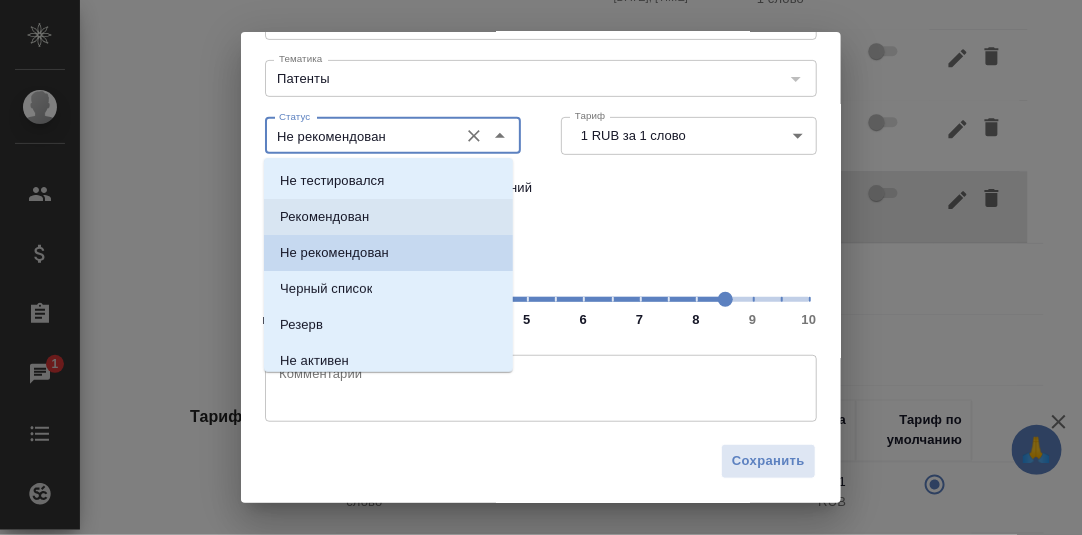 drag, startPoint x: 347, startPoint y: 212, endPoint x: 566, endPoint y: 326, distance: 246.89471 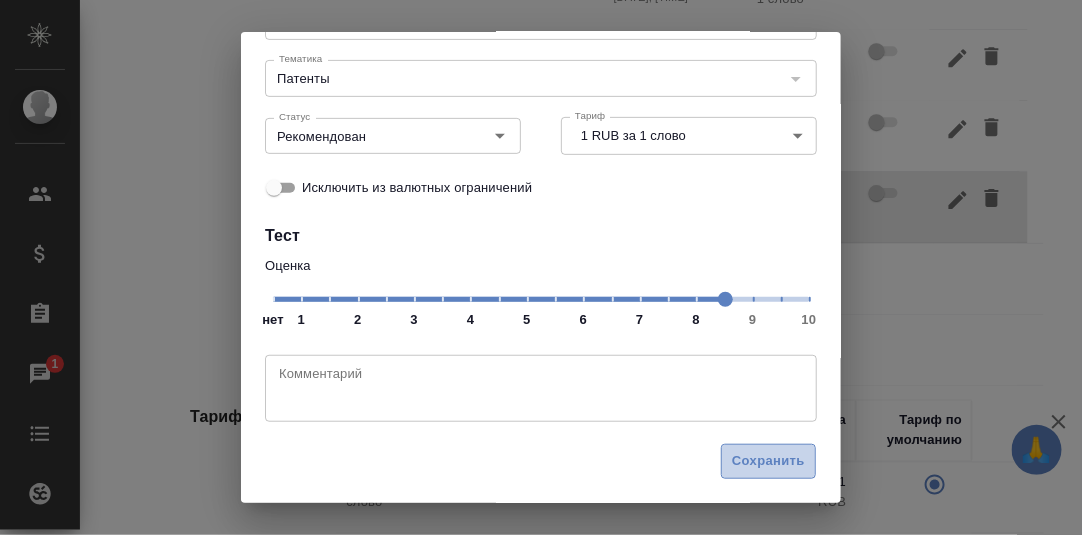drag, startPoint x: 751, startPoint y: 466, endPoint x: 887, endPoint y: 357, distance: 174.29 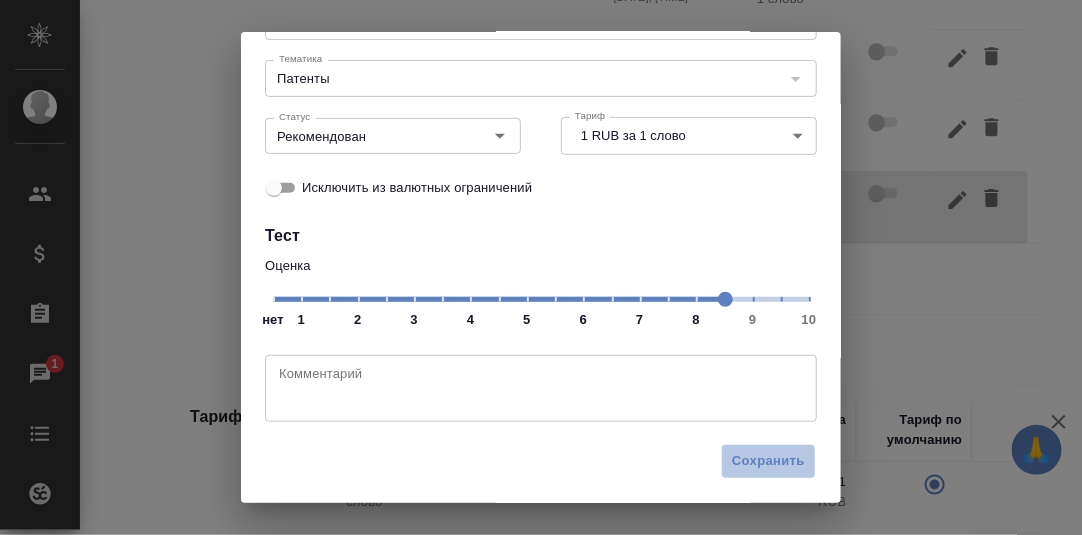 click on "Сохранить" at bounding box center [768, 461] 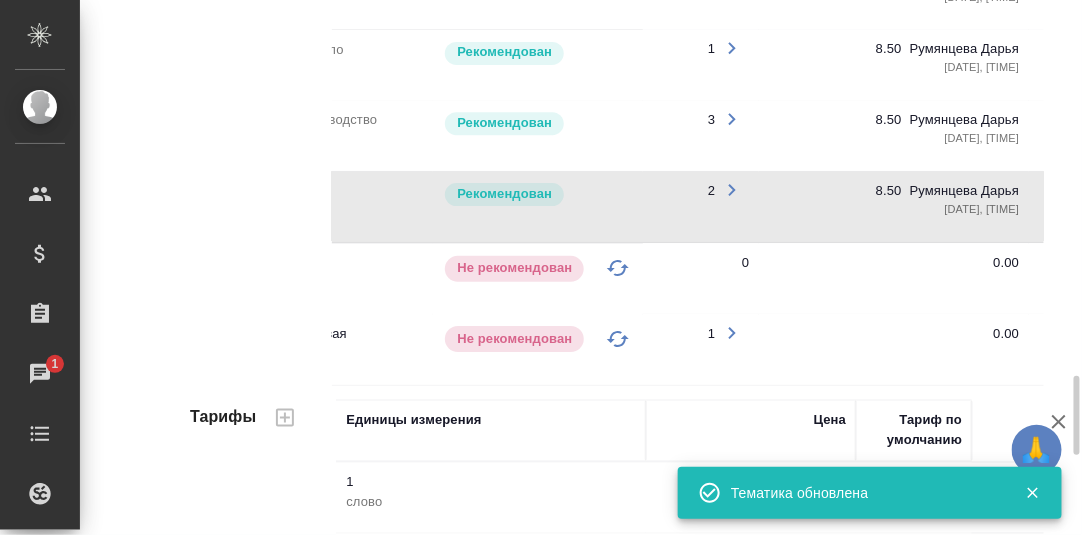 scroll, scrollTop: 0, scrollLeft: 0, axis: both 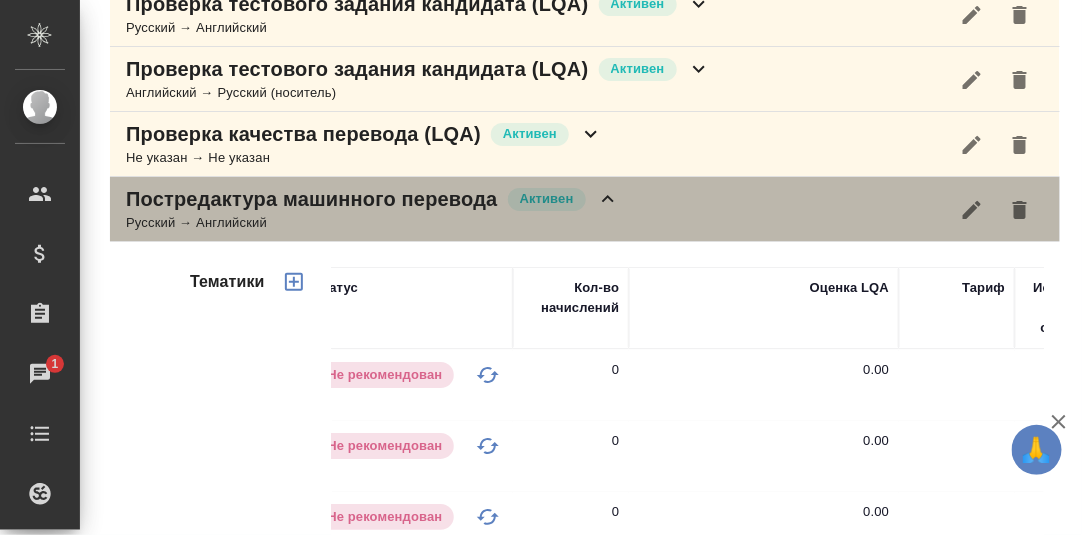 click 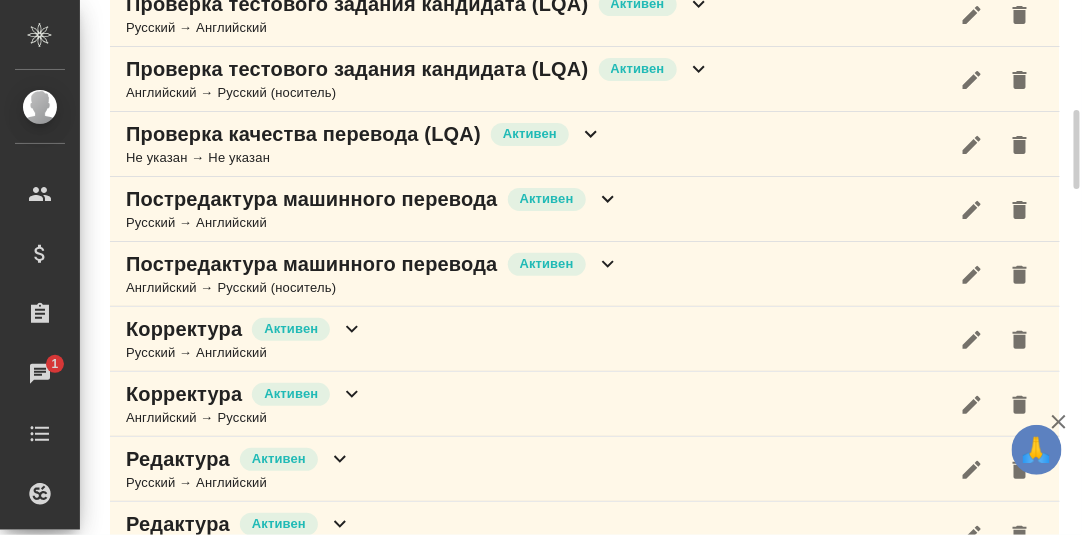 click 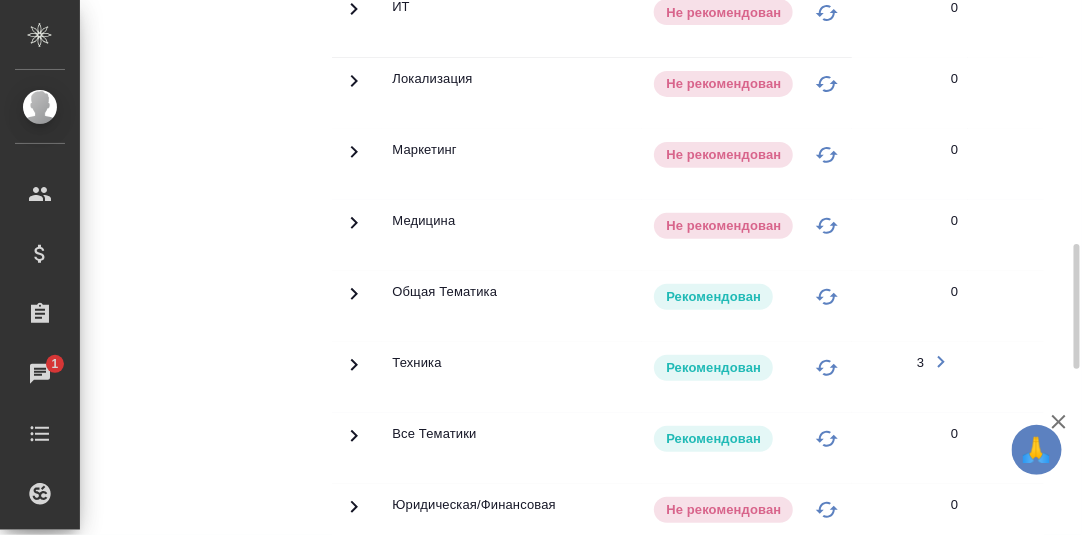 scroll, scrollTop: 1143, scrollLeft: 0, axis: vertical 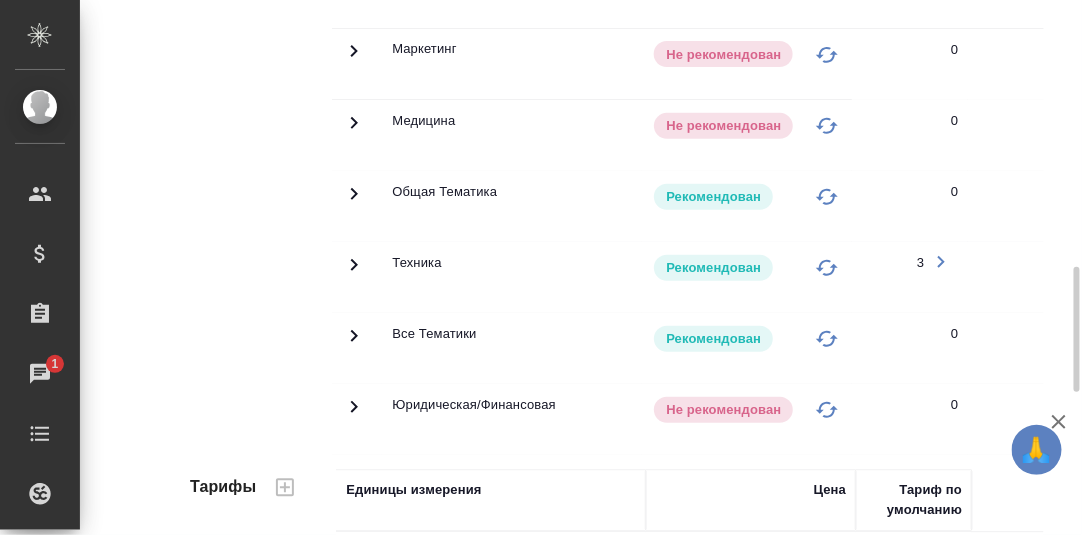 click 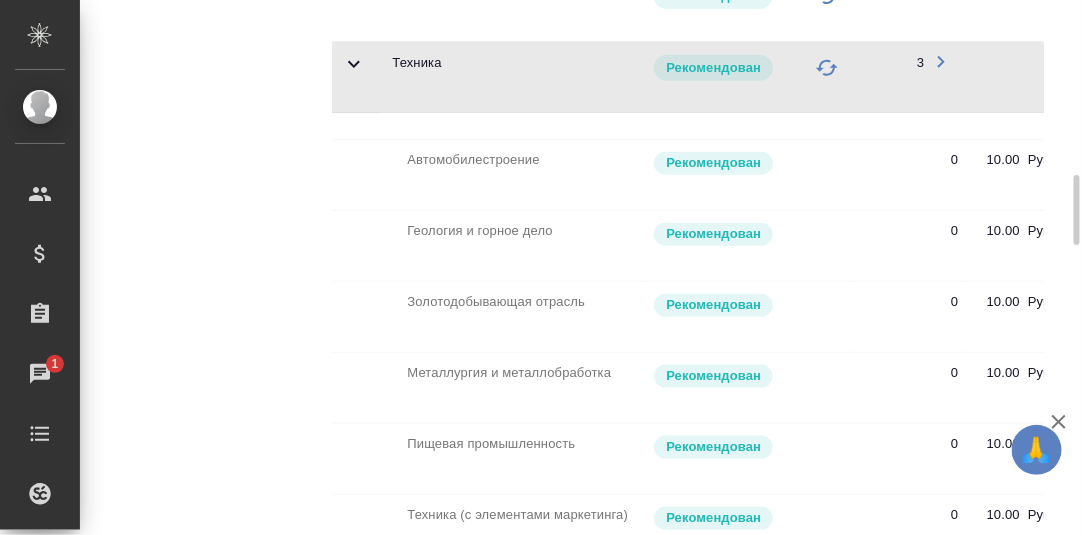 scroll, scrollTop: 744, scrollLeft: 0, axis: vertical 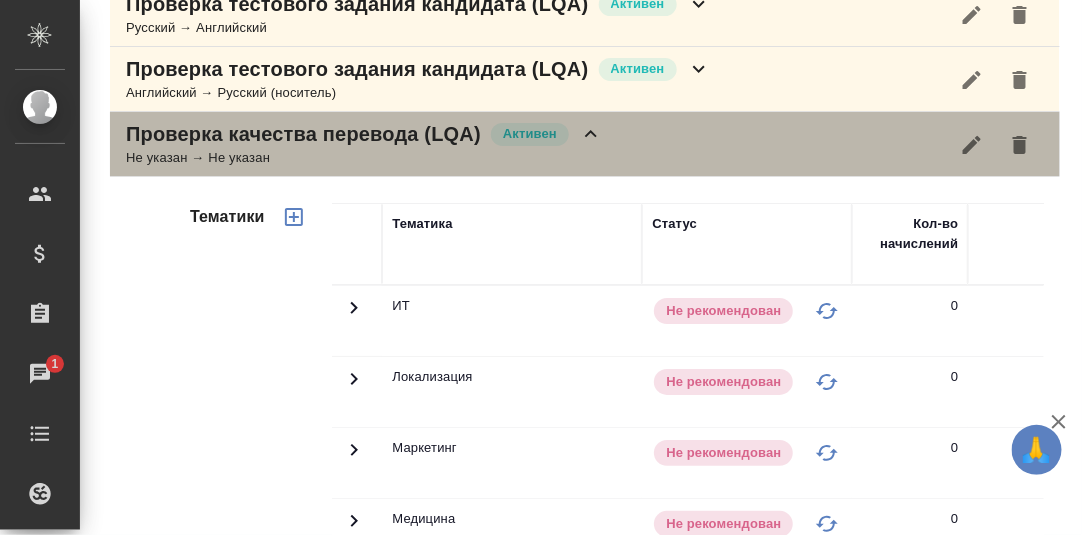 click 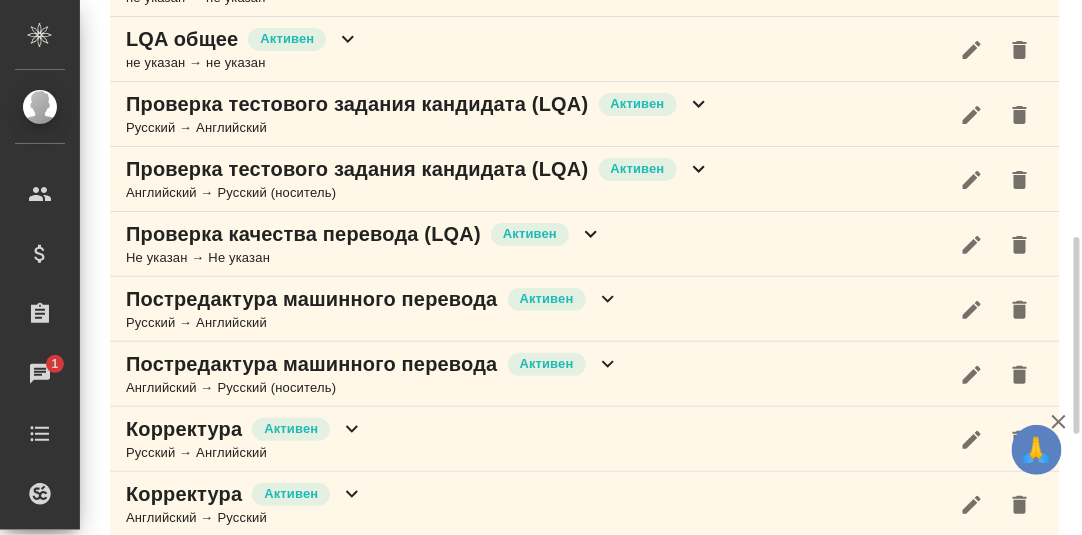 scroll, scrollTop: 544, scrollLeft: 0, axis: vertical 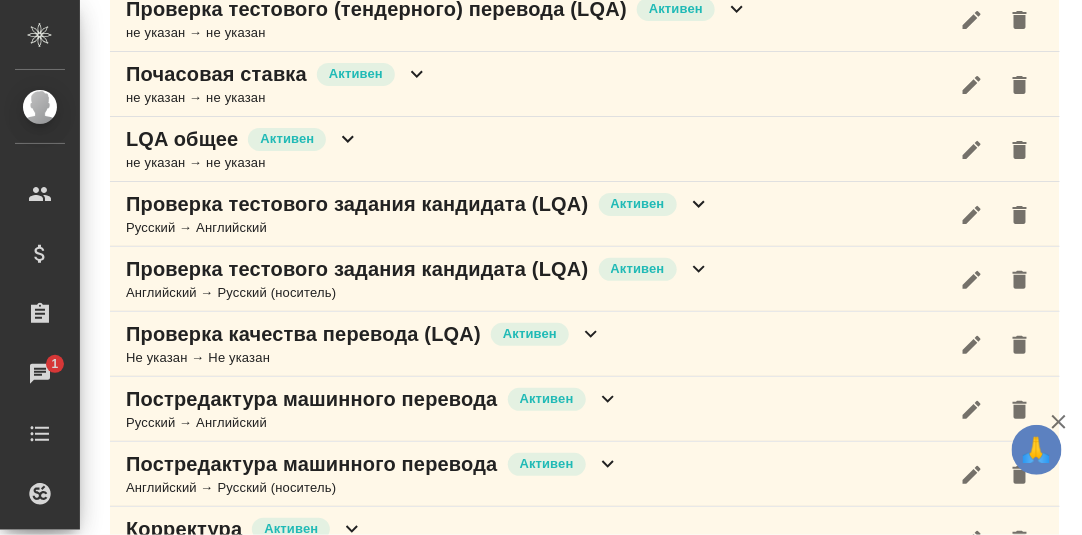 click 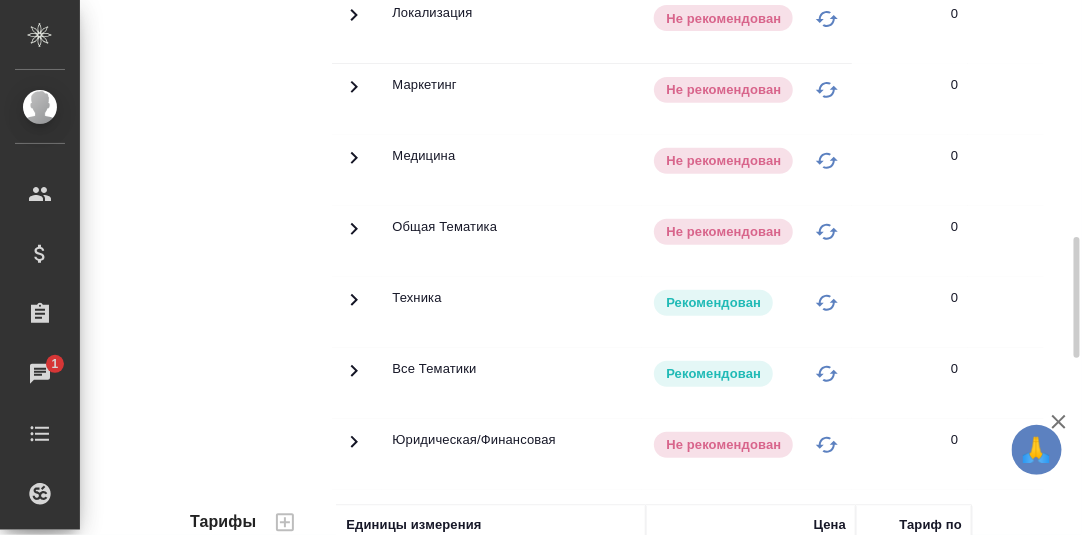 scroll, scrollTop: 544, scrollLeft: 0, axis: vertical 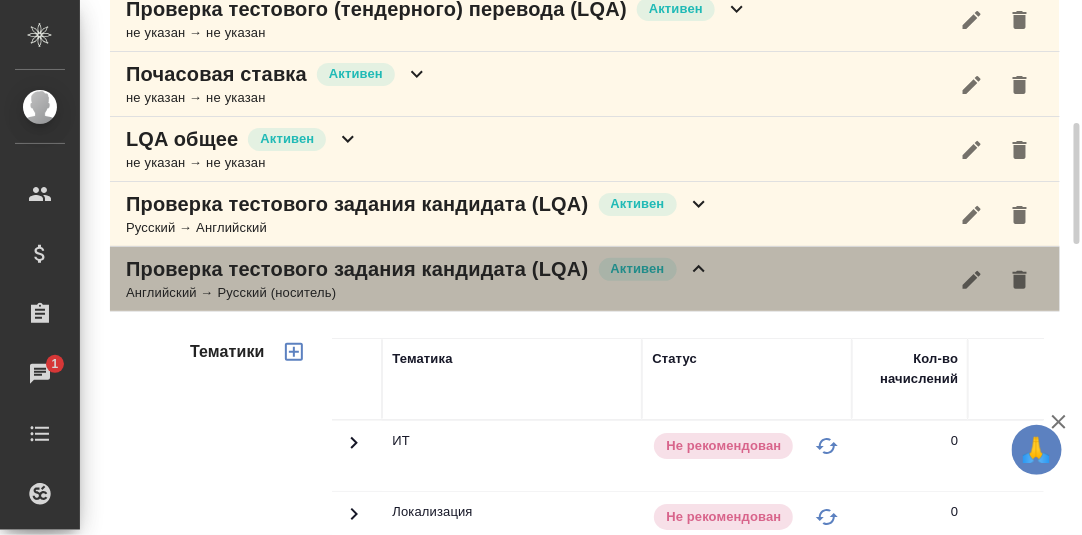 drag, startPoint x: 704, startPoint y: 260, endPoint x: 705, endPoint y: 242, distance: 18.027756 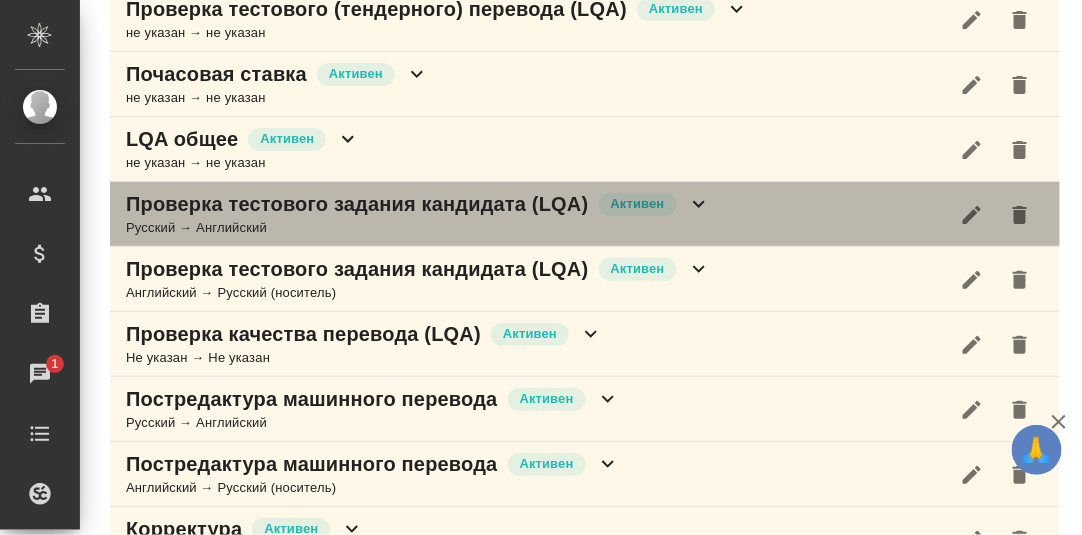 click 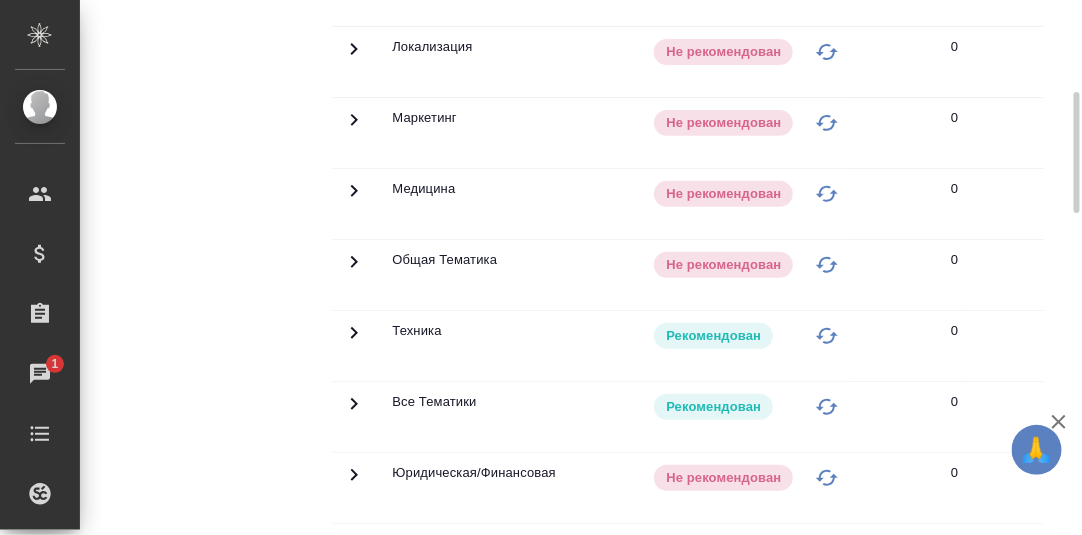 scroll, scrollTop: 544, scrollLeft: 0, axis: vertical 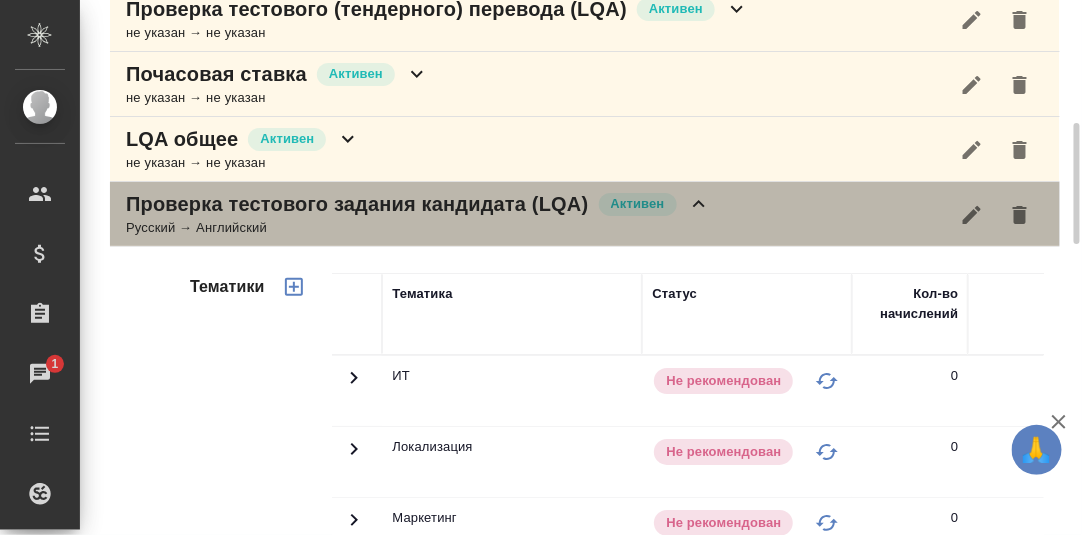 click 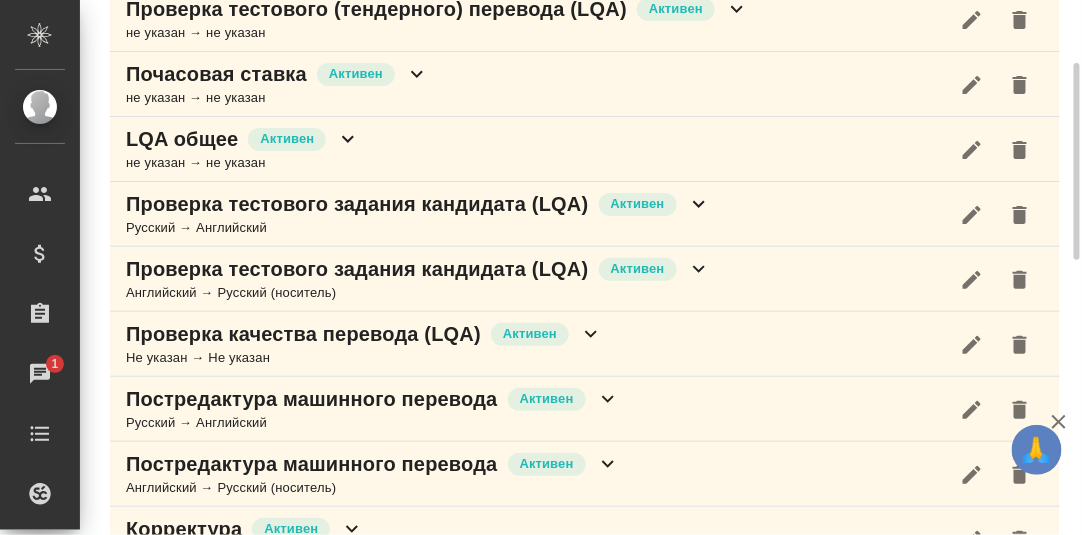 scroll, scrollTop: 444, scrollLeft: 0, axis: vertical 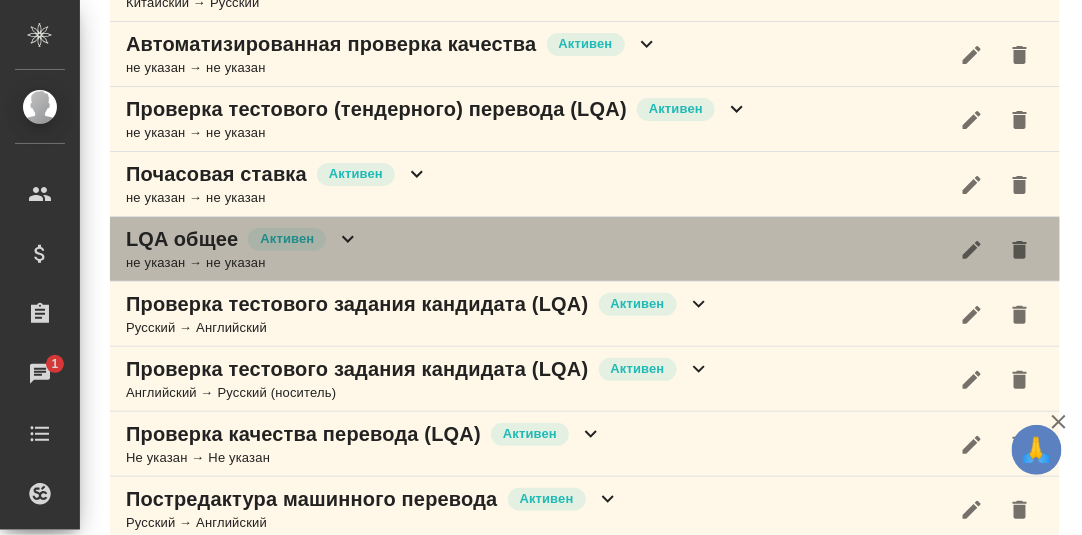 click 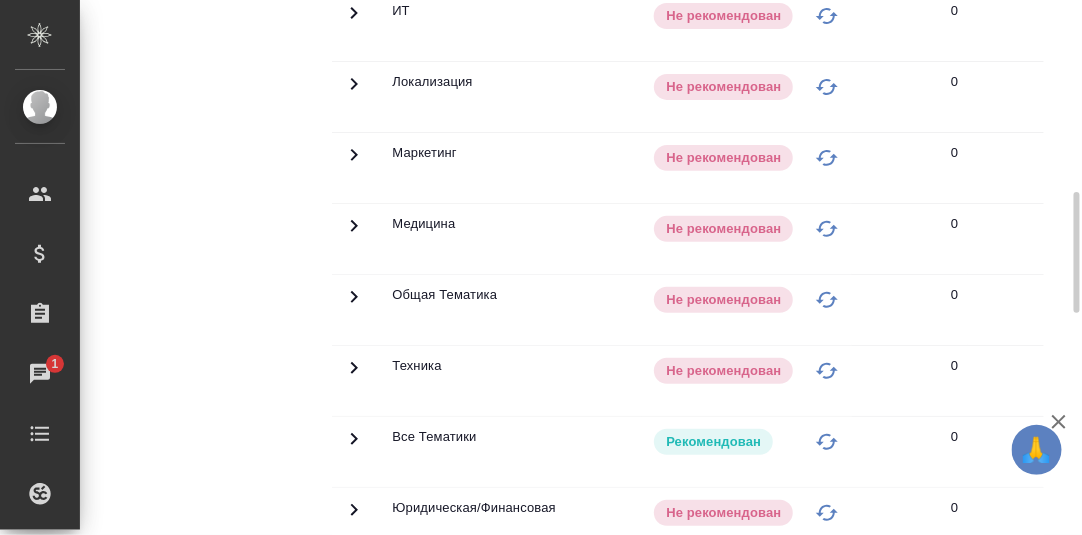 scroll, scrollTop: 444, scrollLeft: 0, axis: vertical 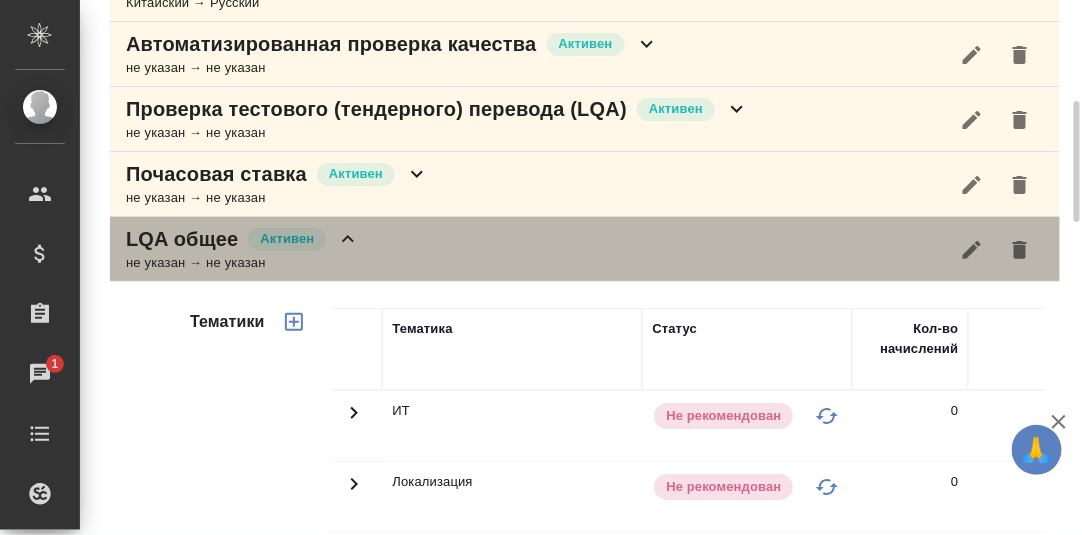 click 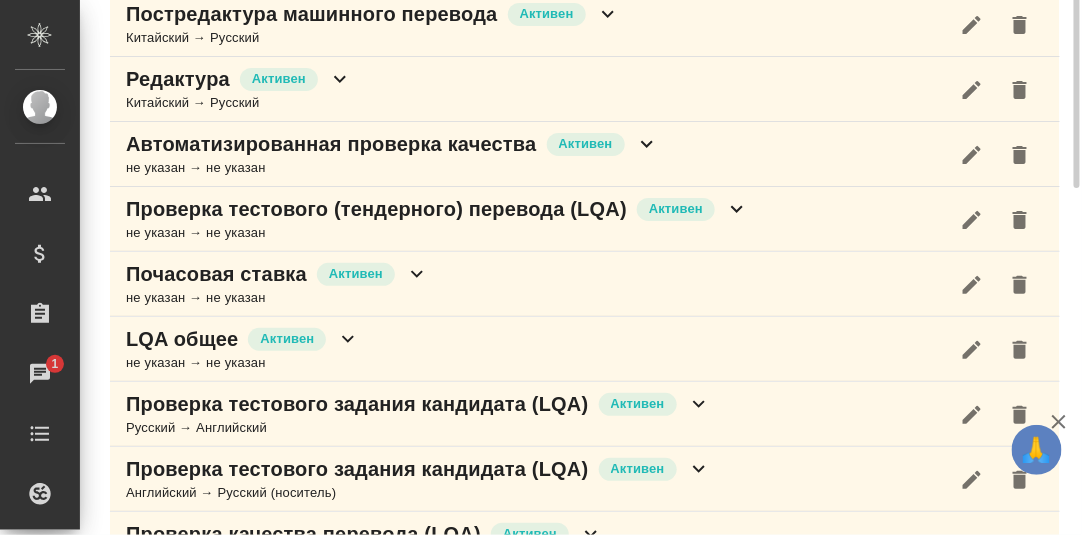 scroll, scrollTop: 245, scrollLeft: 0, axis: vertical 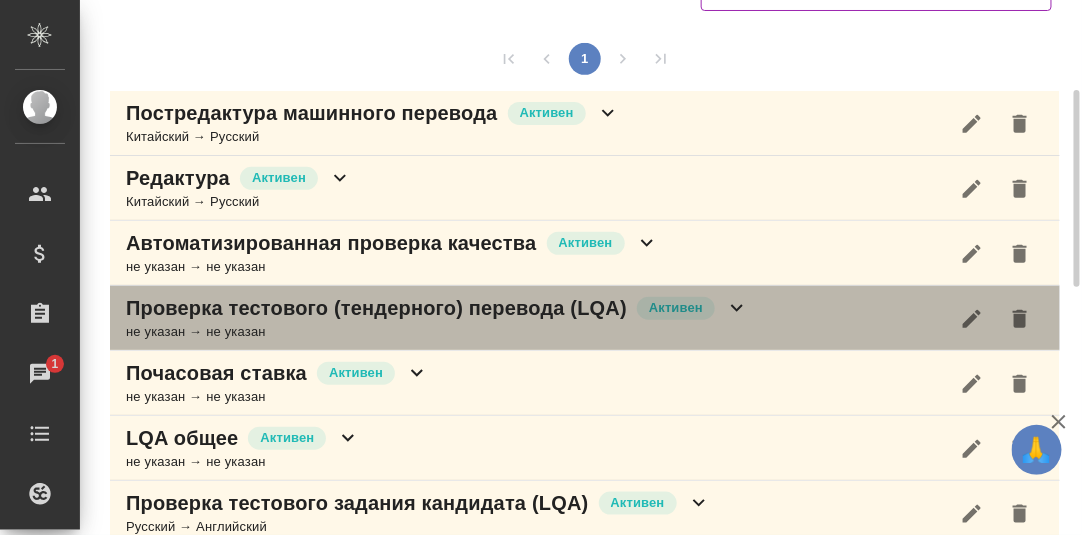 click 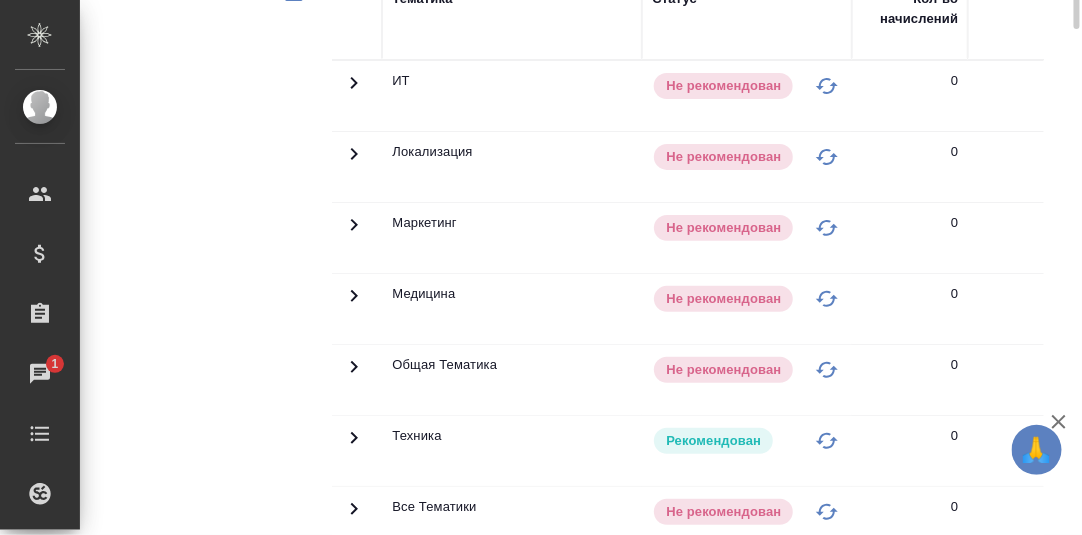 scroll, scrollTop: 344, scrollLeft: 0, axis: vertical 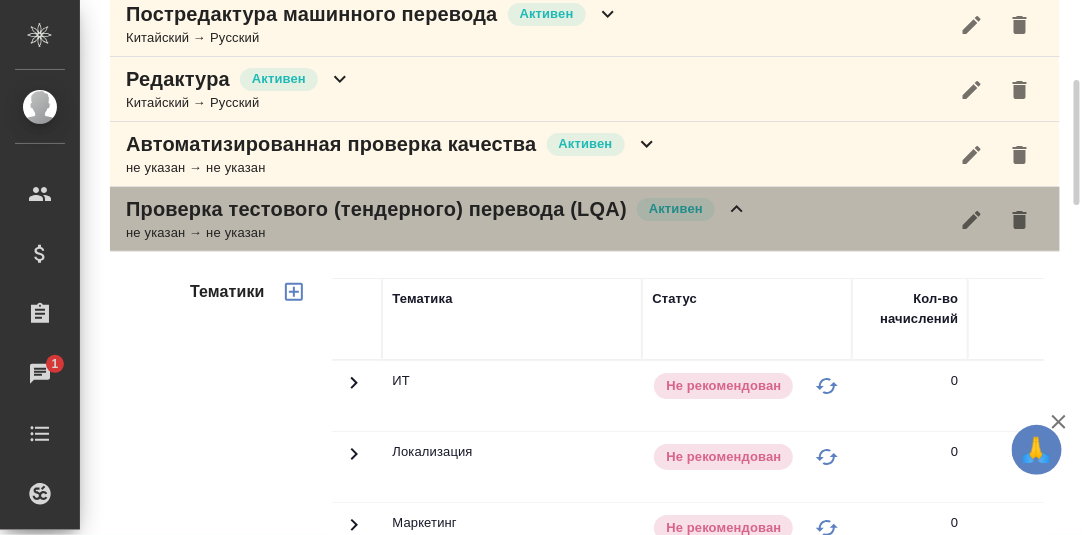 click 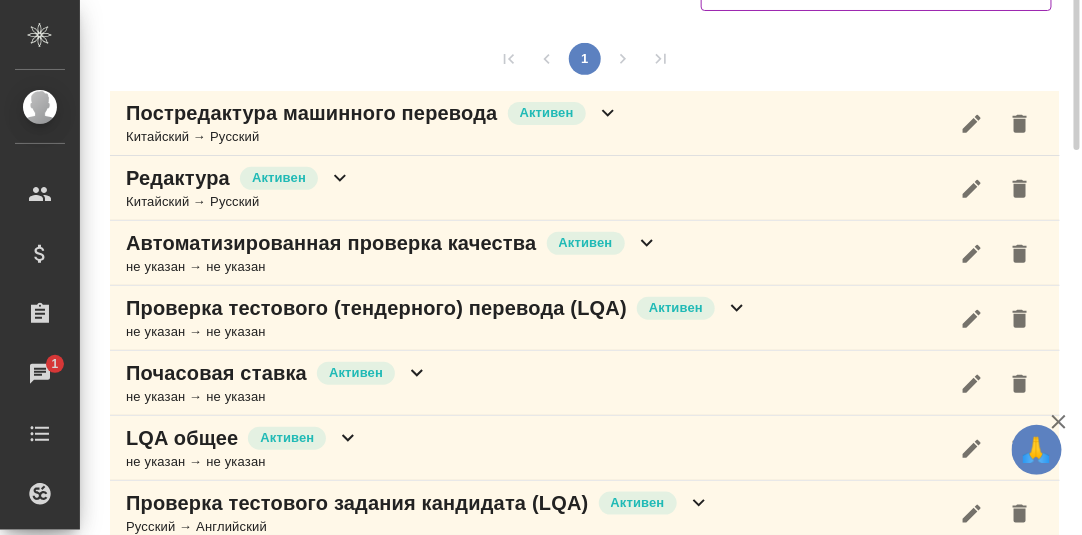 scroll, scrollTop: 145, scrollLeft: 0, axis: vertical 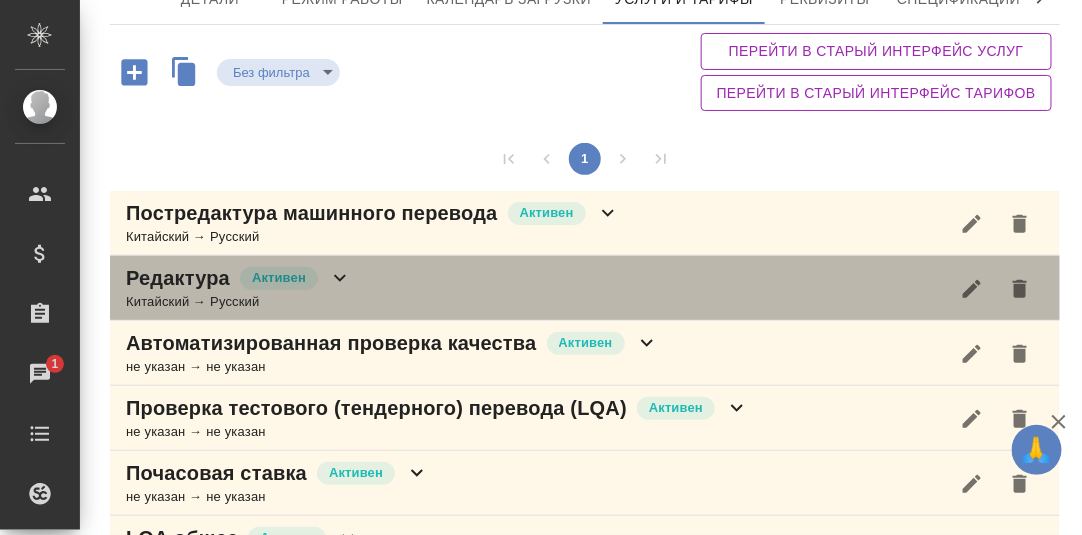 click 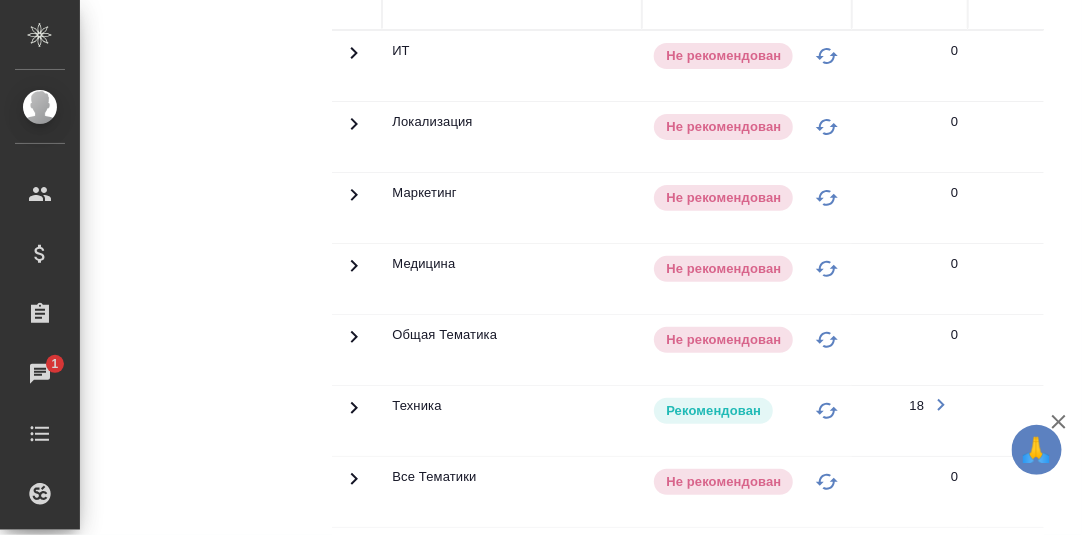scroll, scrollTop: 744, scrollLeft: 0, axis: vertical 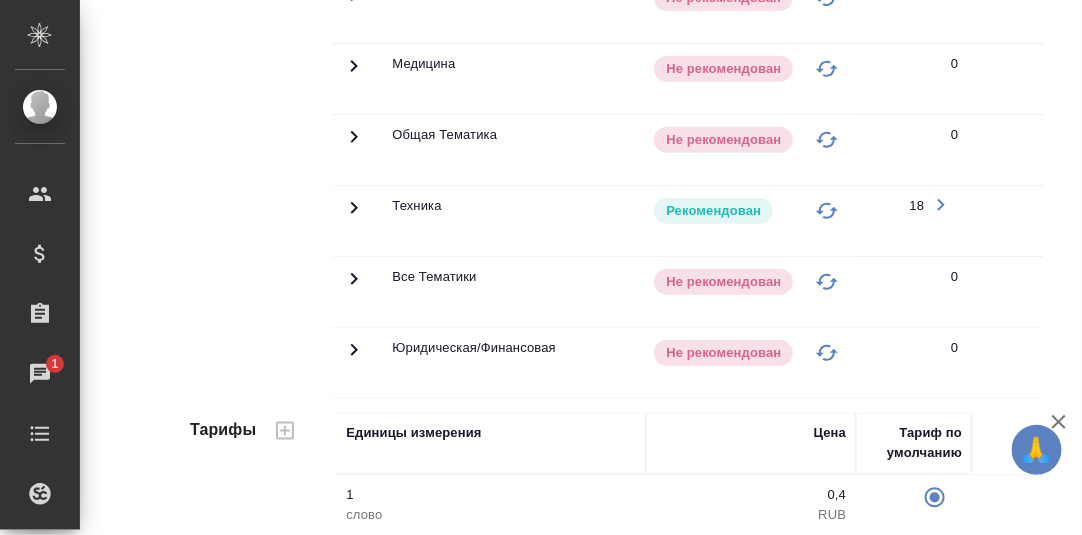 click 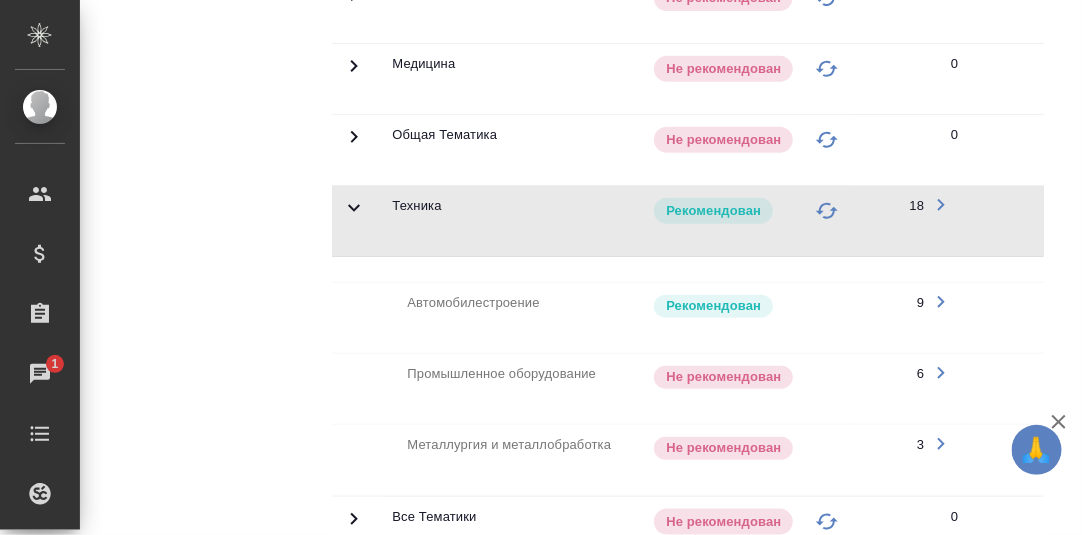 scroll, scrollTop: 944, scrollLeft: 0, axis: vertical 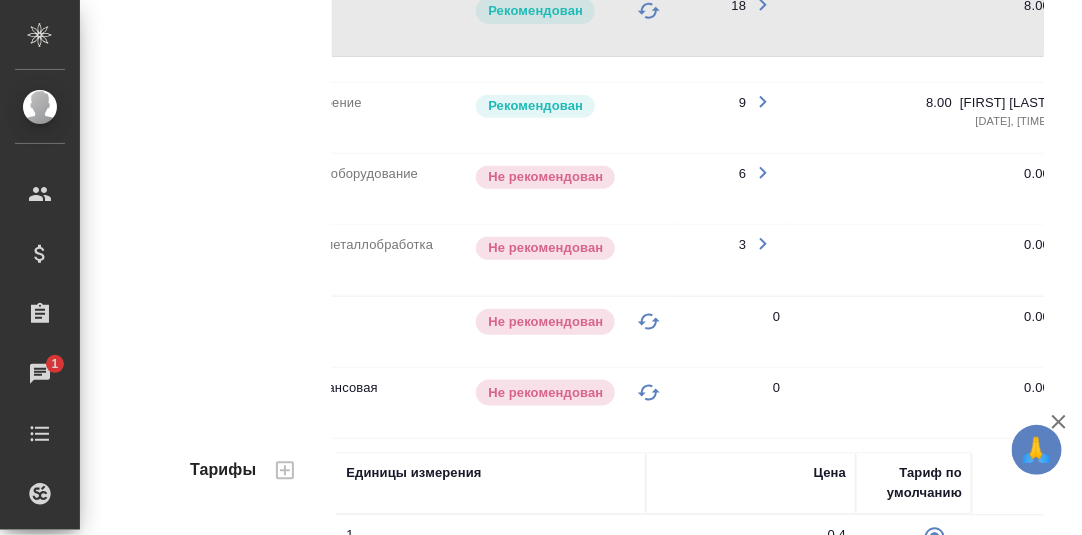 click 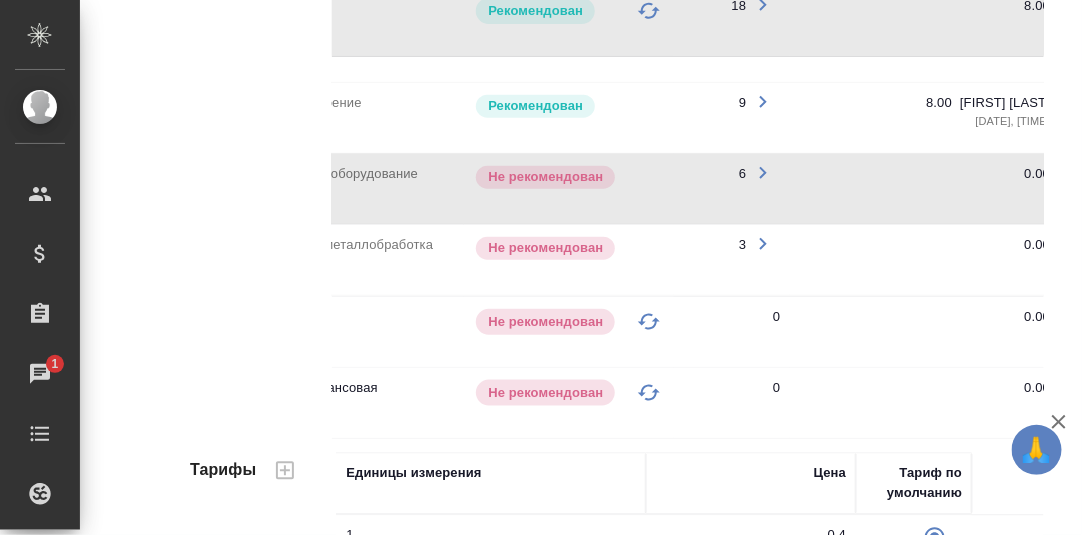 scroll, scrollTop: 0, scrollLeft: 540, axis: horizontal 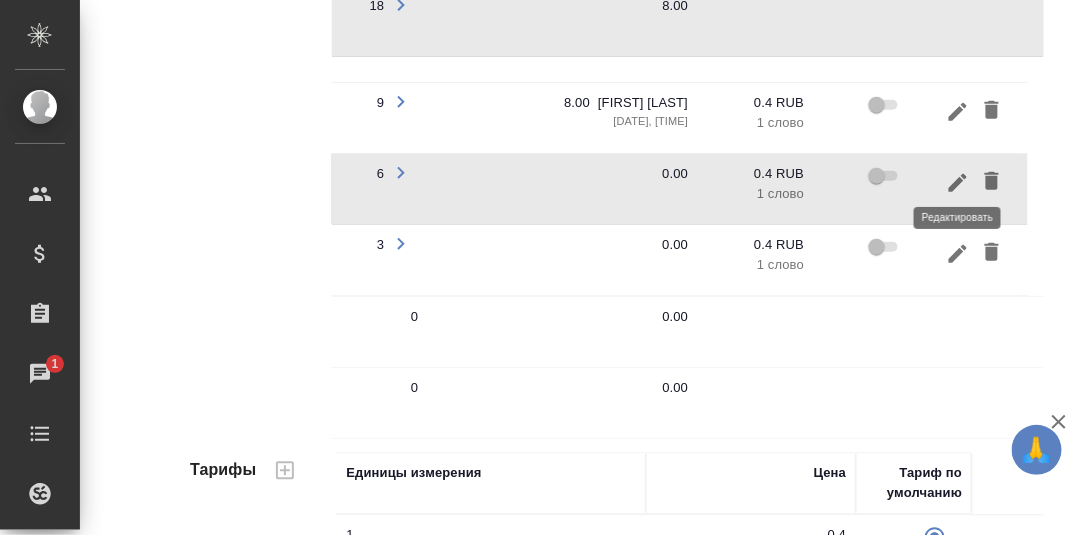 click 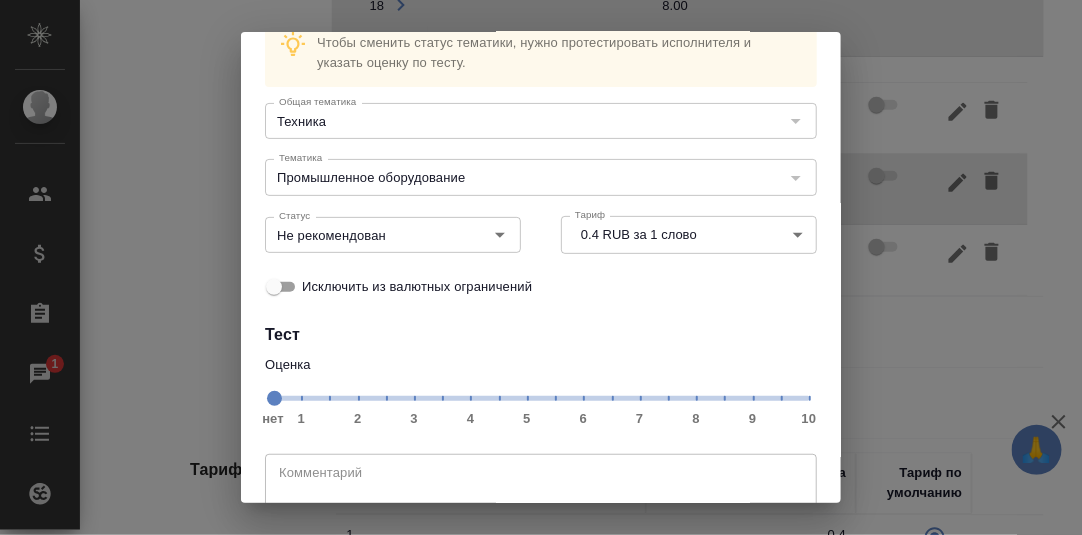 scroll, scrollTop: 183, scrollLeft: 0, axis: vertical 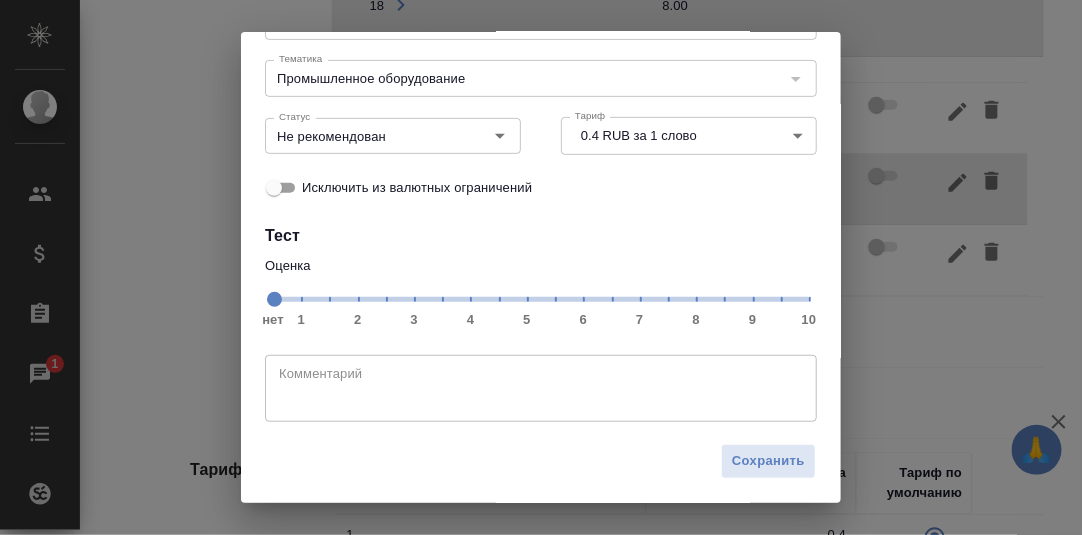 click on "нет 1 2 3 4 5 6 7 8 9 10" at bounding box center (541, 298) 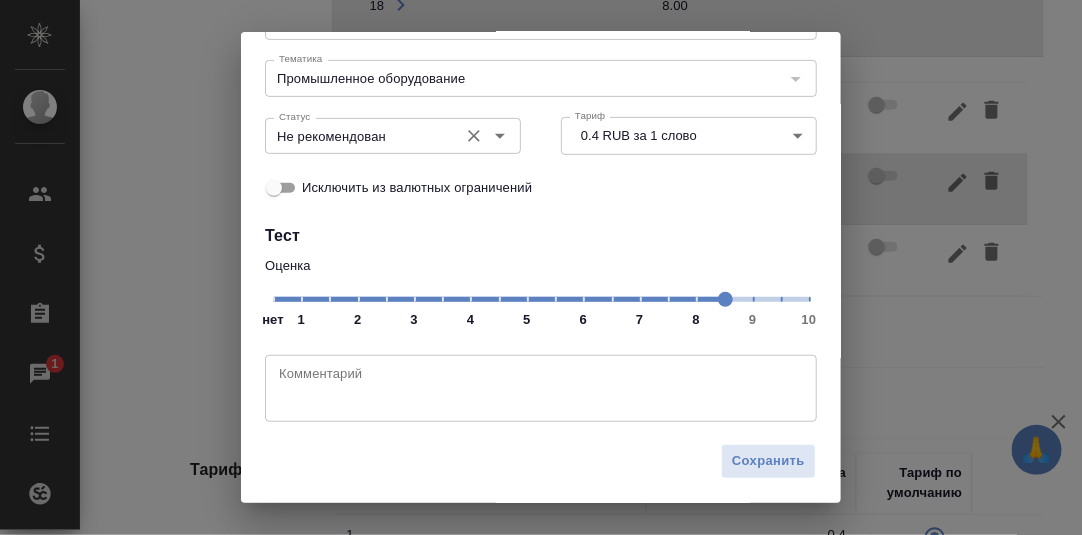 click 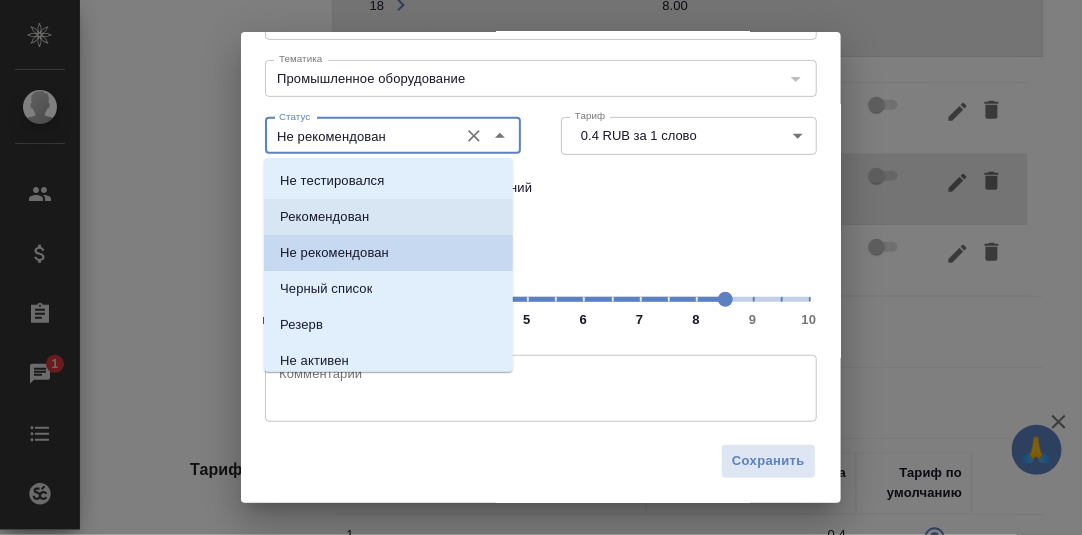 click on "Рекомендован" at bounding box center [324, 217] 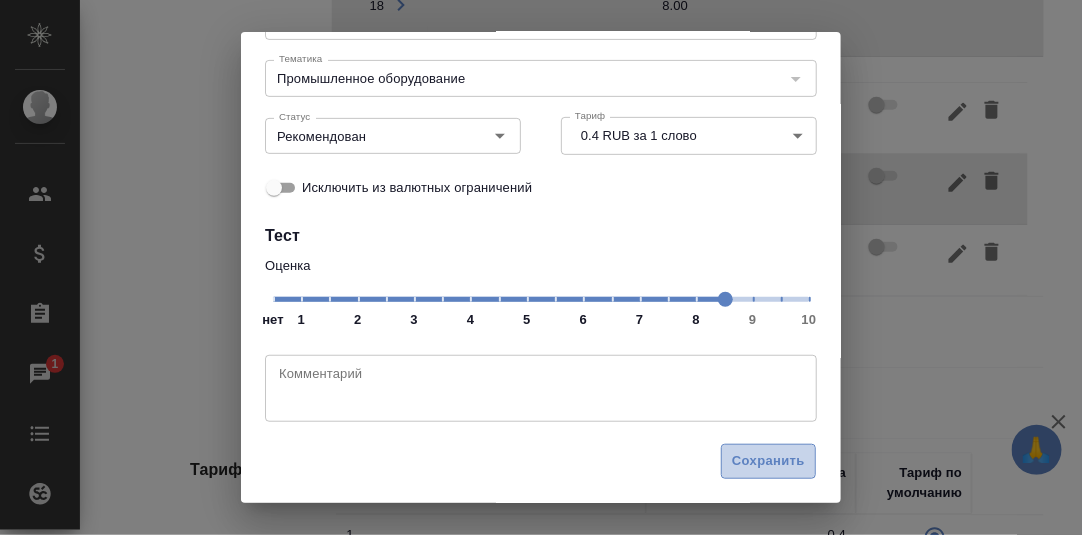drag, startPoint x: 734, startPoint y: 461, endPoint x: 837, endPoint y: 399, distance: 120.22063 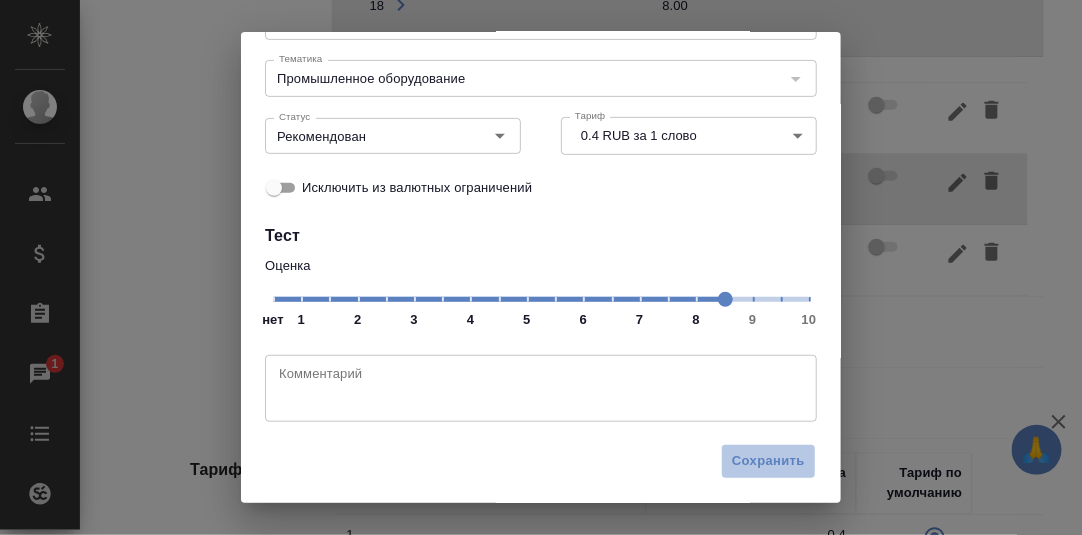 click on "Сохранить" at bounding box center [768, 461] 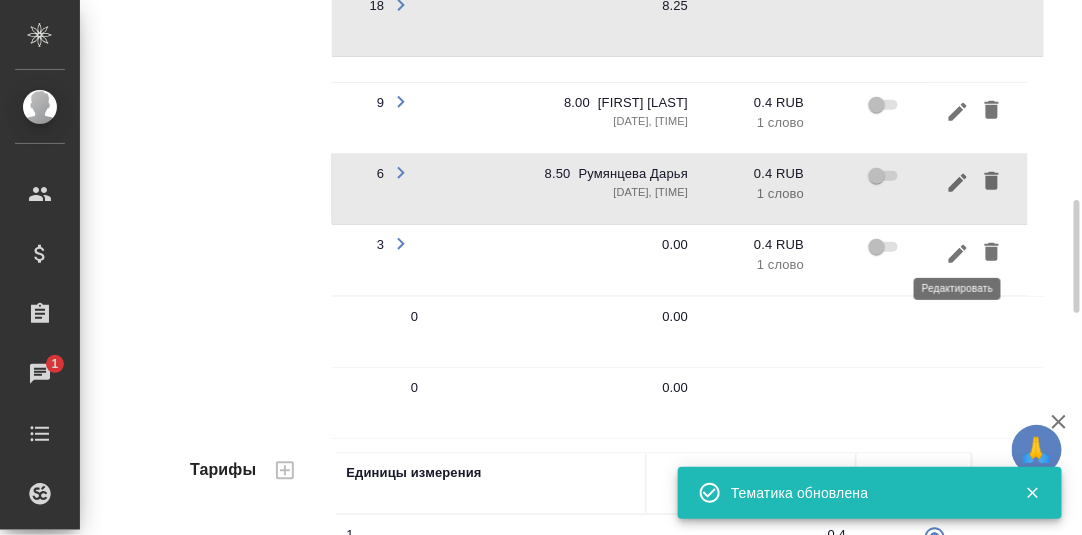 click 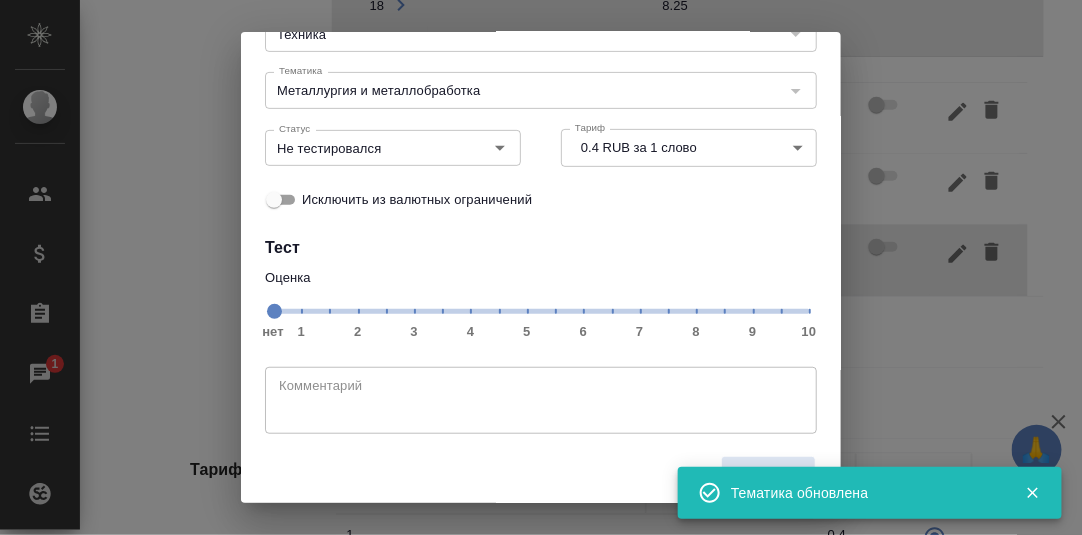 scroll, scrollTop: 183, scrollLeft: 0, axis: vertical 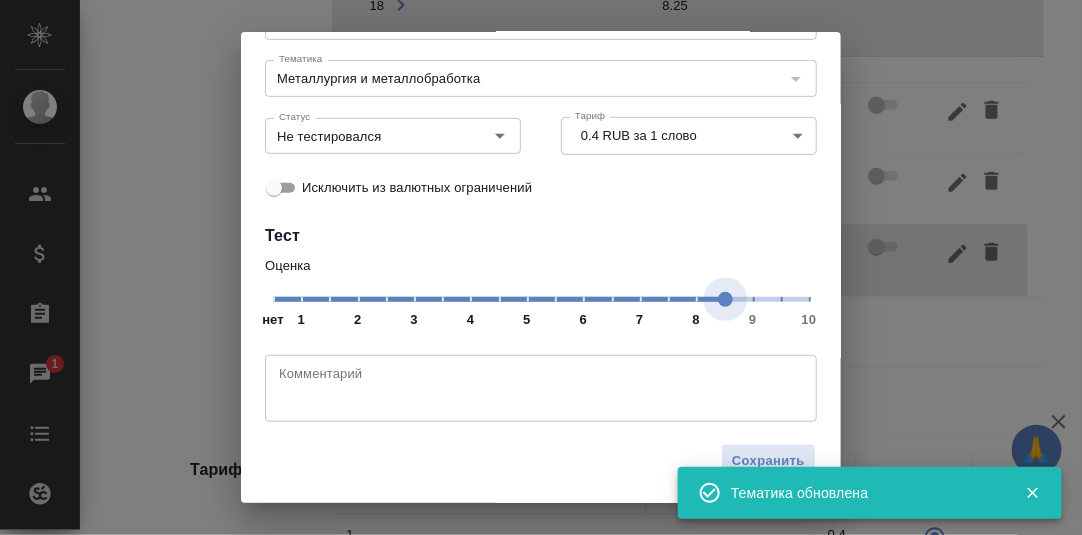 click on "нет 1 2 3 4 5 6 7 8 9 10" at bounding box center (541, 298) 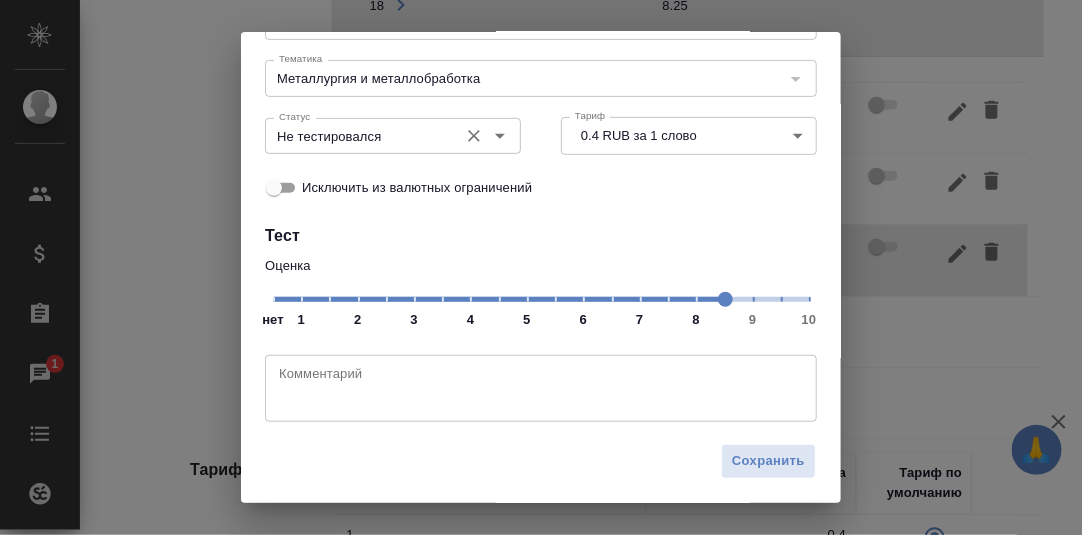 click 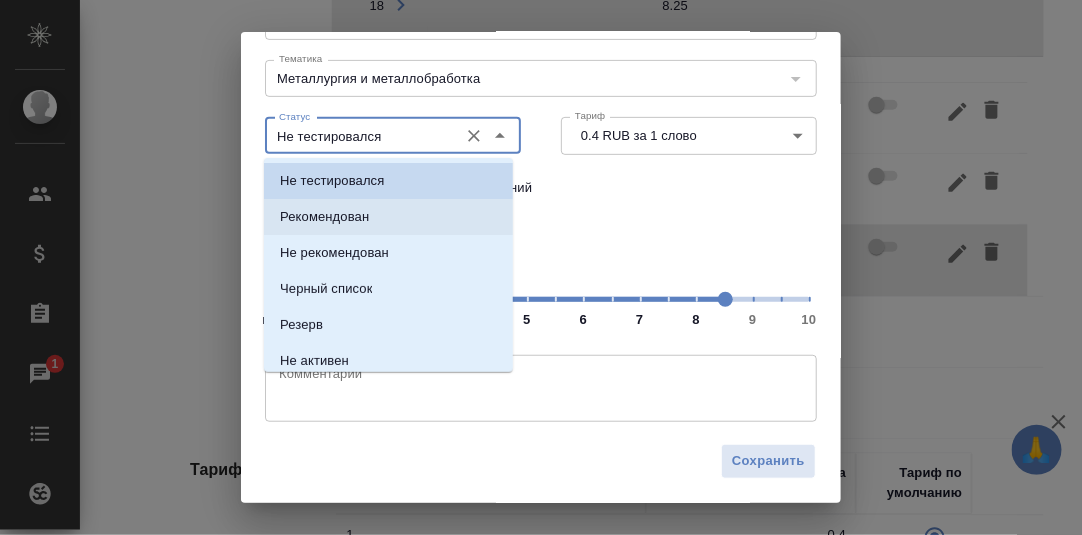 click on "Рекомендован" at bounding box center (324, 217) 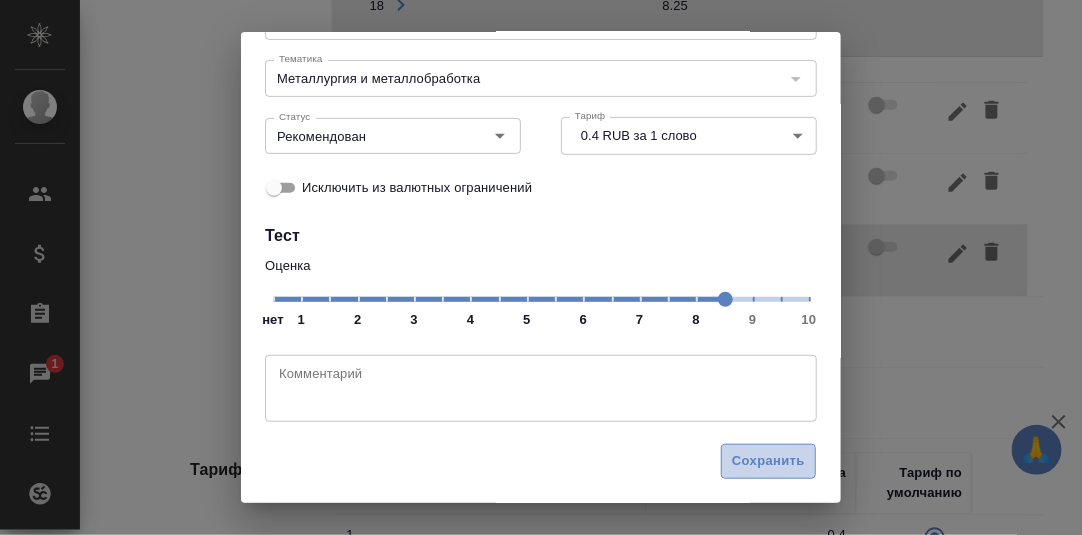 click on "Сохранить" at bounding box center [768, 461] 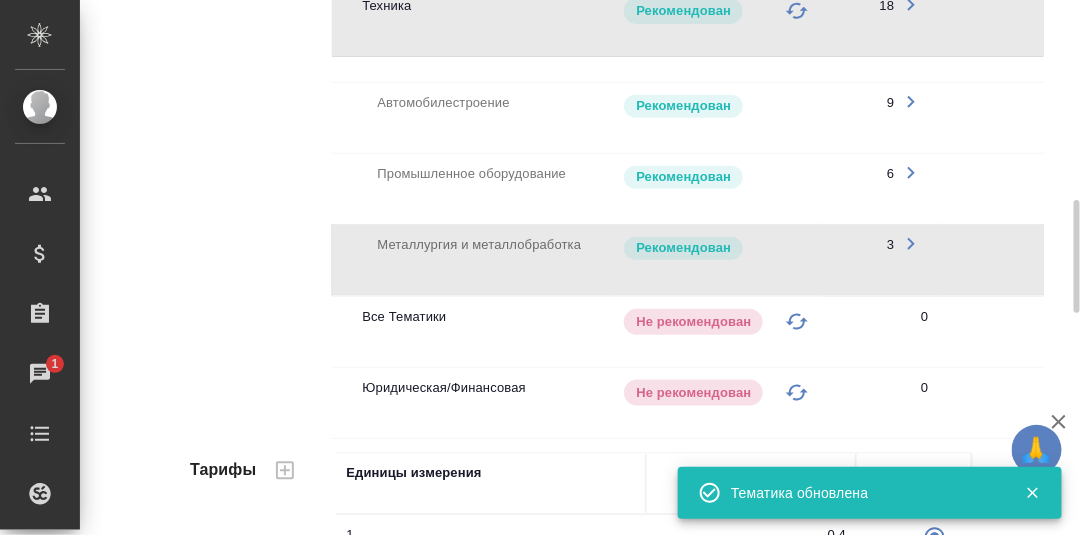 scroll, scrollTop: 0, scrollLeft: 0, axis: both 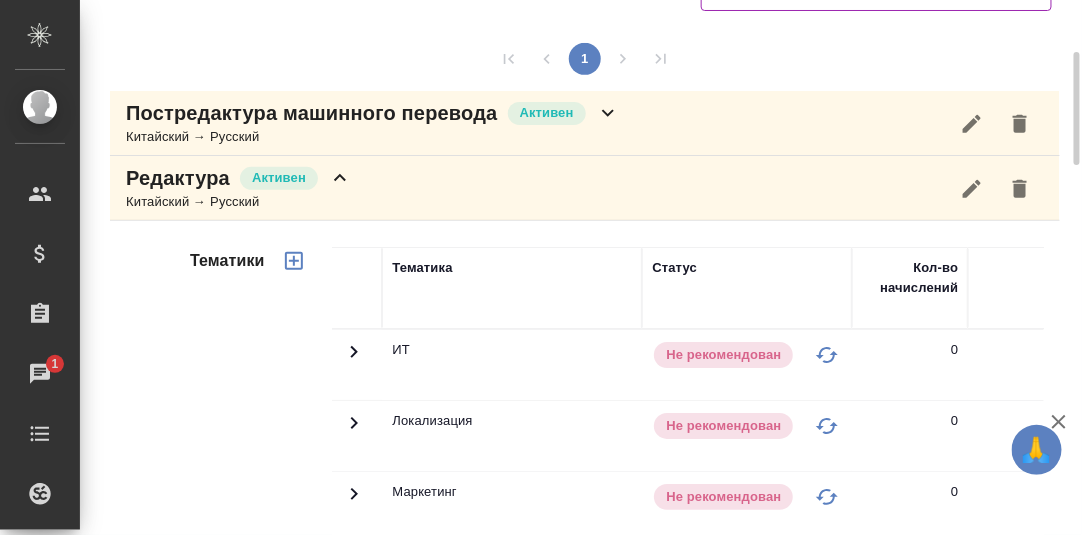 click 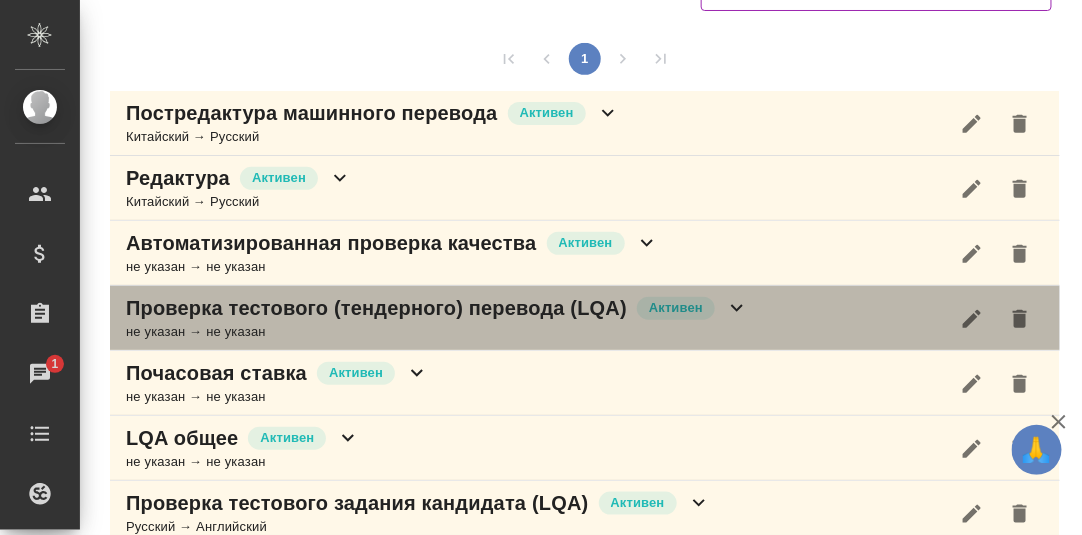 click 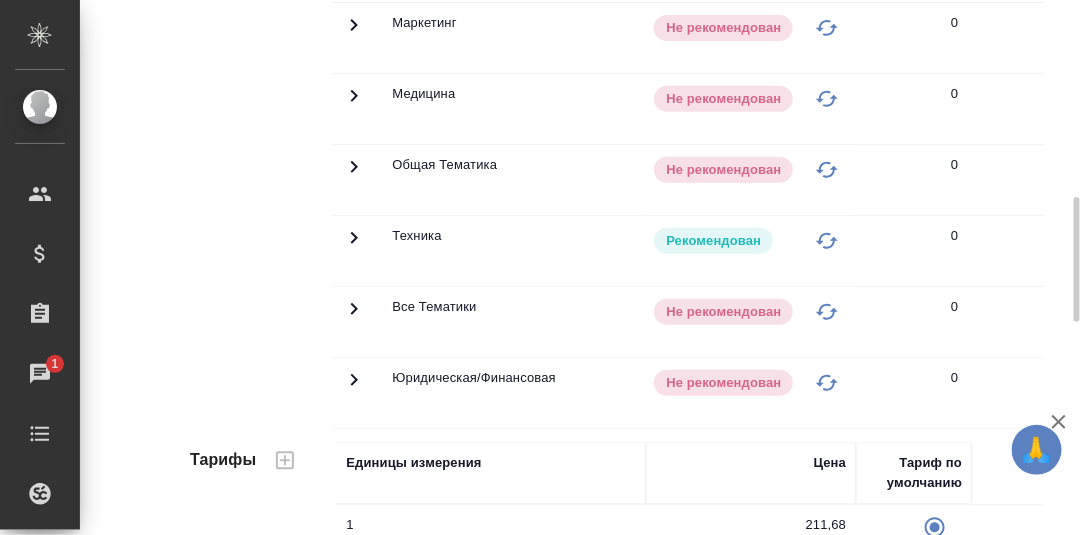 scroll, scrollTop: 444, scrollLeft: 0, axis: vertical 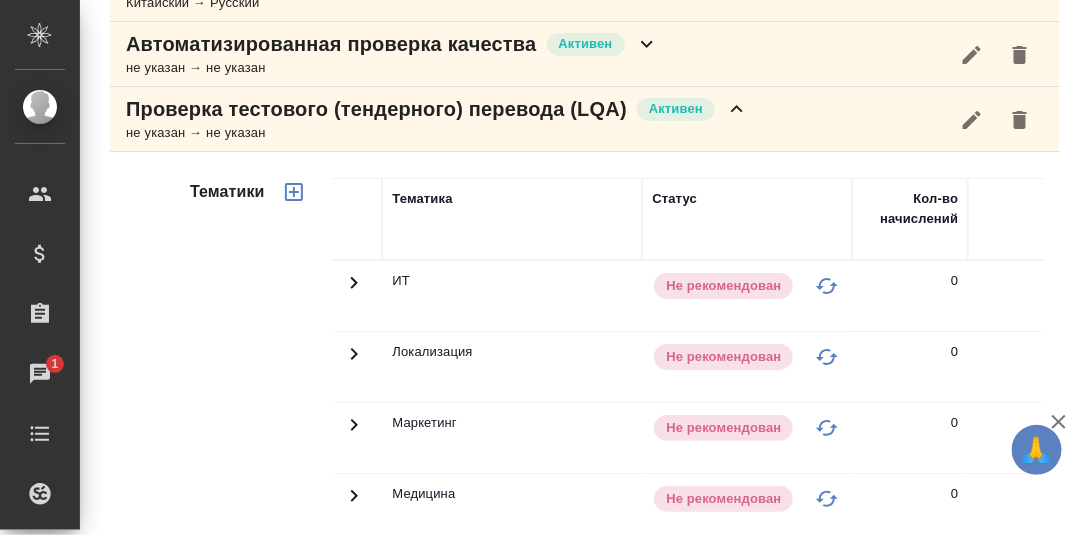 click 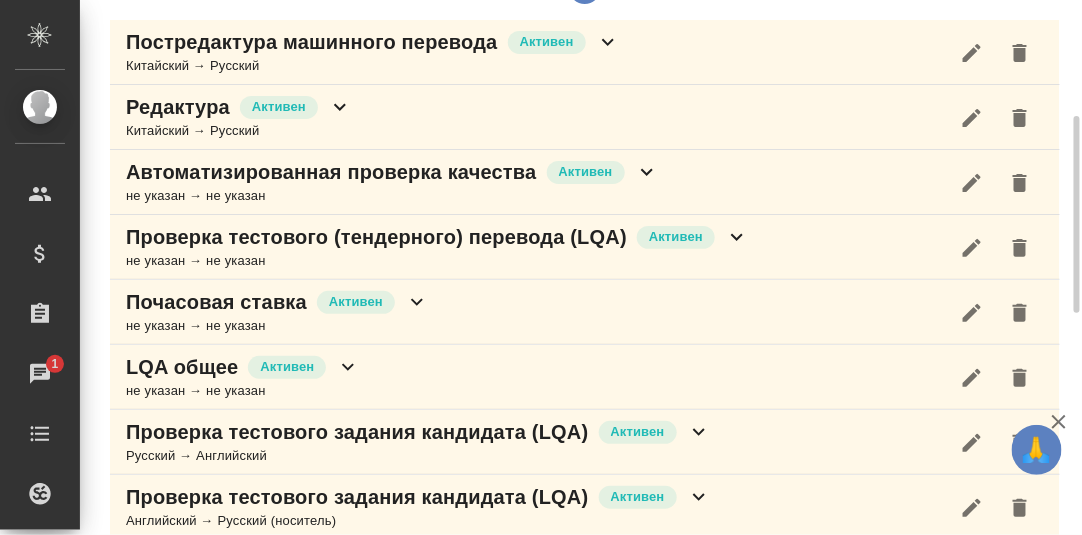 scroll, scrollTop: 0, scrollLeft: 0, axis: both 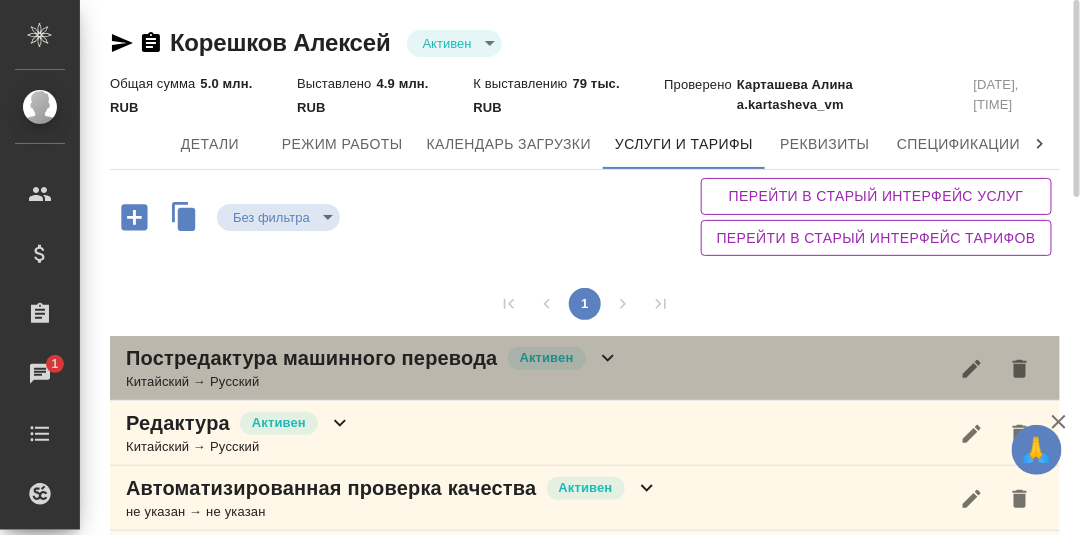 click 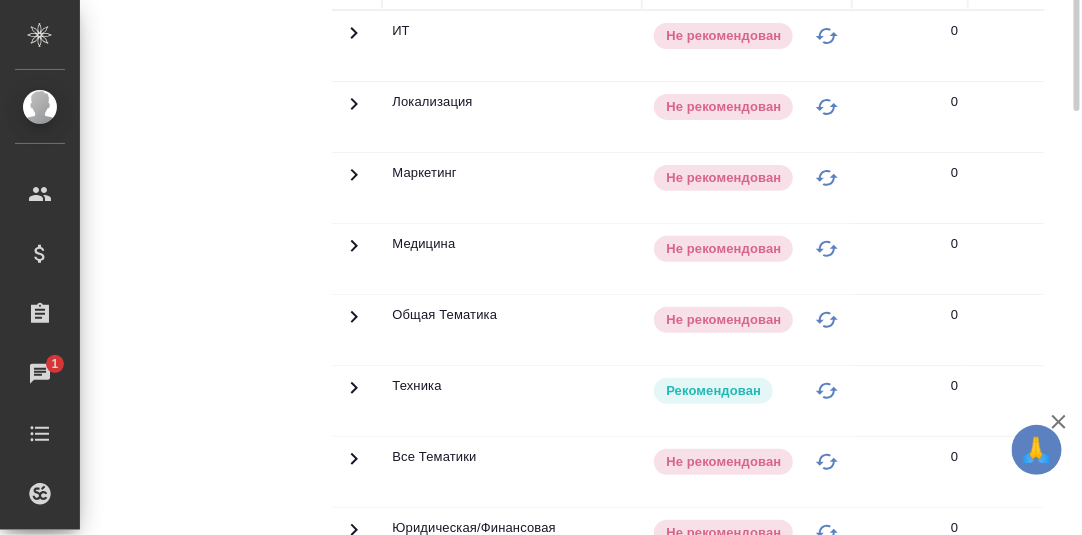 scroll, scrollTop: 99, scrollLeft: 0, axis: vertical 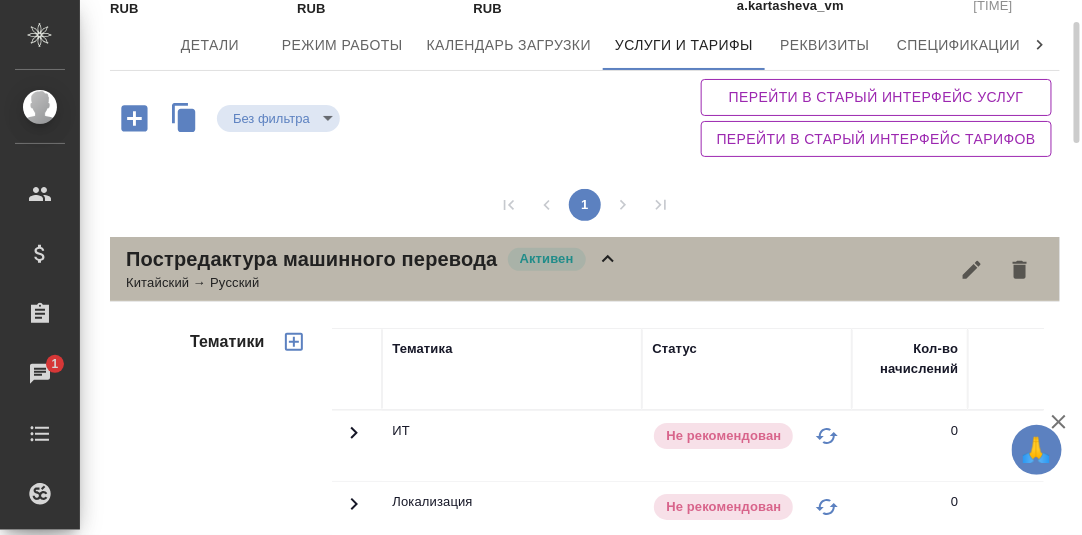 drag, startPoint x: 609, startPoint y: 258, endPoint x: 570, endPoint y: 276, distance: 42.953465 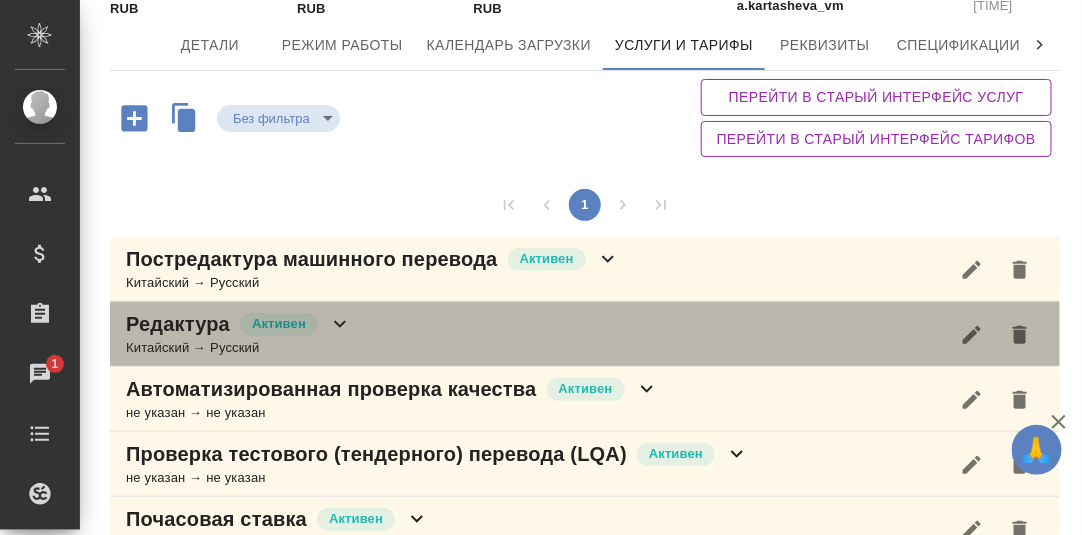 click 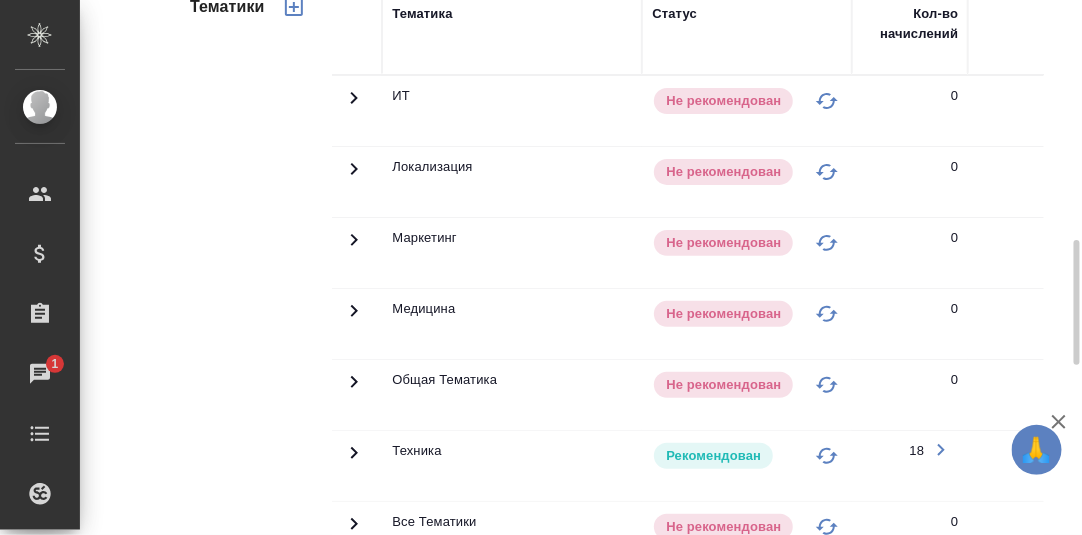 scroll, scrollTop: 699, scrollLeft: 0, axis: vertical 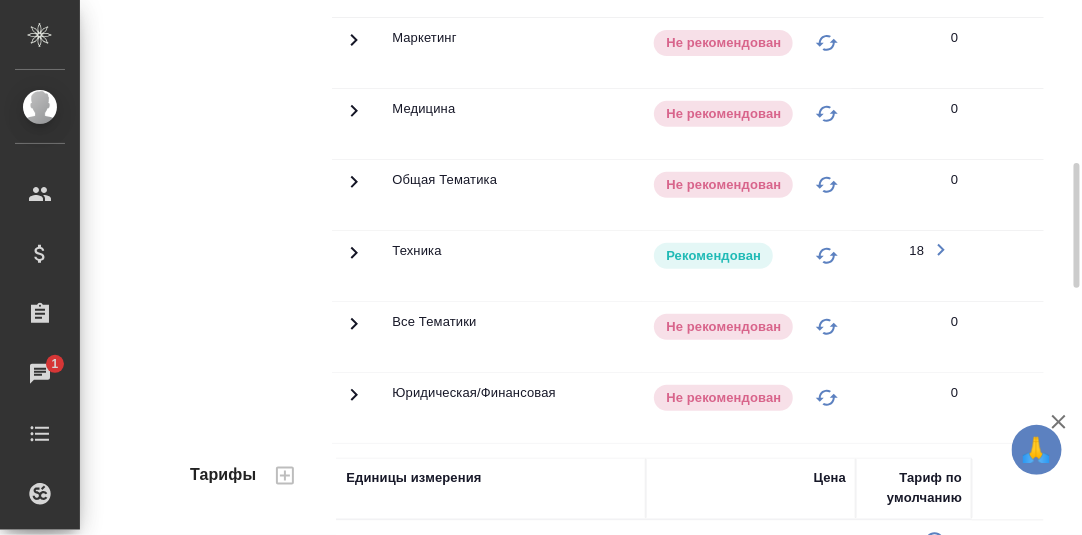 click 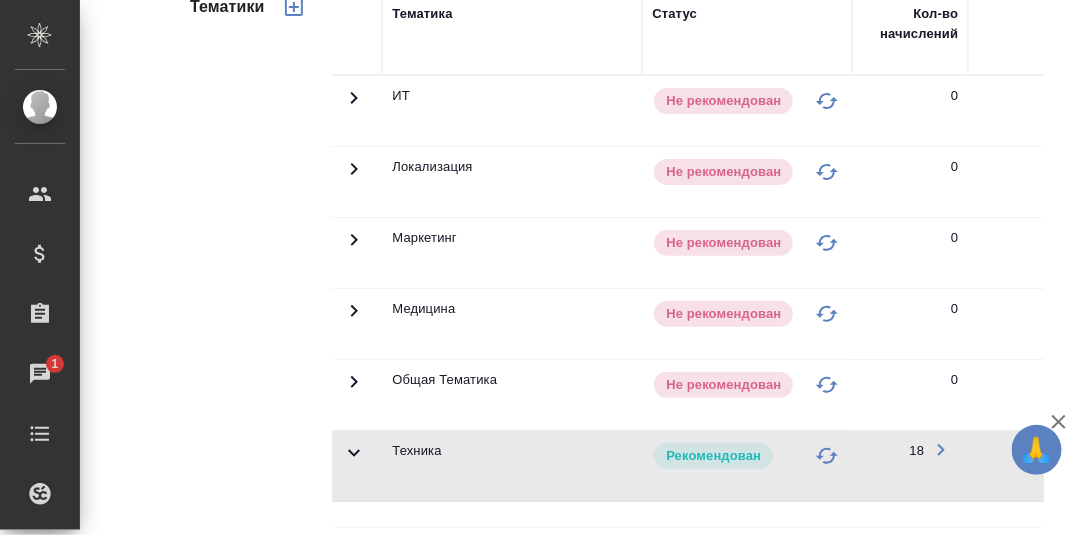 scroll, scrollTop: 299, scrollLeft: 0, axis: vertical 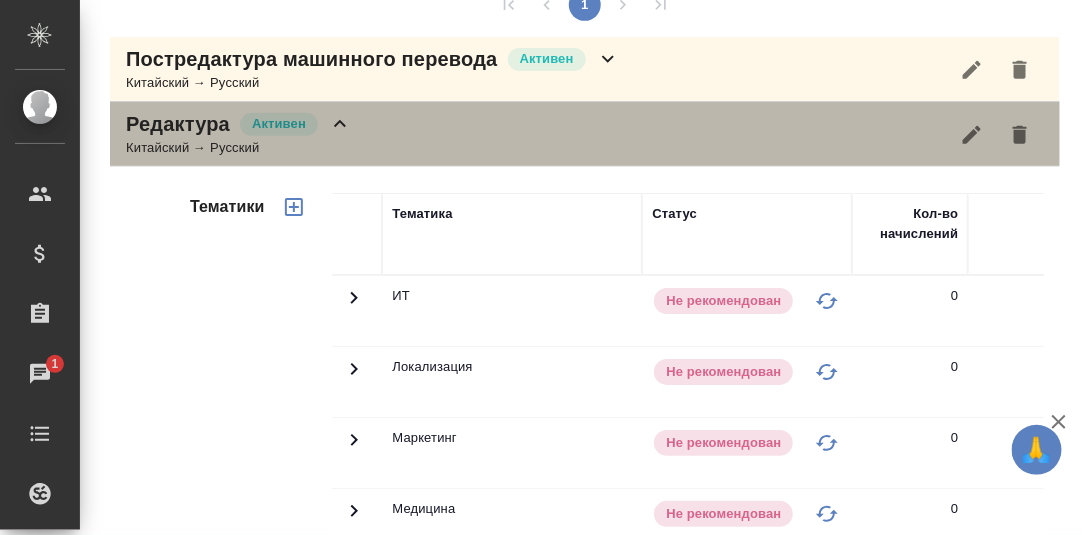 click 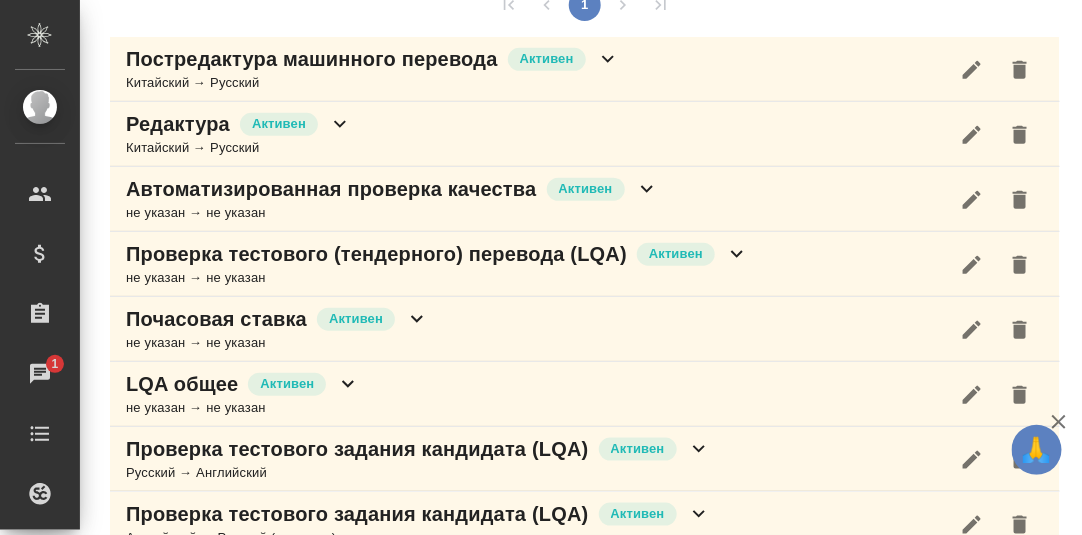 click 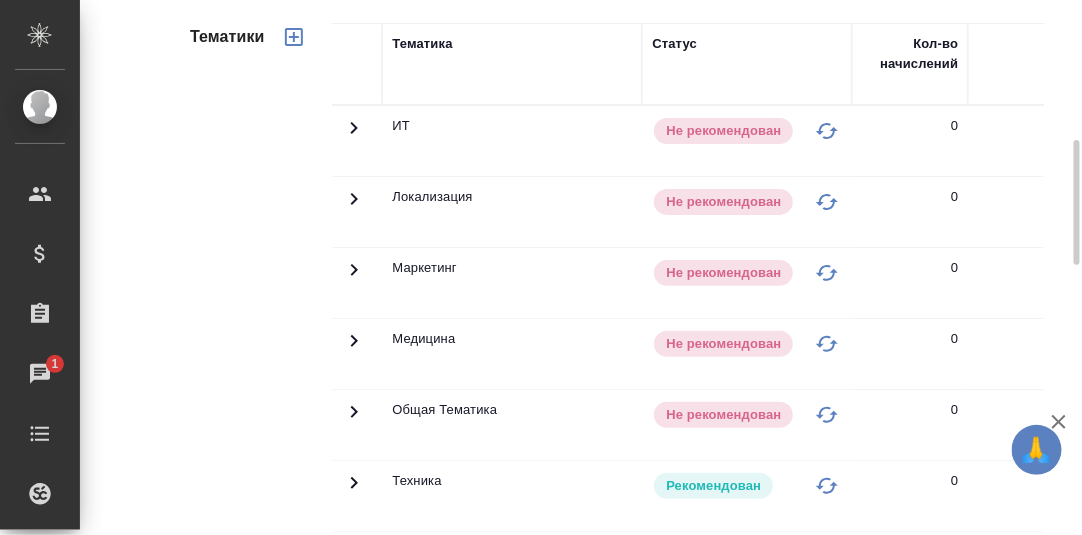 scroll, scrollTop: 399, scrollLeft: 0, axis: vertical 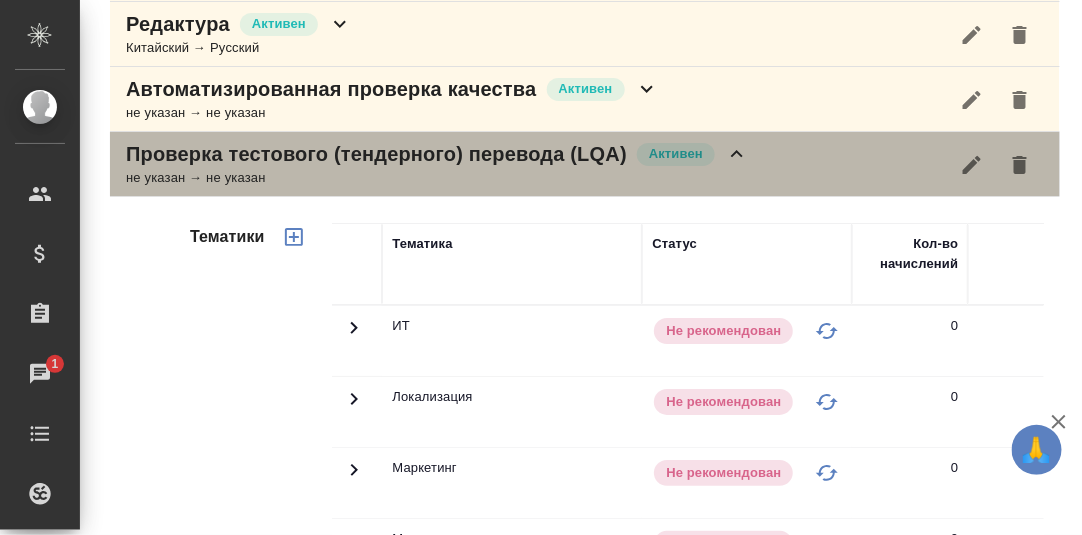 click 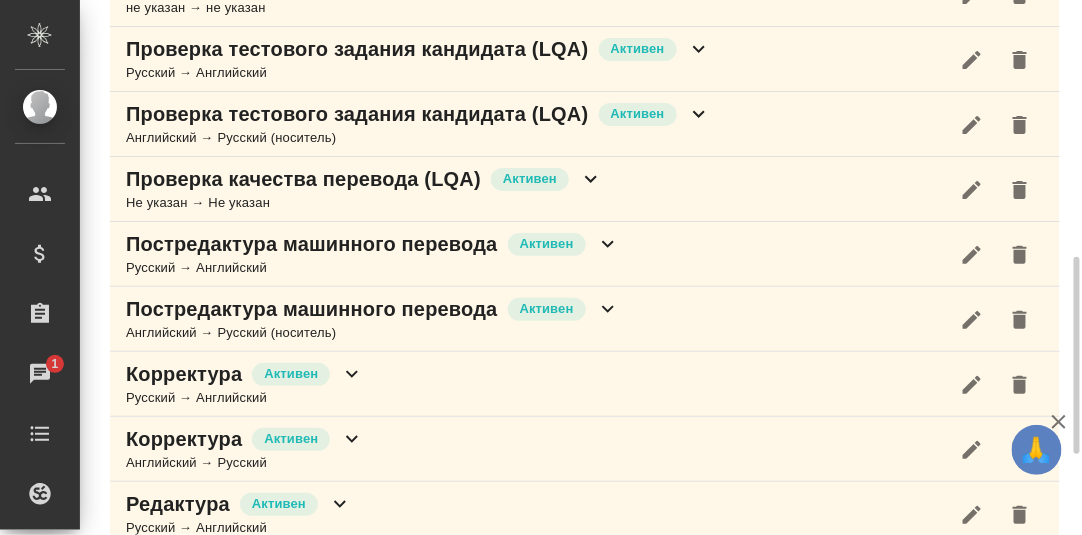 scroll, scrollTop: 798, scrollLeft: 0, axis: vertical 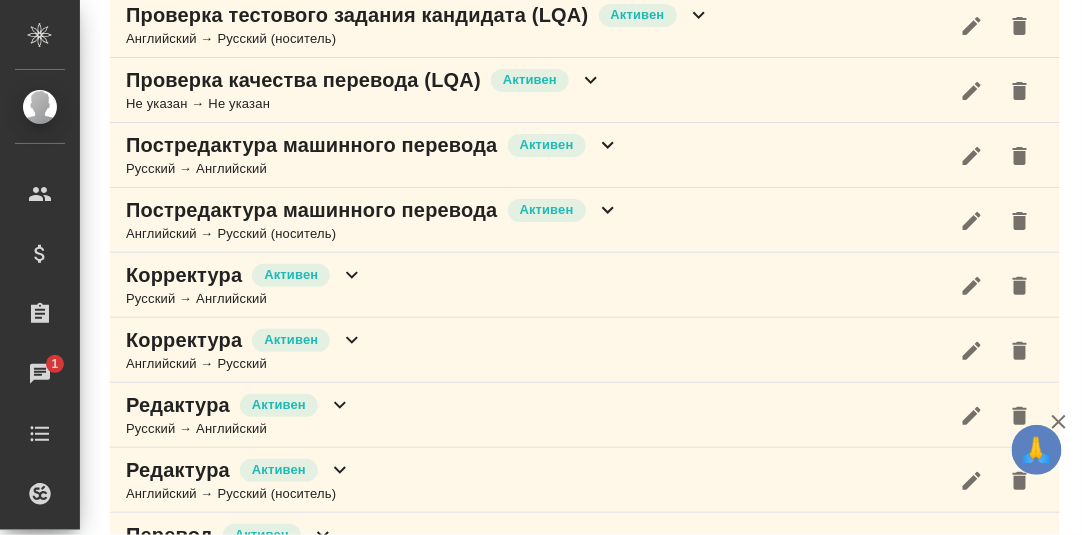 click 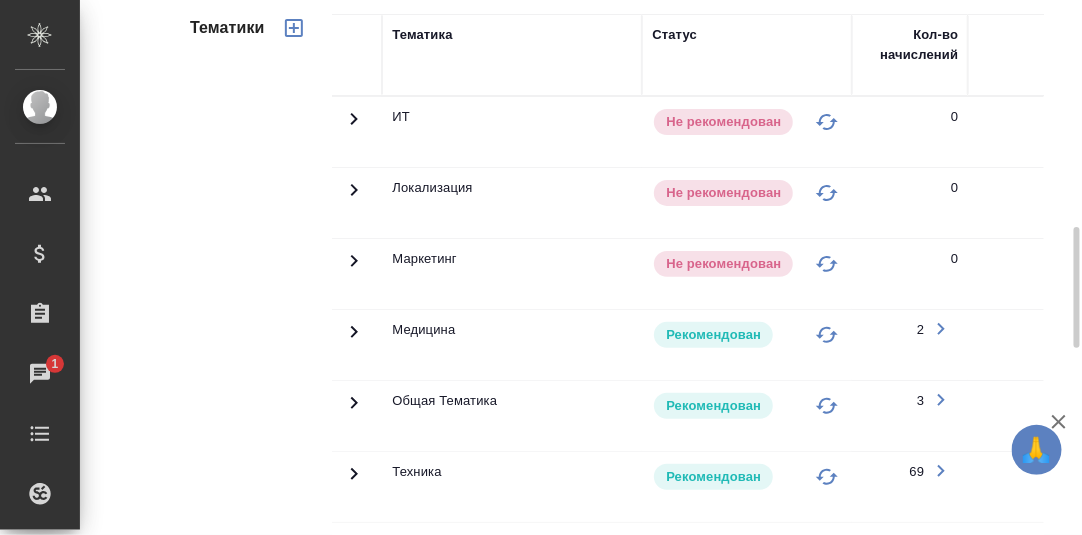 scroll, scrollTop: 1098, scrollLeft: 0, axis: vertical 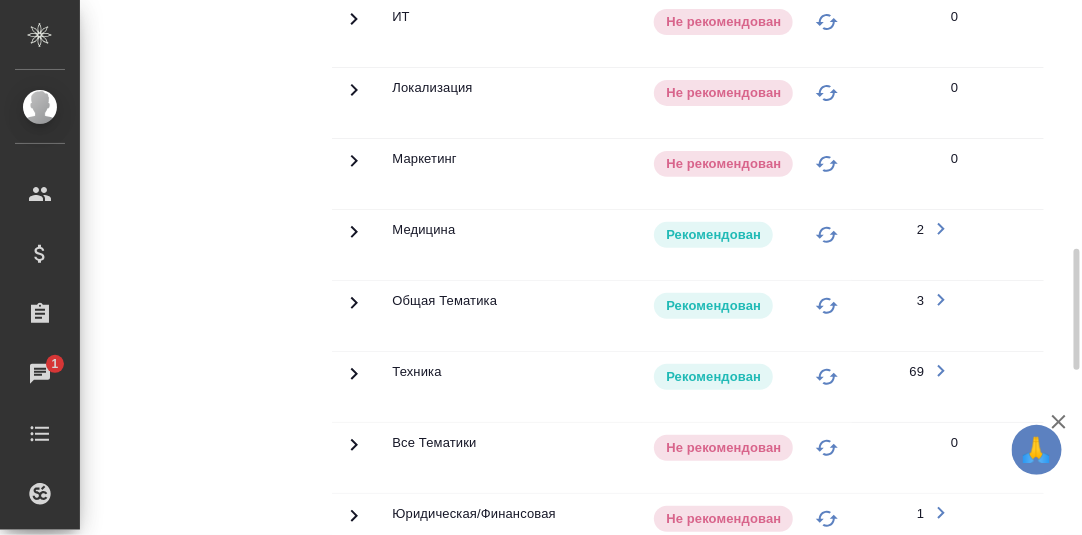 click 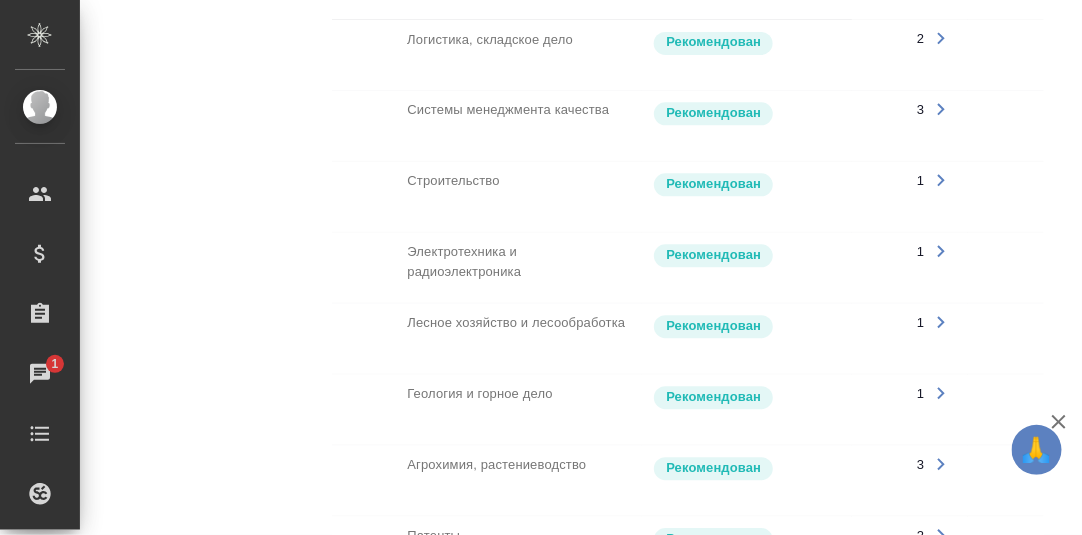 scroll, scrollTop: 2496, scrollLeft: 0, axis: vertical 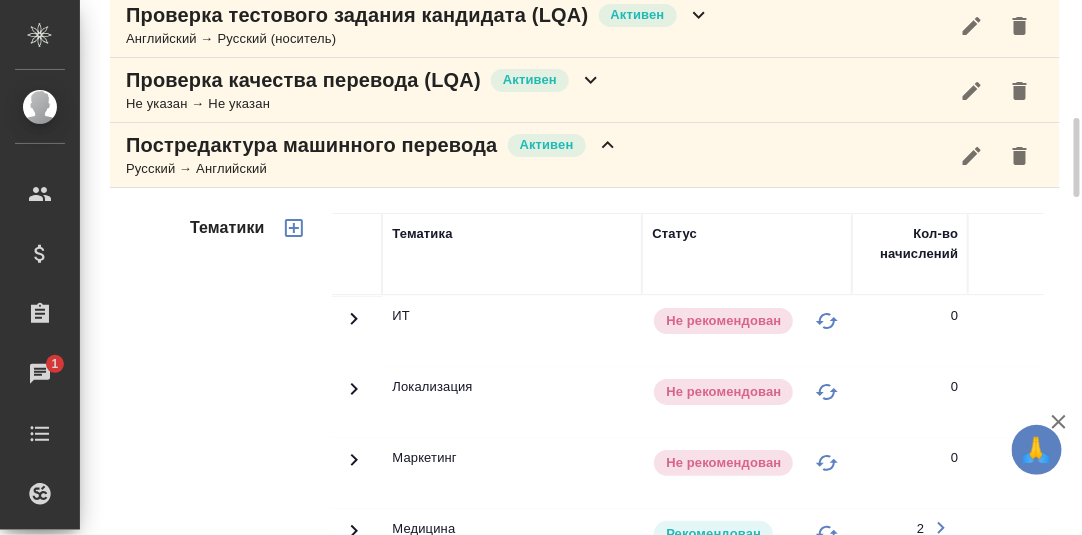 drag, startPoint x: 611, startPoint y: 137, endPoint x: 567, endPoint y: 202, distance: 78.492035 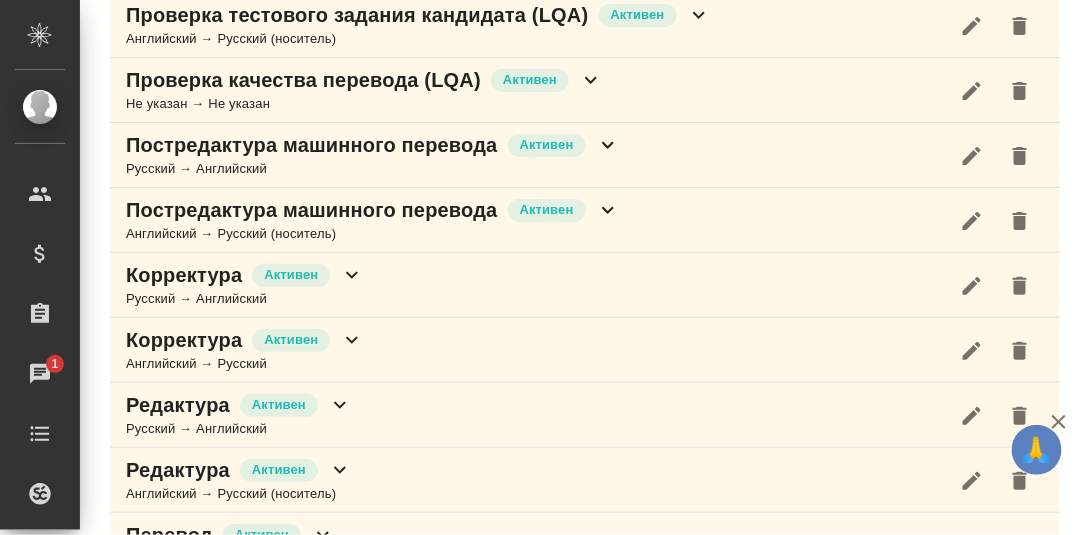 click 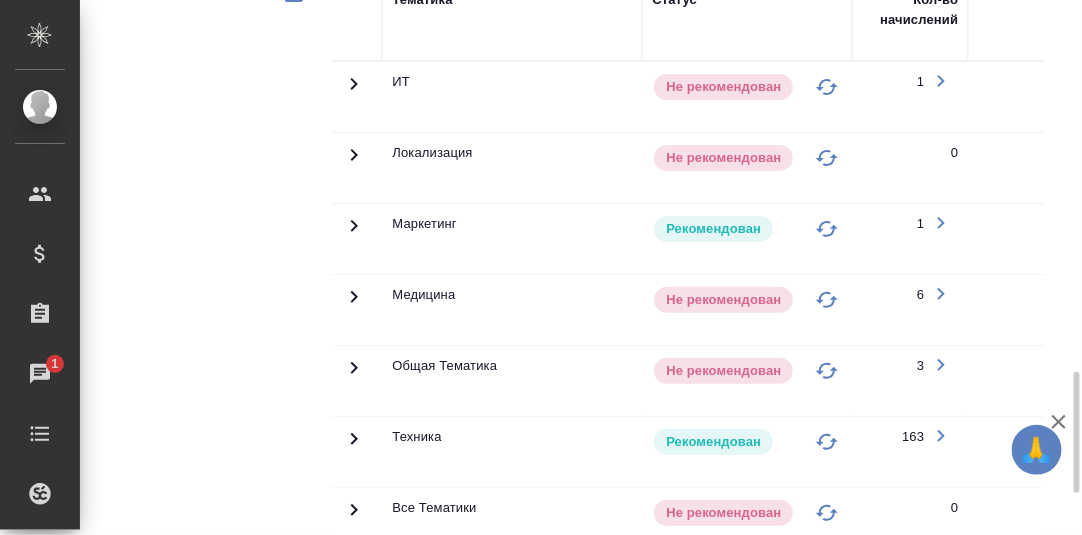 scroll, scrollTop: 1198, scrollLeft: 0, axis: vertical 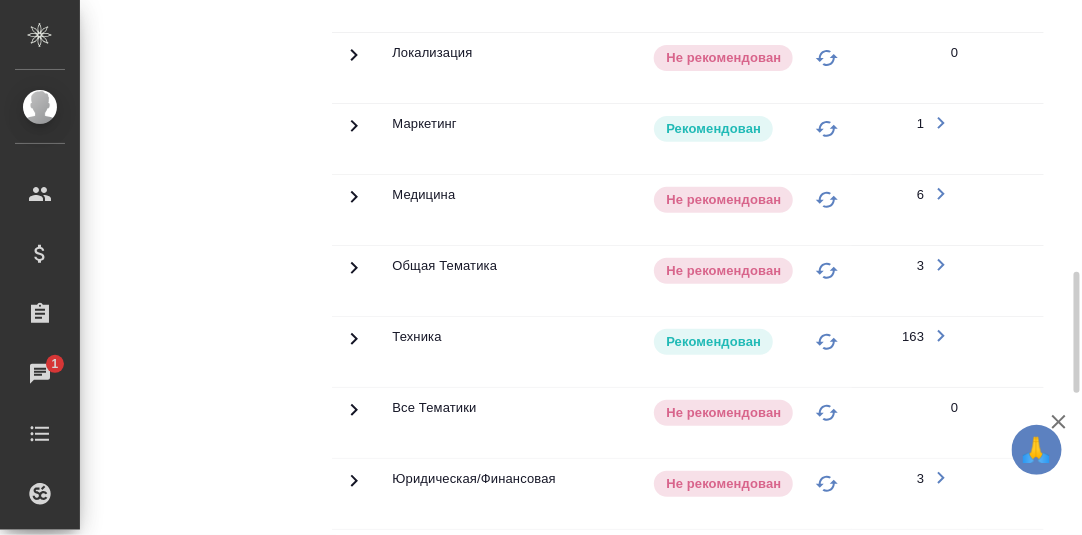 click 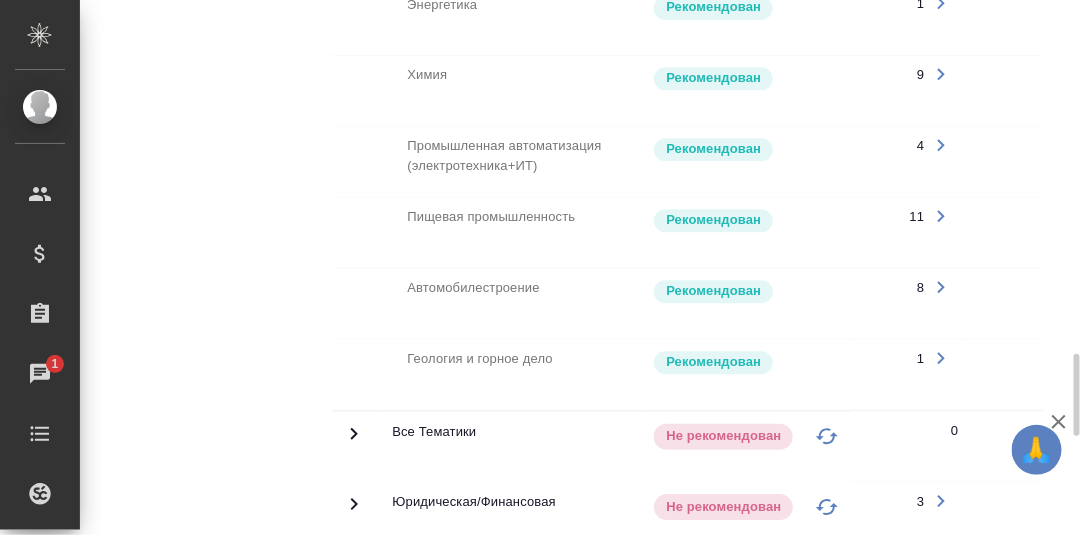 scroll, scrollTop: 2396, scrollLeft: 0, axis: vertical 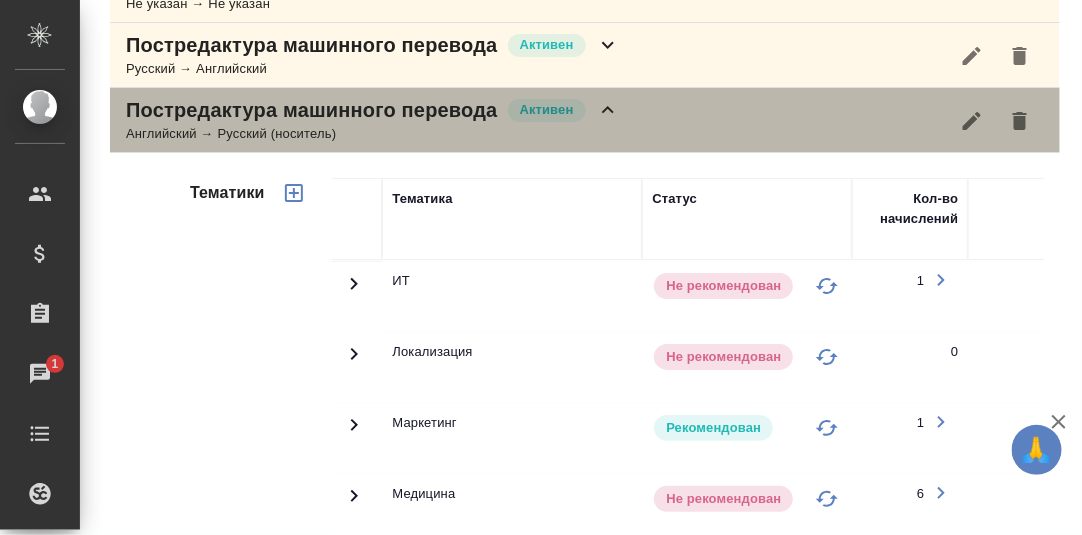 drag, startPoint x: 612, startPoint y: 106, endPoint x: 575, endPoint y: 154, distance: 60.60528 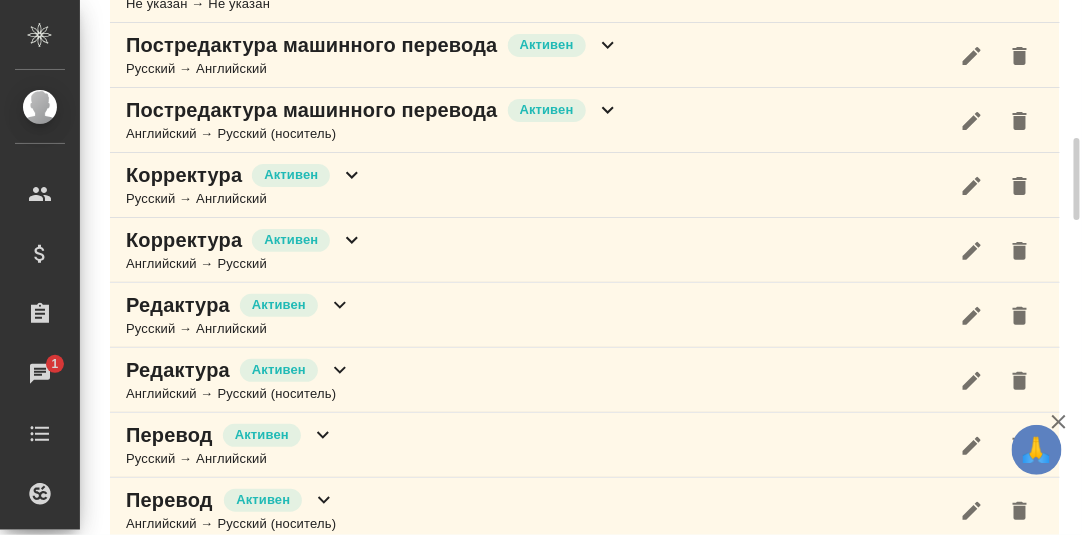 click 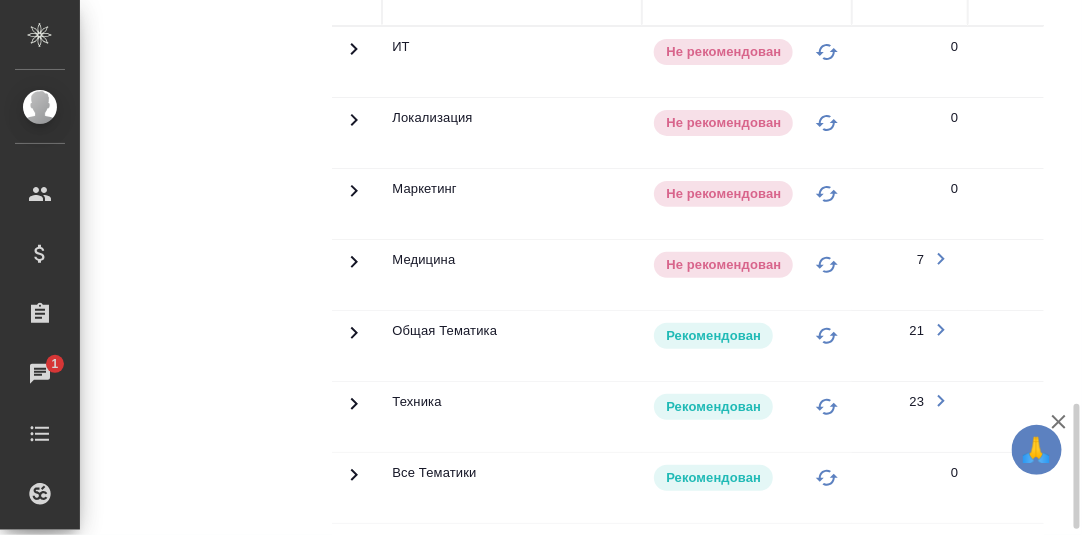 scroll, scrollTop: 1398, scrollLeft: 0, axis: vertical 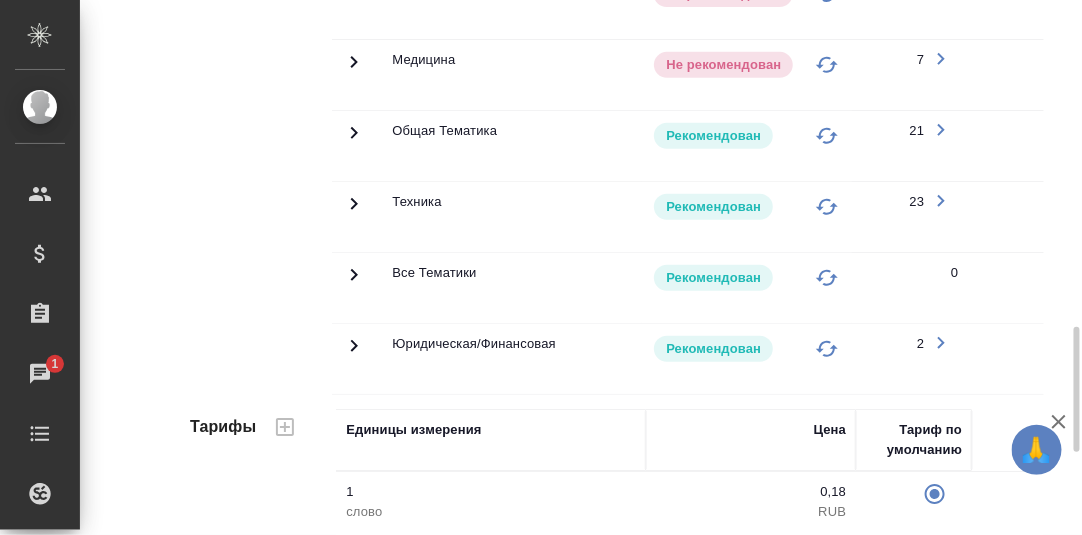 click 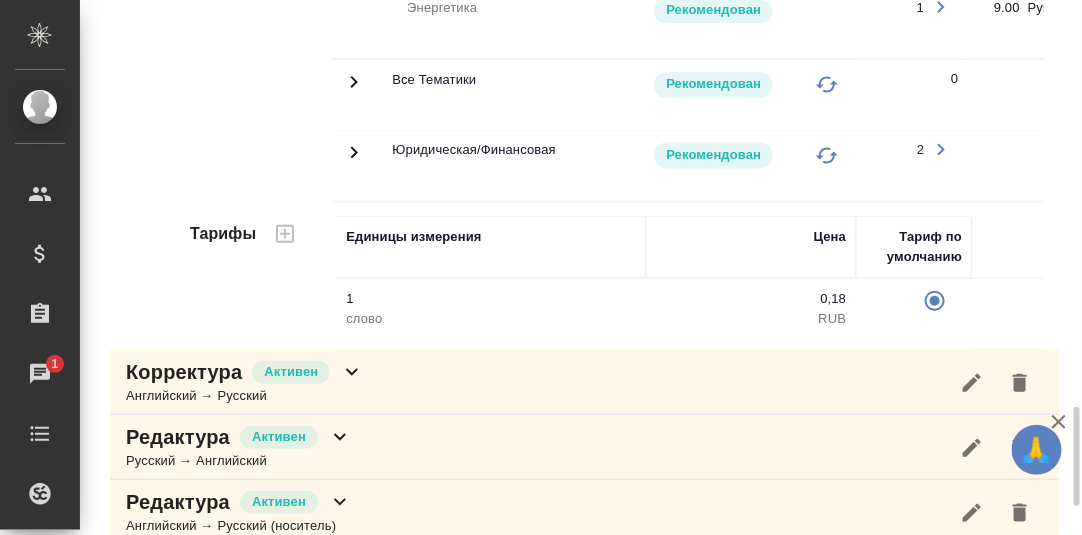 scroll, scrollTop: 1897, scrollLeft: 0, axis: vertical 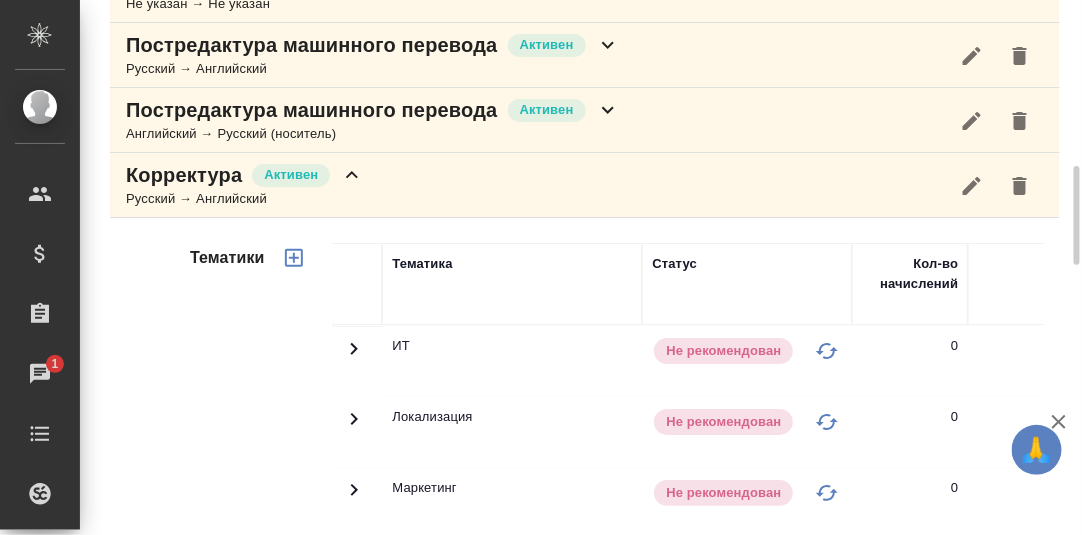 click 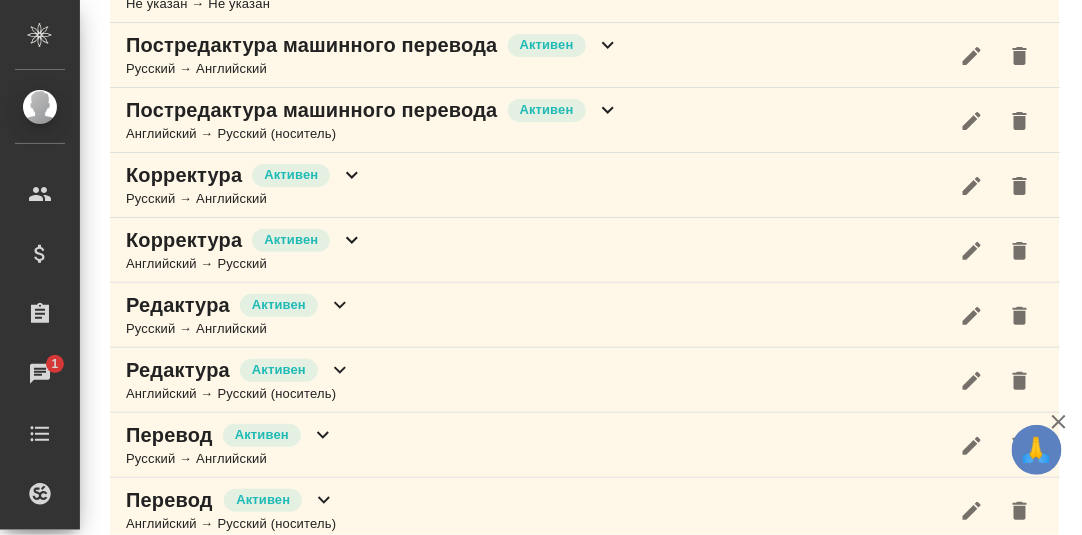 click 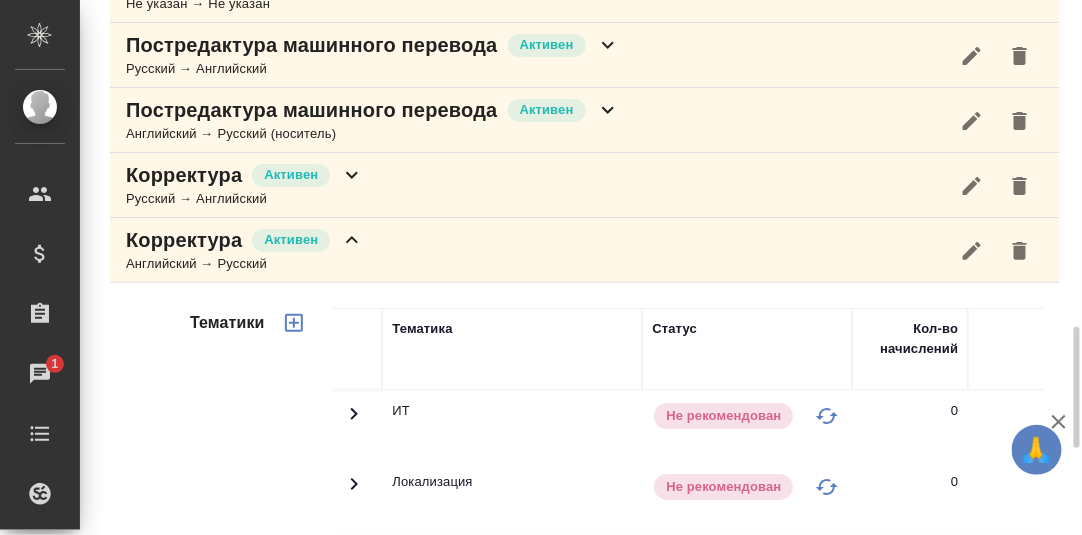 scroll, scrollTop: 1398, scrollLeft: 0, axis: vertical 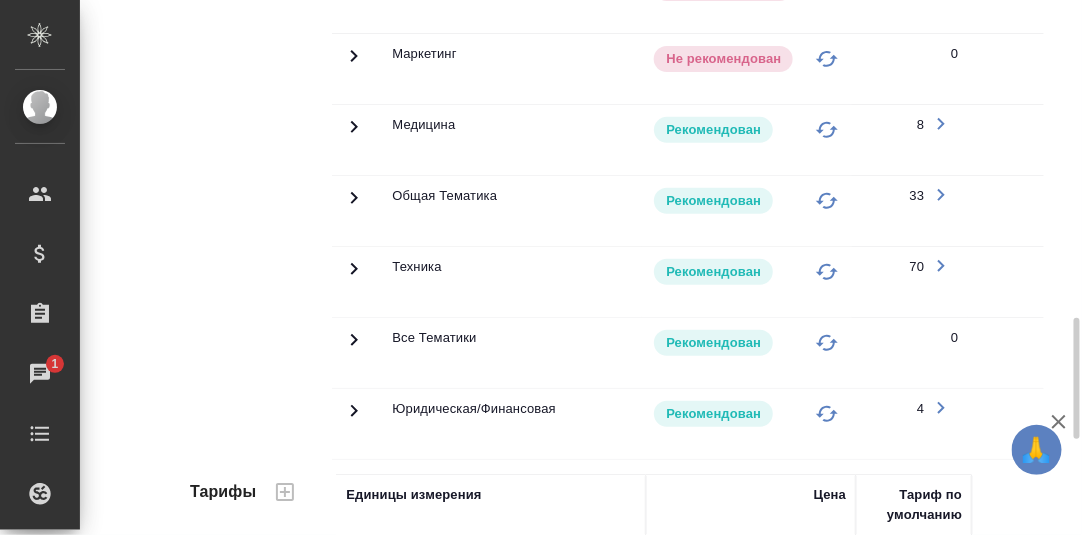 click 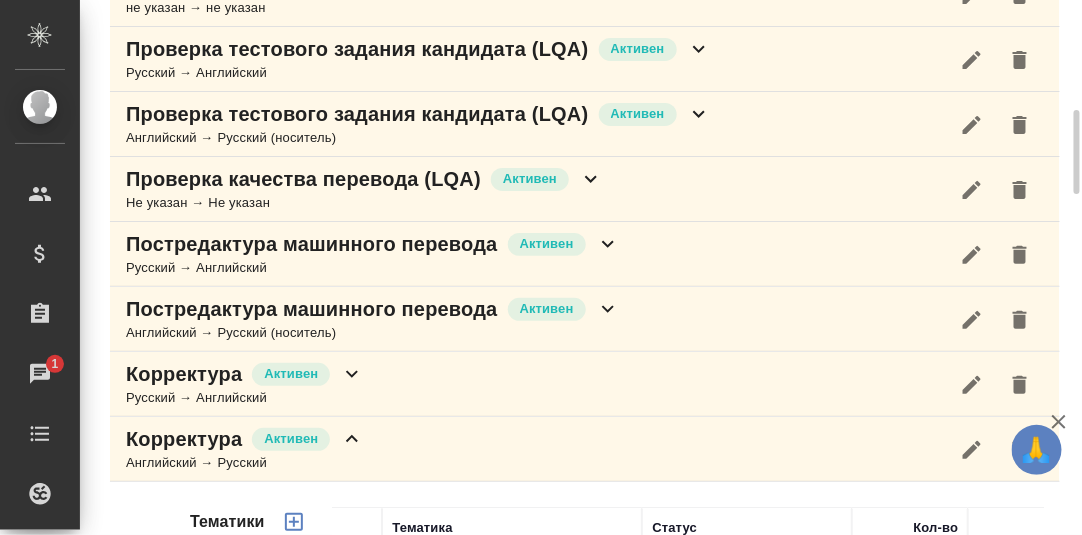 scroll, scrollTop: 998, scrollLeft: 0, axis: vertical 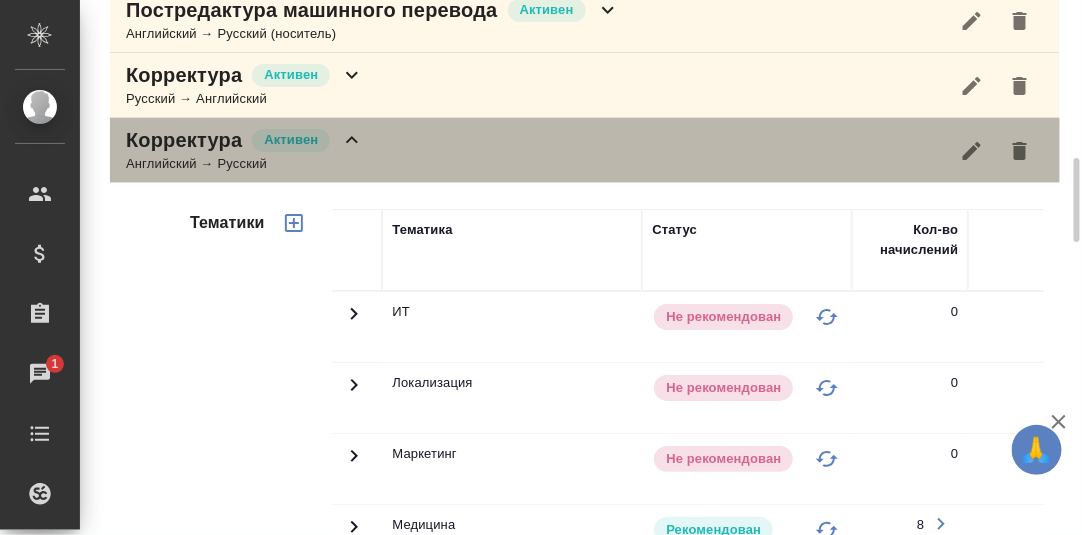 click 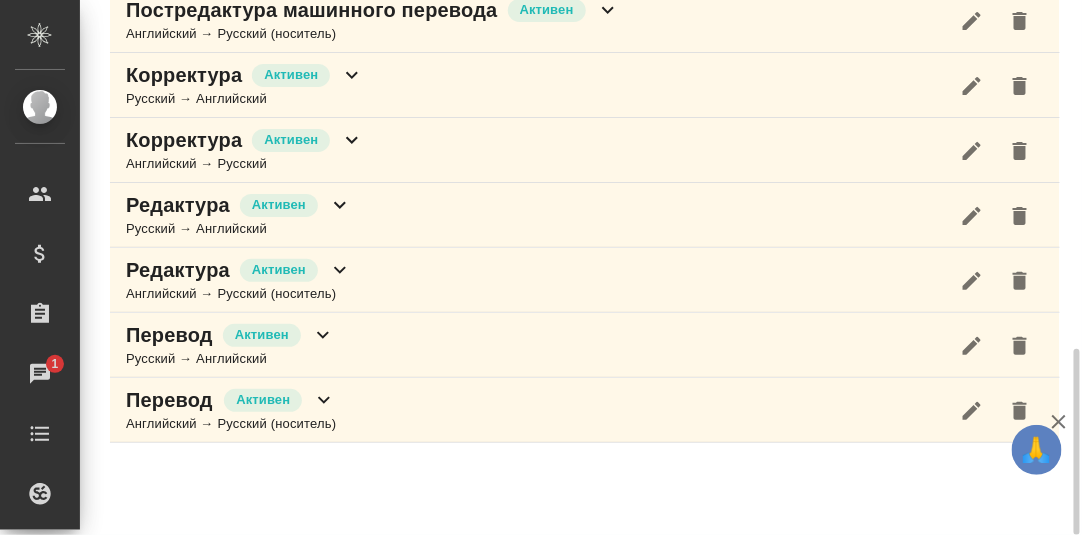scroll, scrollTop: 998, scrollLeft: 0, axis: vertical 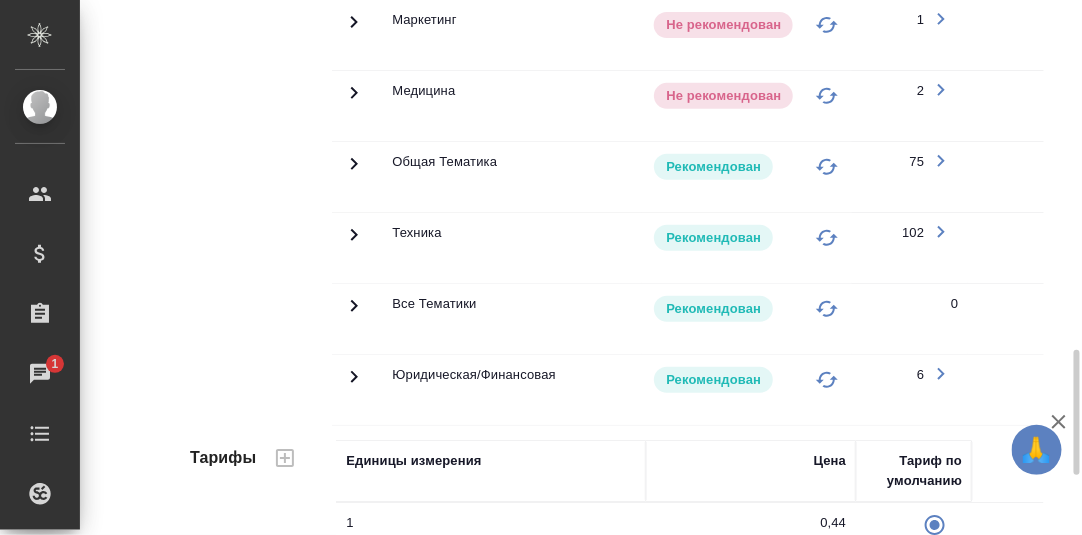 click 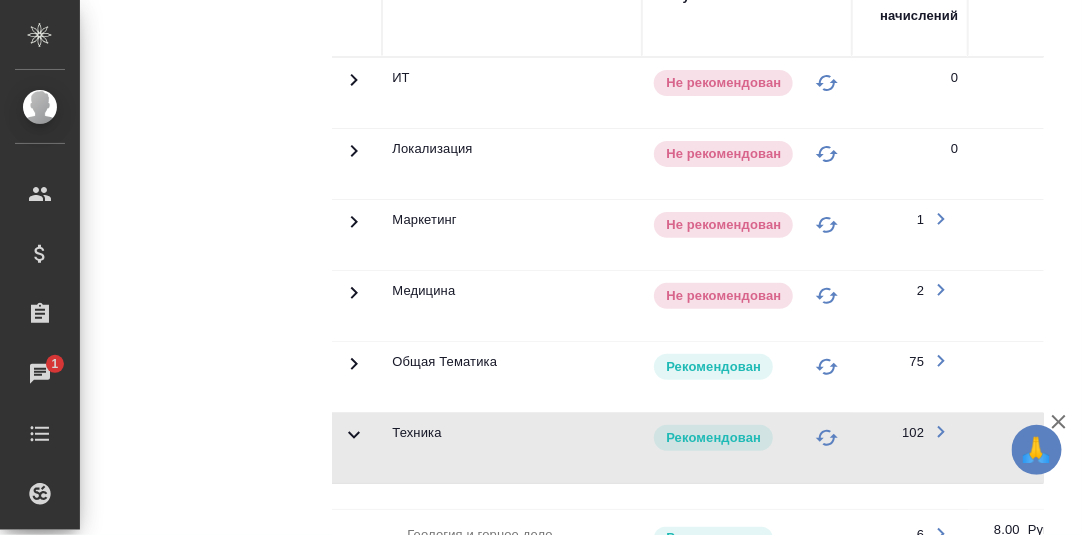 scroll, scrollTop: 998, scrollLeft: 0, axis: vertical 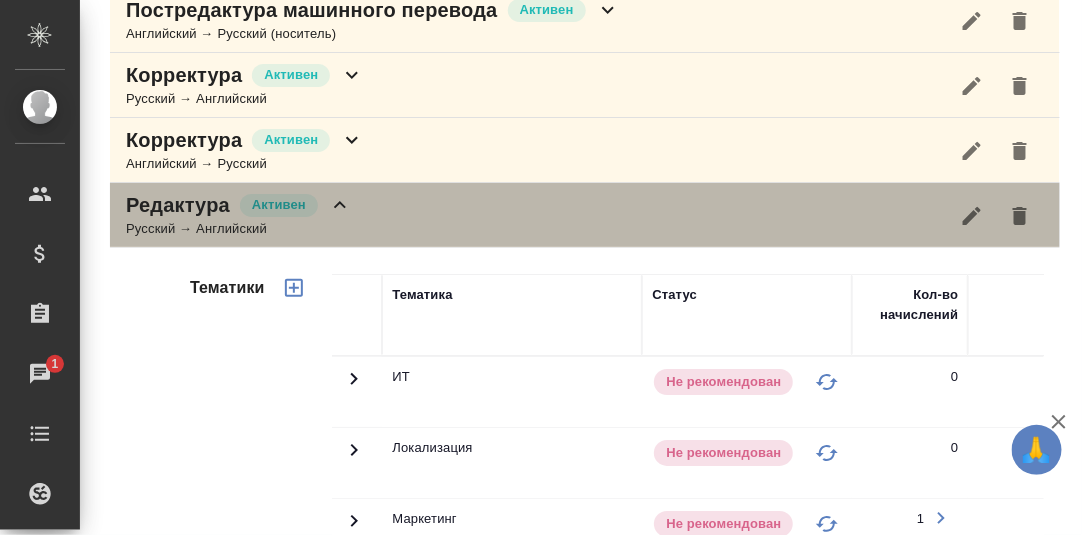 drag, startPoint x: 346, startPoint y: 200, endPoint x: 368, endPoint y: 277, distance: 80.08121 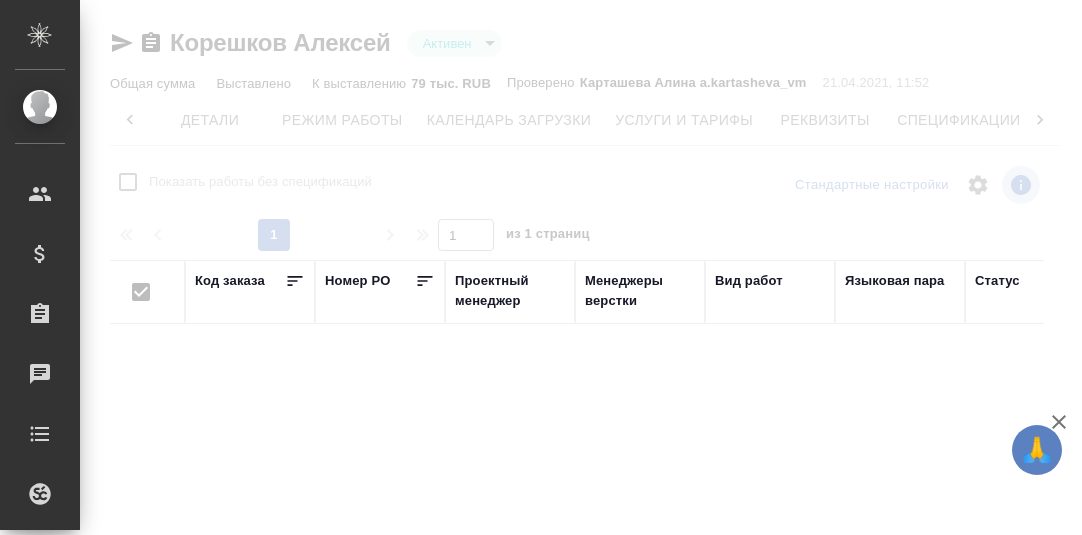 scroll, scrollTop: 0, scrollLeft: 0, axis: both 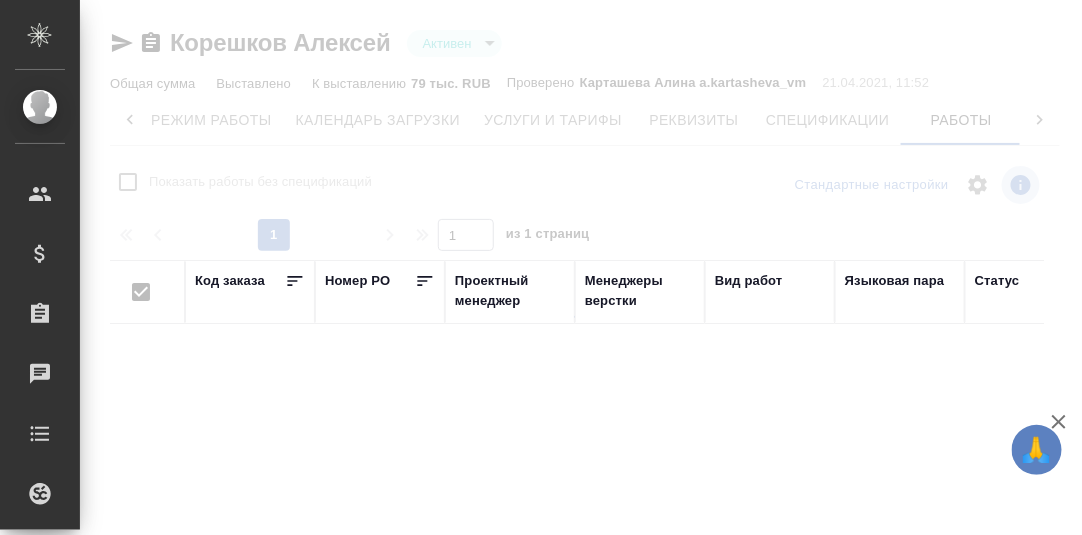 checkbox on "false" 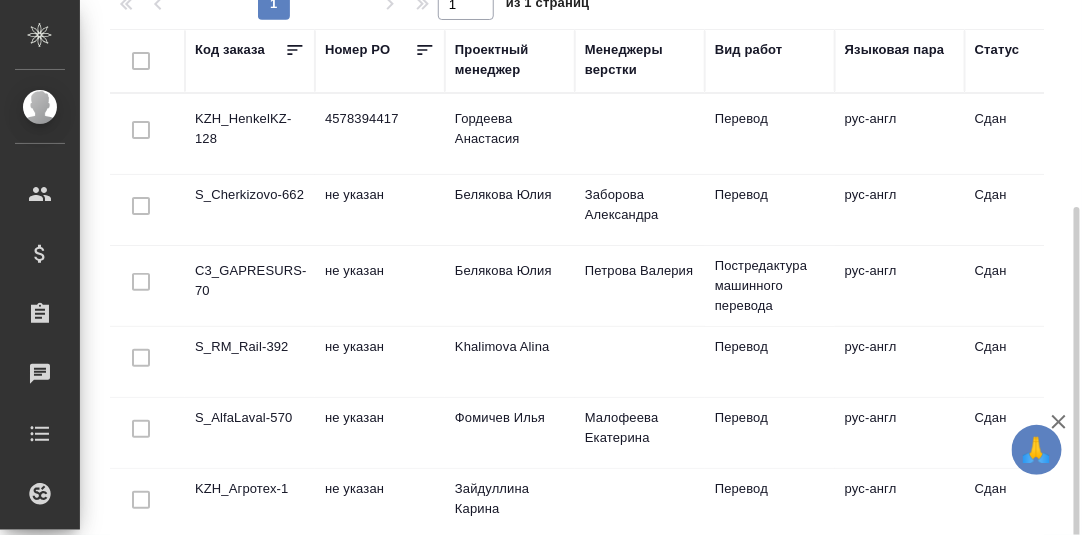 scroll, scrollTop: 279, scrollLeft: 0, axis: vertical 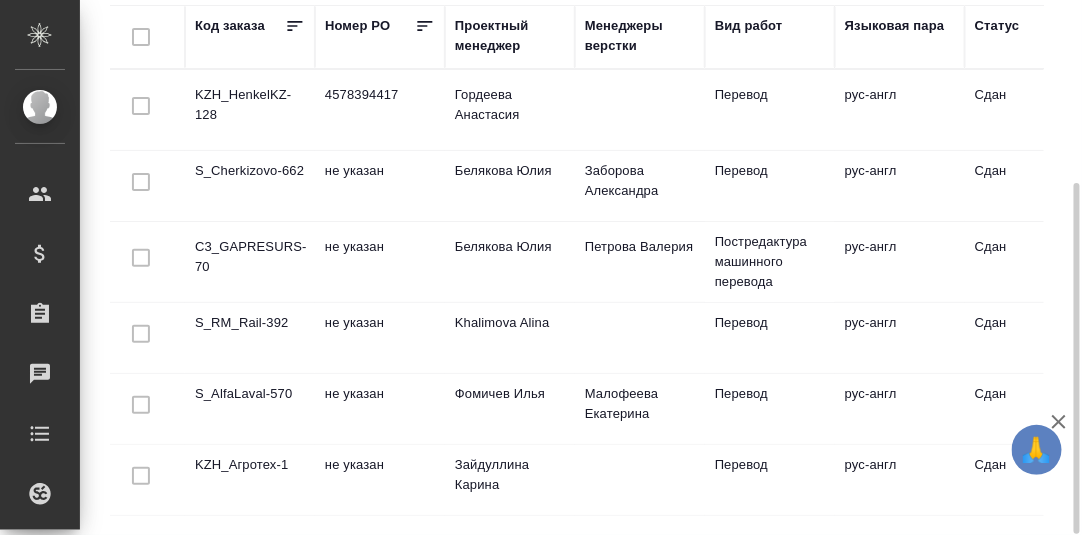 click on "KZH_HenkelKZ-128" at bounding box center [250, 110] 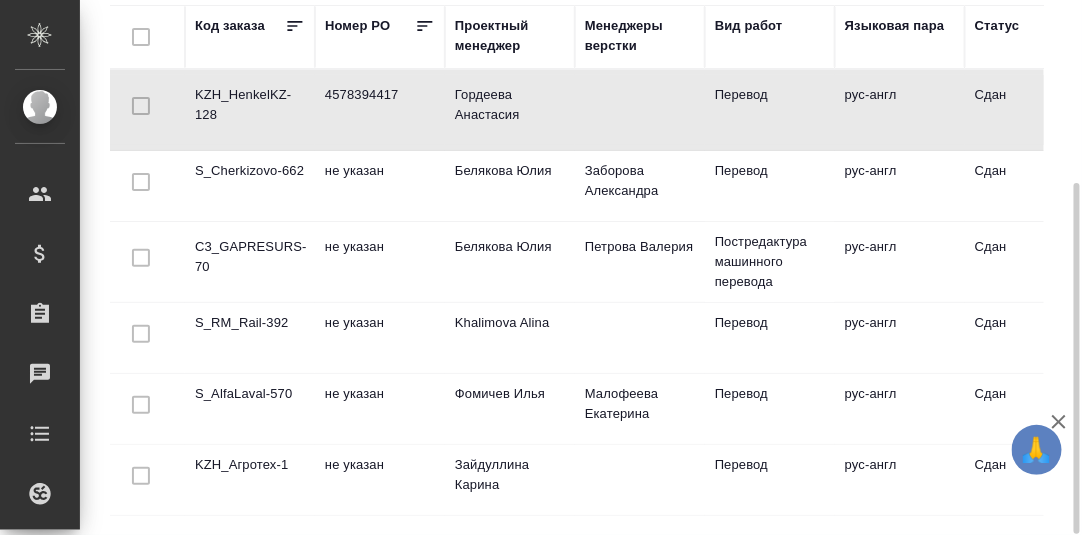 click on "KZH_HenkelKZ-128" at bounding box center (250, 110) 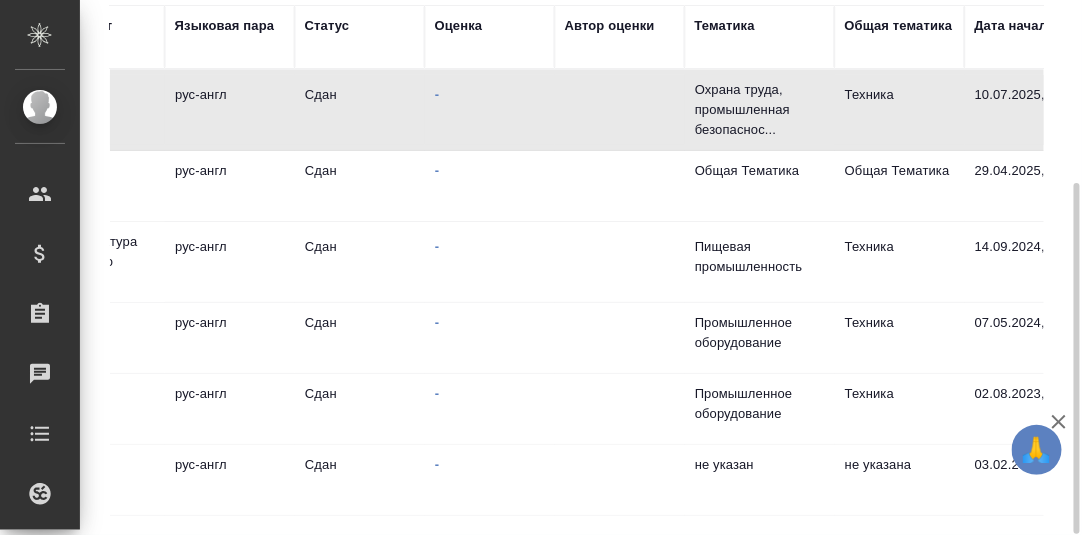 scroll, scrollTop: 0, scrollLeft: 743, axis: horizontal 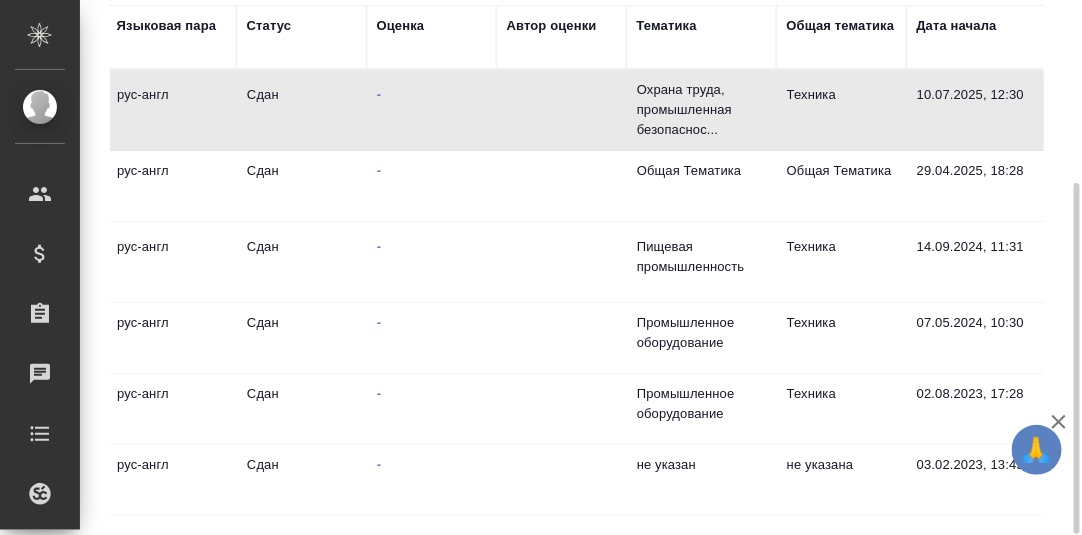 drag, startPoint x: 684, startPoint y: 25, endPoint x: 683, endPoint y: 41, distance: 16.03122 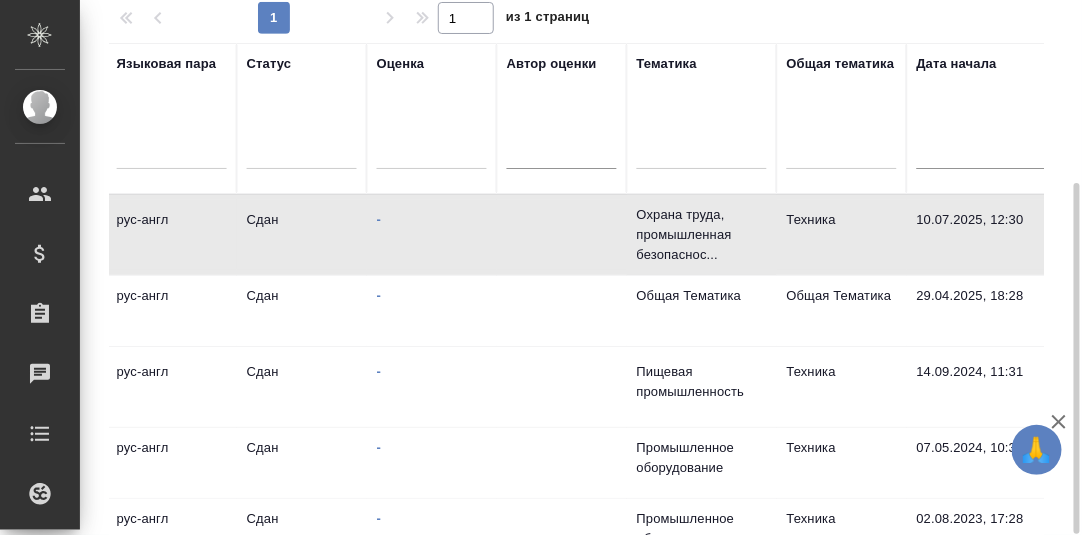 click at bounding box center [702, 149] 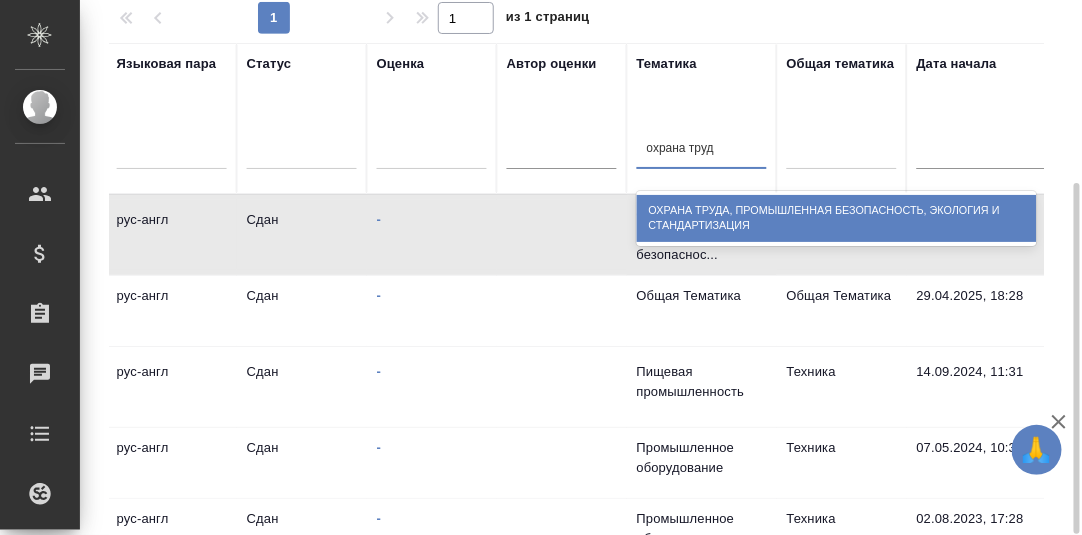 type on "охрана труда" 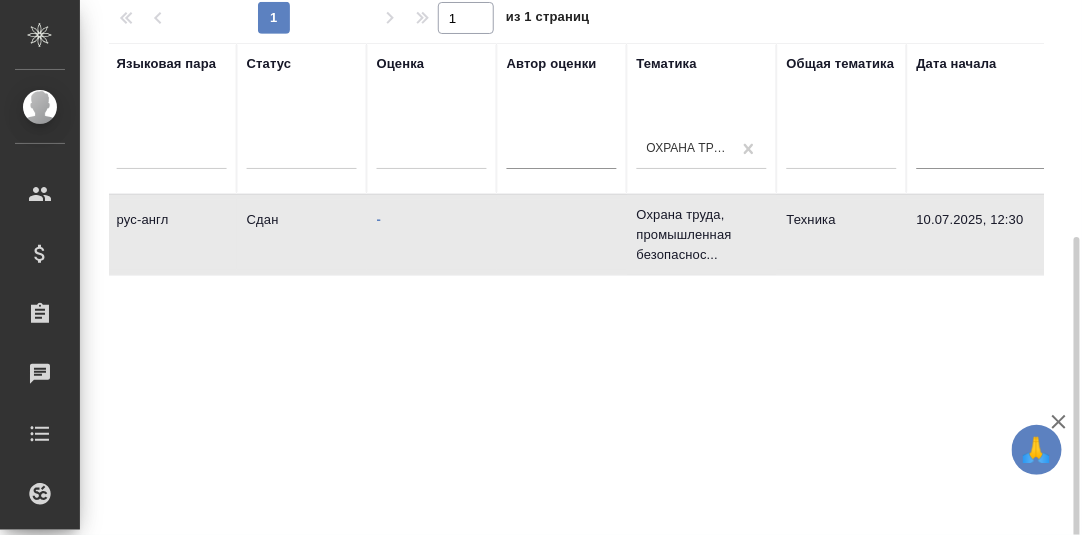 scroll, scrollTop: 317, scrollLeft: 0, axis: vertical 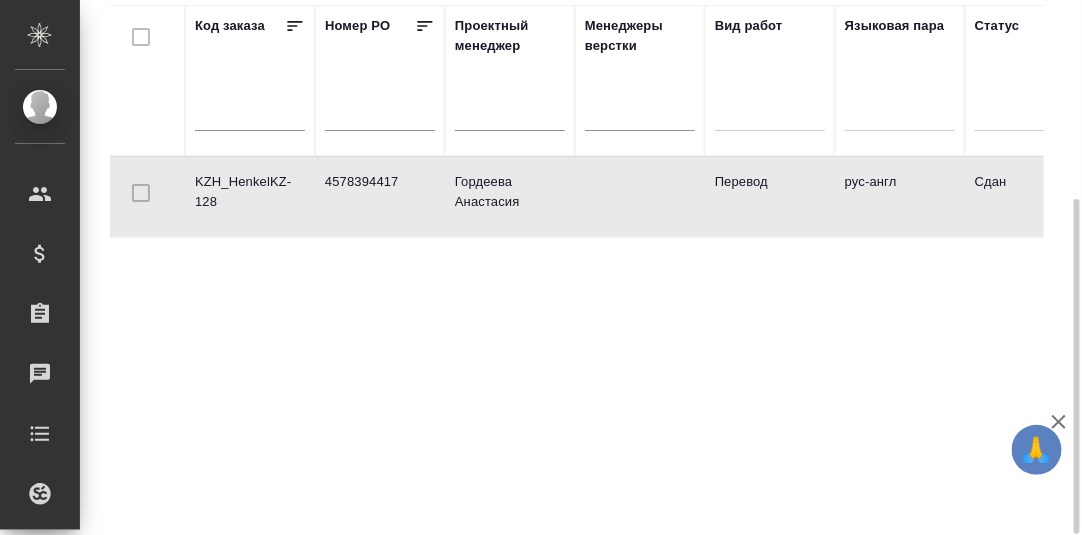 click on "KZH_HenkelKZ-128" at bounding box center [250, 197] 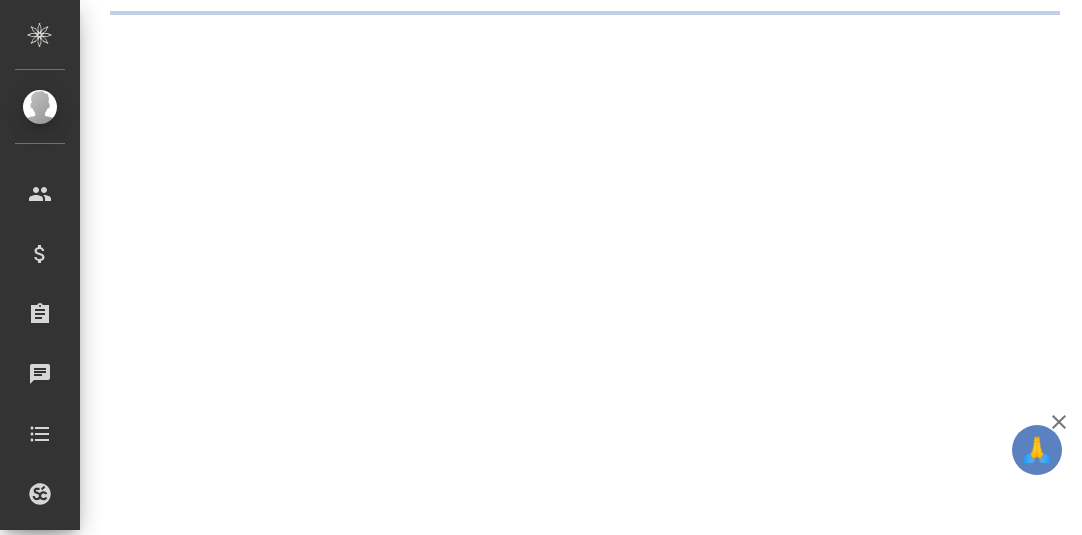 scroll, scrollTop: 0, scrollLeft: 0, axis: both 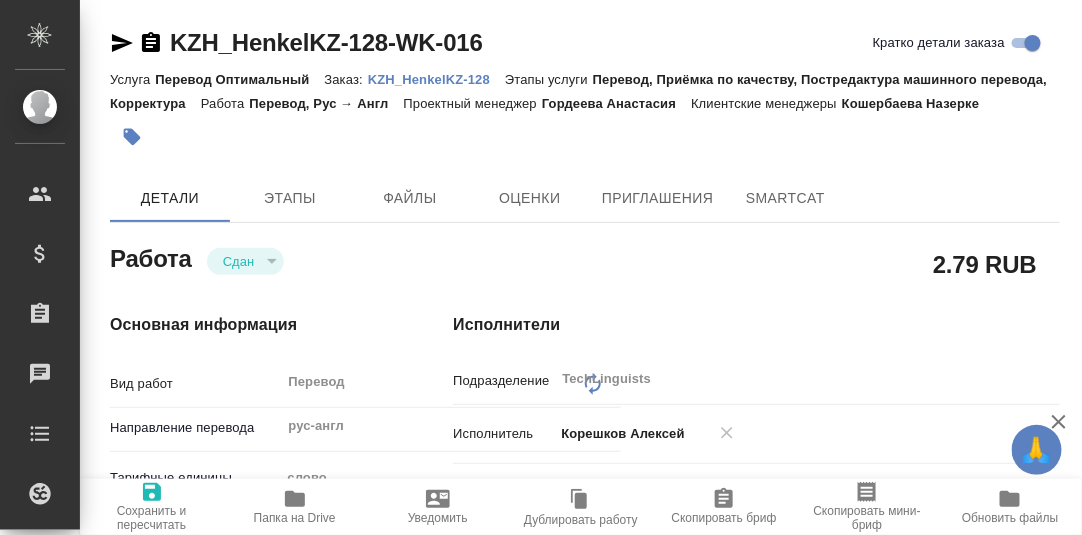 type on "x" 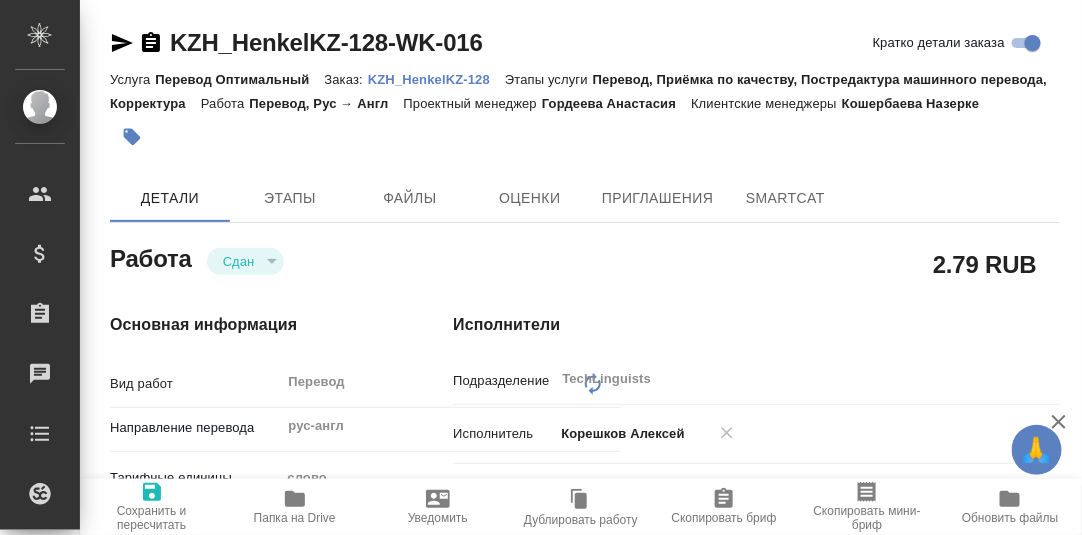 type on "x" 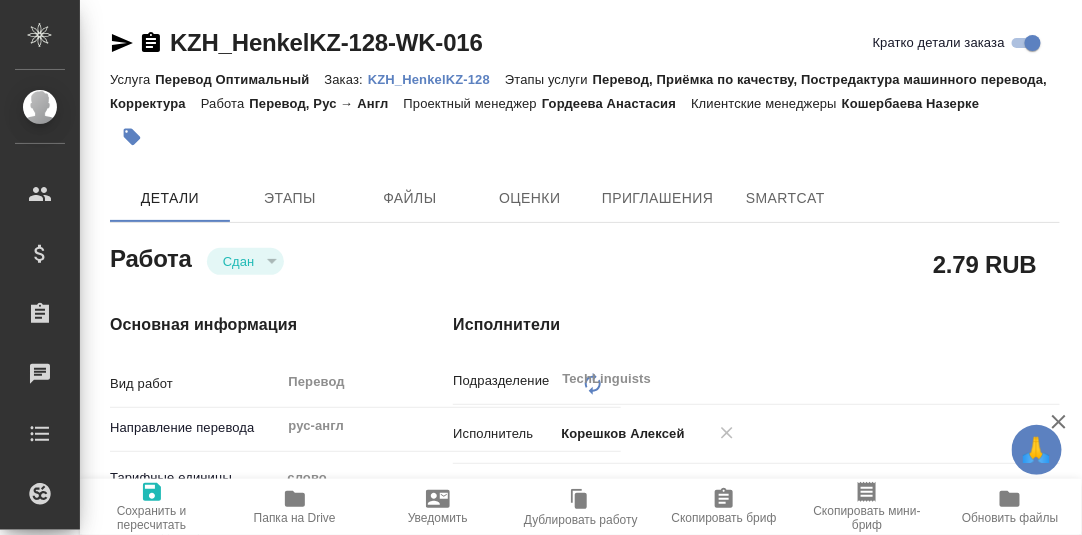 type on "x" 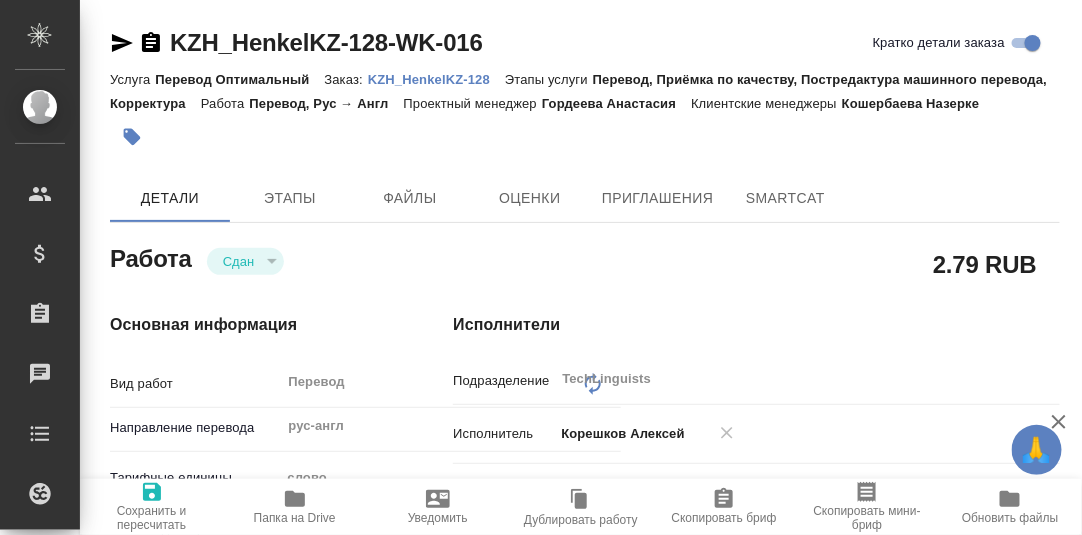 type on "x" 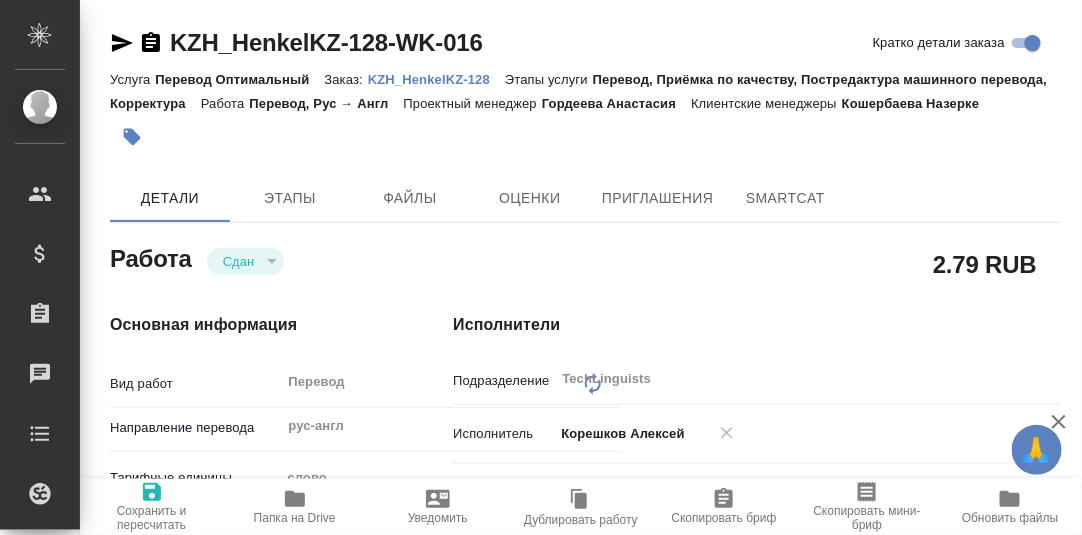 type on "x" 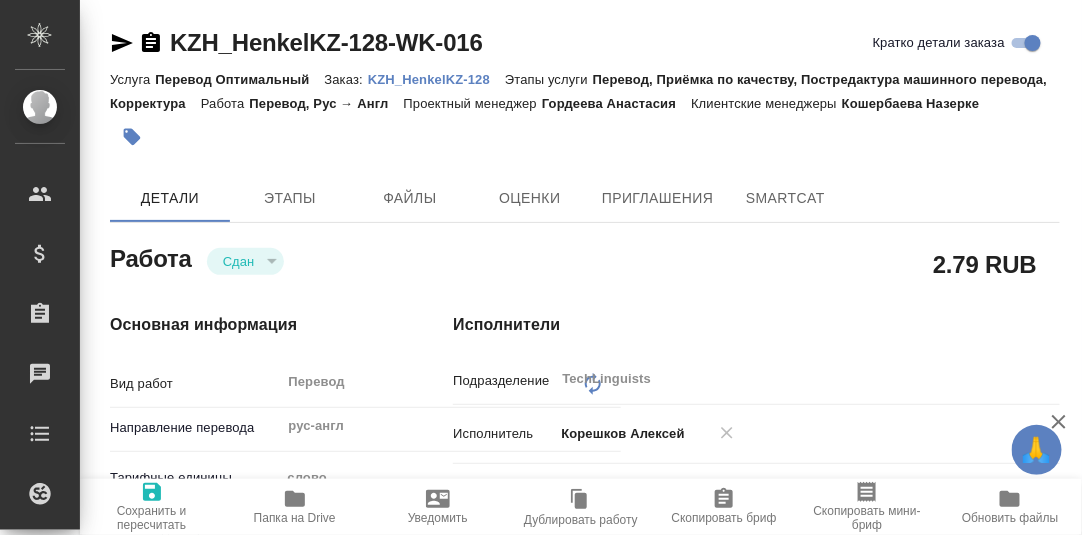 type on "x" 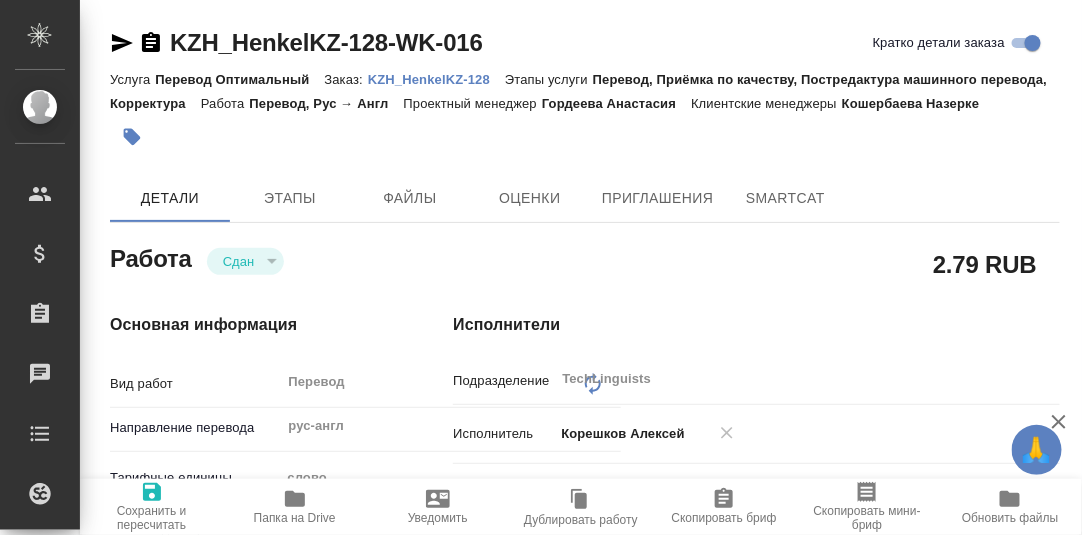 type on "x" 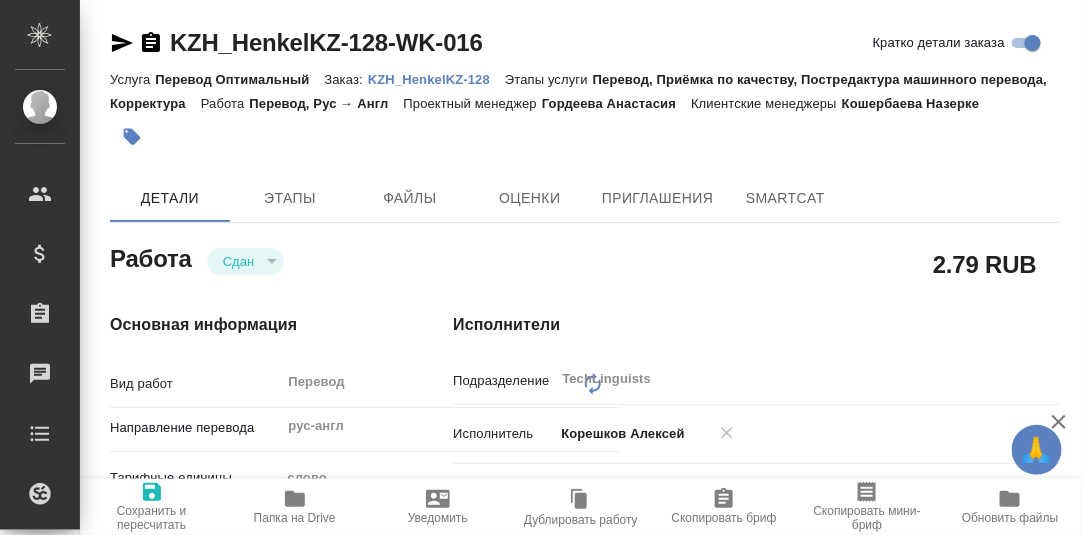 type on "x" 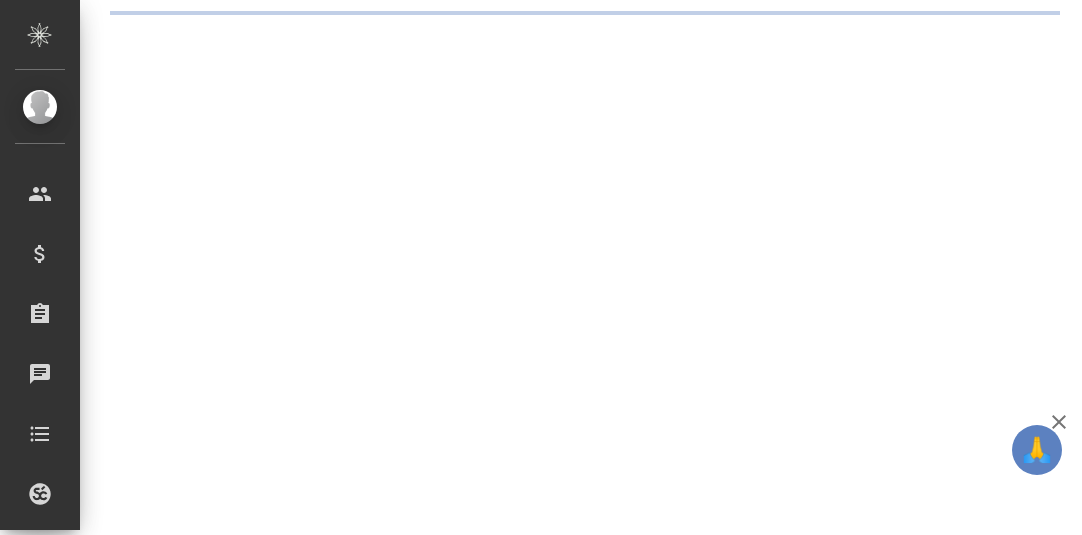 scroll, scrollTop: 0, scrollLeft: 0, axis: both 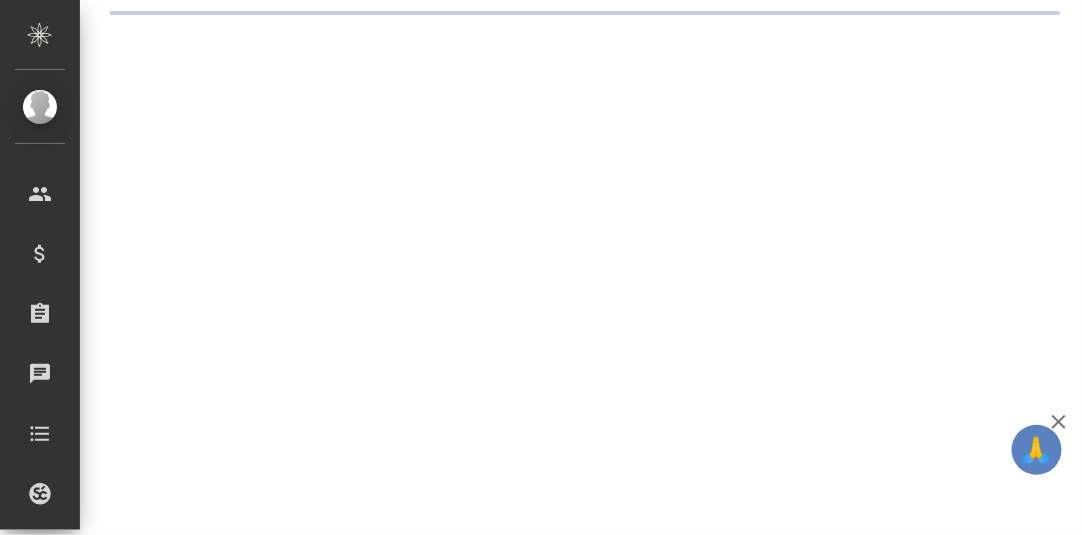 select on "RU" 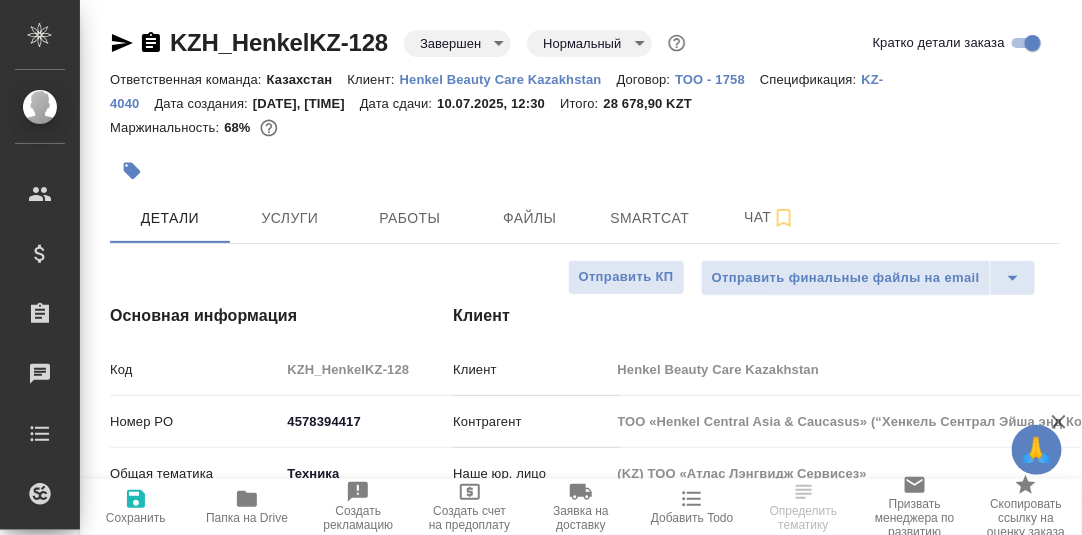 type on "x" 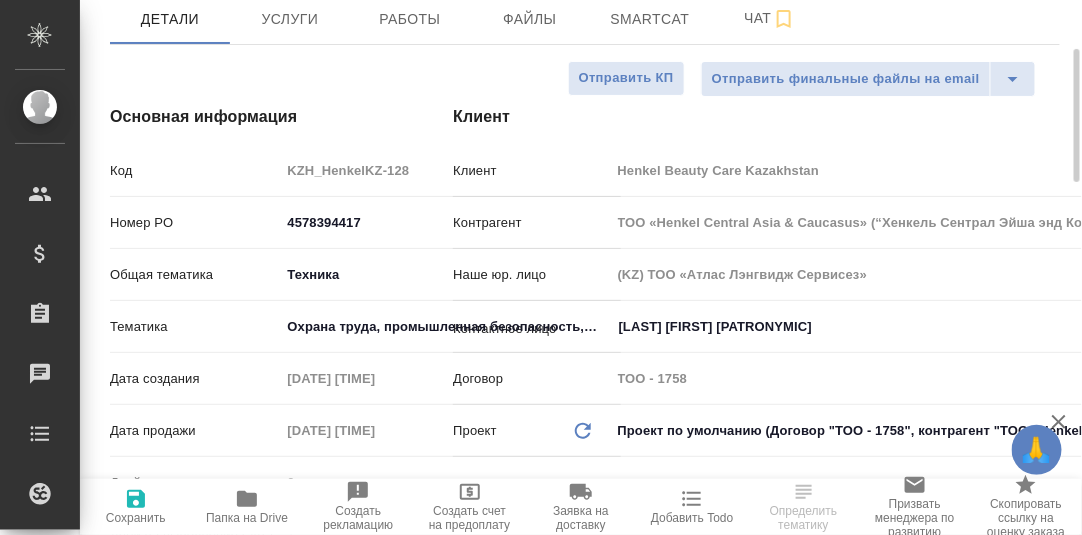 scroll, scrollTop: 0, scrollLeft: 0, axis: both 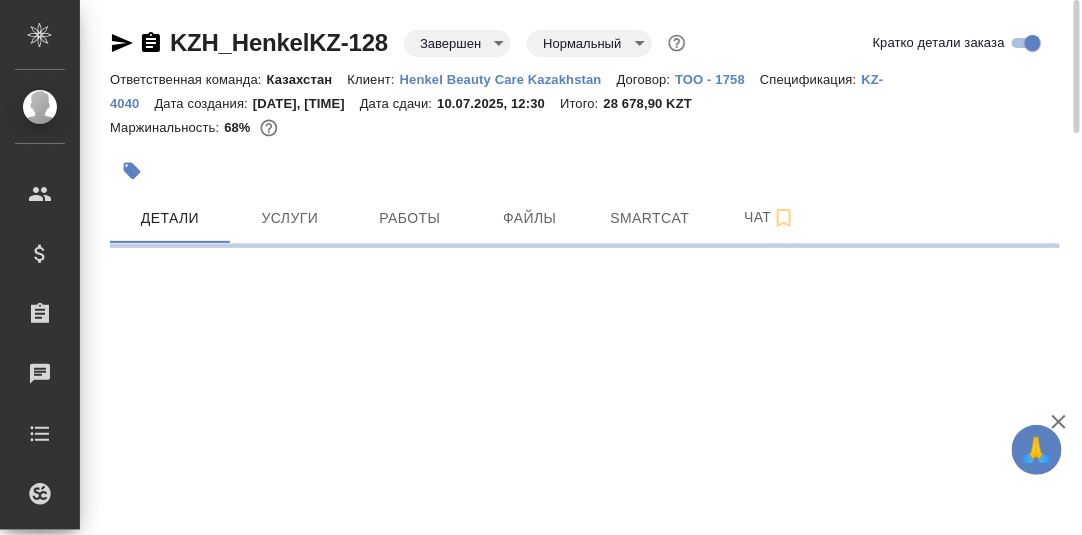 select on "RU" 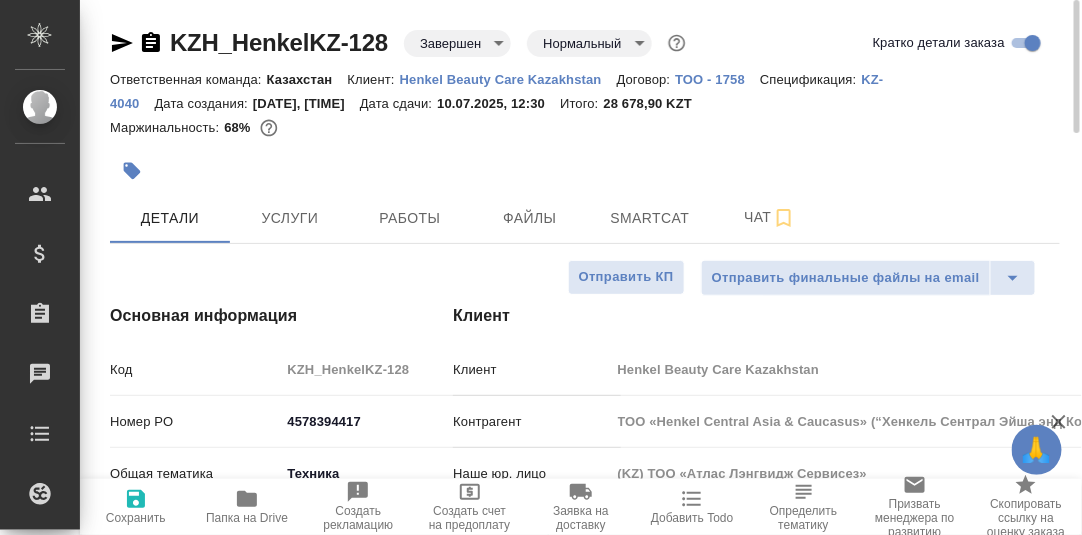 type on "x" 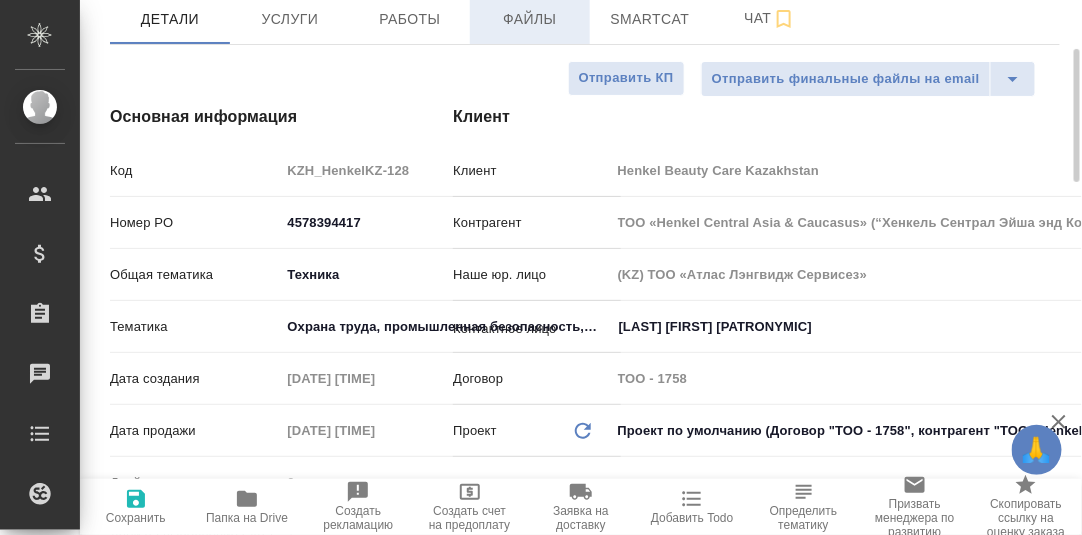scroll, scrollTop: 0, scrollLeft: 0, axis: both 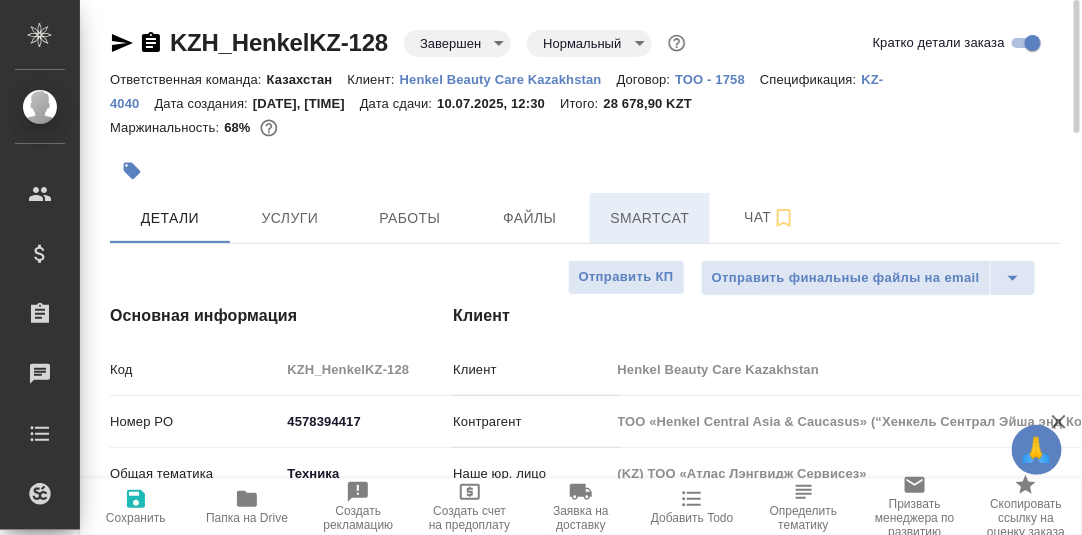 click on "Smartcat" at bounding box center [650, 218] 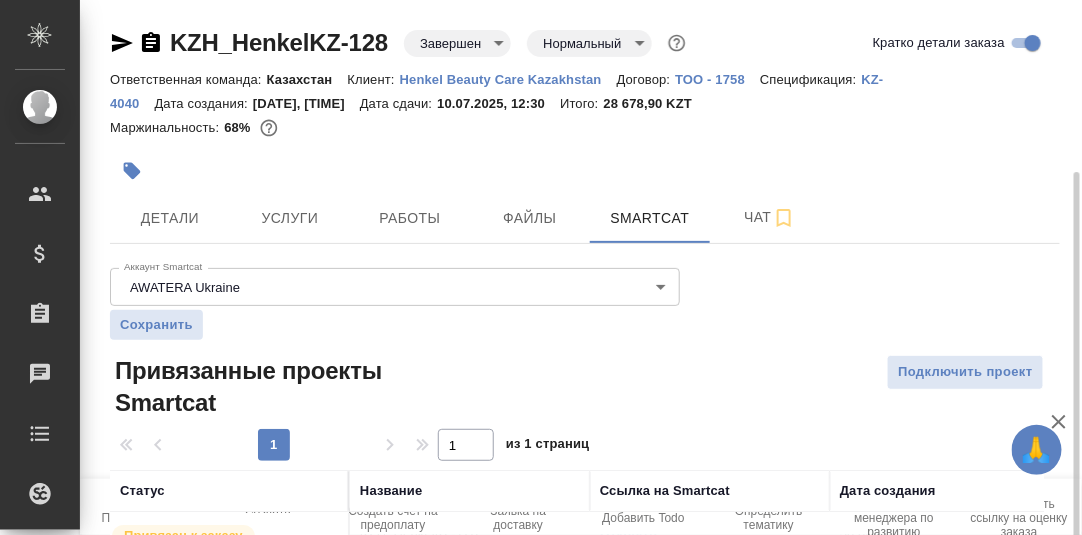 scroll, scrollTop: 184, scrollLeft: 0, axis: vertical 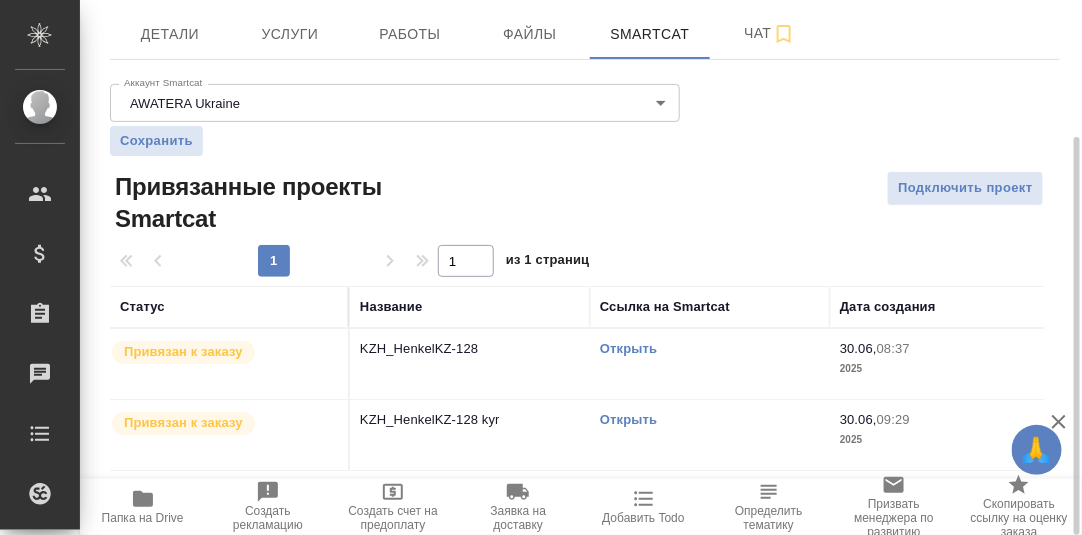click on "Открыть" at bounding box center [628, 348] 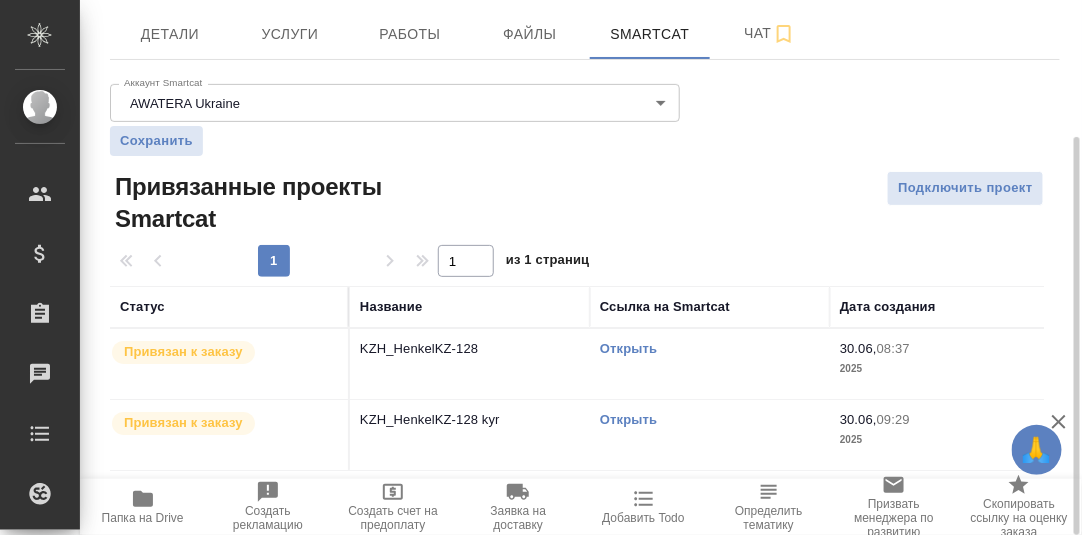 click on "Открыть" at bounding box center [628, 348] 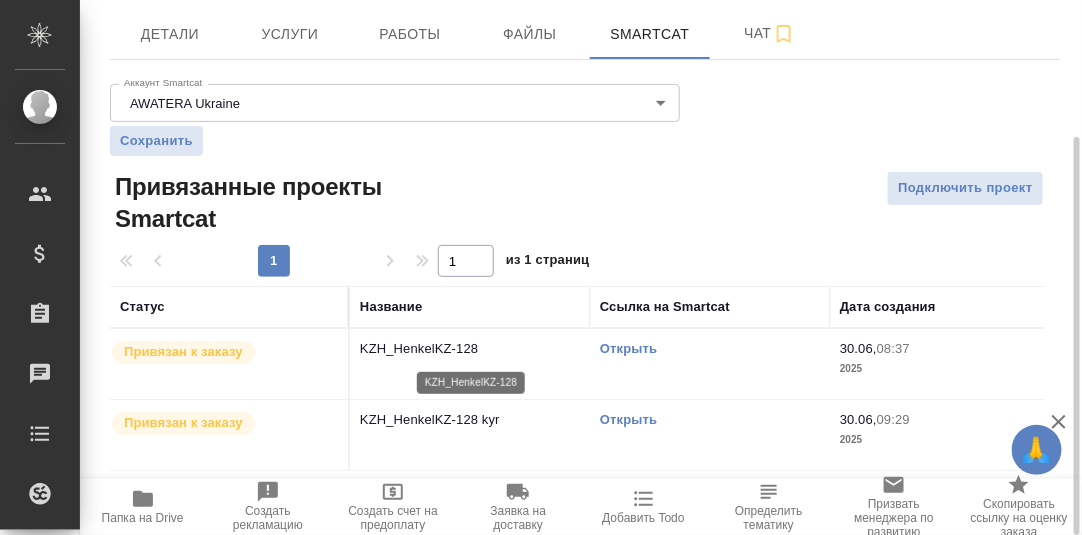 click on "KZH_HenkelKZ-128" at bounding box center (470, 349) 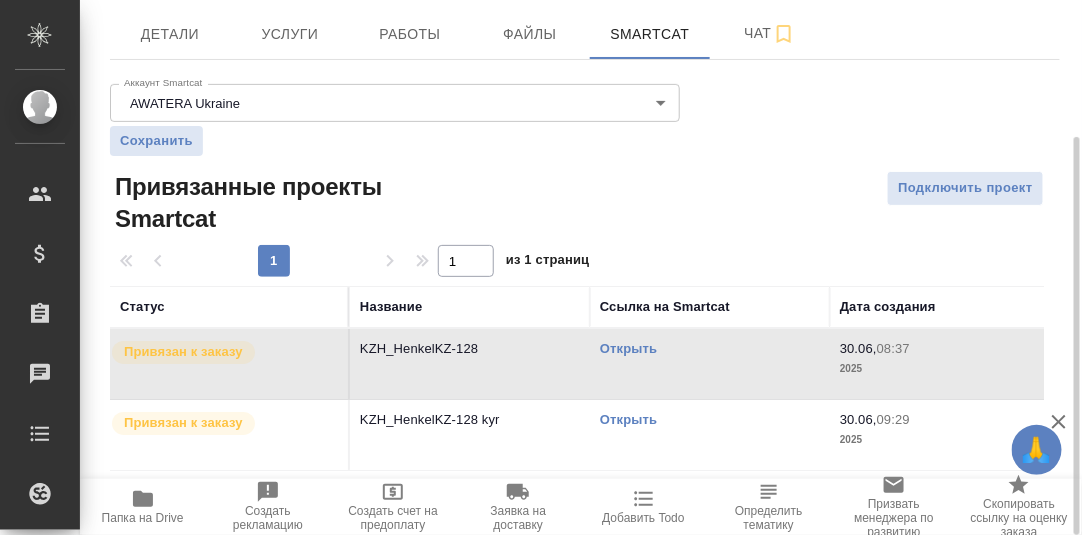 click on "Открыть" at bounding box center (628, 348) 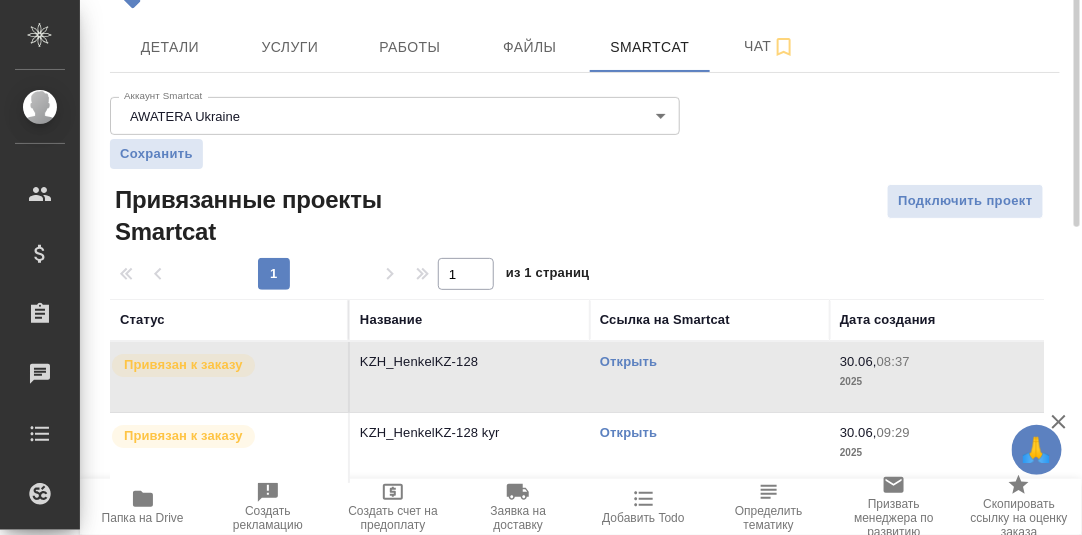 scroll, scrollTop: 0, scrollLeft: 0, axis: both 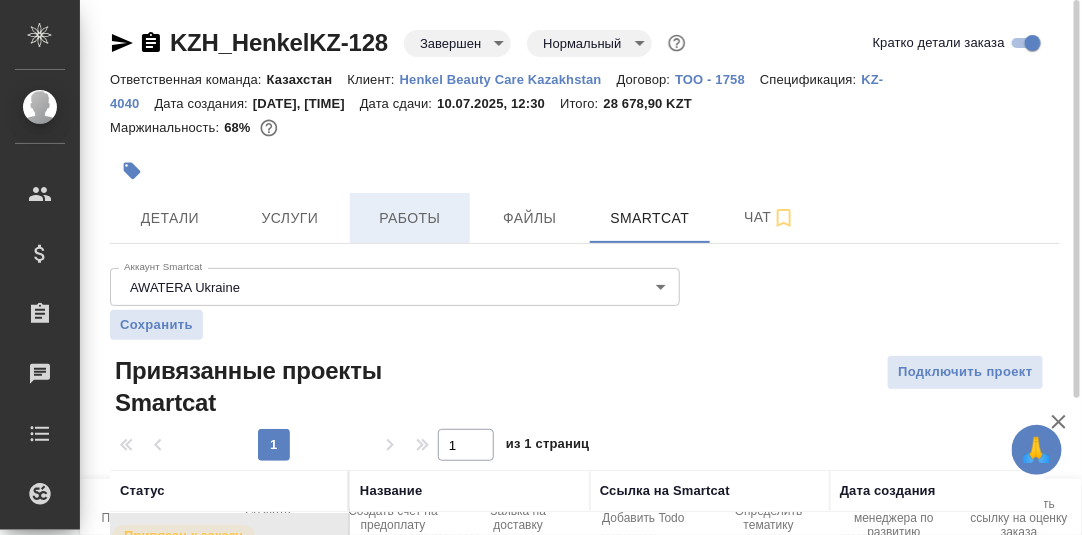 click on "Работы" at bounding box center (410, 218) 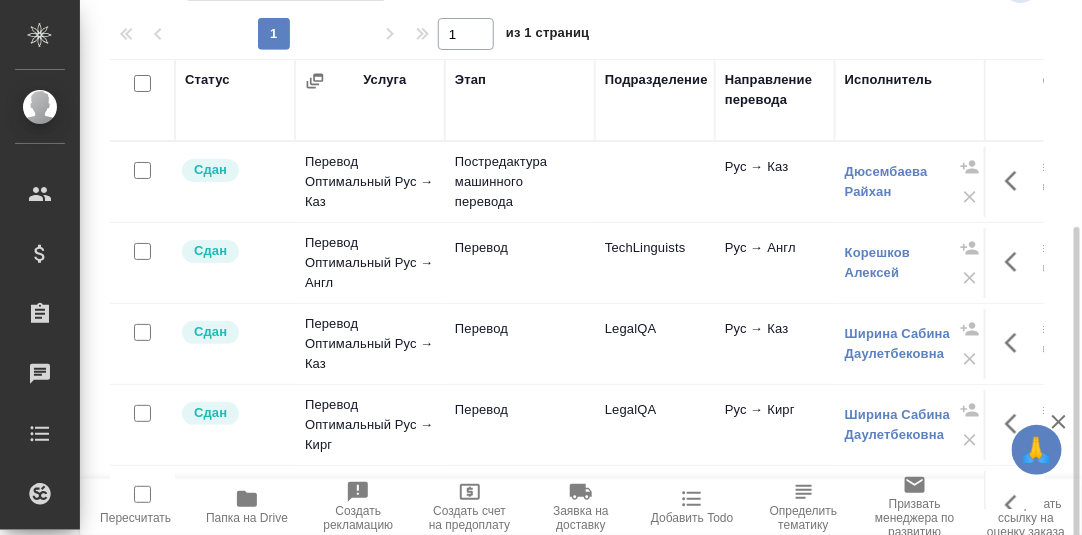 scroll, scrollTop: 324, scrollLeft: 0, axis: vertical 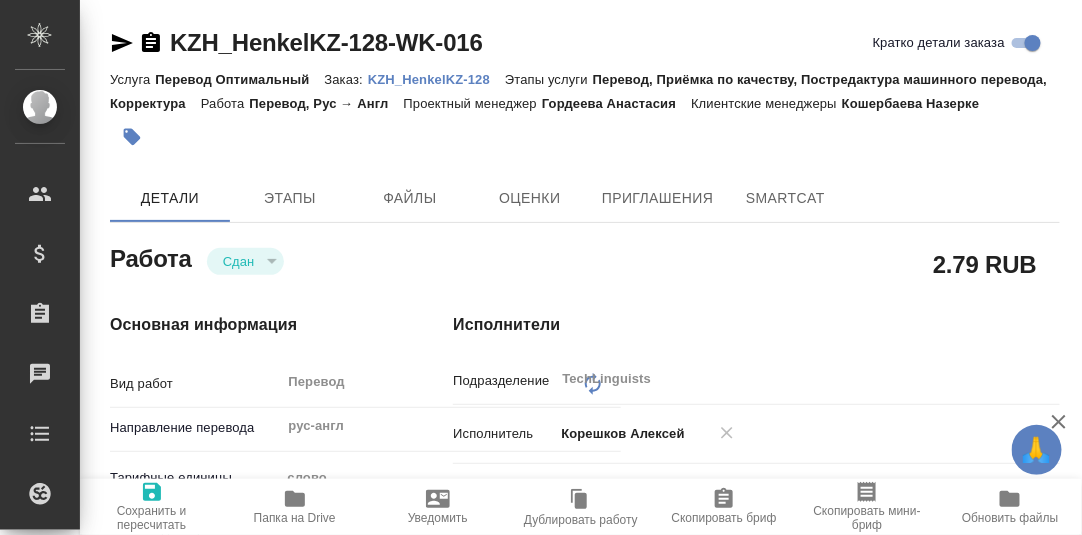 type on "x" 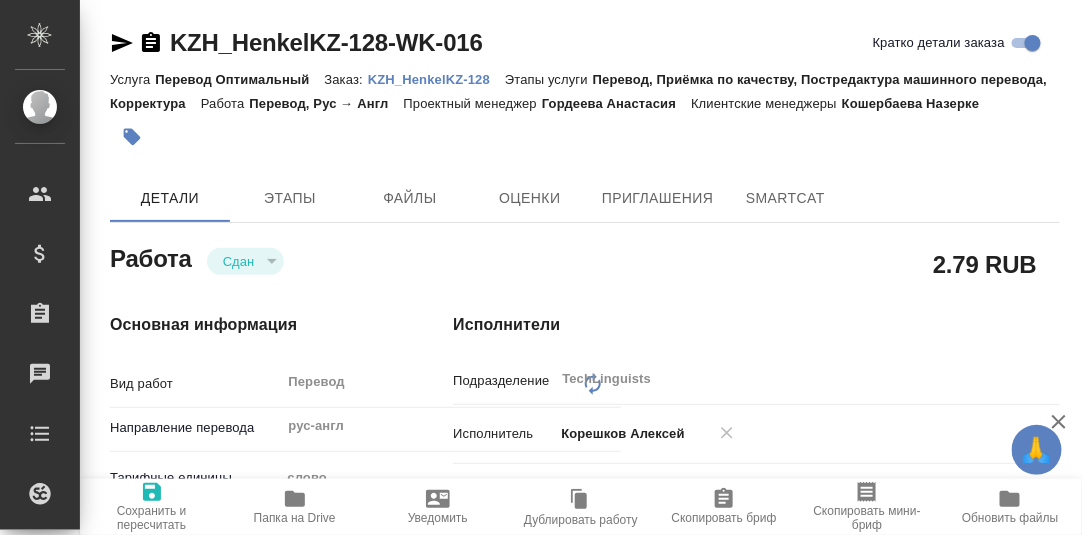 type on "x" 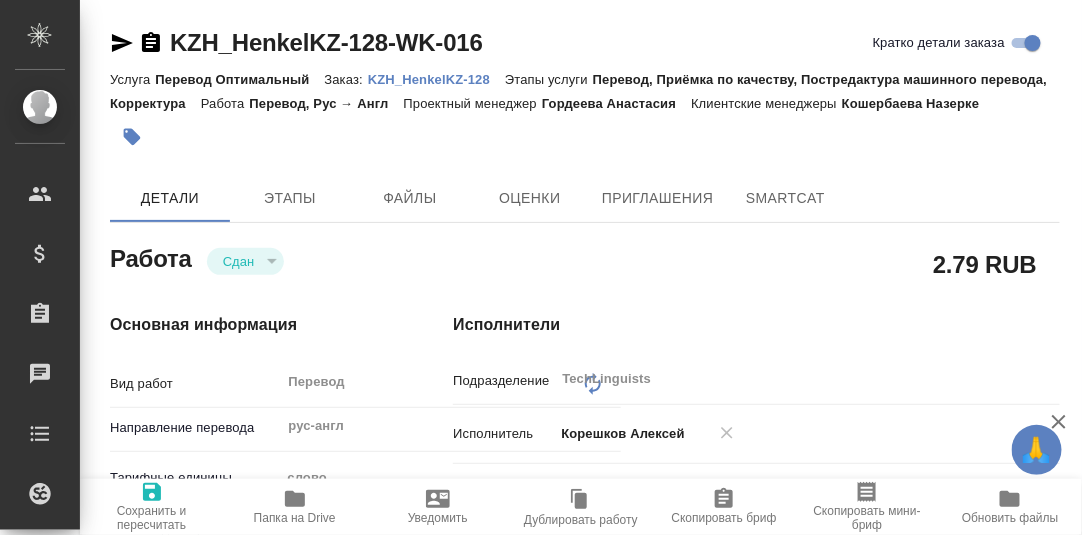 type on "x" 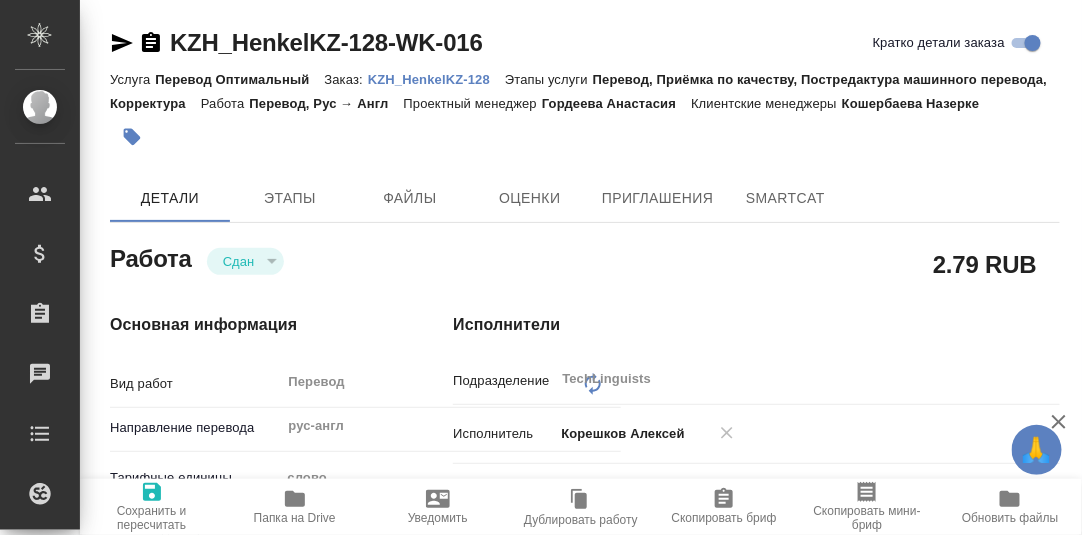 type on "x" 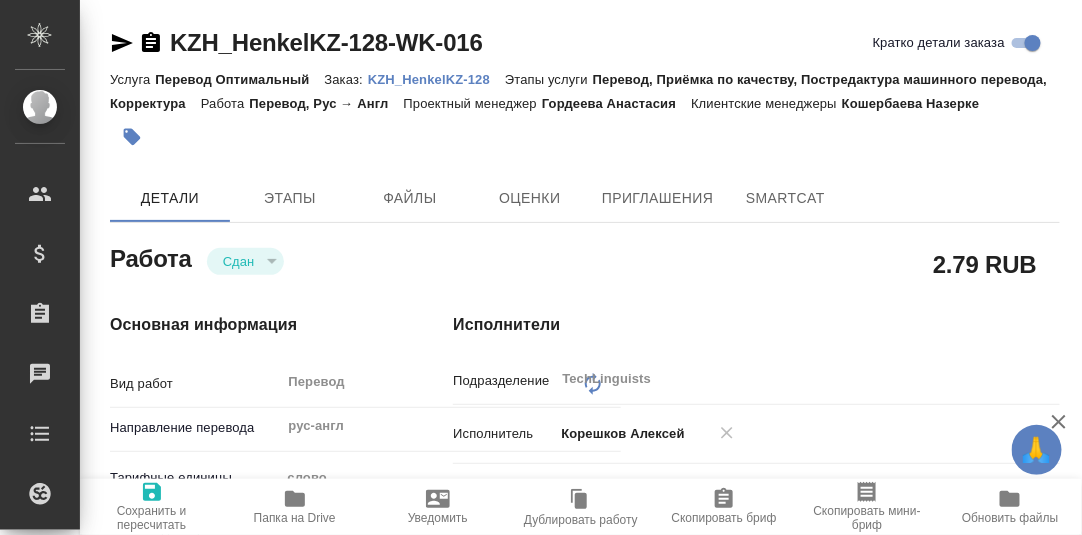 type on "x" 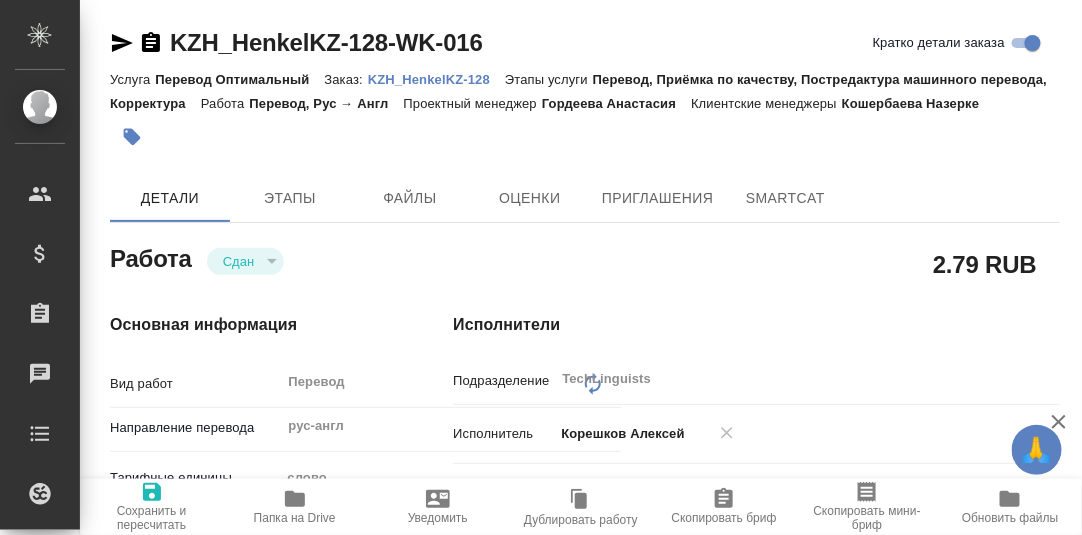 type on "x" 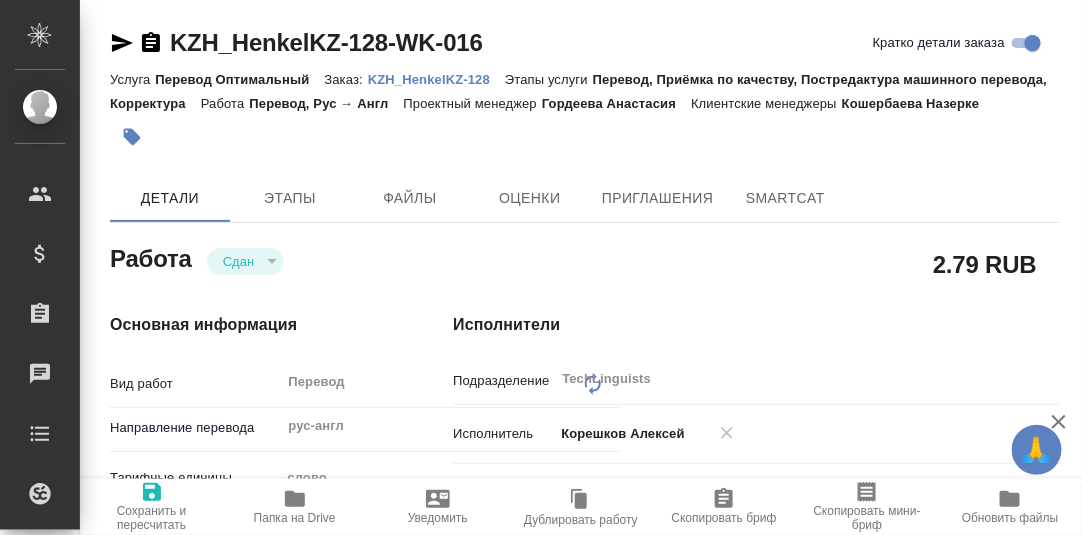 type on "x" 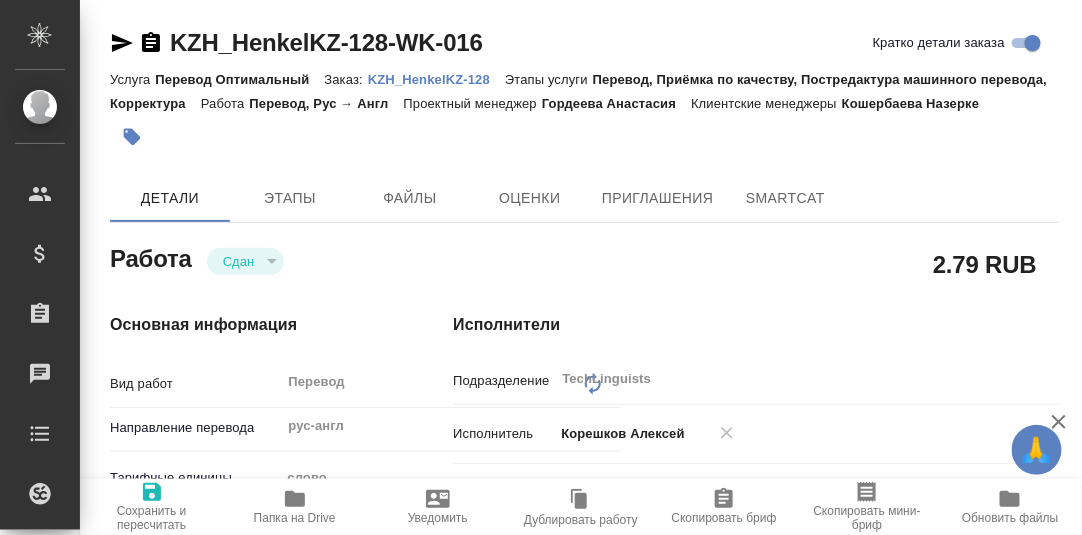type on "x" 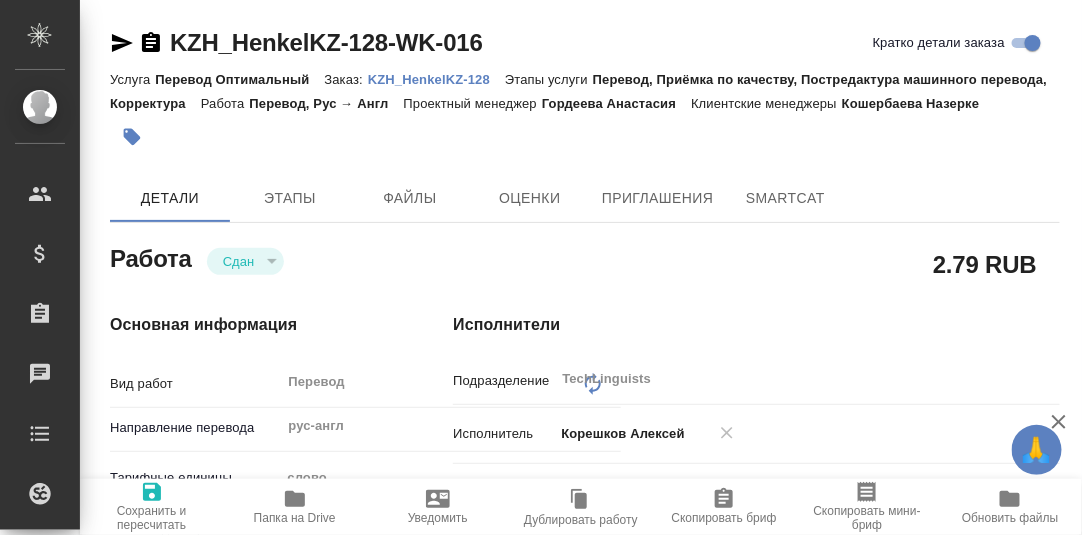 type on "x" 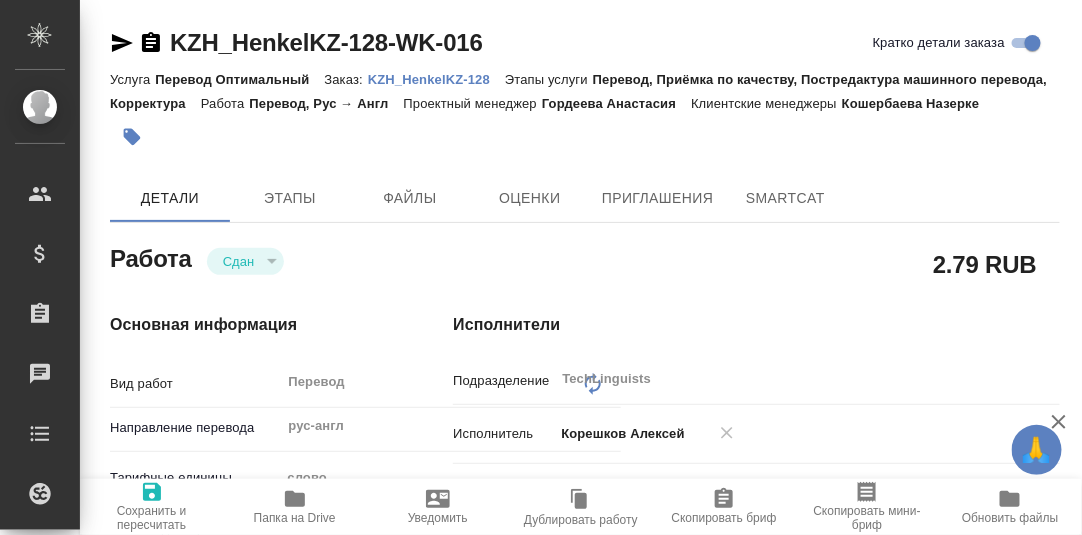 type on "x" 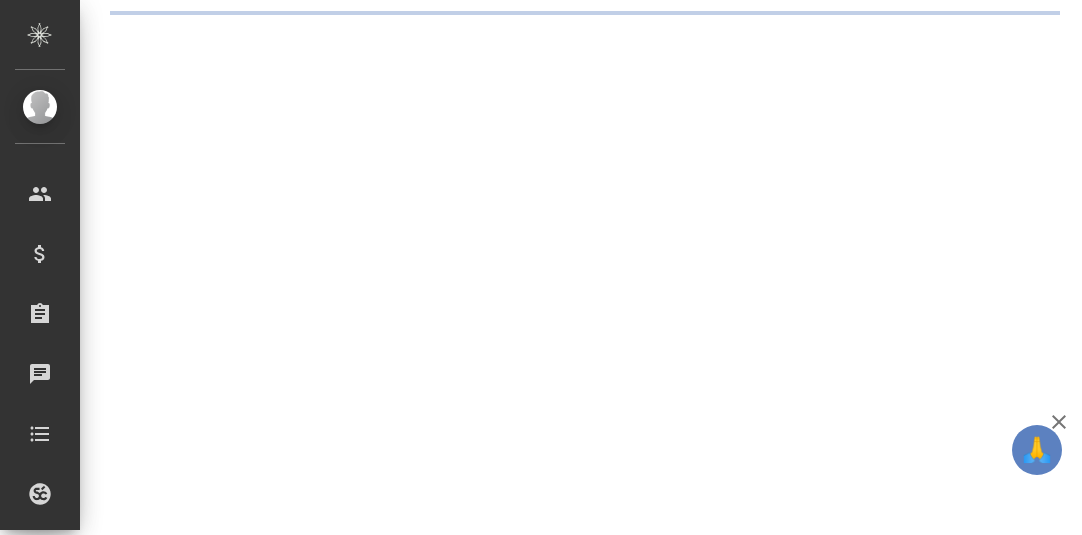scroll, scrollTop: 0, scrollLeft: 0, axis: both 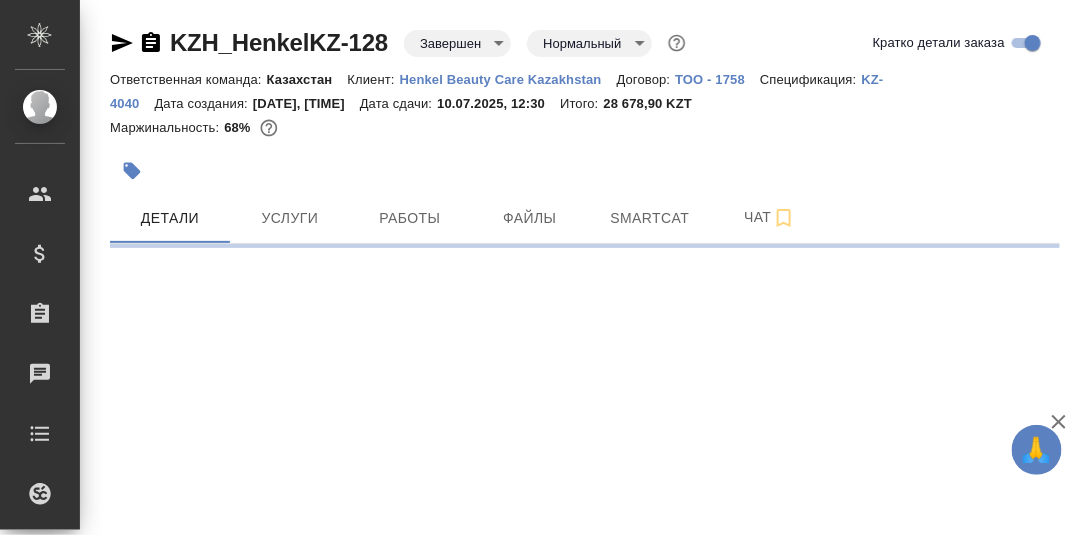 select on "RU" 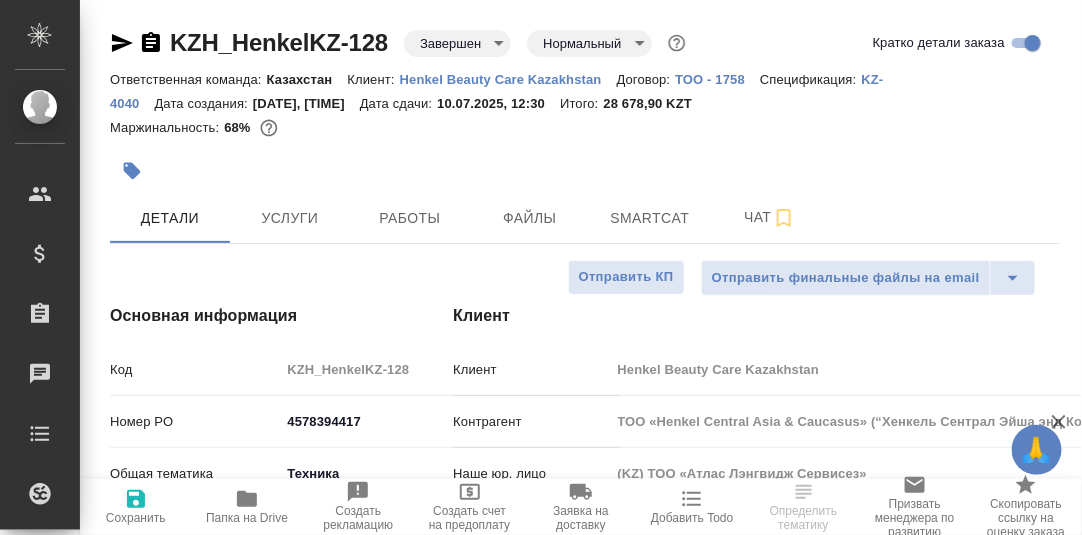 type on "x" 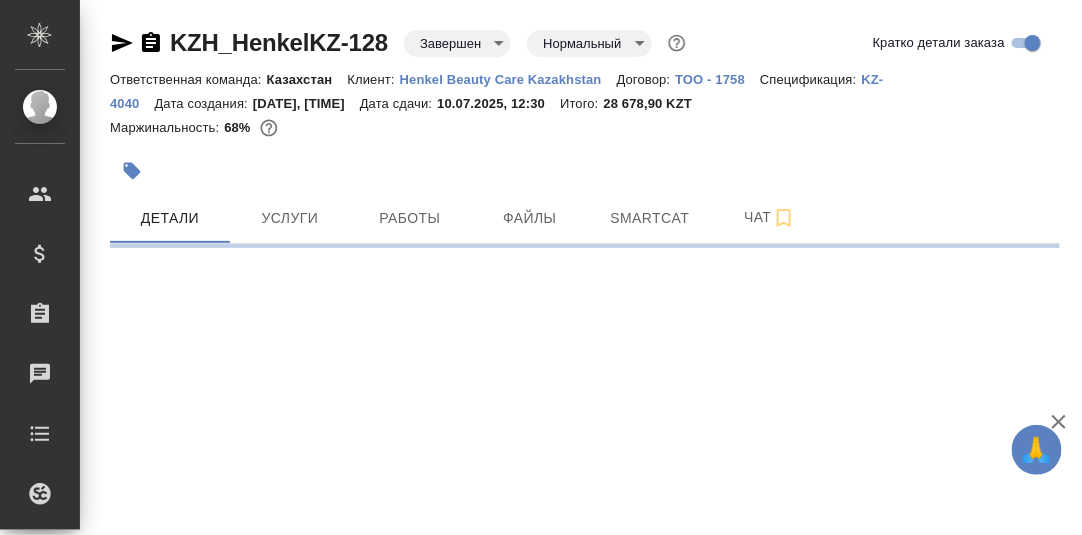 select on "RU" 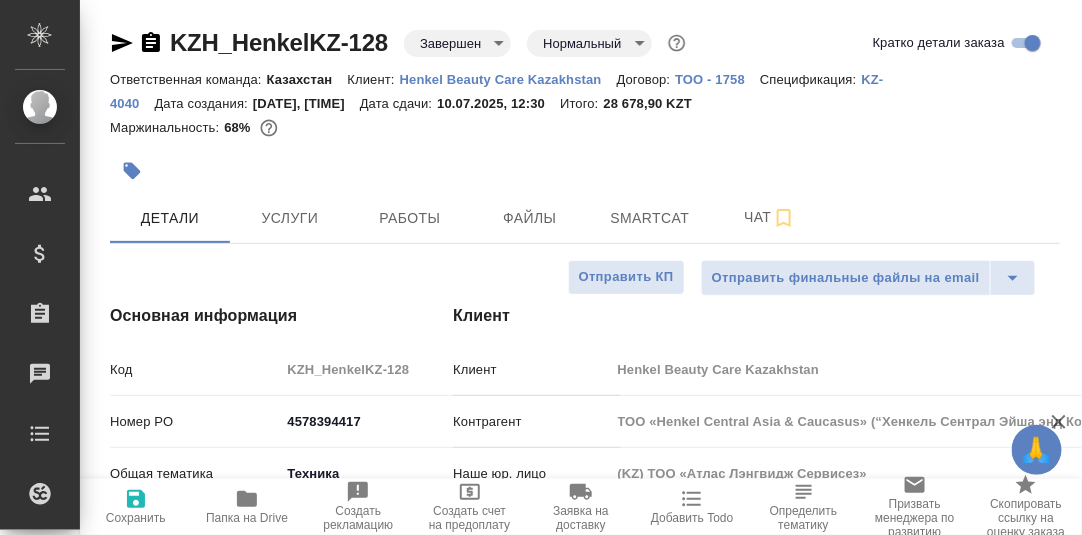 type on "x" 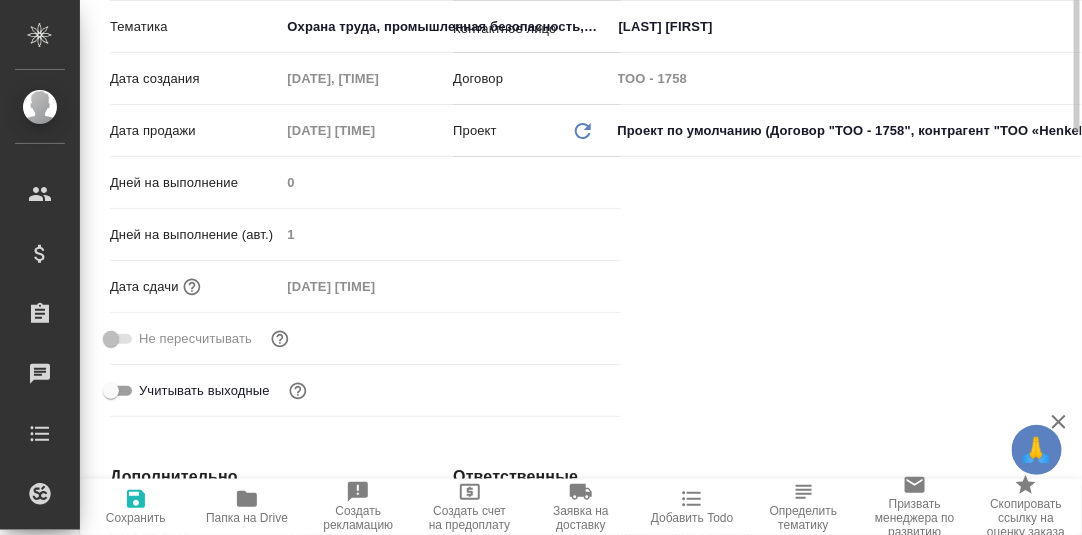 scroll, scrollTop: 99, scrollLeft: 0, axis: vertical 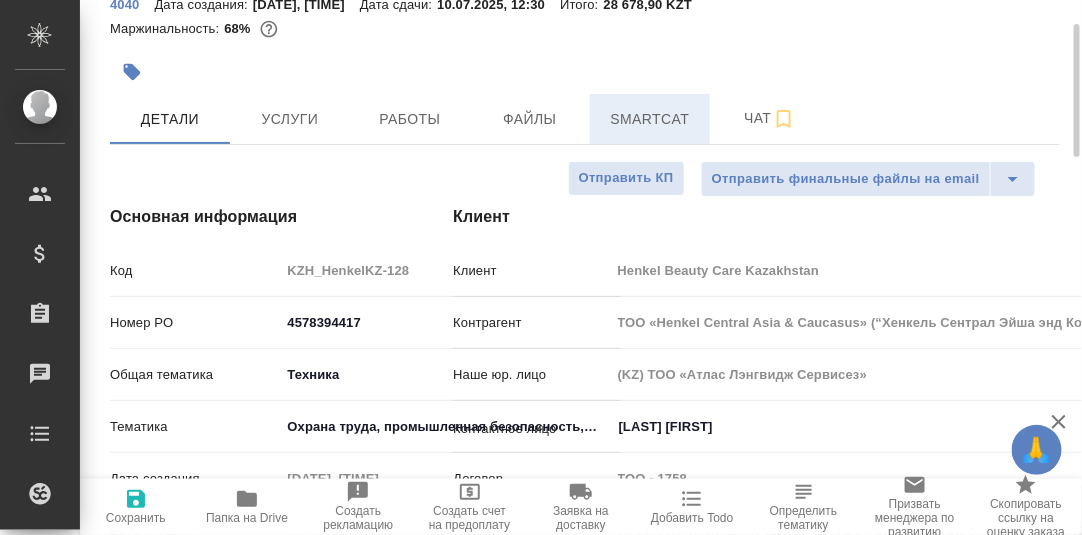 drag, startPoint x: 651, startPoint y: 122, endPoint x: 685, endPoint y: 142, distance: 39.446167 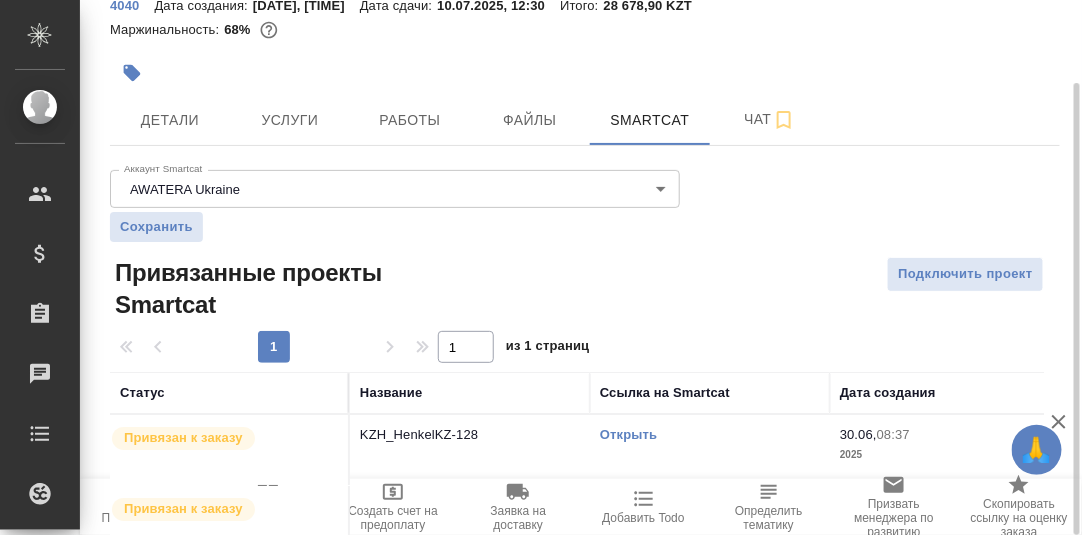 scroll, scrollTop: 184, scrollLeft: 0, axis: vertical 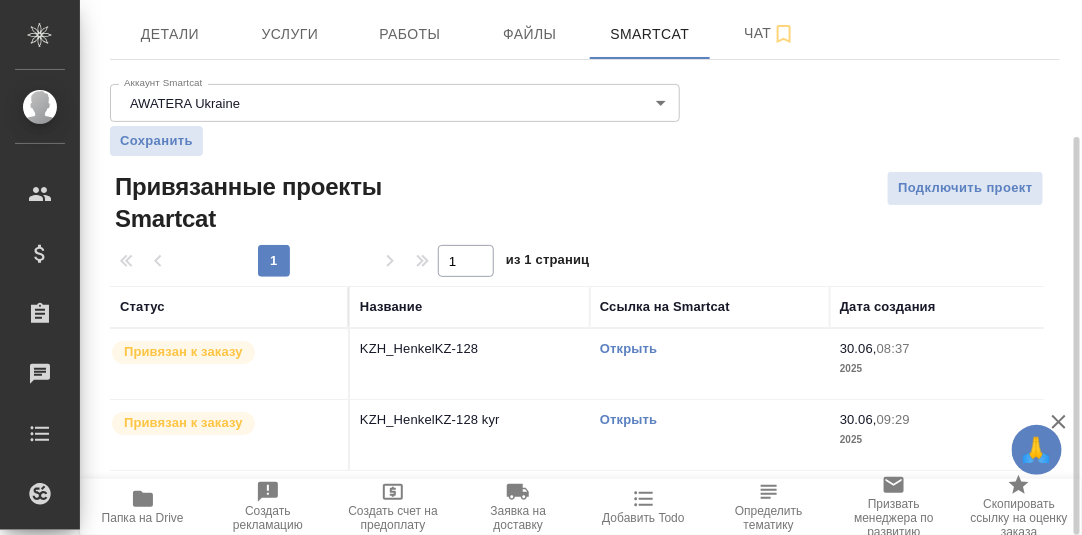 click on "Открыть" at bounding box center [628, 348] 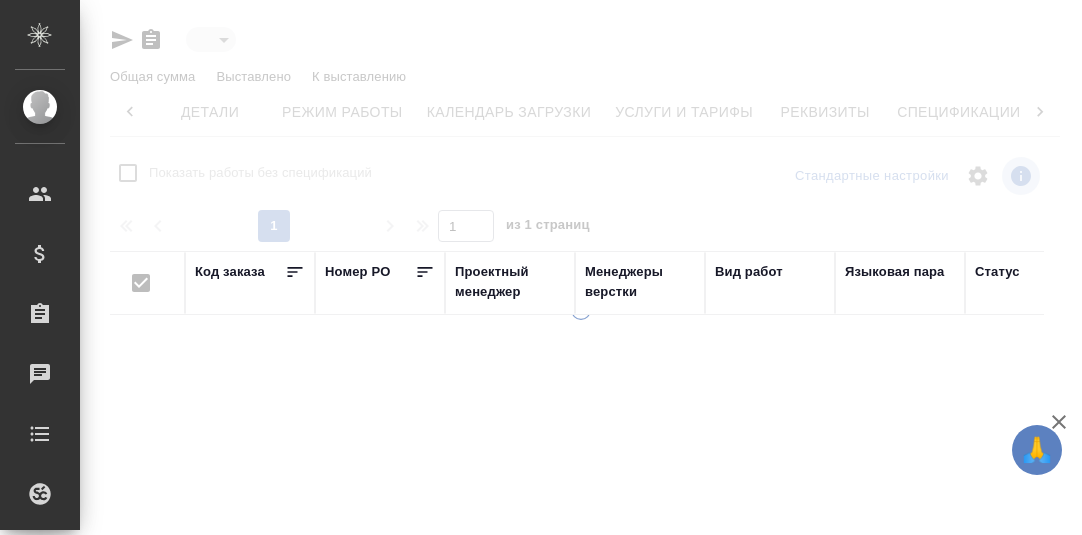 scroll, scrollTop: 0, scrollLeft: 0, axis: both 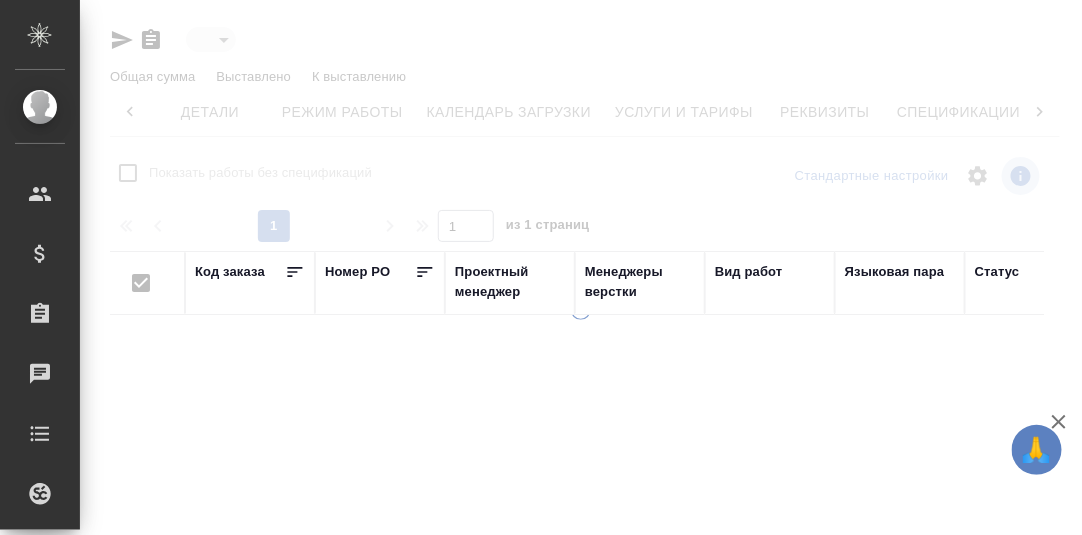 type on "active" 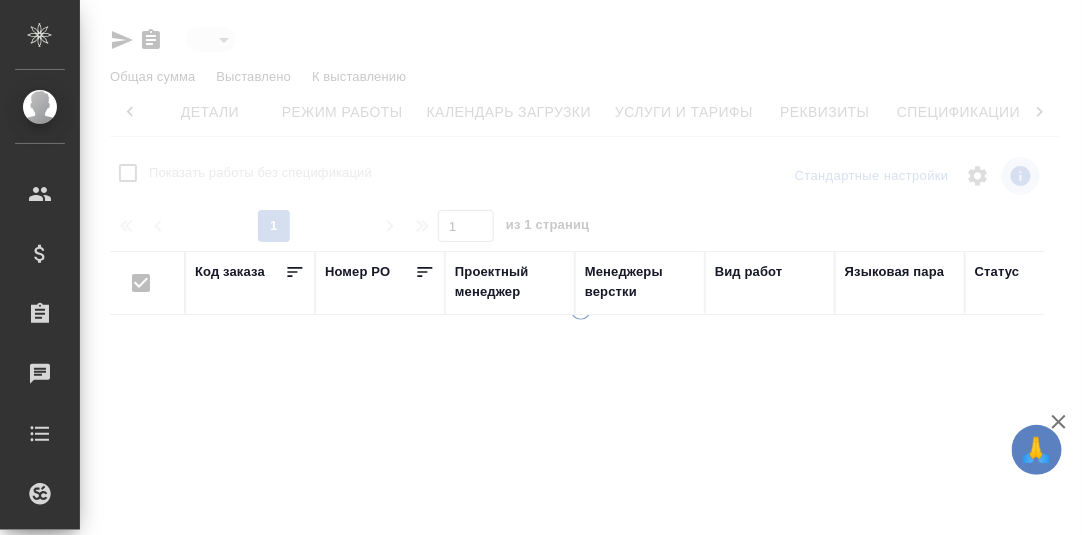 scroll, scrollTop: 0, scrollLeft: 131, axis: horizontal 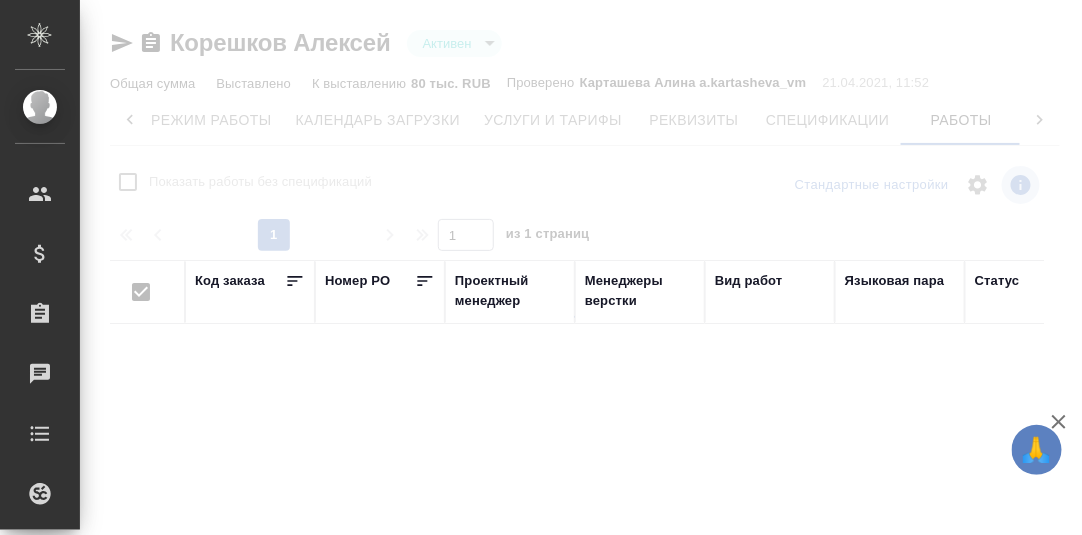 checkbox on "false" 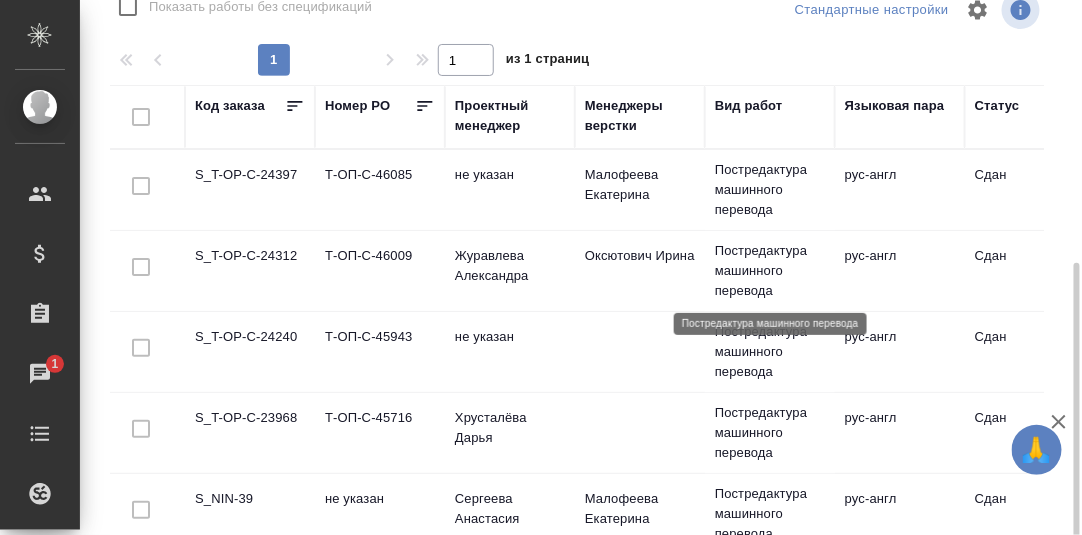 scroll, scrollTop: 279, scrollLeft: 0, axis: vertical 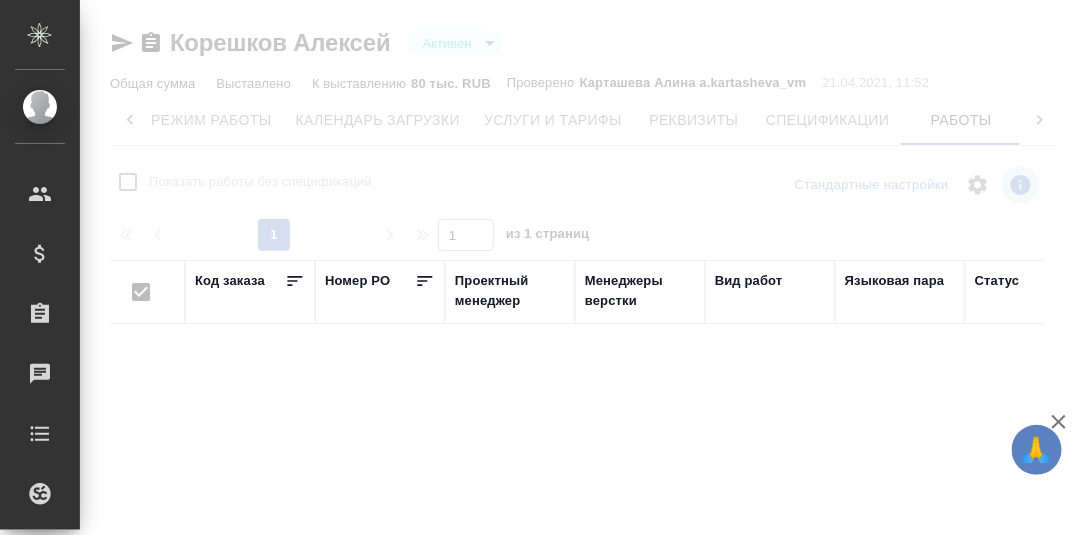 checkbox on "false" 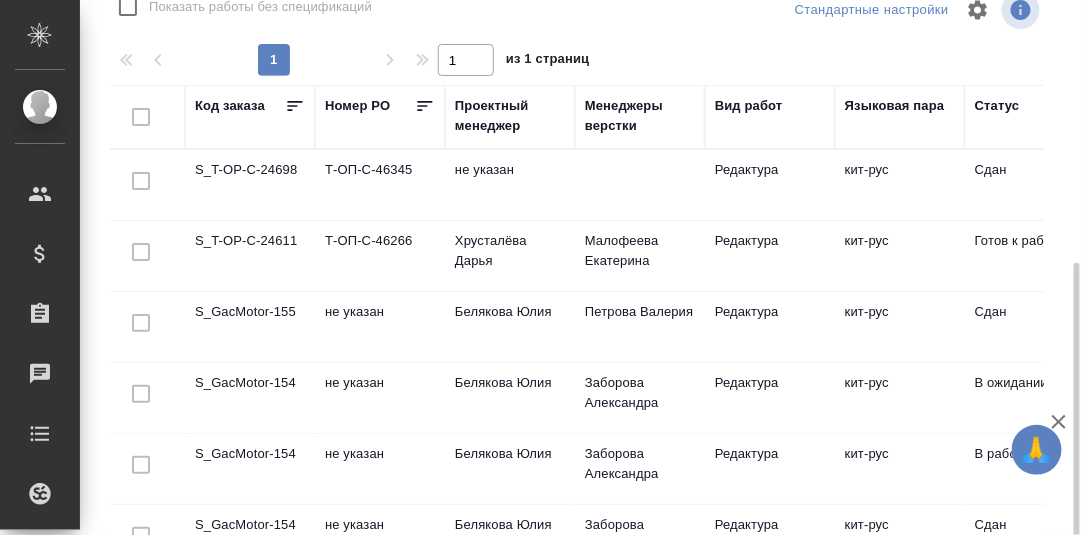 scroll, scrollTop: 279, scrollLeft: 0, axis: vertical 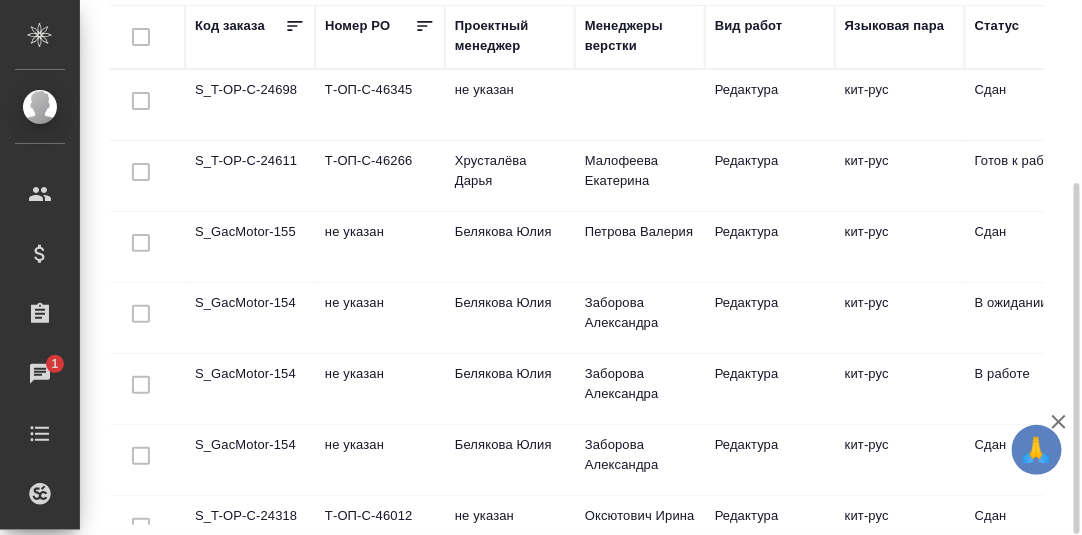 click on "S_T-OP-C-24698" at bounding box center [250, 105] 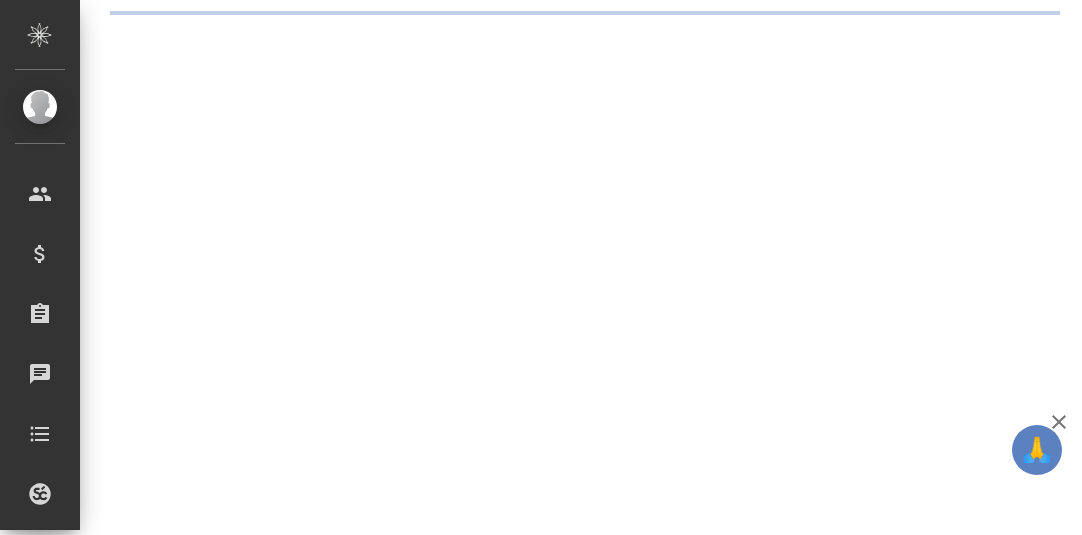 scroll, scrollTop: 0, scrollLeft: 0, axis: both 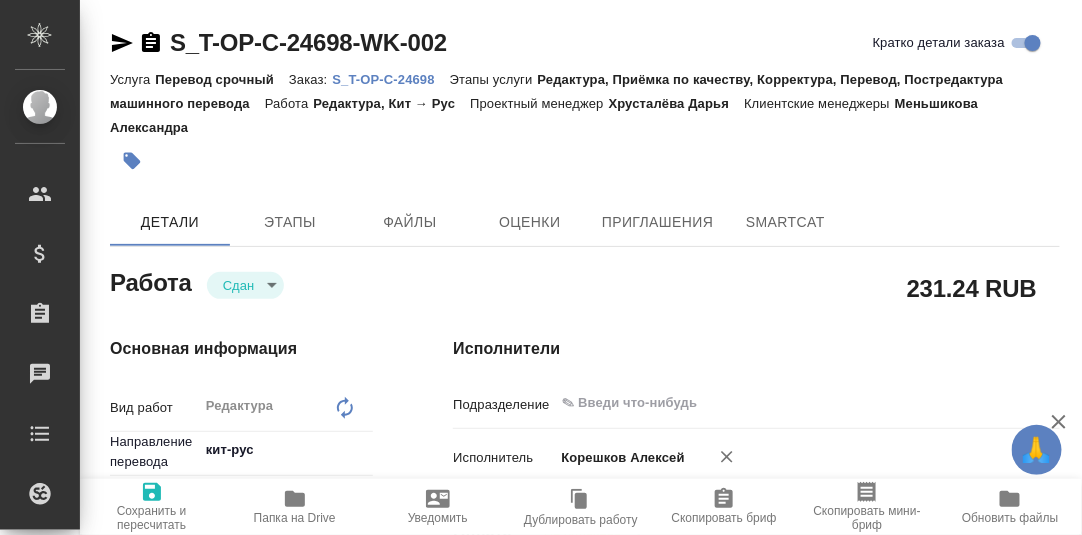 type on "x" 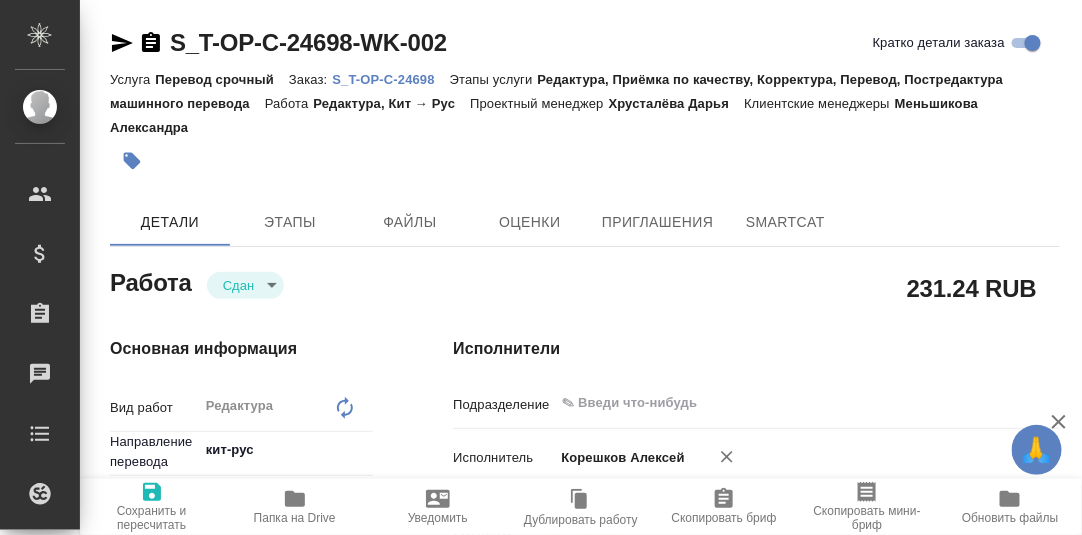 type on "x" 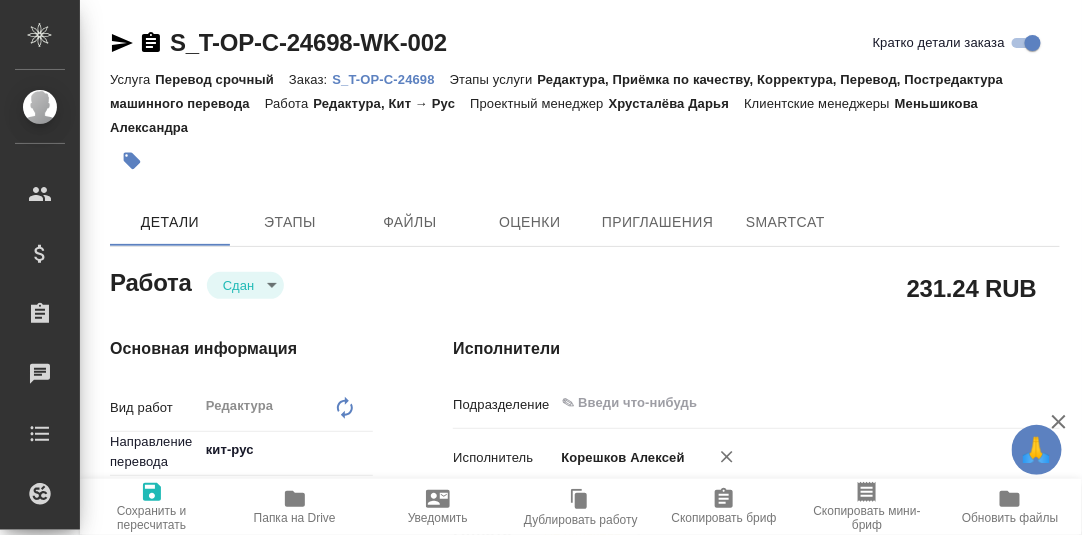 type on "x" 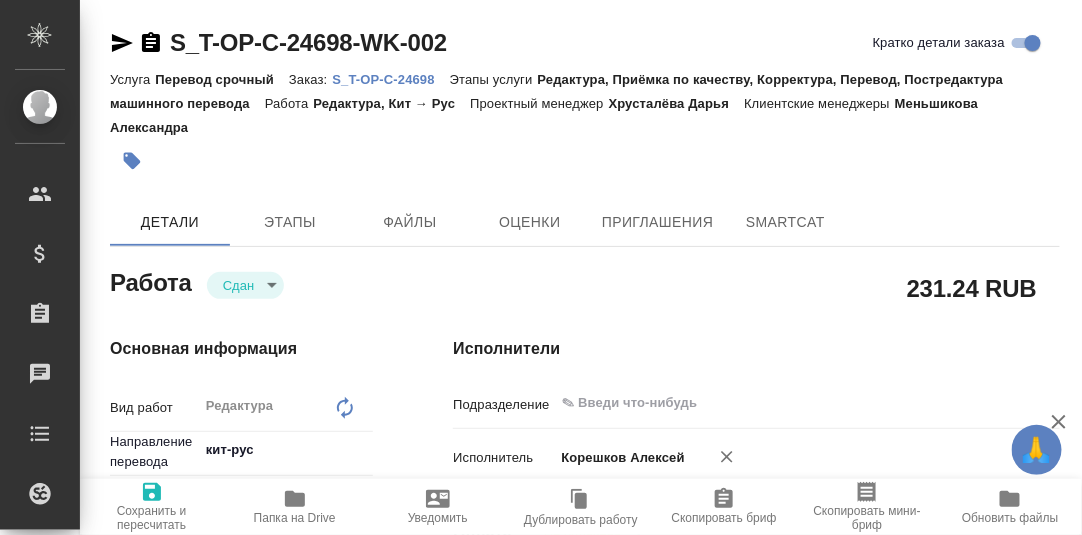 type on "x" 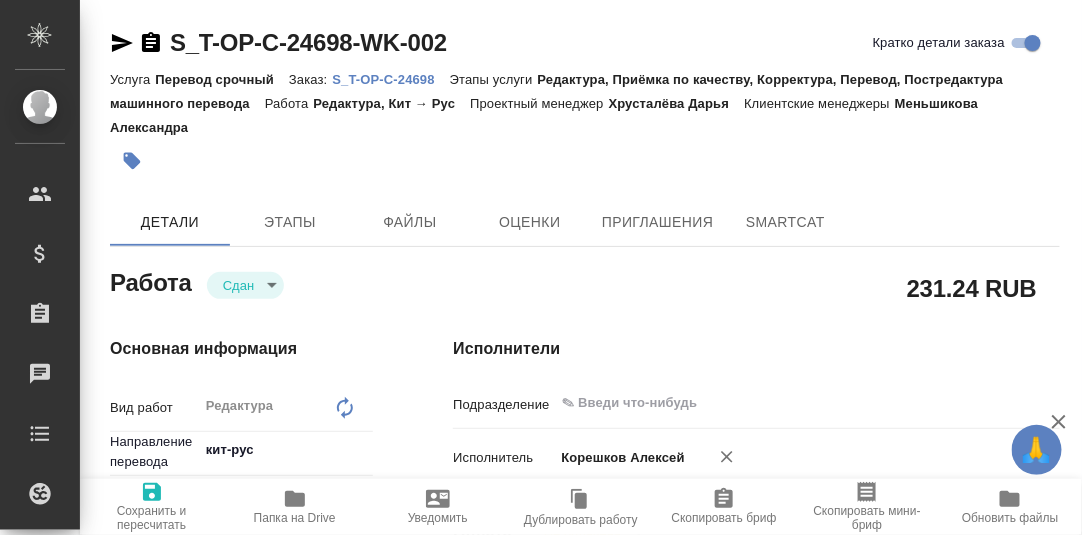 type on "x" 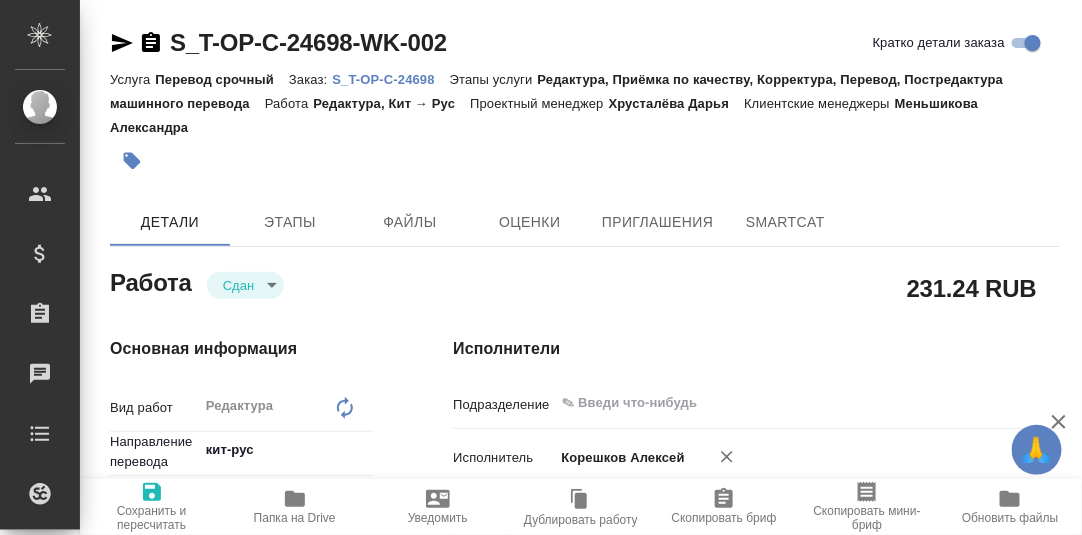 type on "x" 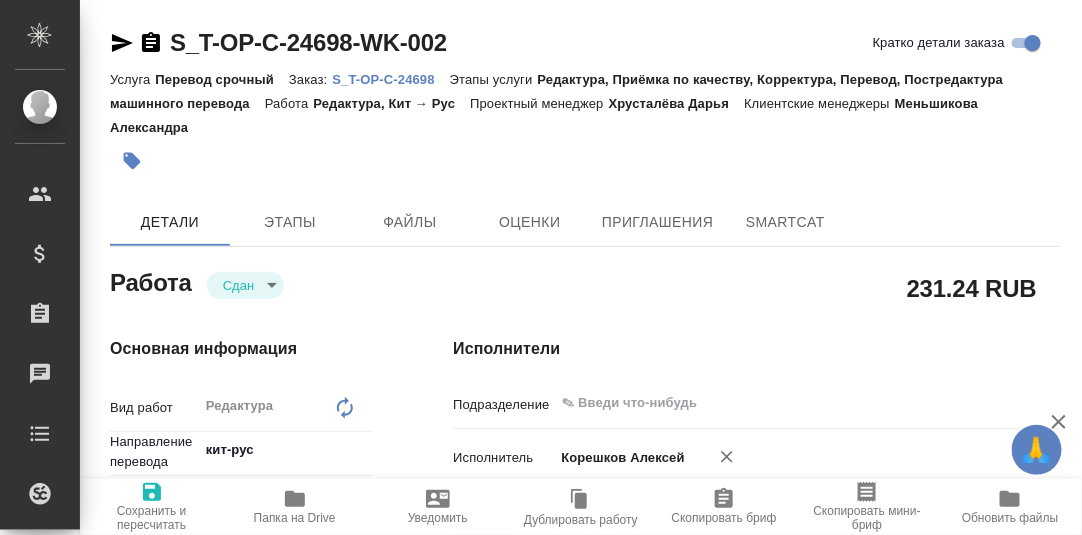 type on "x" 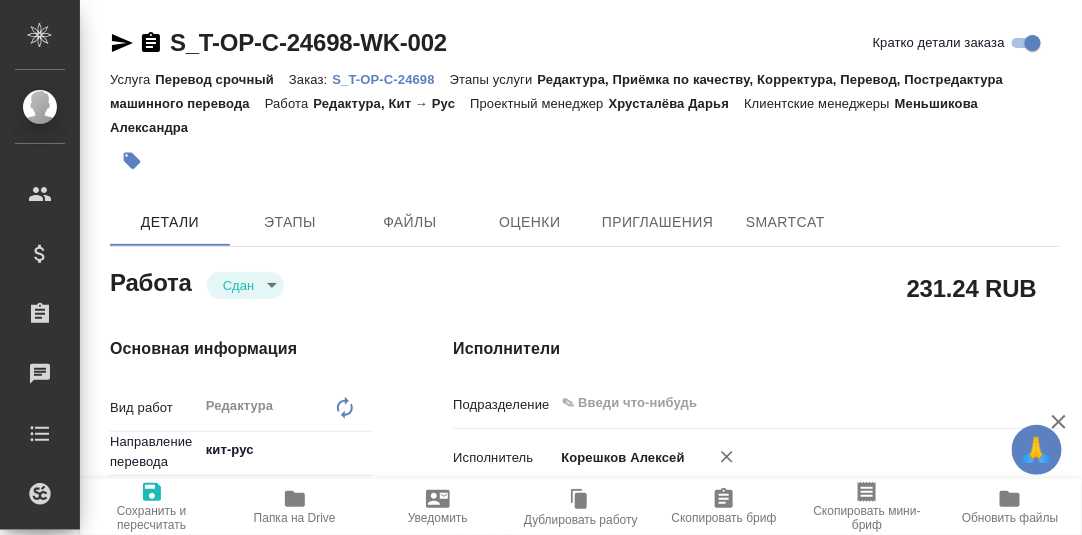 type on "x" 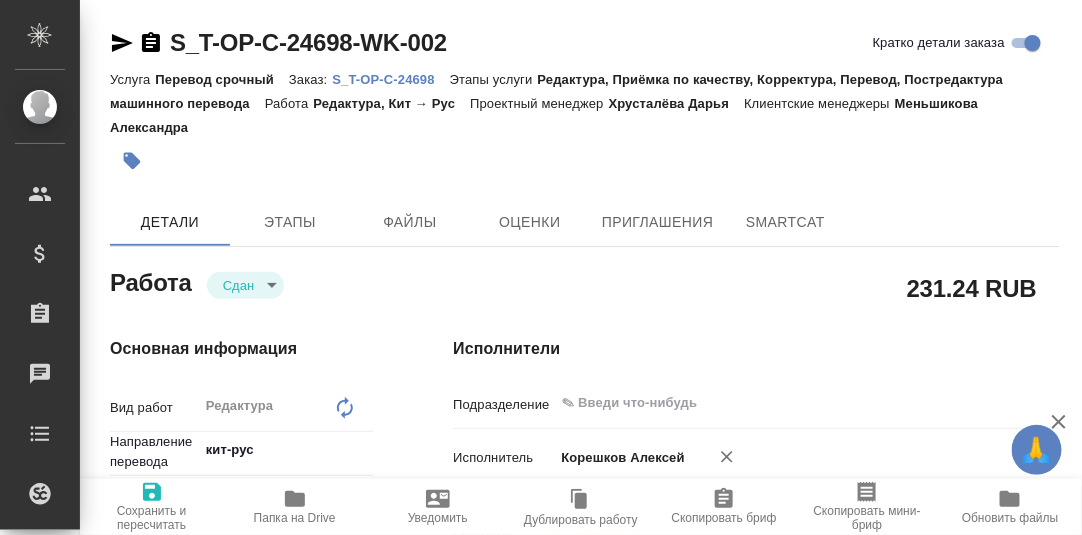 type on "x" 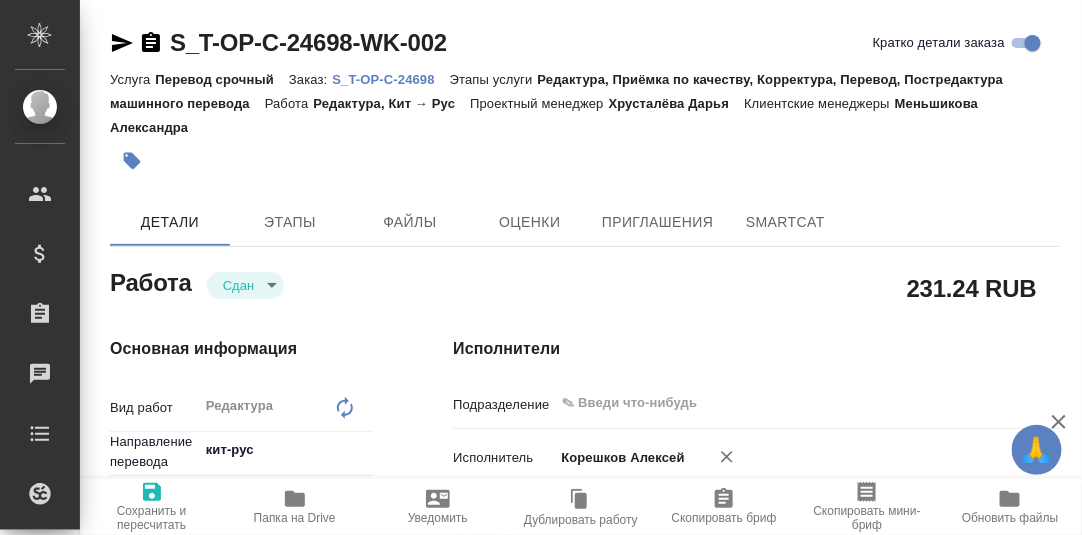 type on "x" 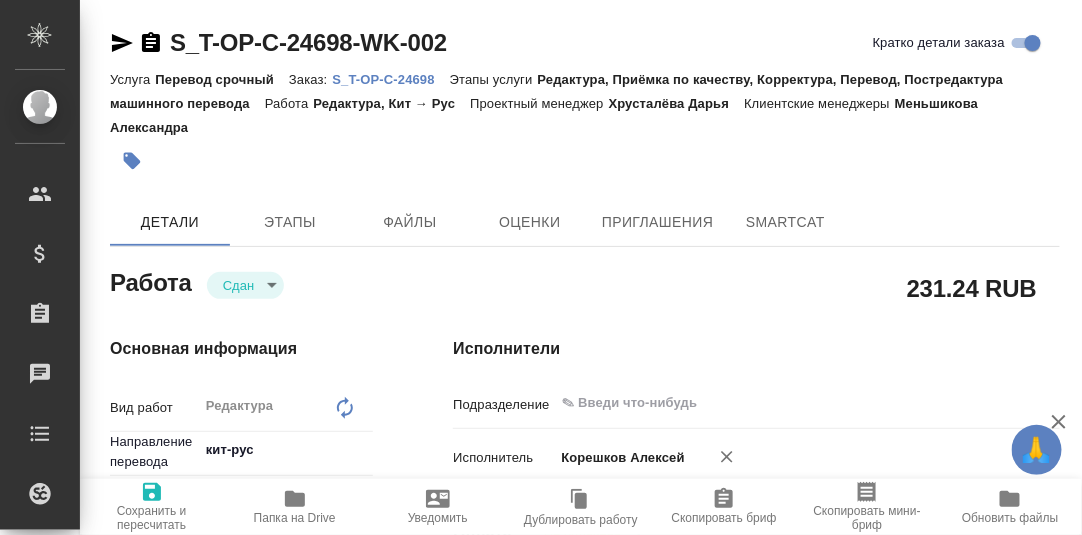 type on "x" 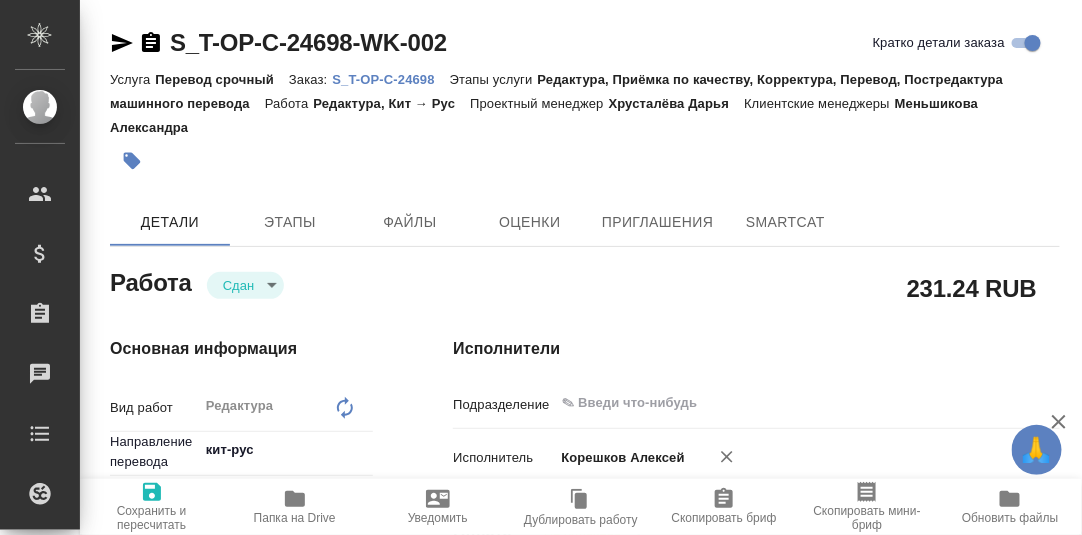 type on "x" 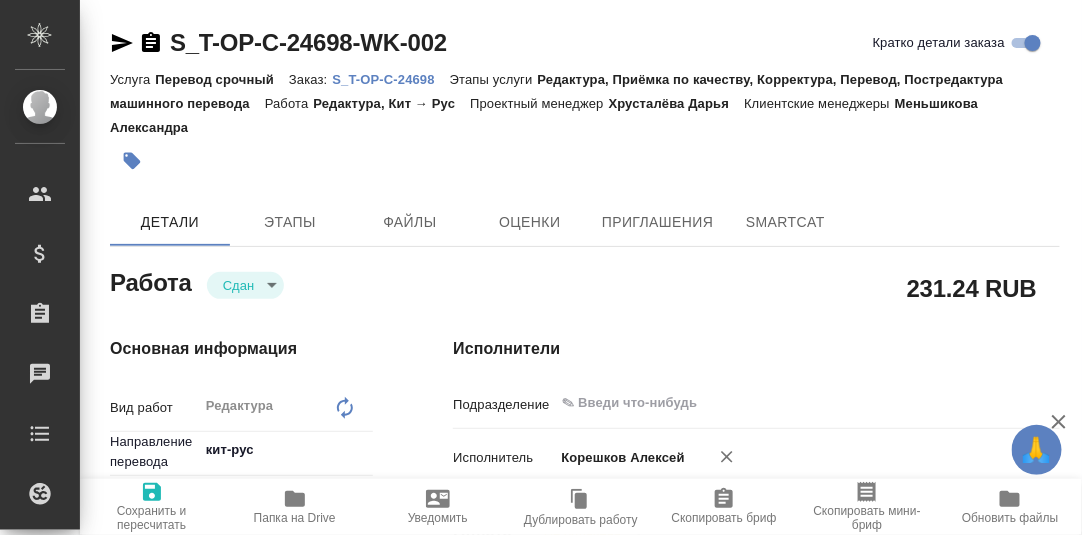 type on "x" 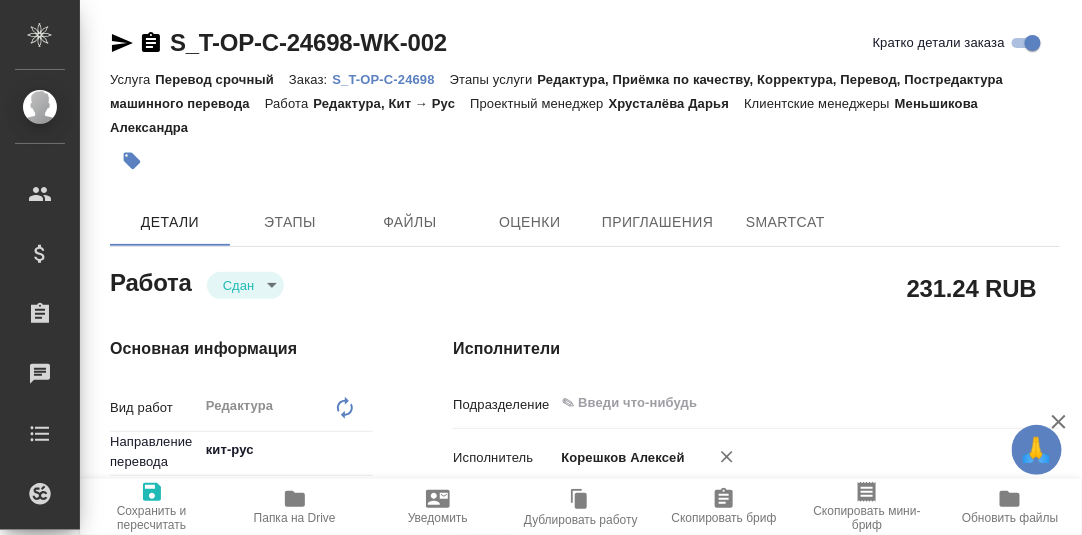 type on "x" 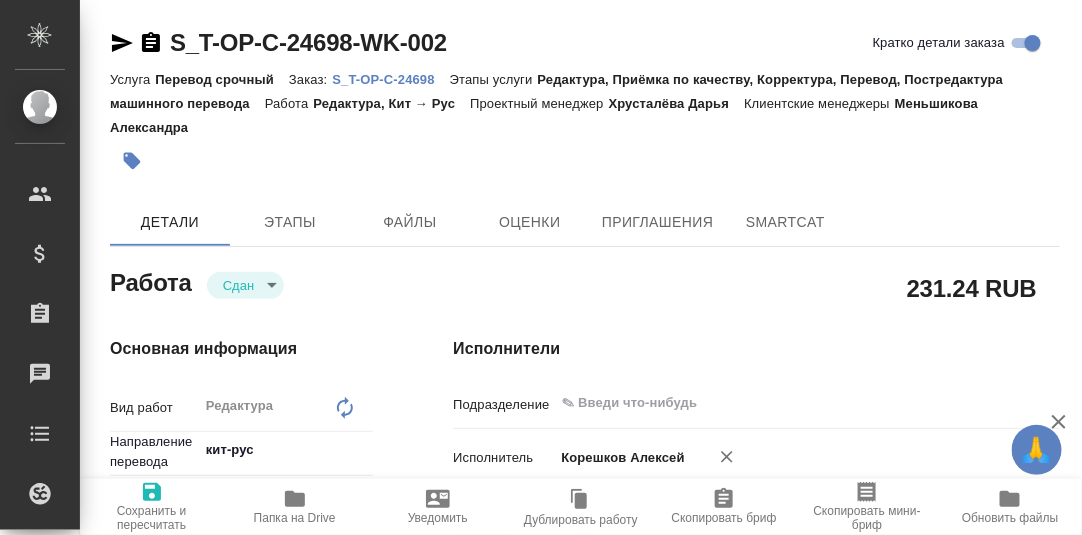 type on "x" 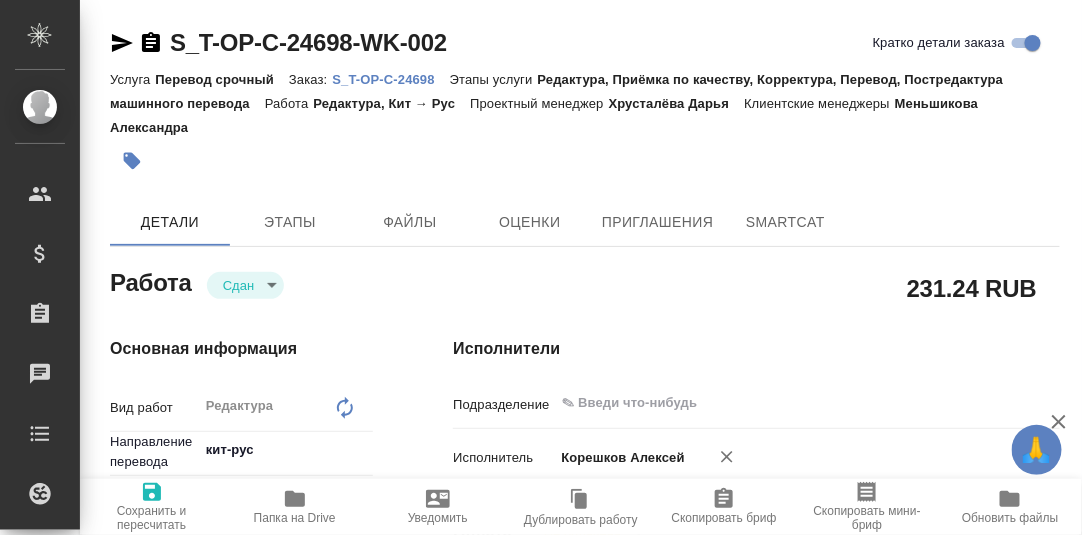 type on "x" 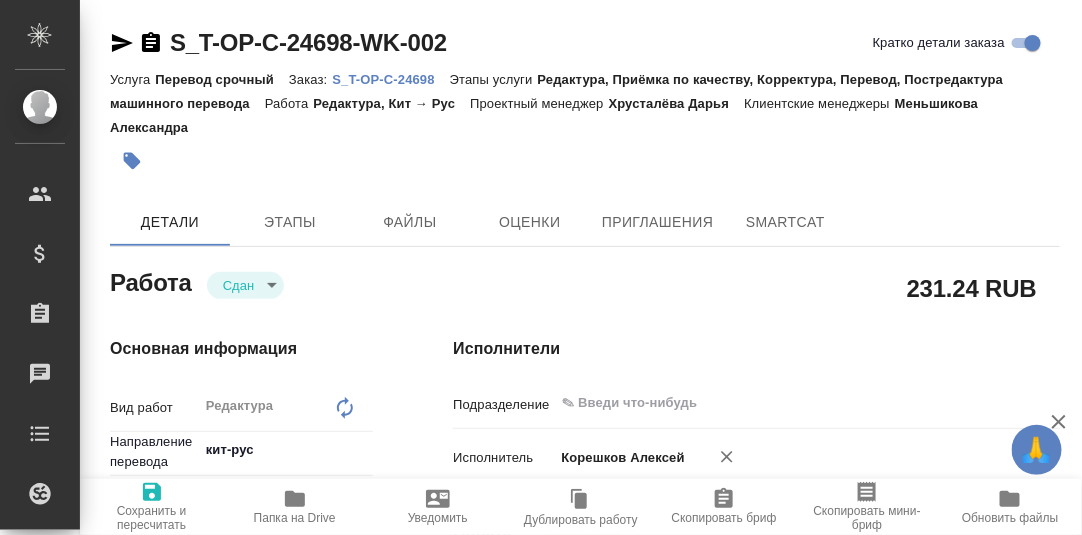 type on "x" 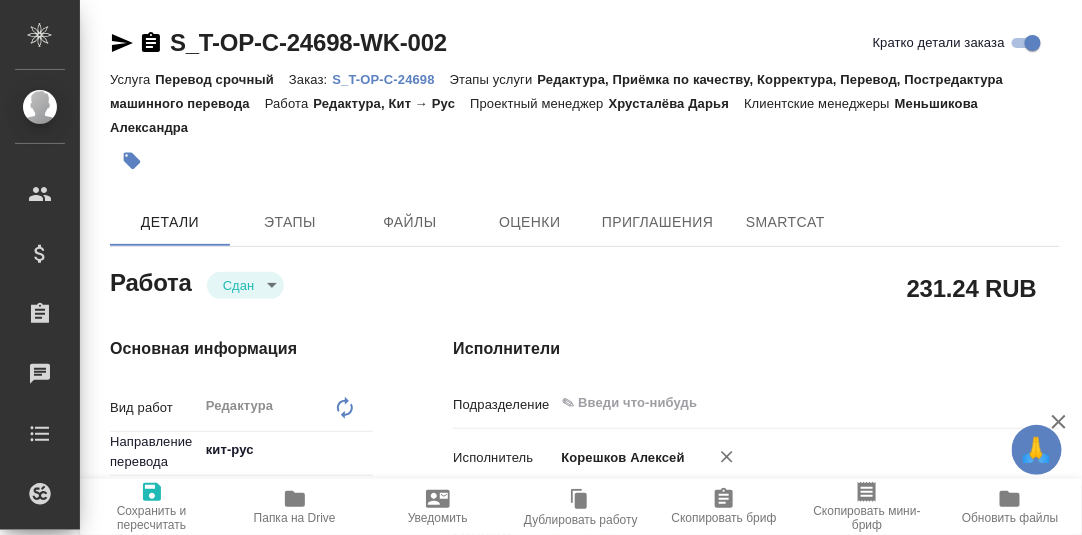 type on "x" 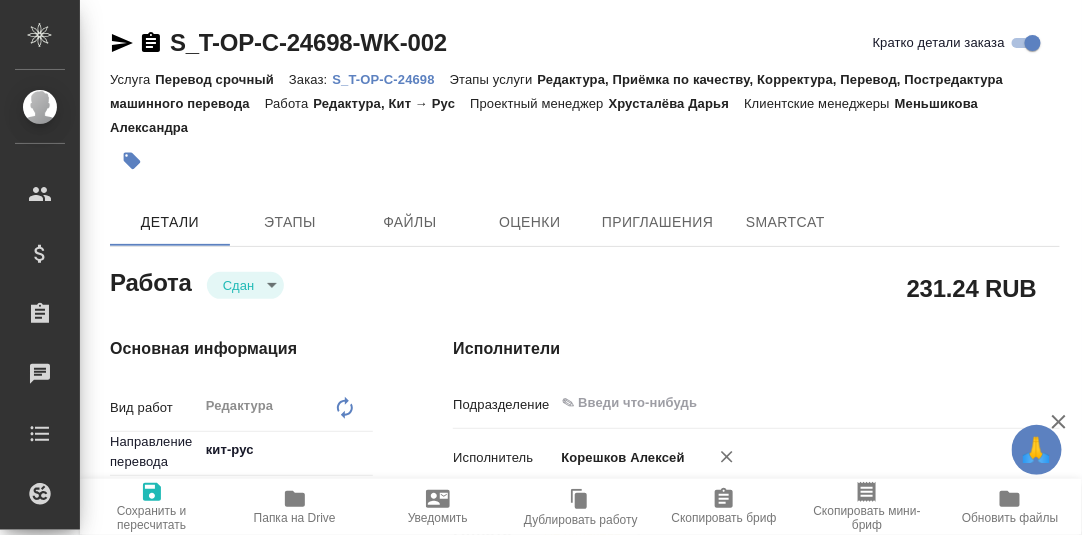 type on "x" 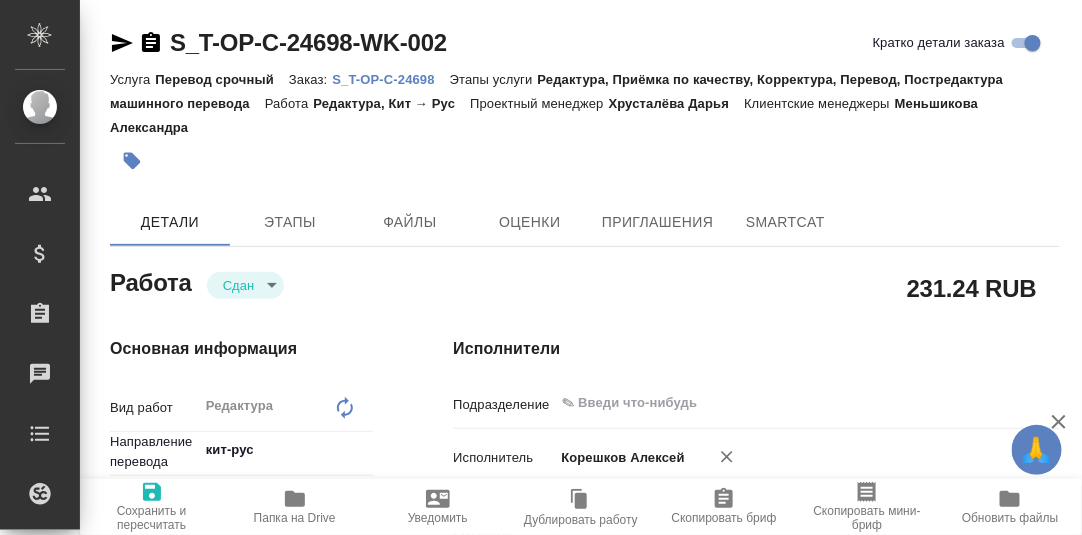 type on "x" 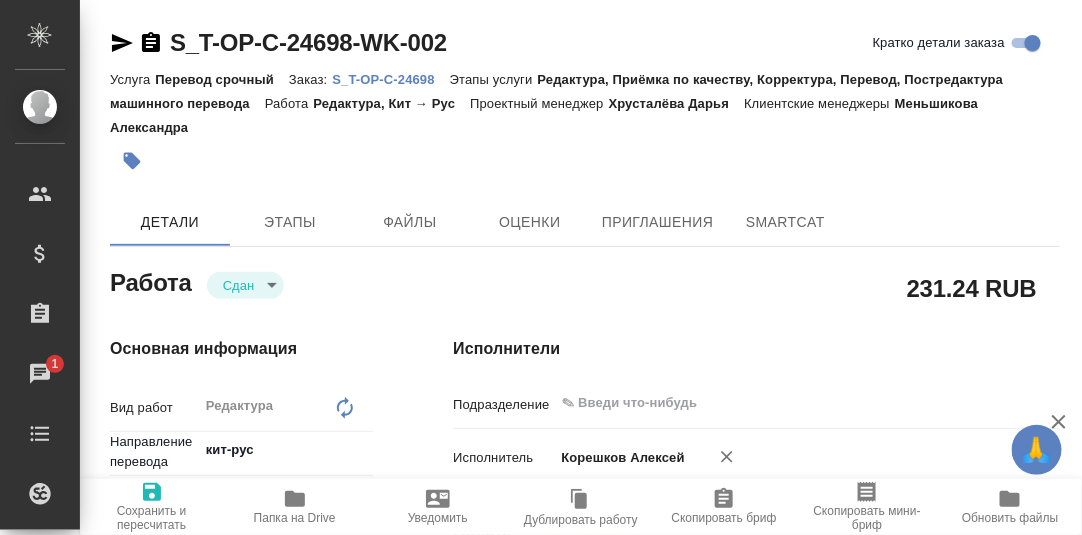 click on "S_T-OP-C-24698" at bounding box center (390, 79) 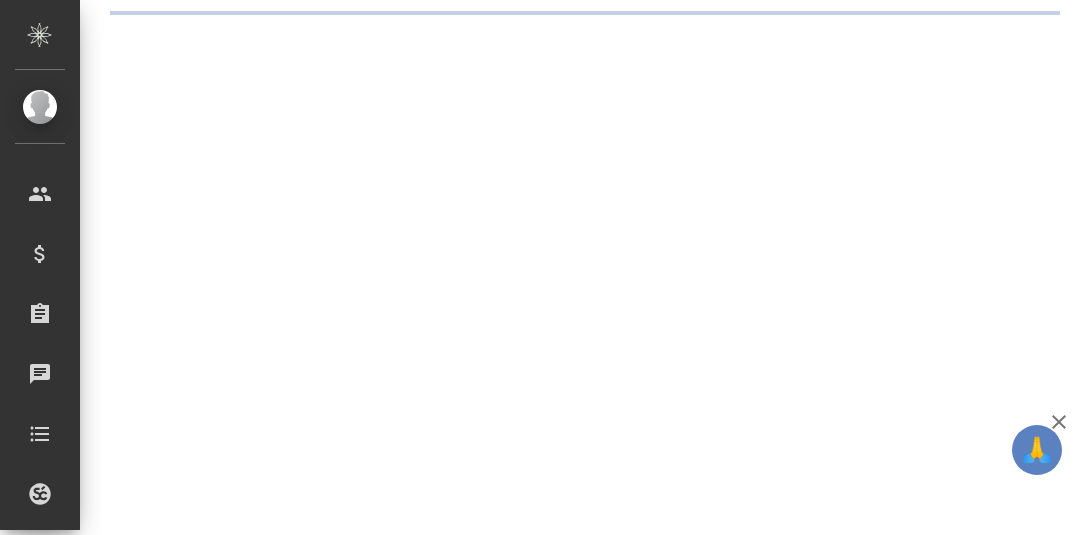 scroll, scrollTop: 0, scrollLeft: 0, axis: both 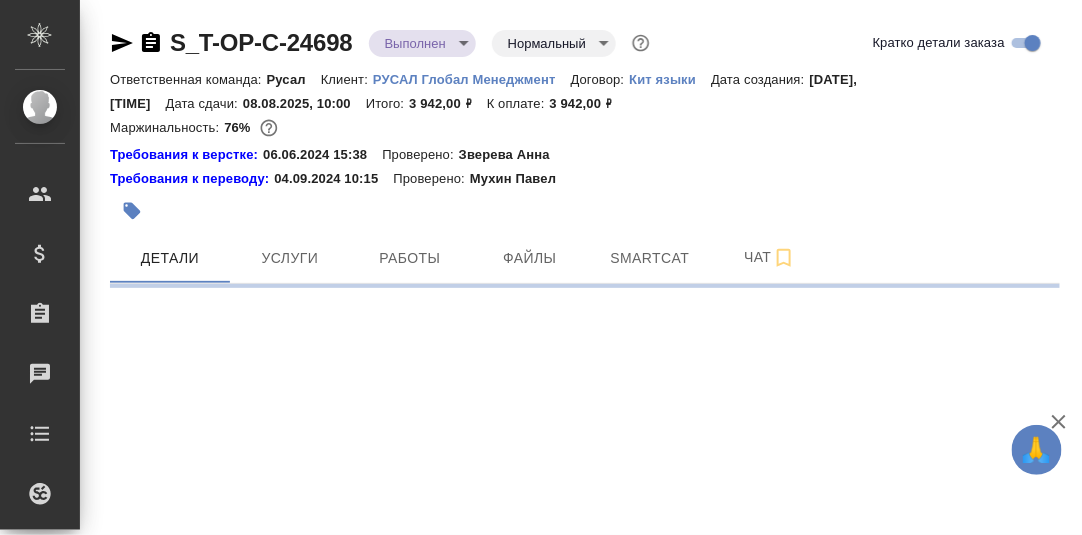 select on "RU" 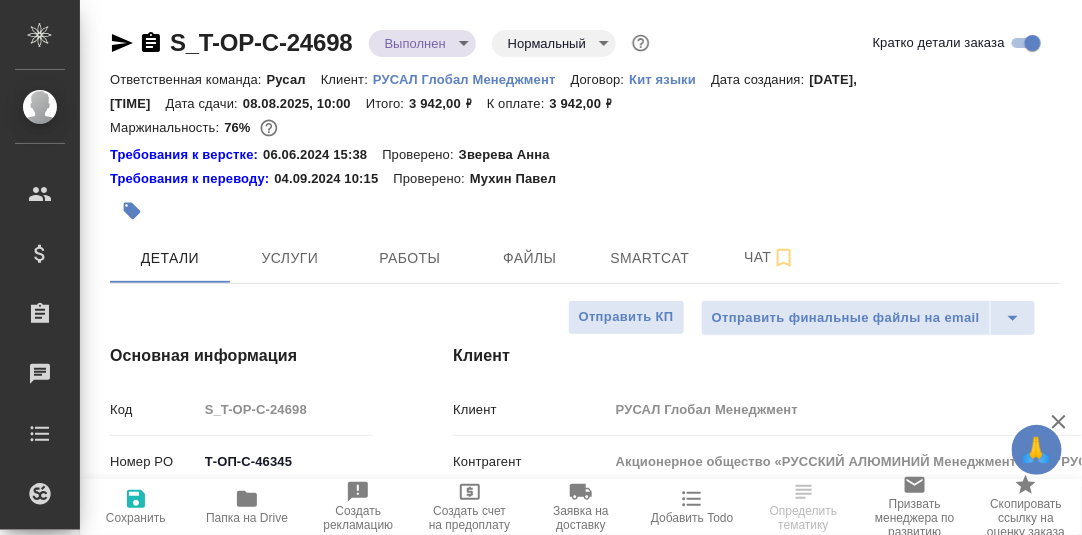 type on "x" 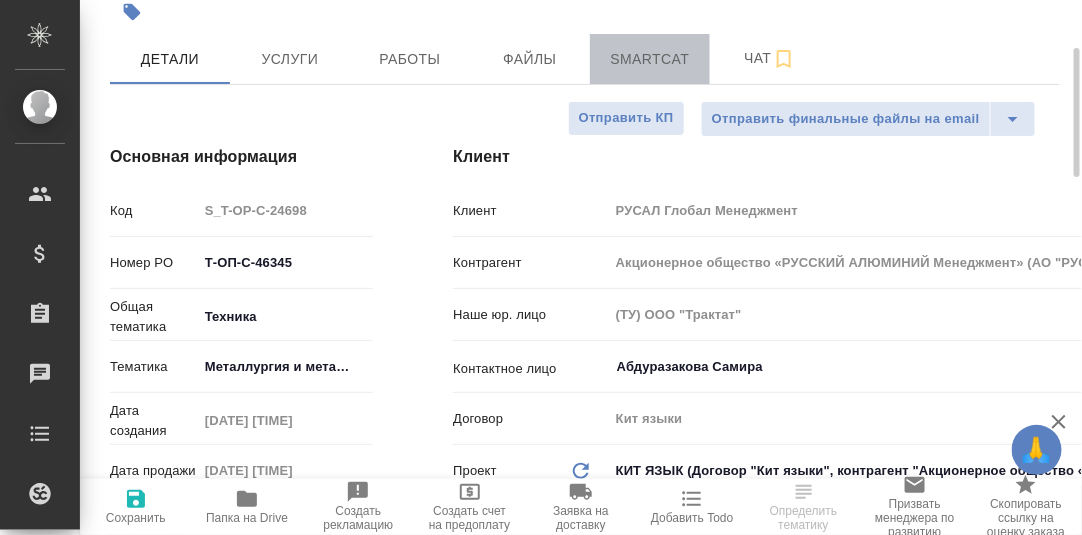 click on "Smartcat" at bounding box center [650, 59] 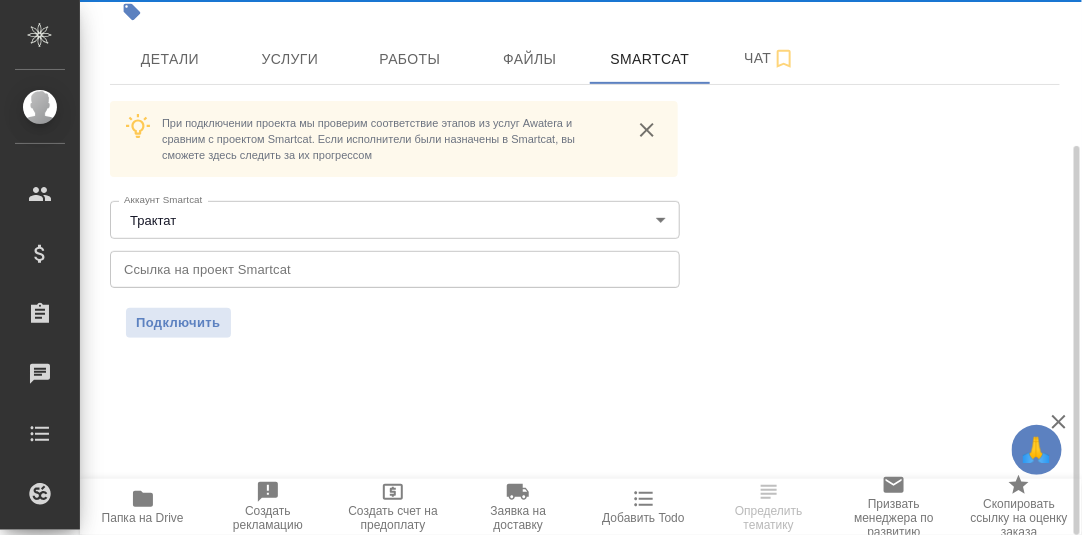 scroll, scrollTop: 199, scrollLeft: 0, axis: vertical 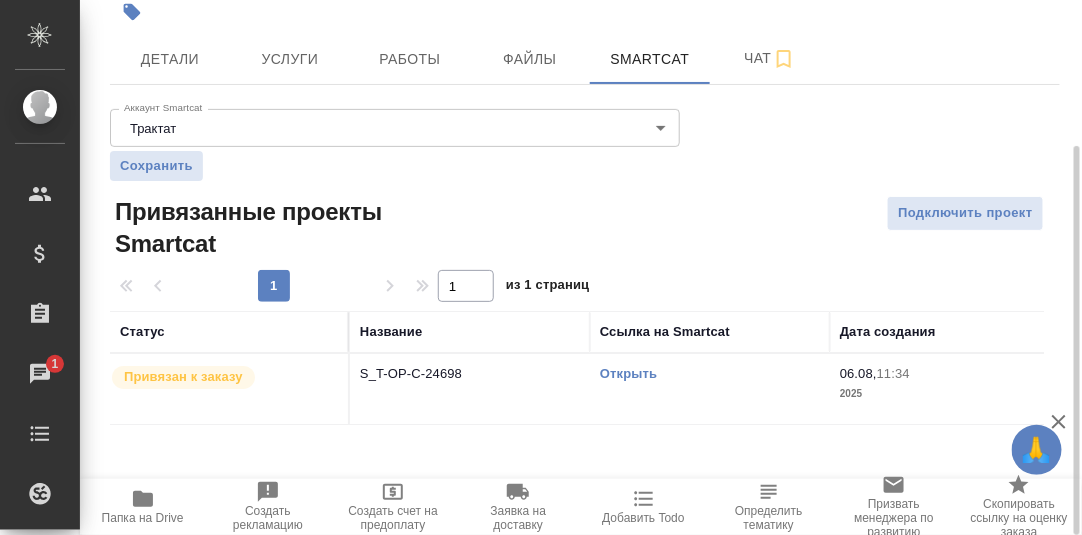 click on "Открыть" at bounding box center [628, 373] 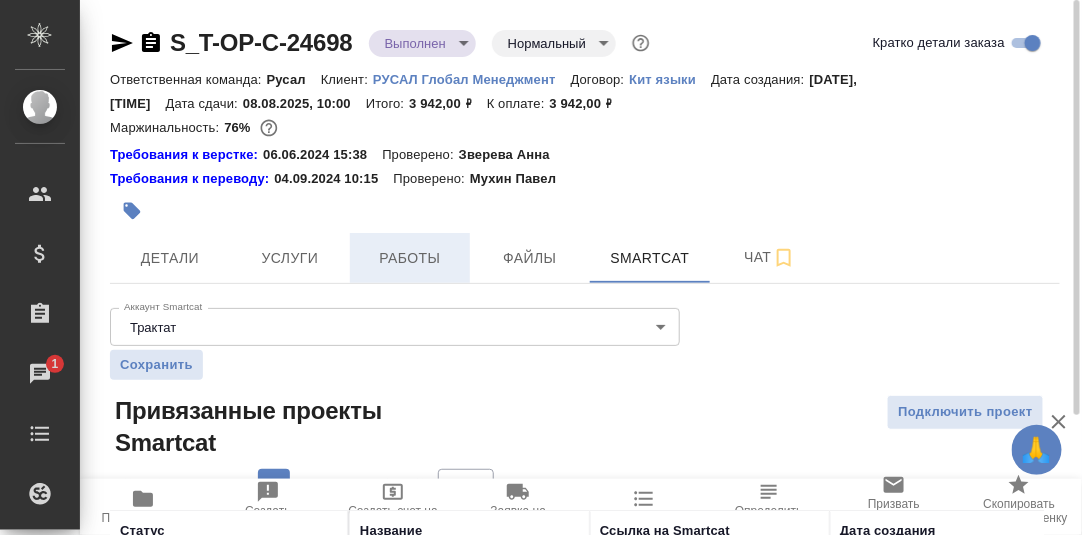 scroll, scrollTop: 99, scrollLeft: 0, axis: vertical 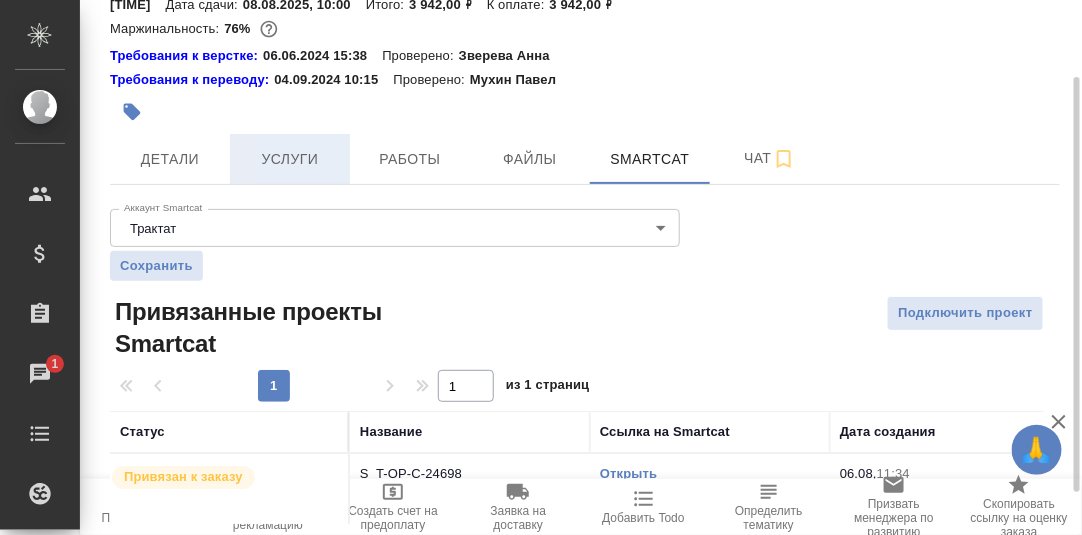 click on "Услуги" at bounding box center (290, 159) 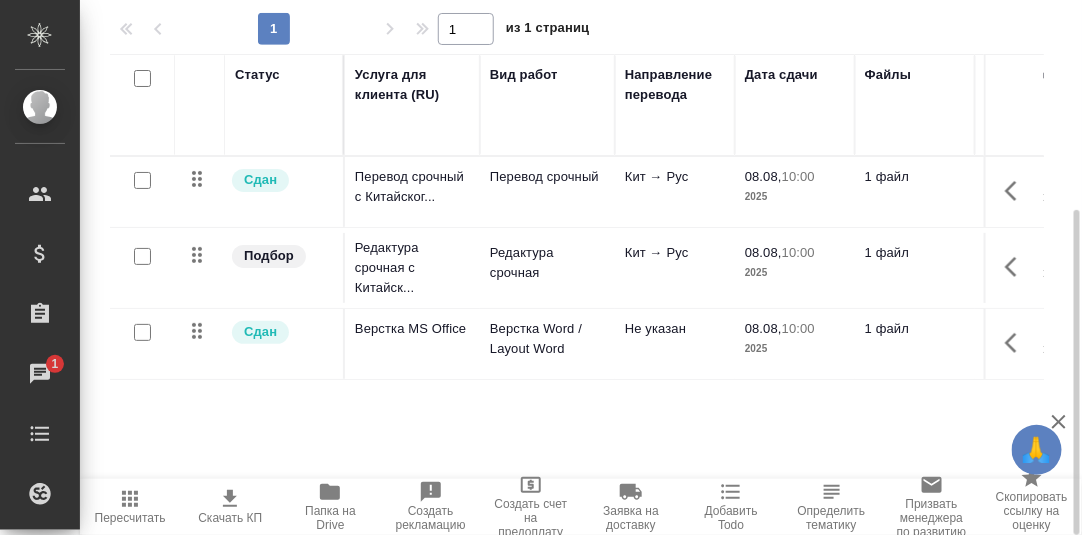 scroll, scrollTop: 44, scrollLeft: 0, axis: vertical 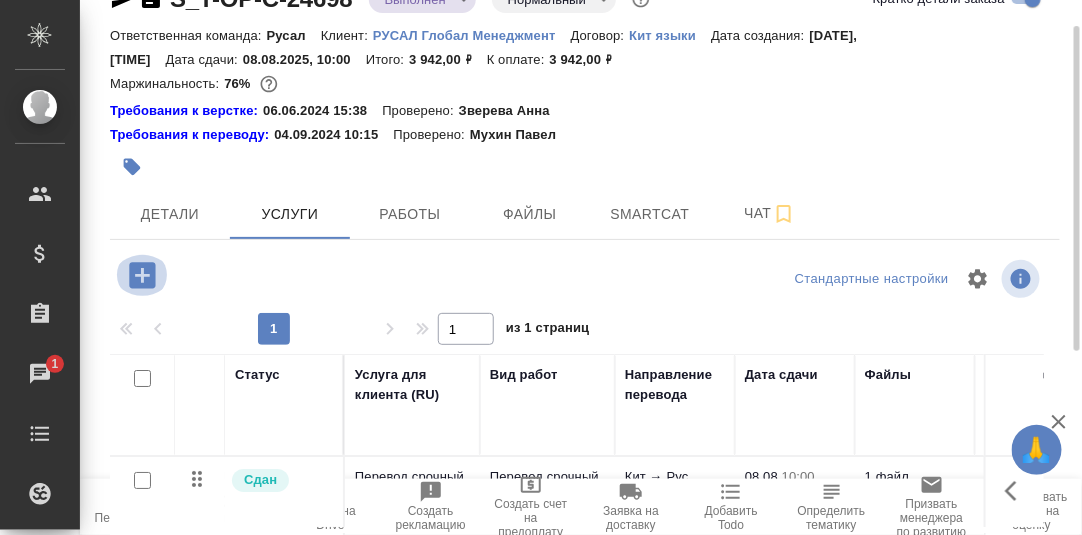 click 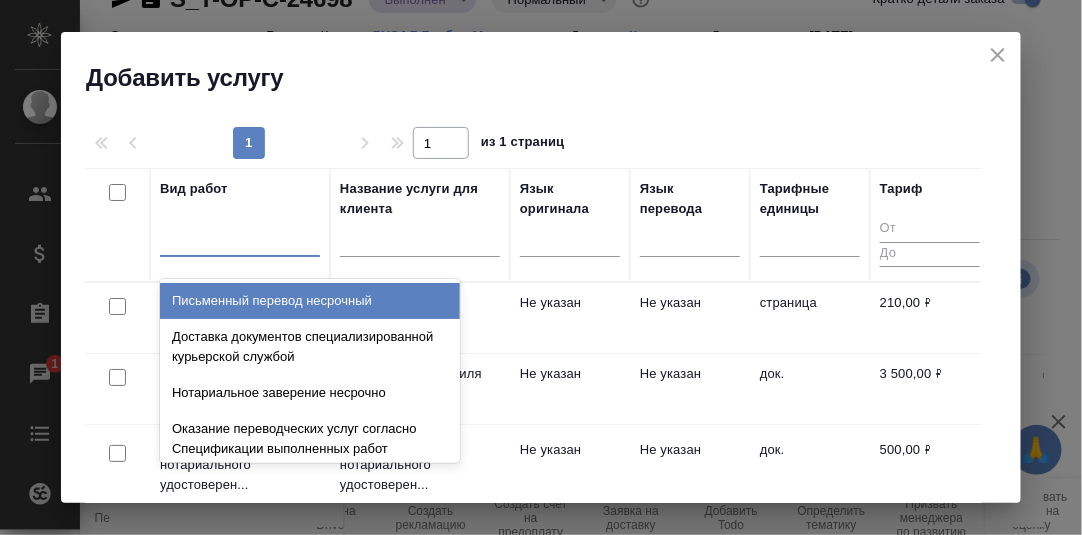 click at bounding box center (240, 236) 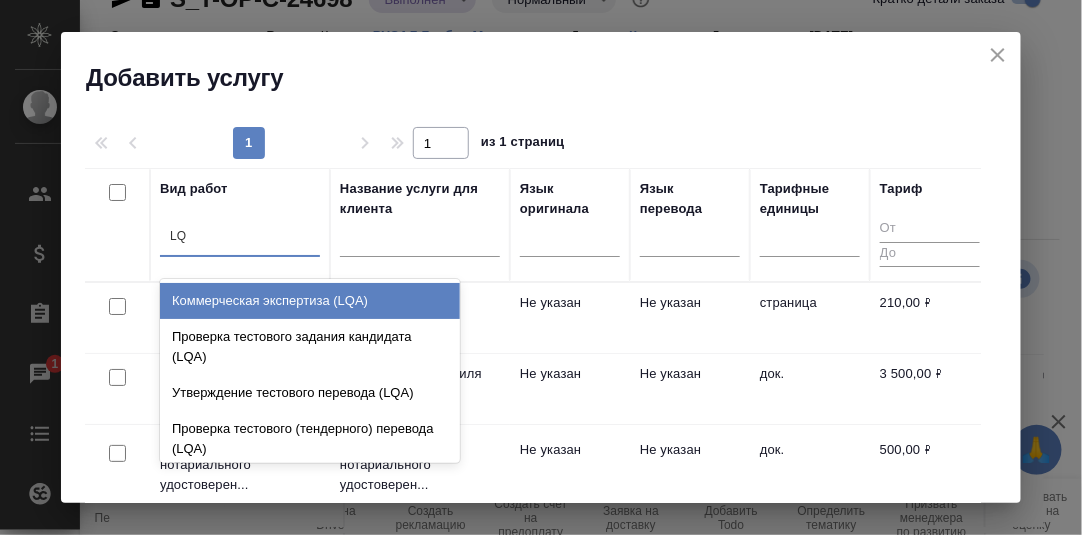 type on "LQA" 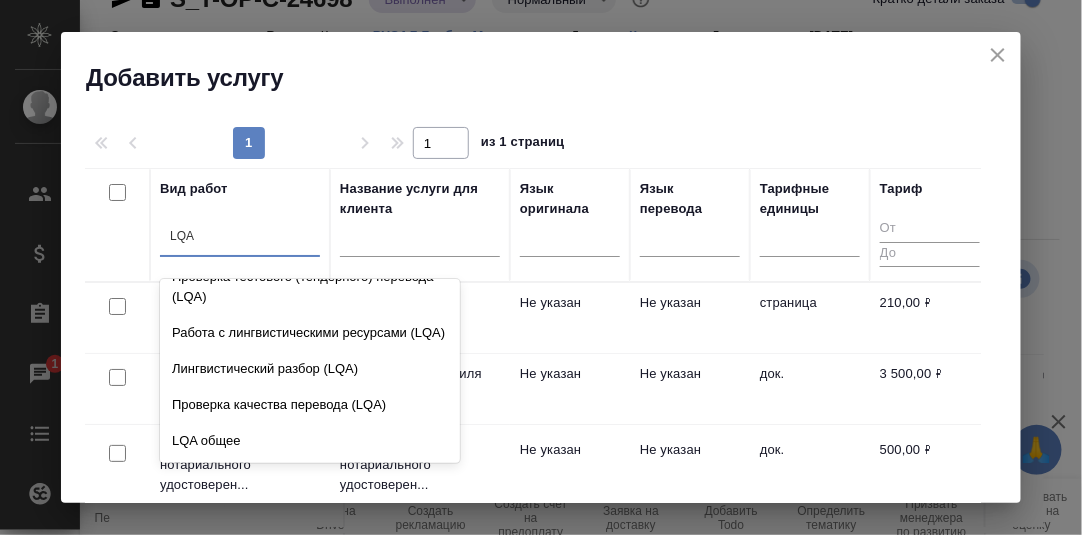scroll, scrollTop: 171, scrollLeft: 0, axis: vertical 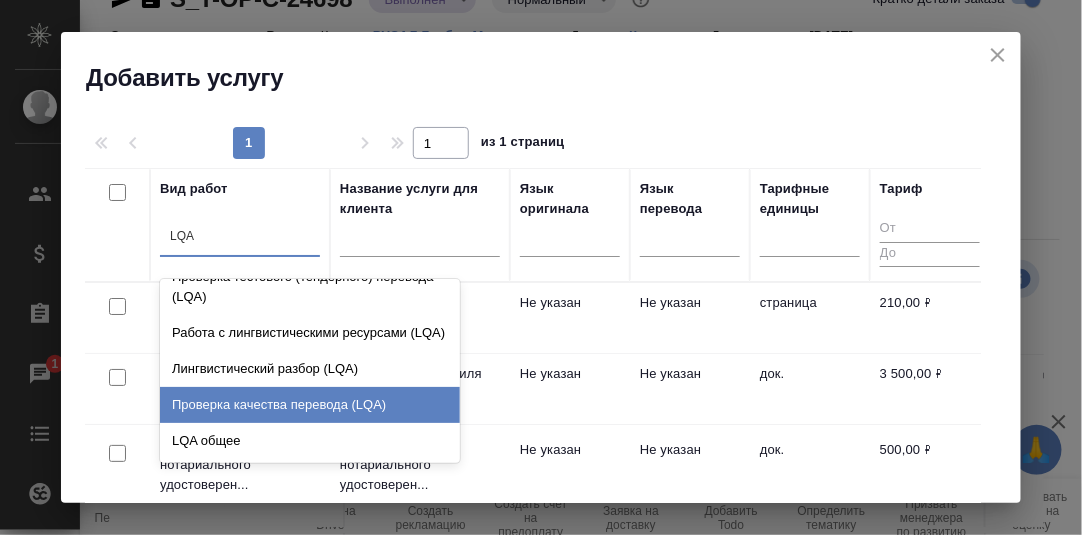click on "Проверка качества перевода (LQA)" at bounding box center [310, 405] 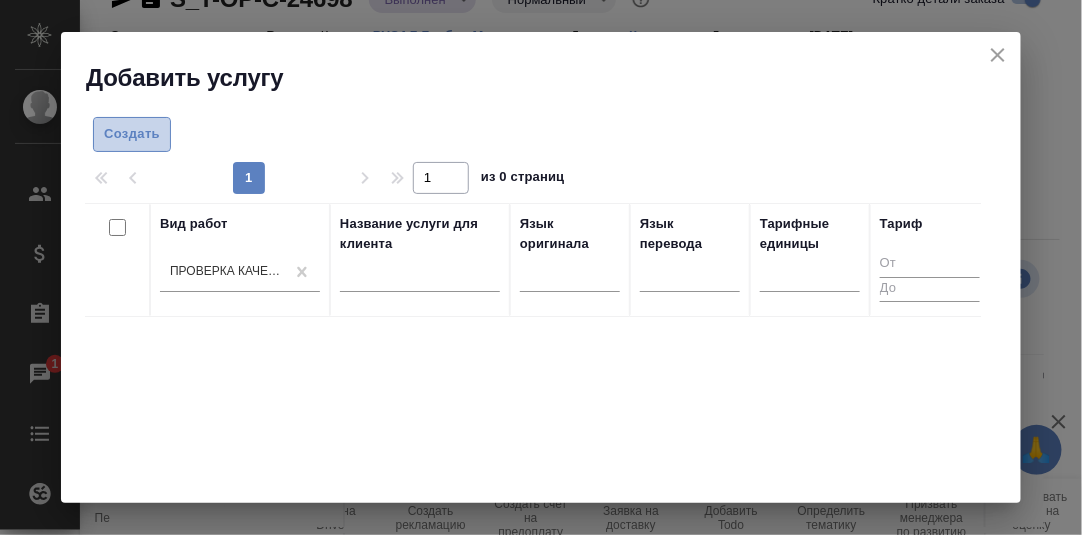 click on "Создать" at bounding box center [132, 134] 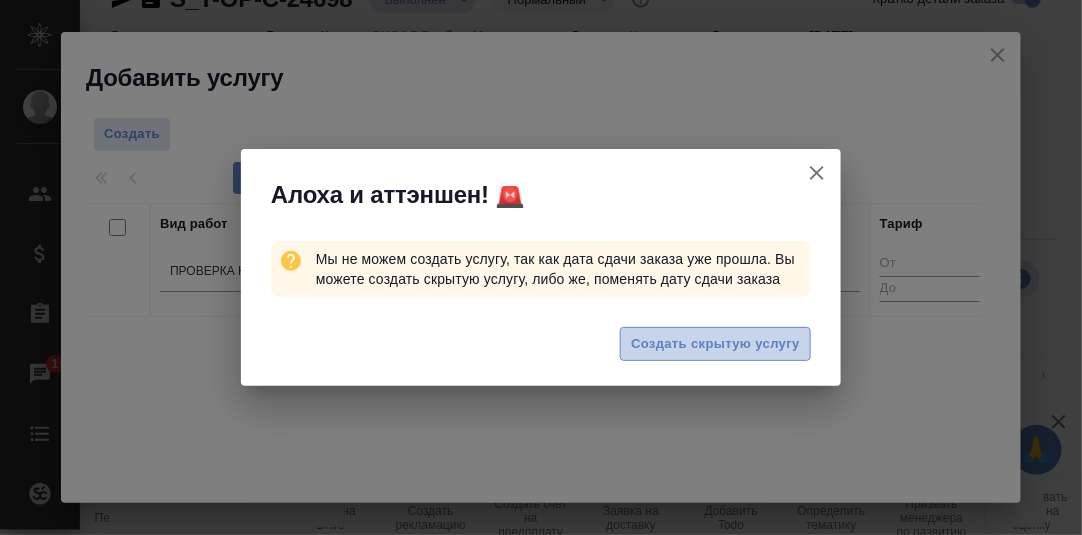 click on "Создать скрытую услугу" at bounding box center (715, 344) 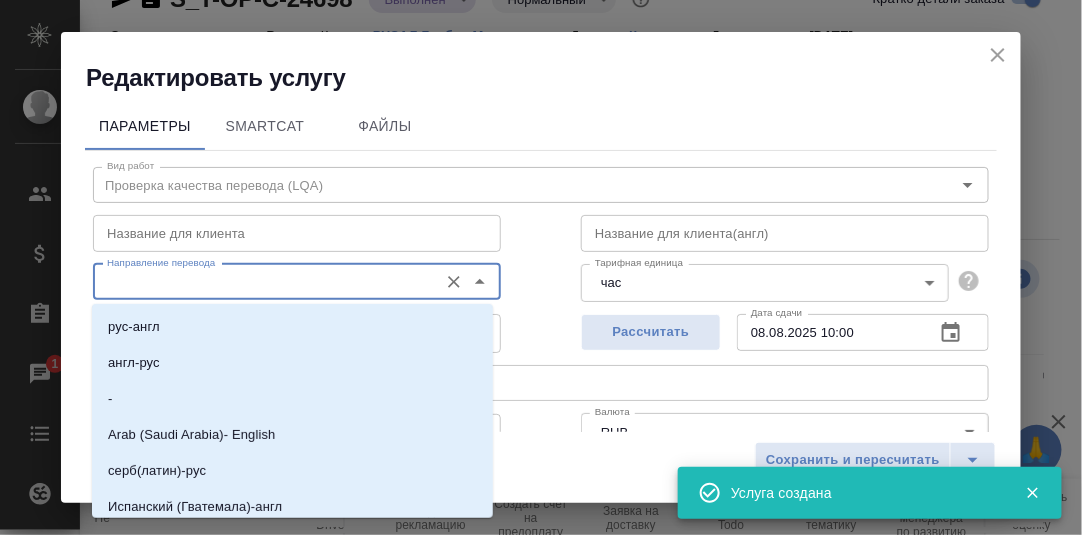 click on "Направление перевода" at bounding box center [263, 282] 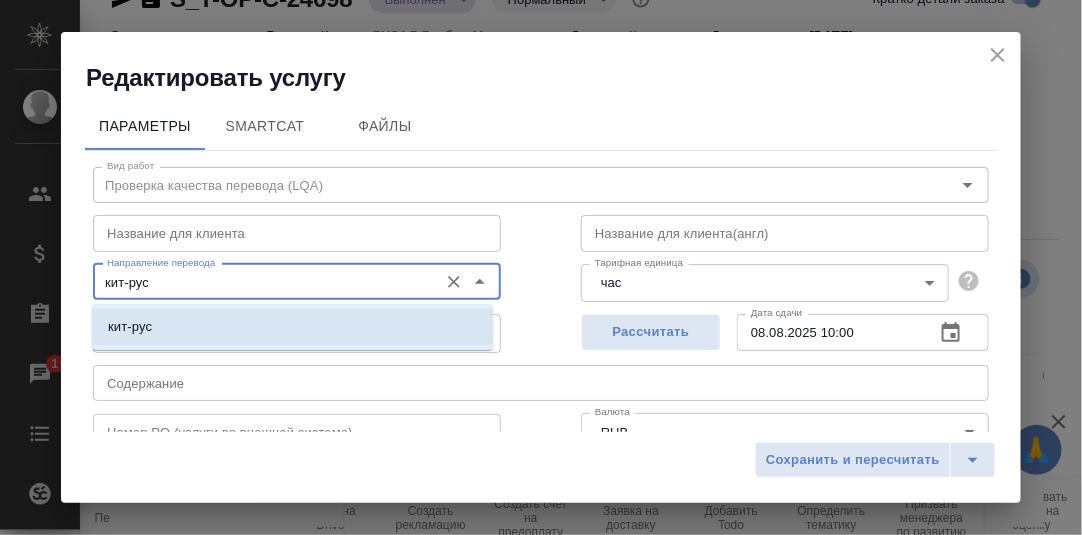 click on "кит-рус" at bounding box center [292, 327] 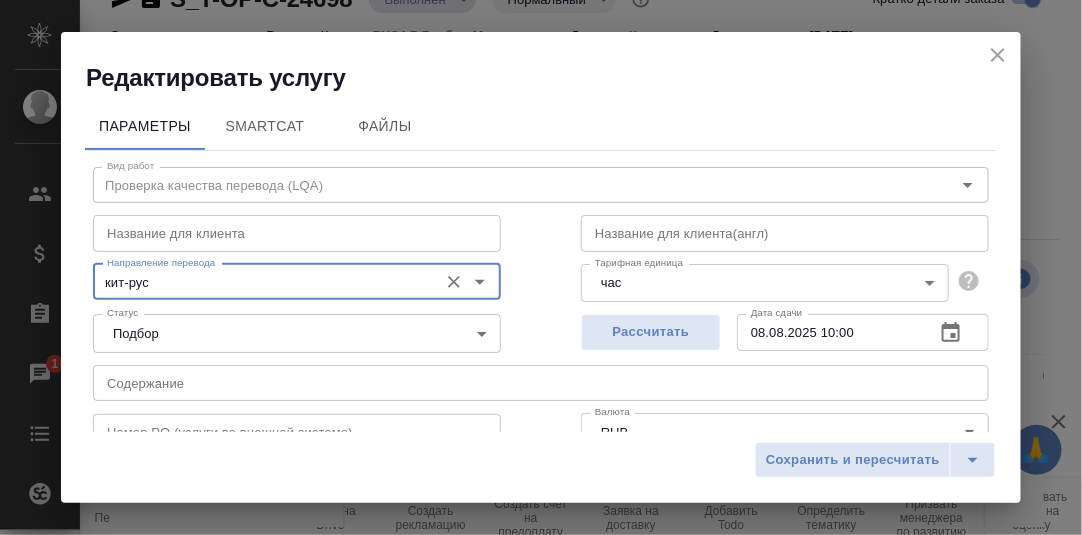 type on "кит-рус" 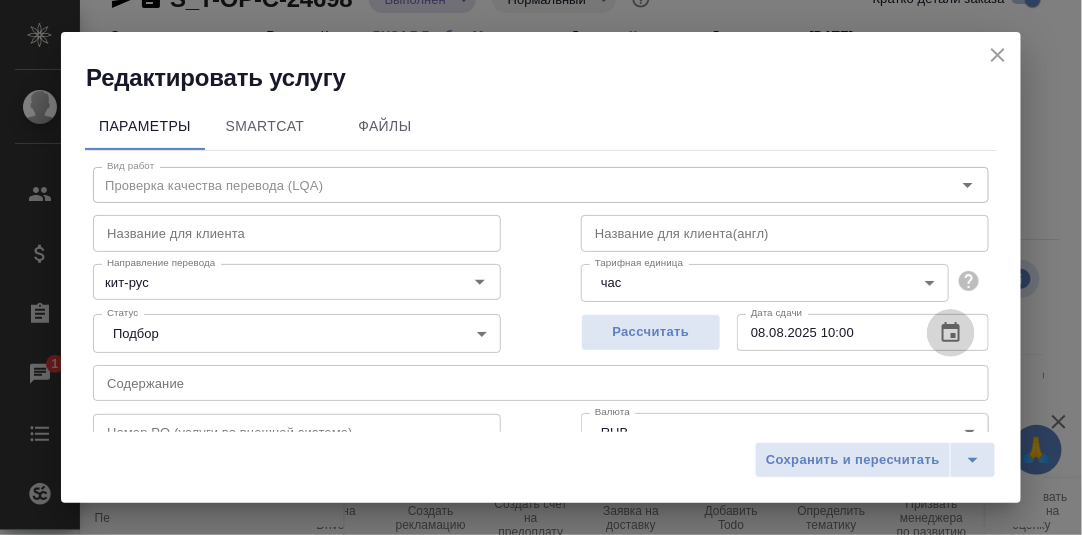 click 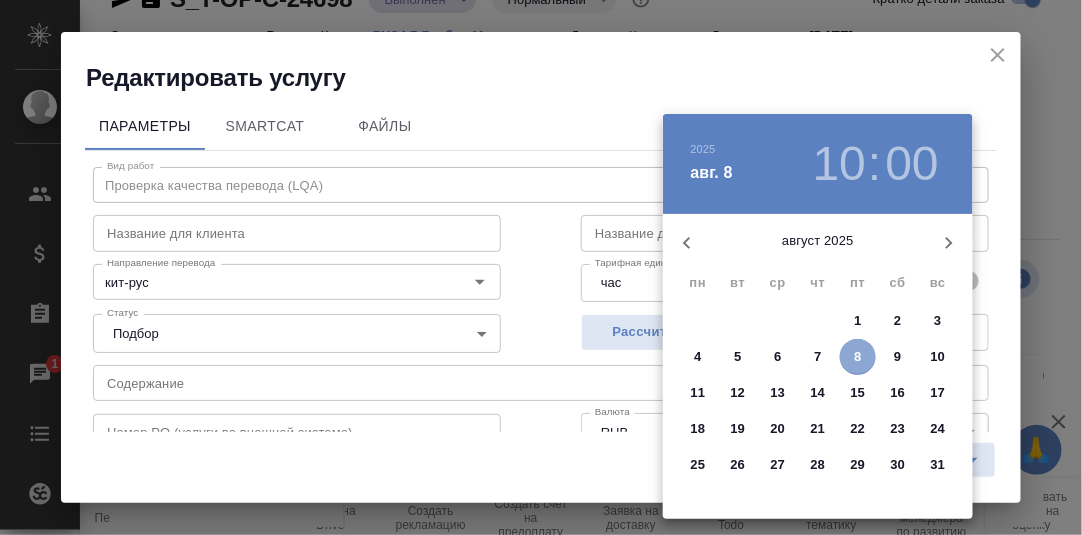 click on "8" at bounding box center [858, 357] 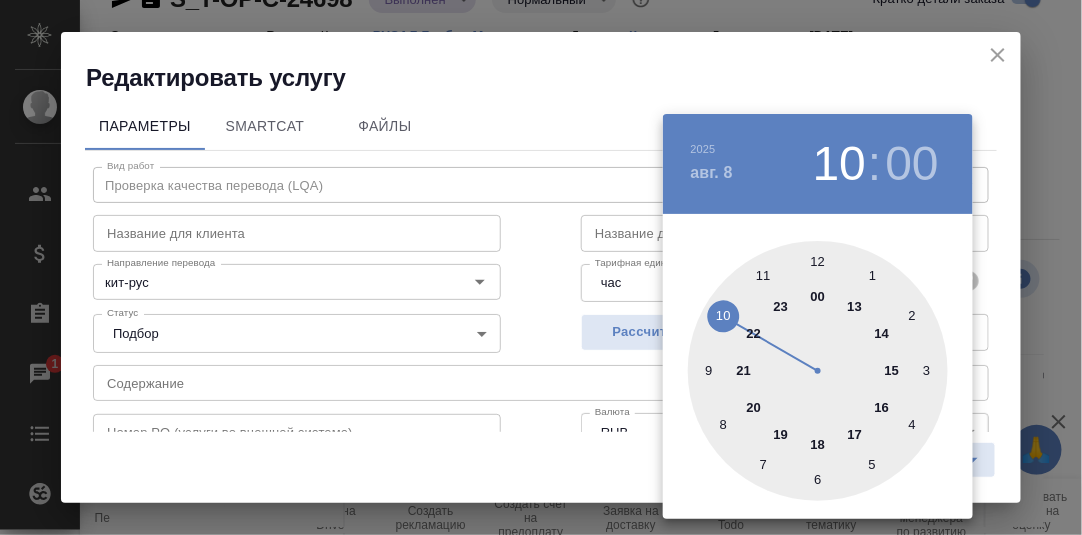 drag, startPoint x: 886, startPoint y: 407, endPoint x: 937, endPoint y: 382, distance: 56.797886 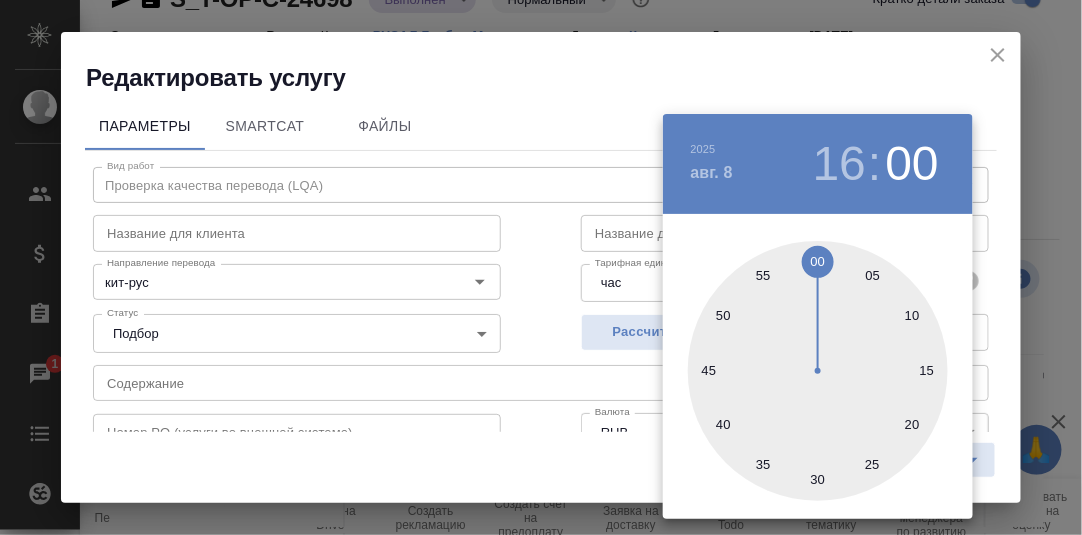 click at bounding box center (541, 267) 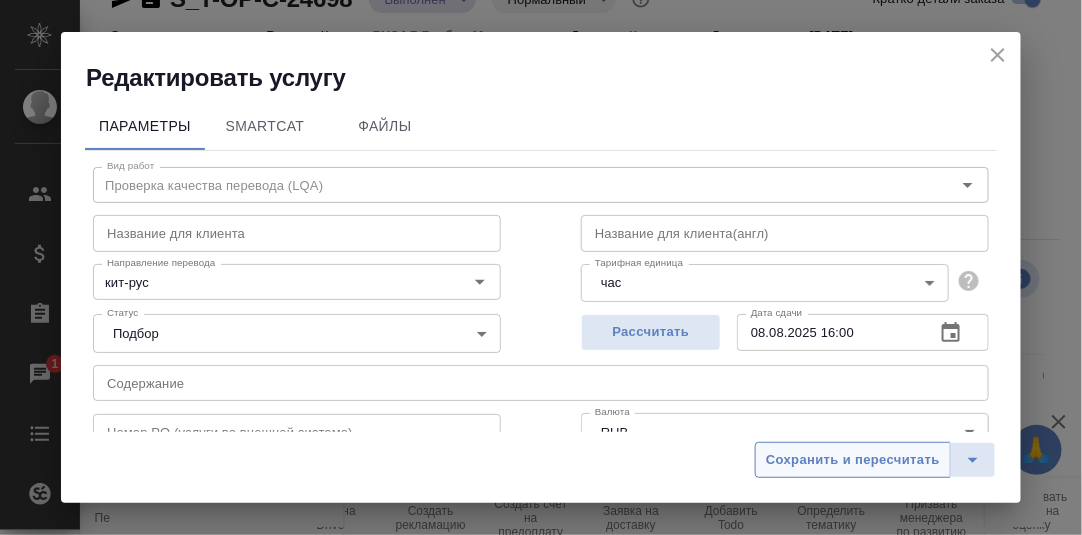 click on "Сохранить и пересчитать" at bounding box center [853, 460] 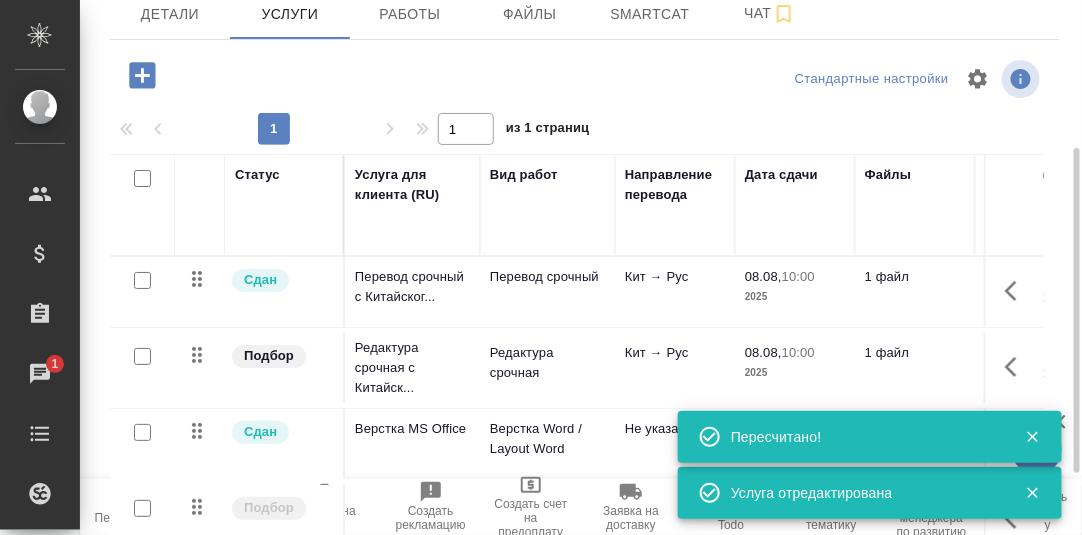 scroll, scrollTop: 344, scrollLeft: 0, axis: vertical 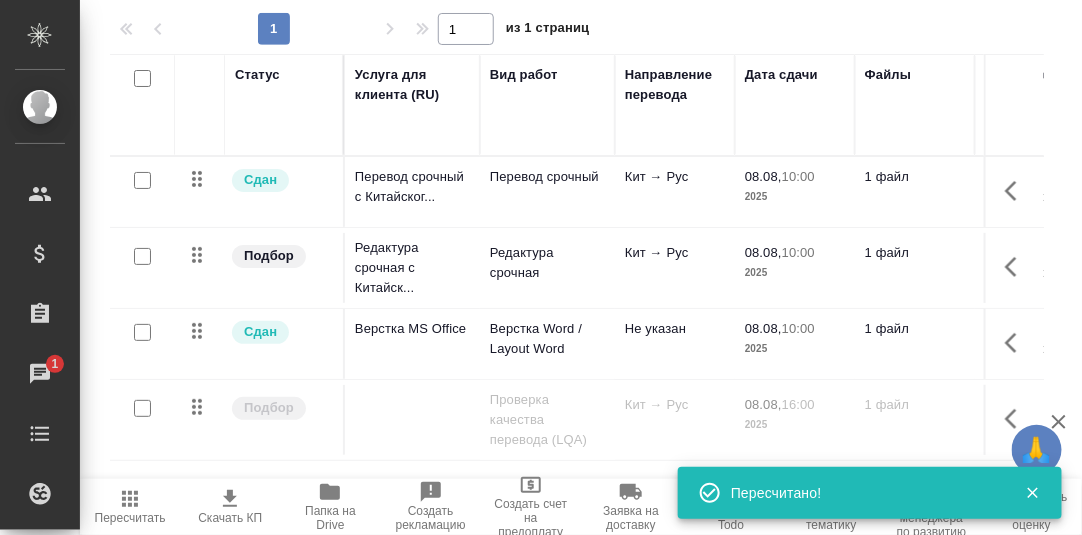 click on "🙏" at bounding box center [1037, 450] 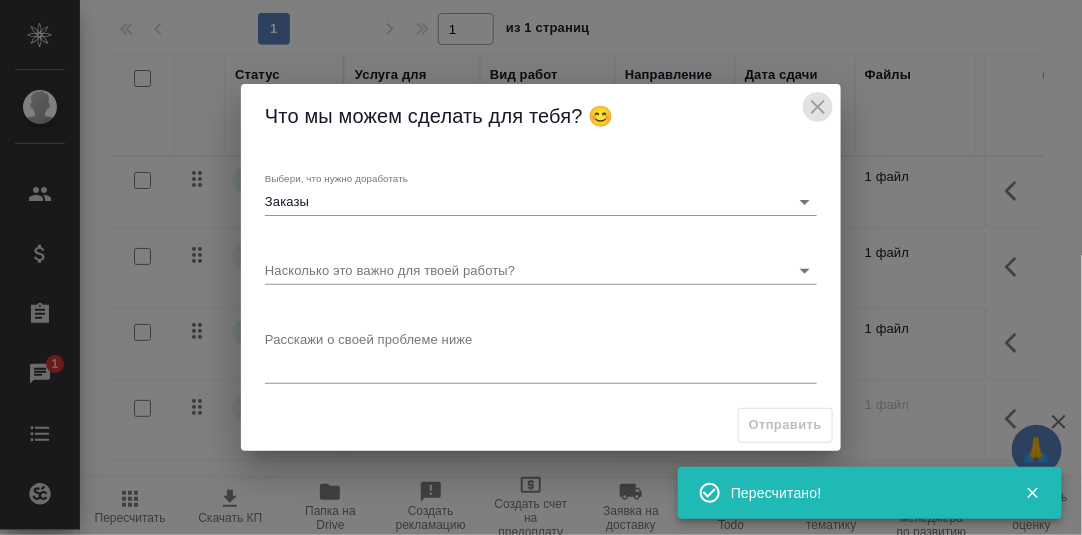 drag, startPoint x: 825, startPoint y: 104, endPoint x: 830, endPoint y: 131, distance: 27.45906 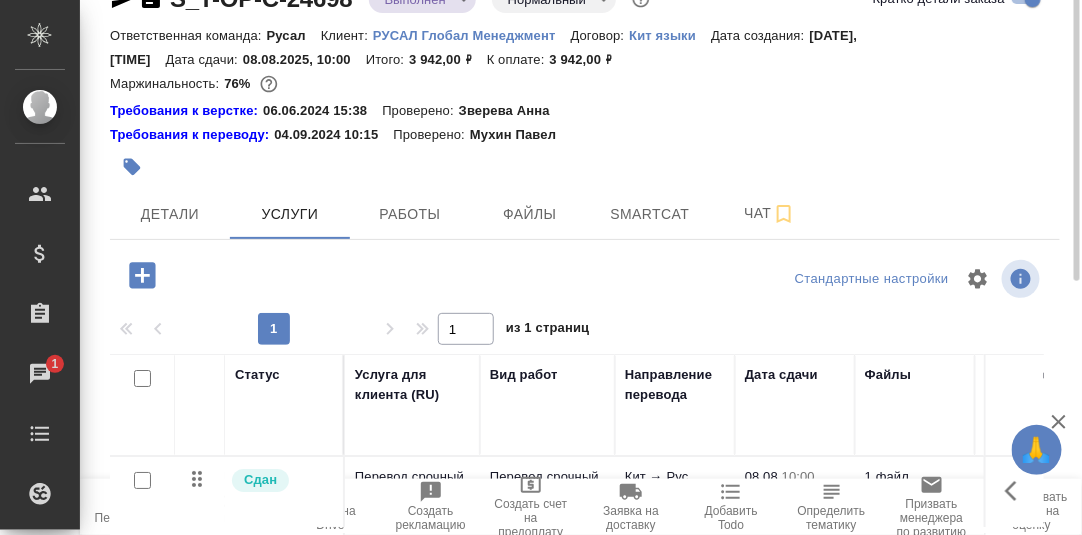 scroll, scrollTop: 0, scrollLeft: 0, axis: both 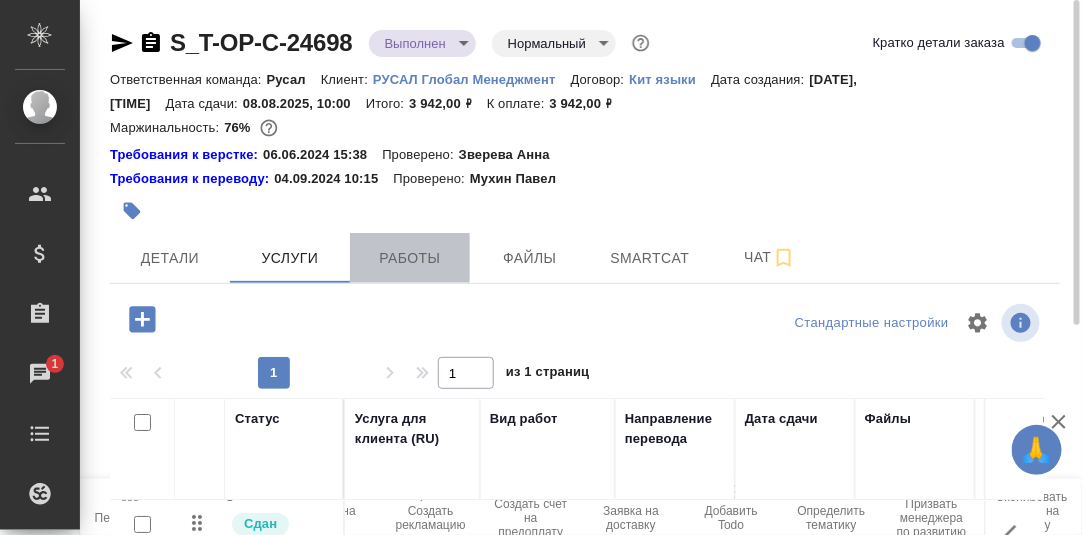 click on "Работы" at bounding box center [410, 258] 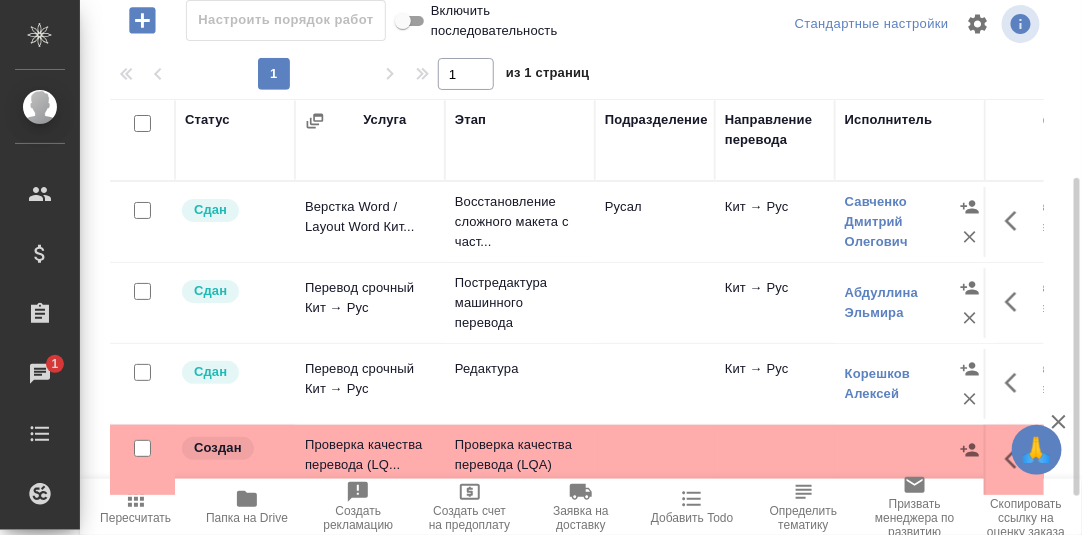 scroll, scrollTop: 364, scrollLeft: 0, axis: vertical 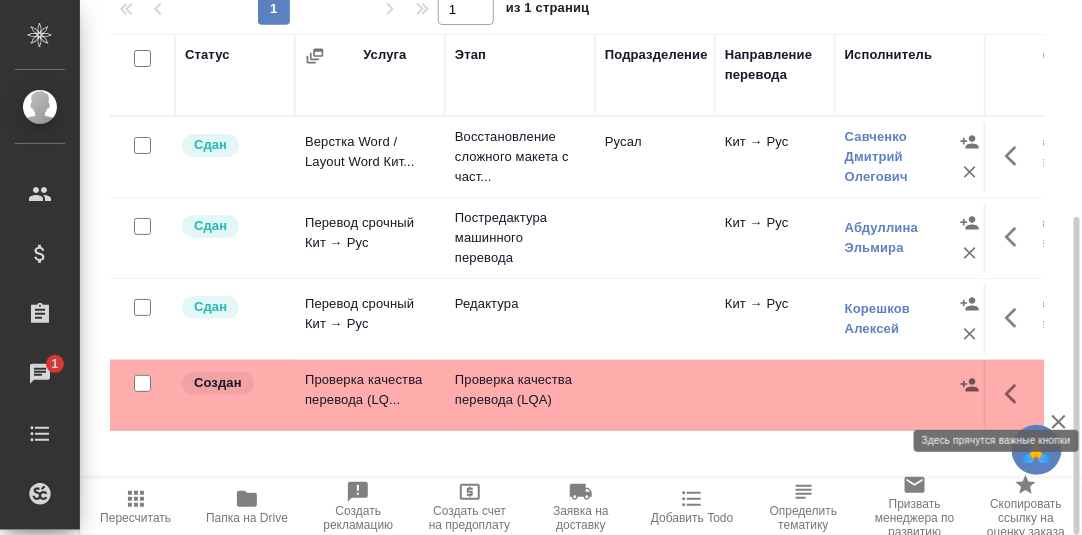 click 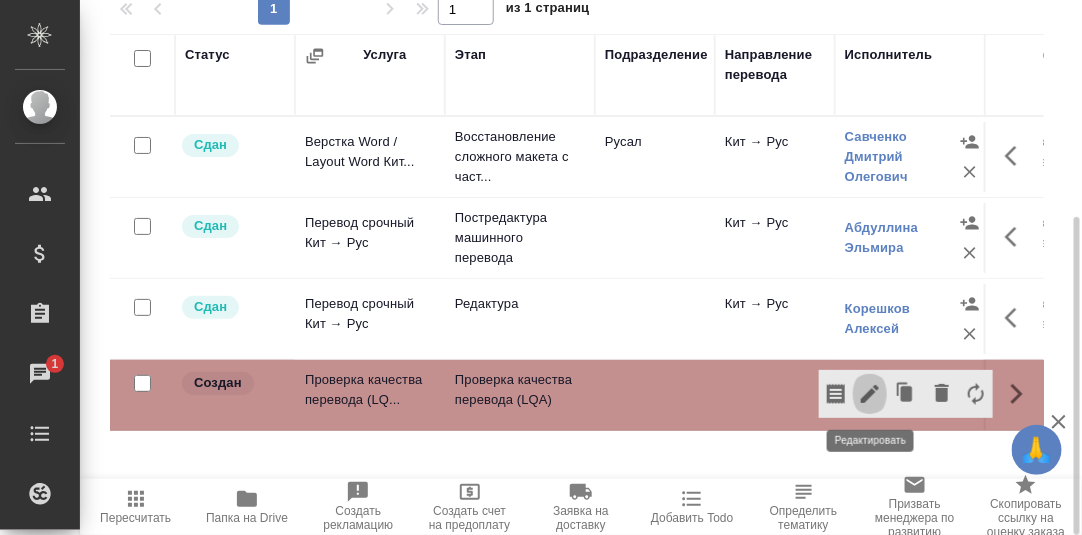 click 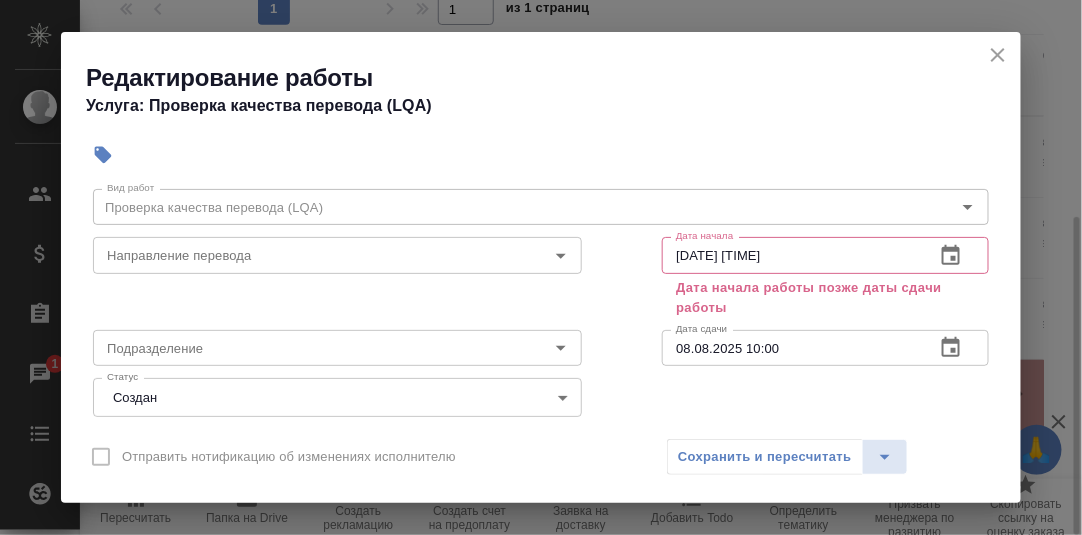 scroll, scrollTop: 99, scrollLeft: 0, axis: vertical 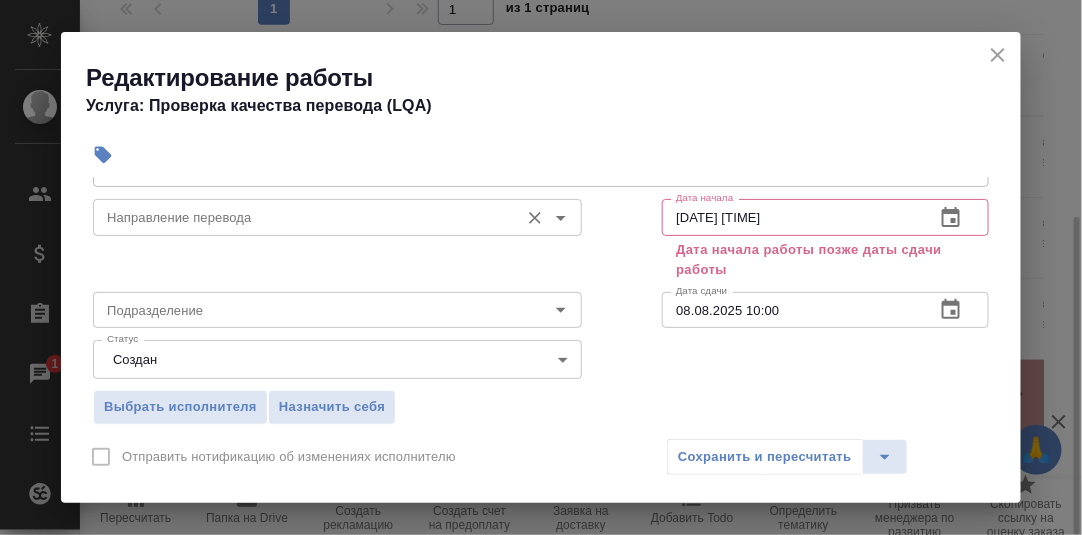 click on "Направление перевода" at bounding box center [304, 217] 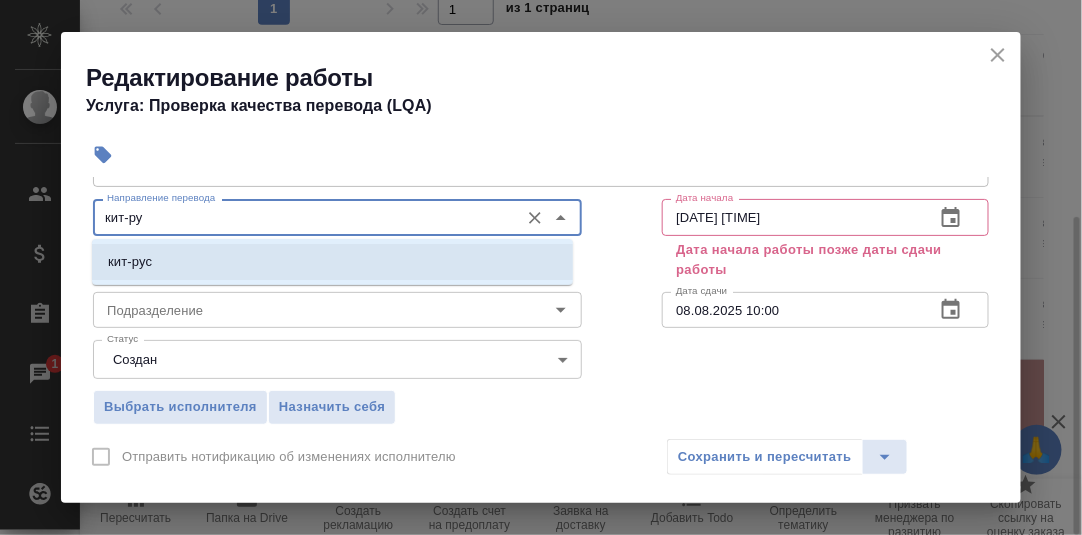 click on "кит-рус" at bounding box center (130, 262) 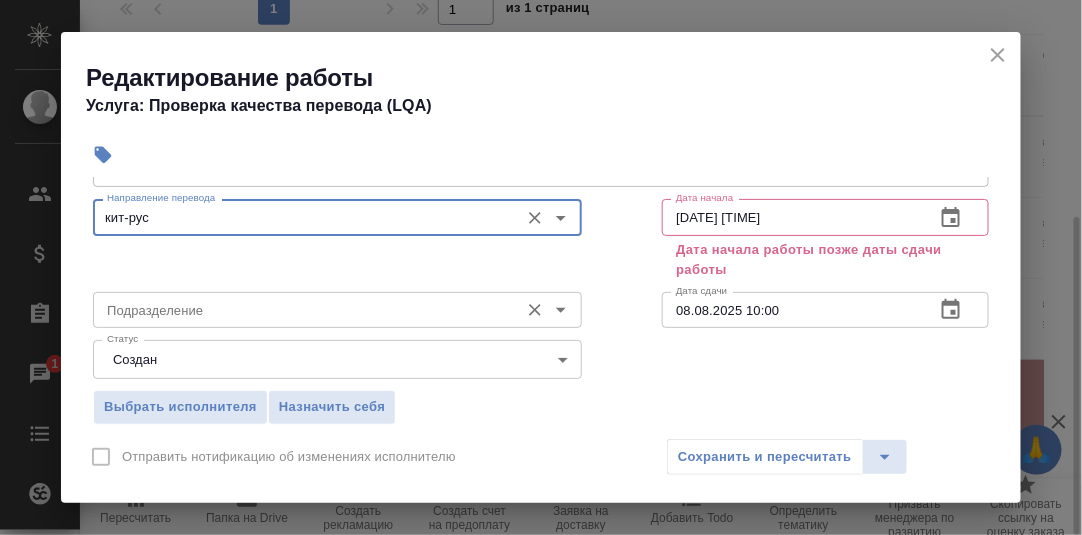 type on "кит-рус" 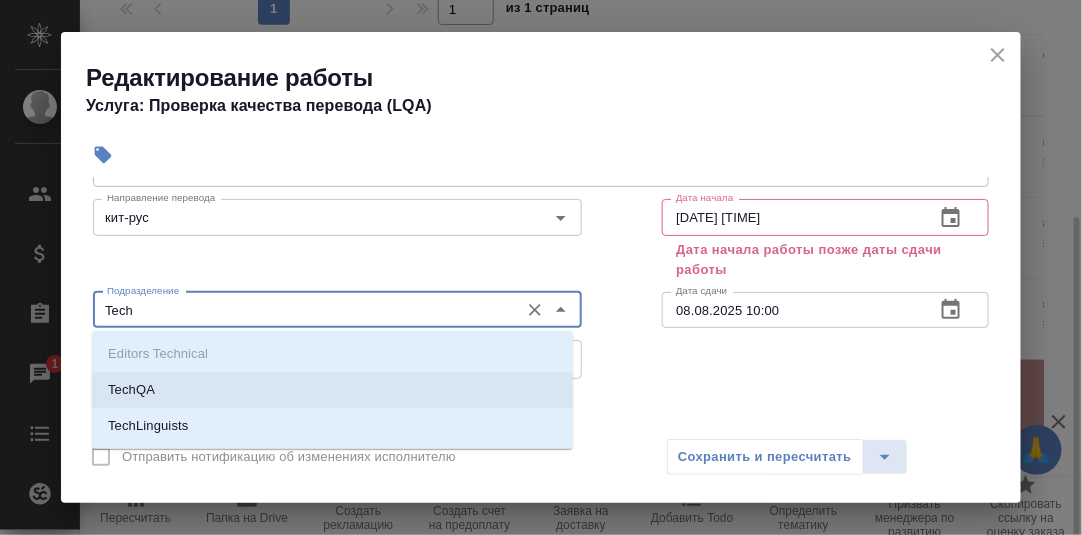 click on "TechQA" at bounding box center (332, 390) 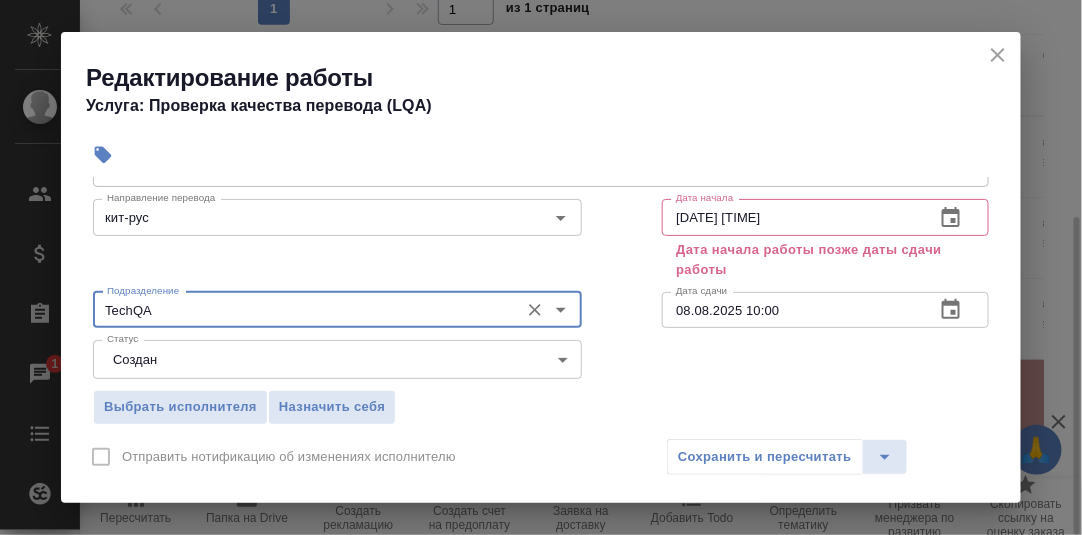 type on "TechQA" 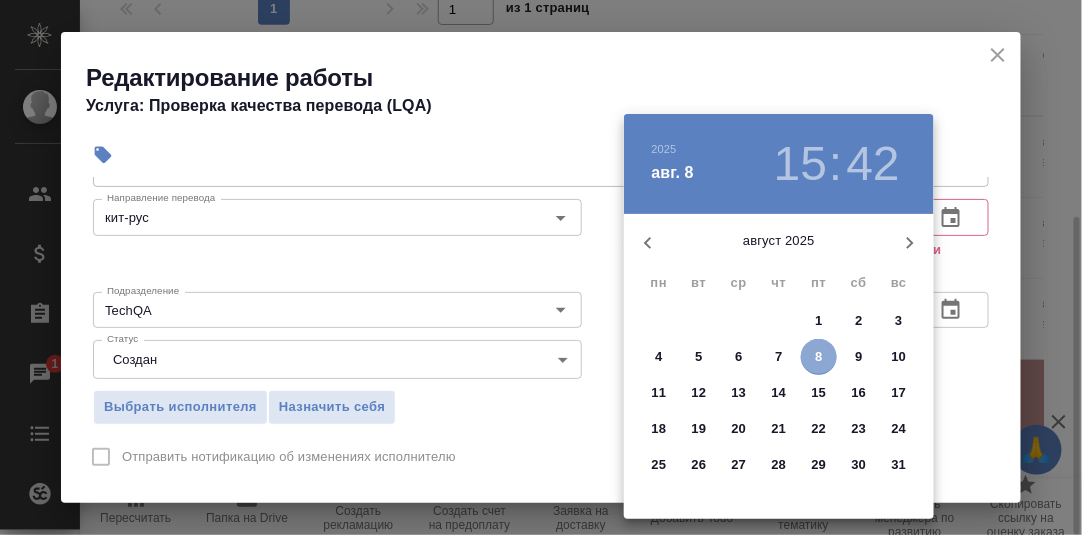 click on "8" at bounding box center (818, 357) 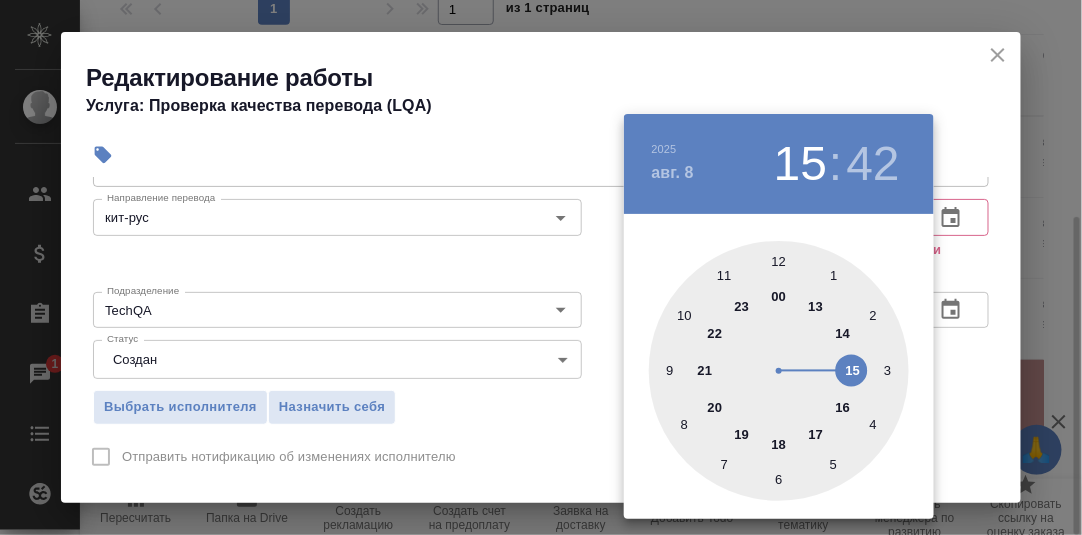 click at bounding box center (779, 371) 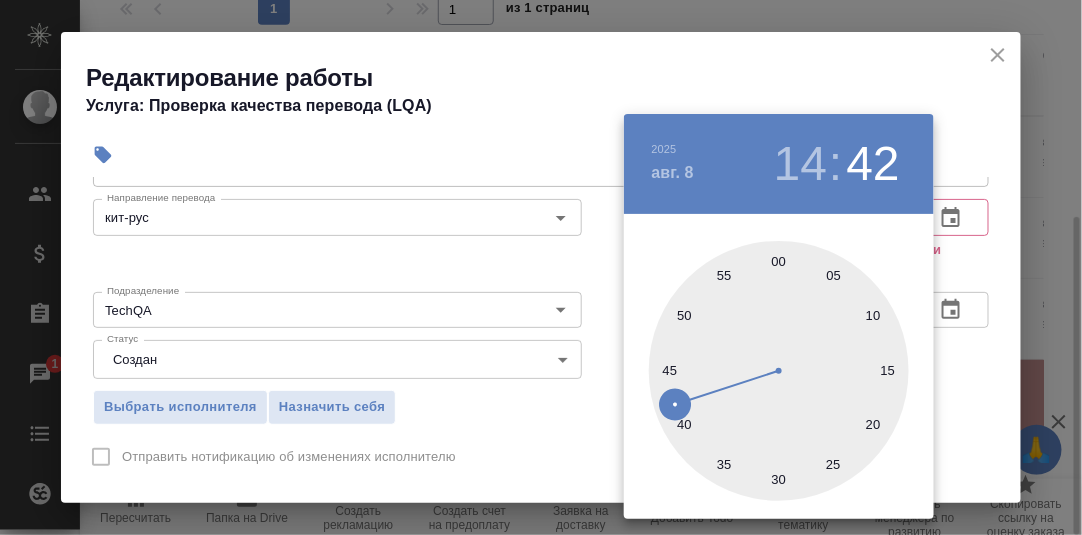 click at bounding box center (779, 371) 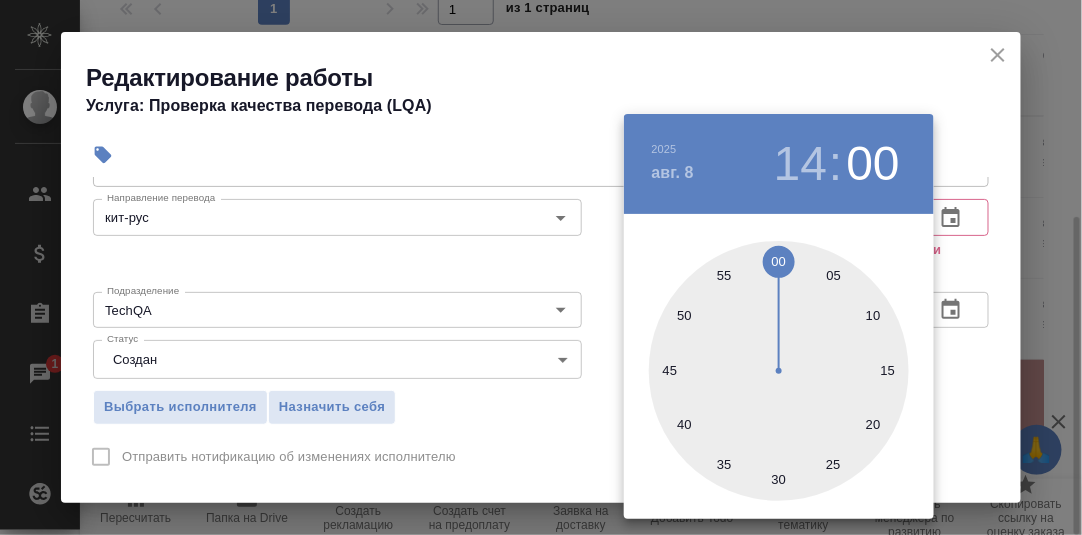 click at bounding box center (541, 267) 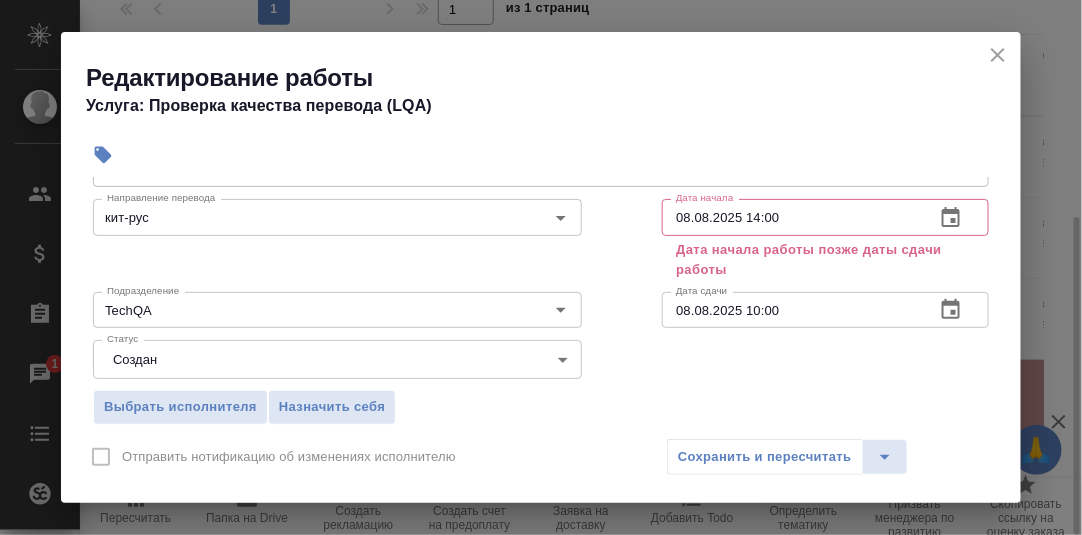 click 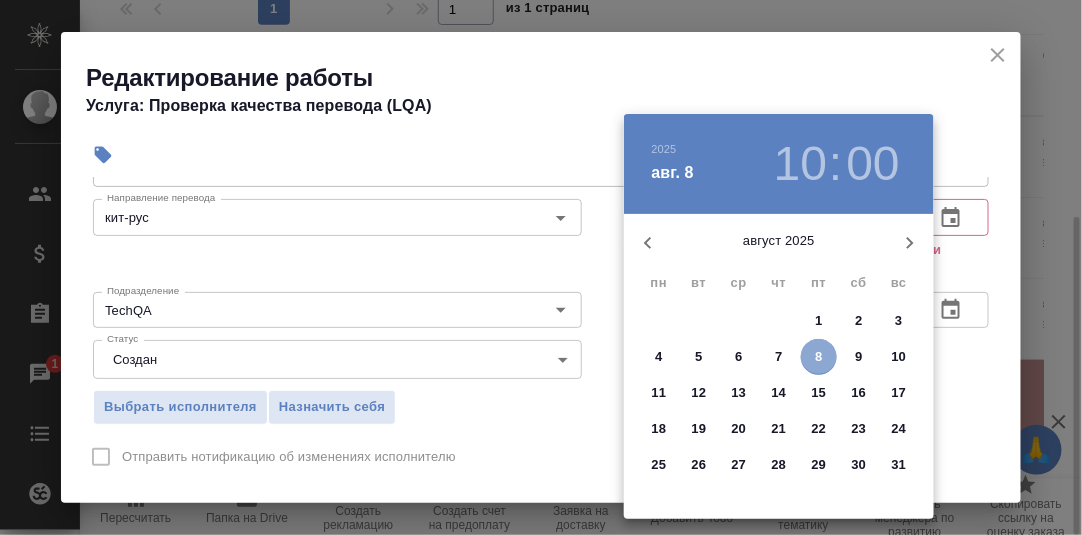 click on "8" at bounding box center [818, 357] 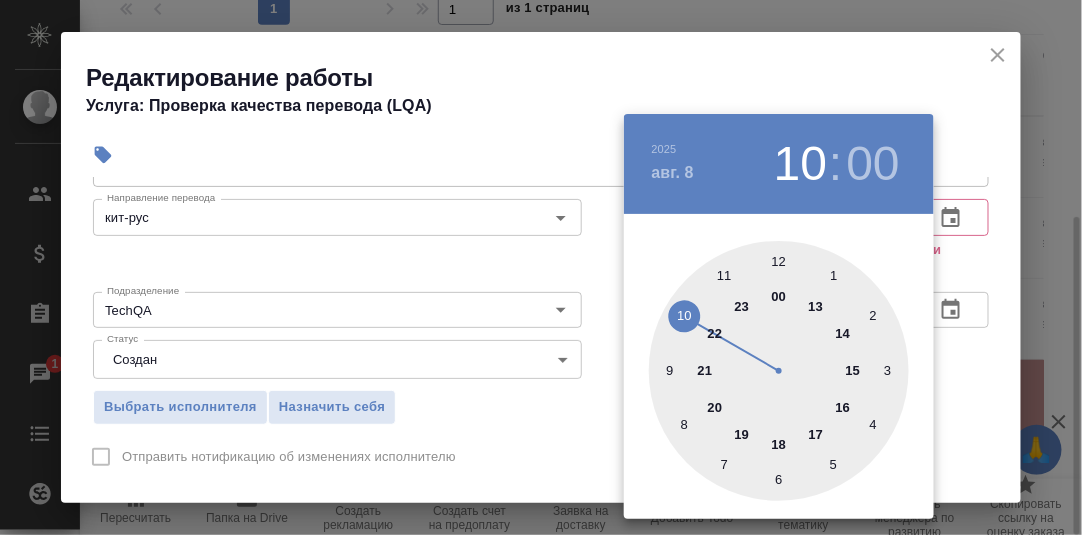 click at bounding box center [779, 371] 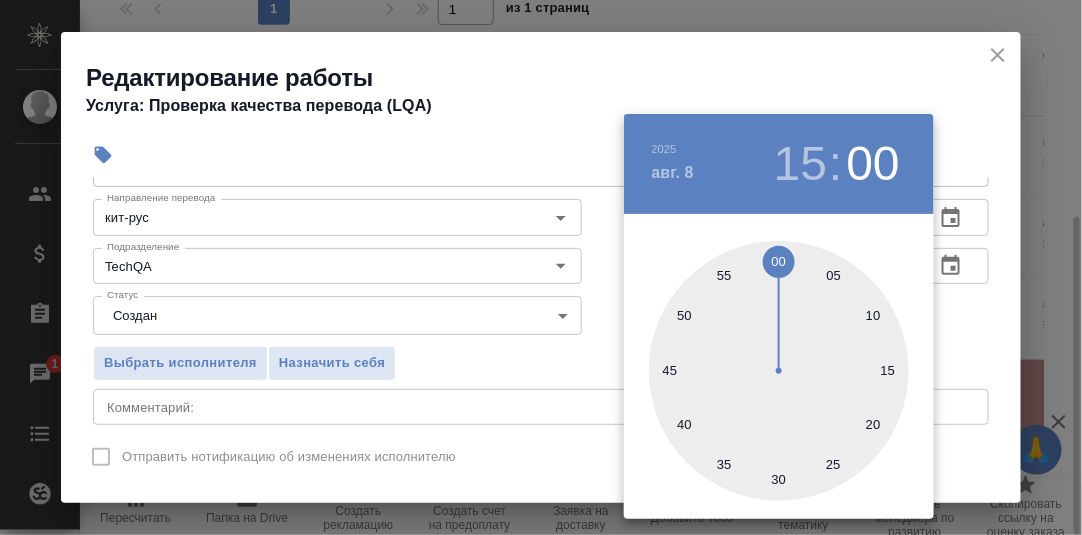 click at bounding box center (779, 371) 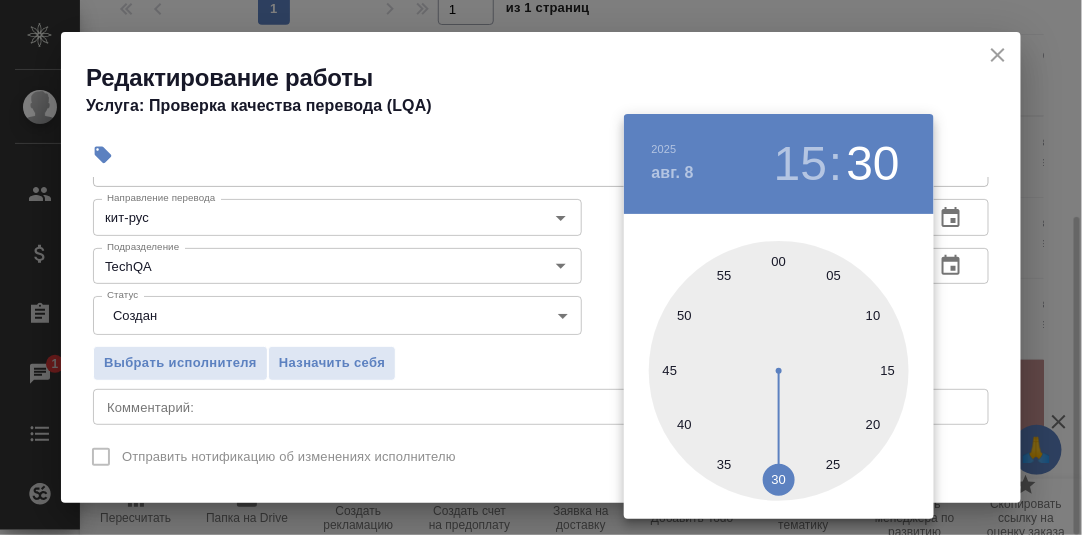 click at bounding box center (541, 267) 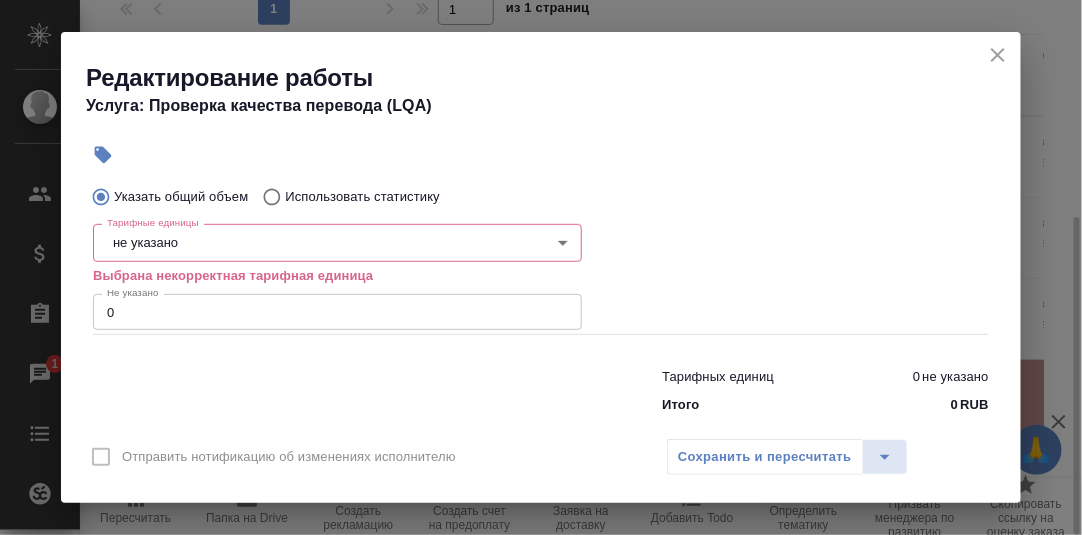 scroll, scrollTop: 400, scrollLeft: 0, axis: vertical 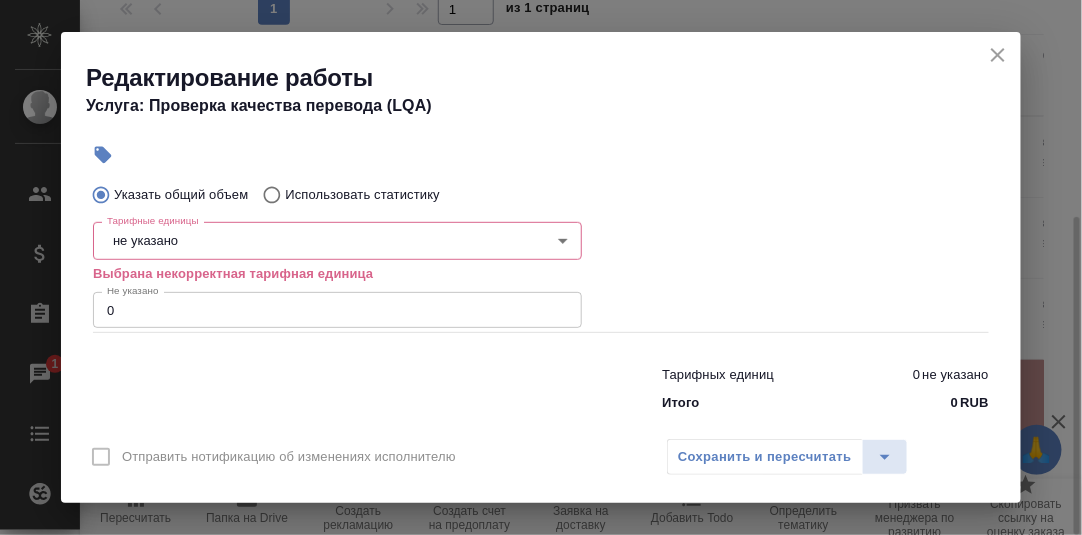 click on "🙏 .cls-1
fill:#fff;
AWATERA Румянцева Дарья d.rumyantseva Клиенты Спецификации Заказы 1 Чаты Todo Проекты SC Исполнители Кандидаты Работы Входящие заявки Заявки на доставку Рекламации Проекты процессинга Конференции Выйти S_T-OP-C-24698 Выполнен completed Нормальный normal Кратко детали заказа Ответственная команда: Русал Клиент: РУСАЛ Глобал Менеджмент Договор: Кит языки Дата создания: 06.08.2025, 08:59 Дата сдачи: 08.08.2025, 10:00 Итого: 3 942,00 ₽ К оплате: 3 942,00 ₽ Маржинальность: 76% Требования к верстке: 06.06.2024 15:38 Проверено: Зверева Анна  Требования к переводу: 04.09.2024 10:15 Проверено: Чат" at bounding box center (541, 267) 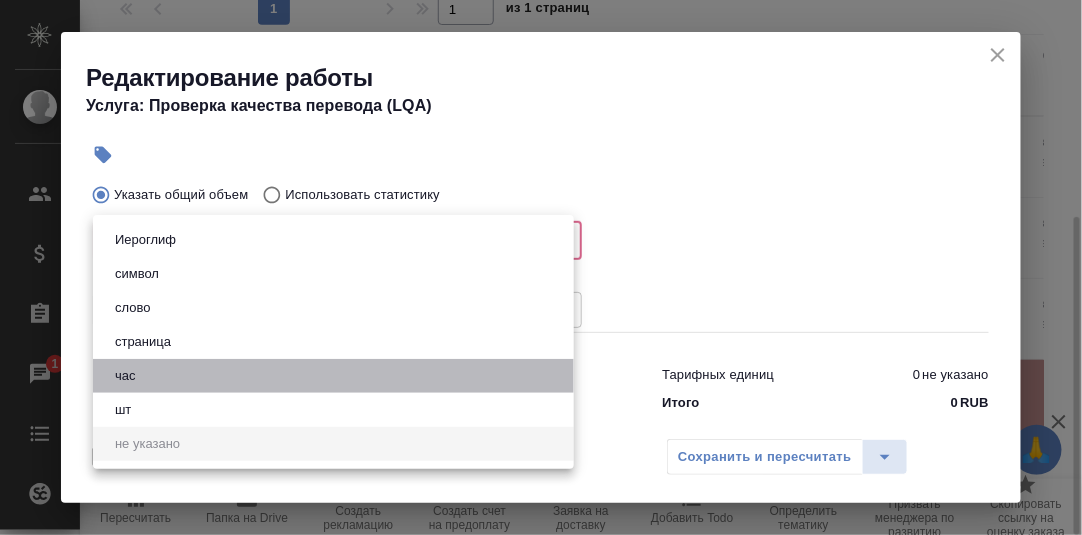 click on "час" at bounding box center (333, 376) 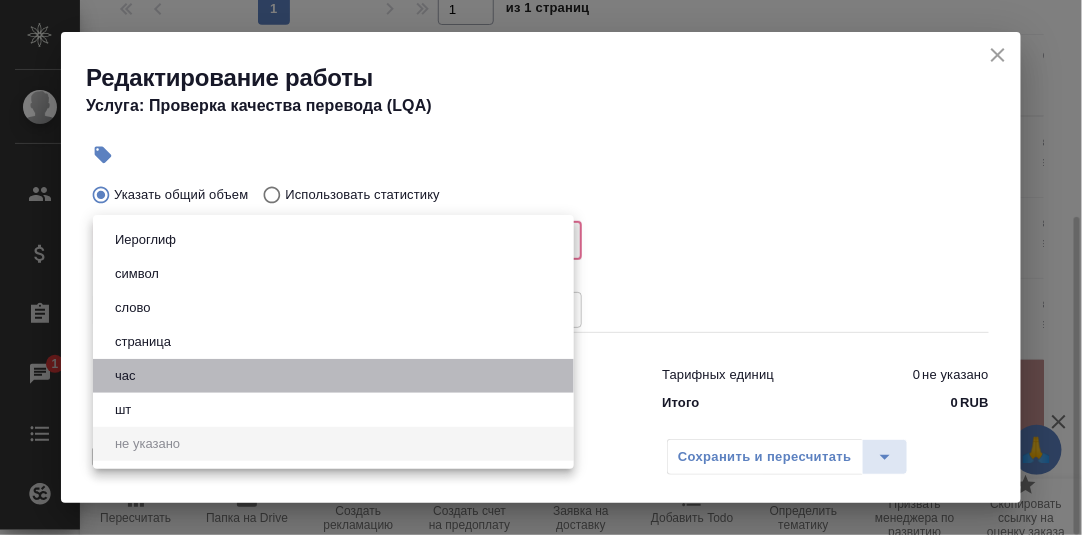 type on "5a8b1489cc6b4906c91bfd93" 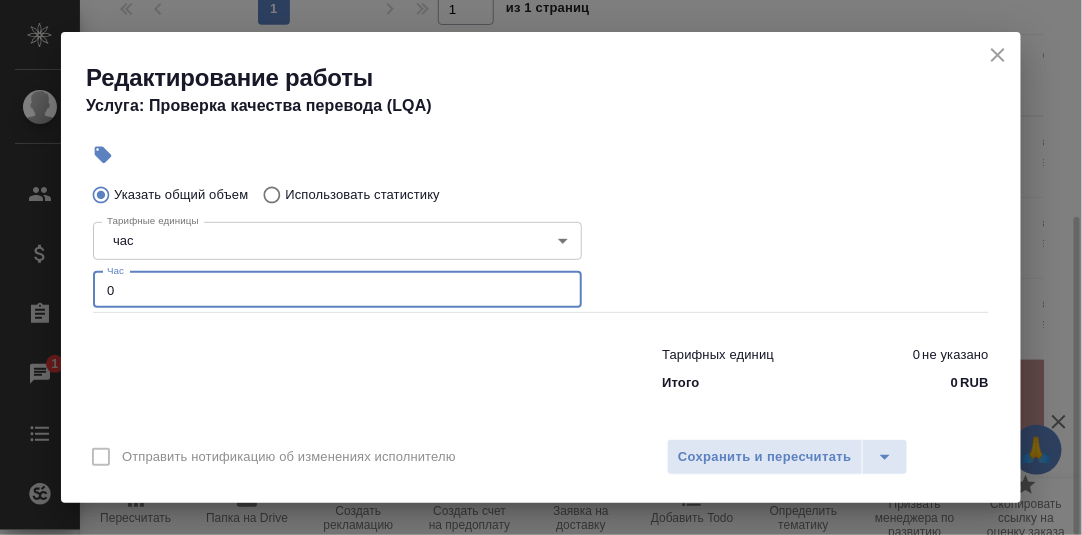 click on "0" at bounding box center (337, 290) 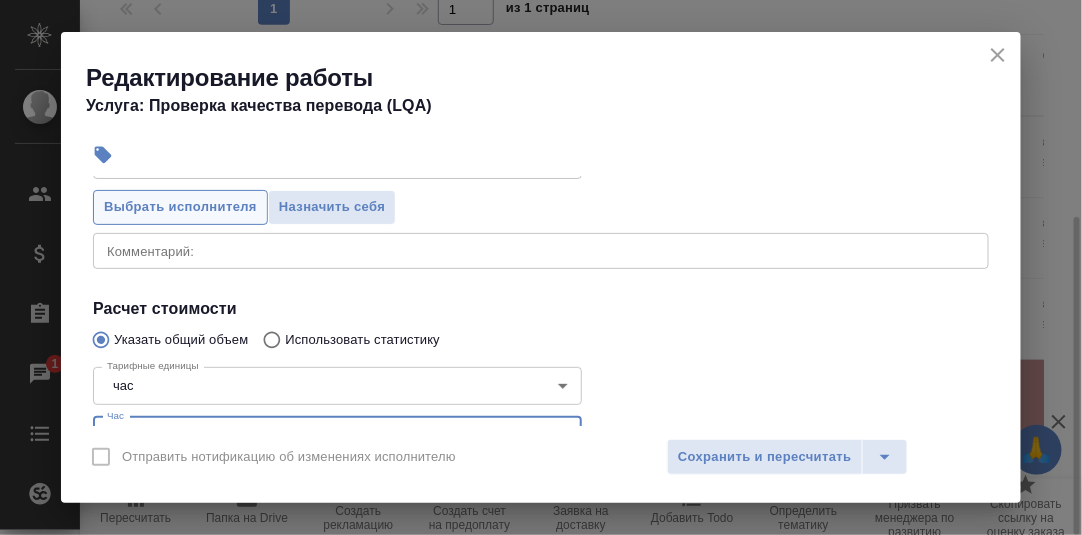 scroll, scrollTop: 200, scrollLeft: 0, axis: vertical 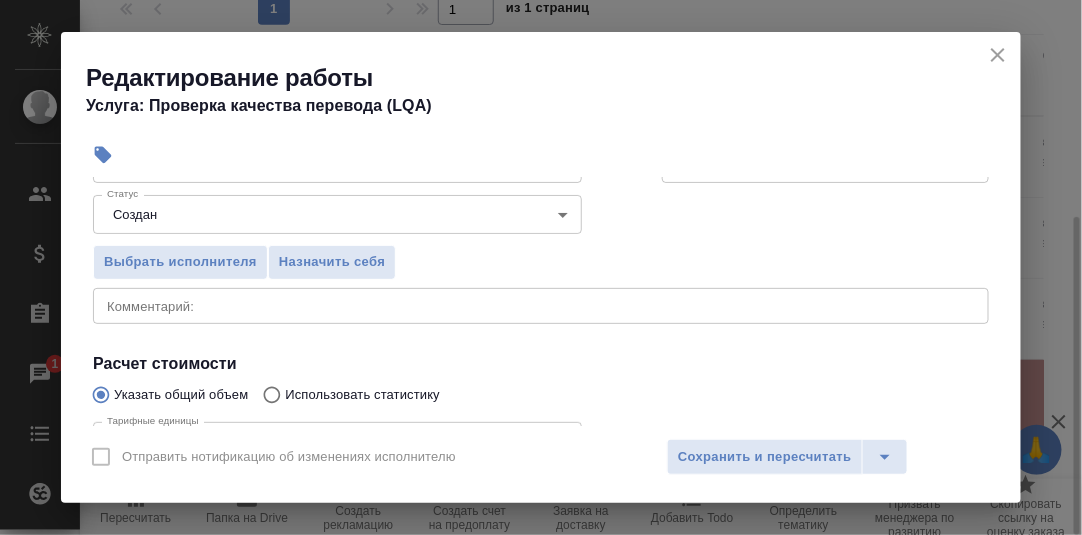 type on "0.2" 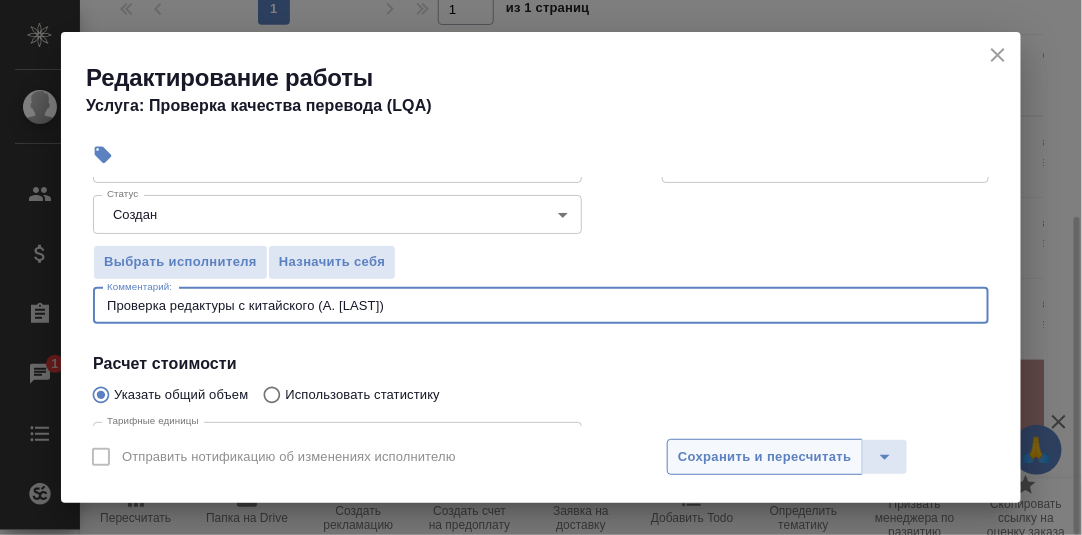 type on "Проверка редактуры с китайского (А. Корешкова)" 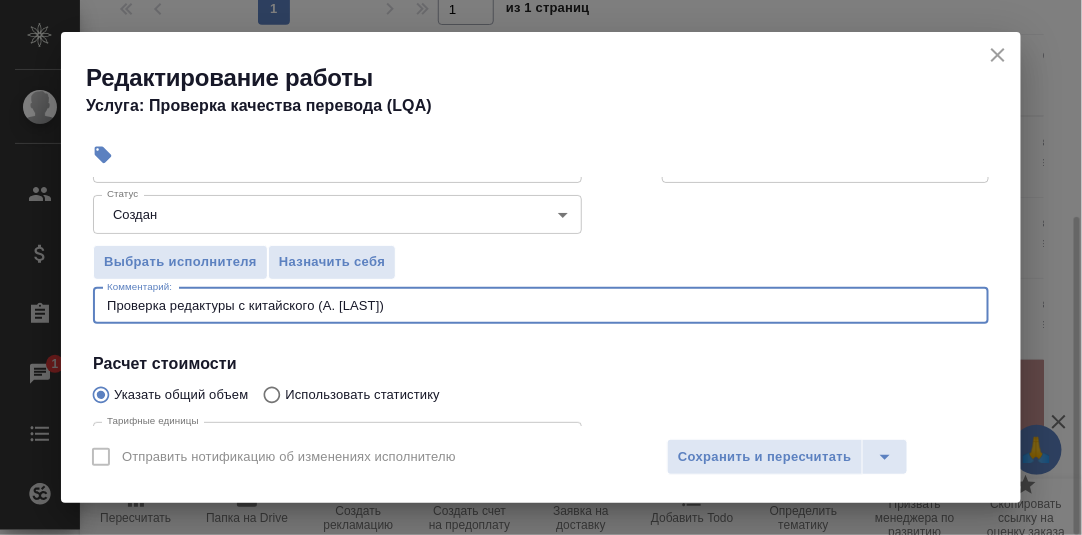 drag, startPoint x: 807, startPoint y: 457, endPoint x: 963, endPoint y: 373, distance: 177.17787 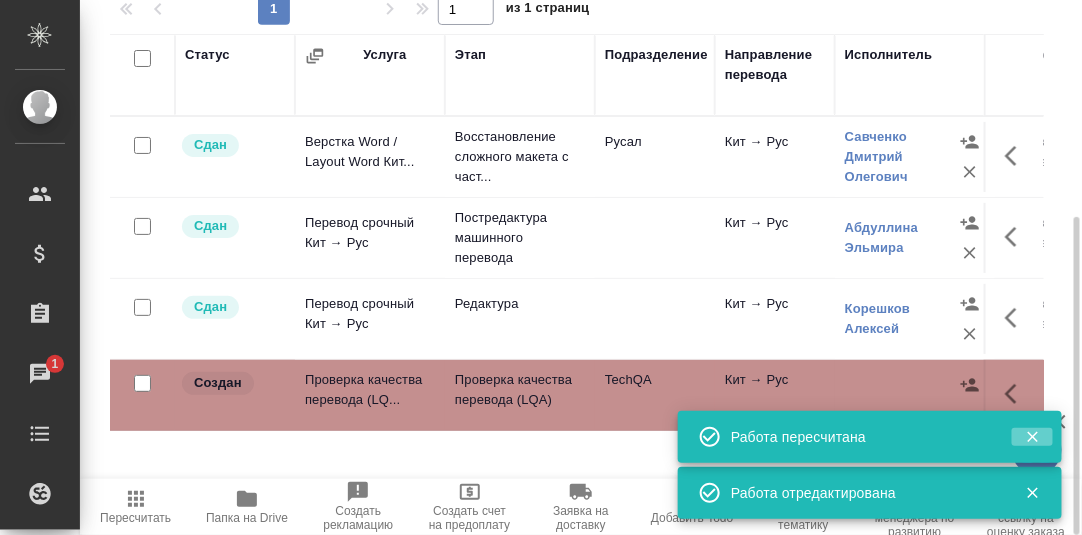 drag, startPoint x: 1034, startPoint y: 434, endPoint x: 1034, endPoint y: 490, distance: 56 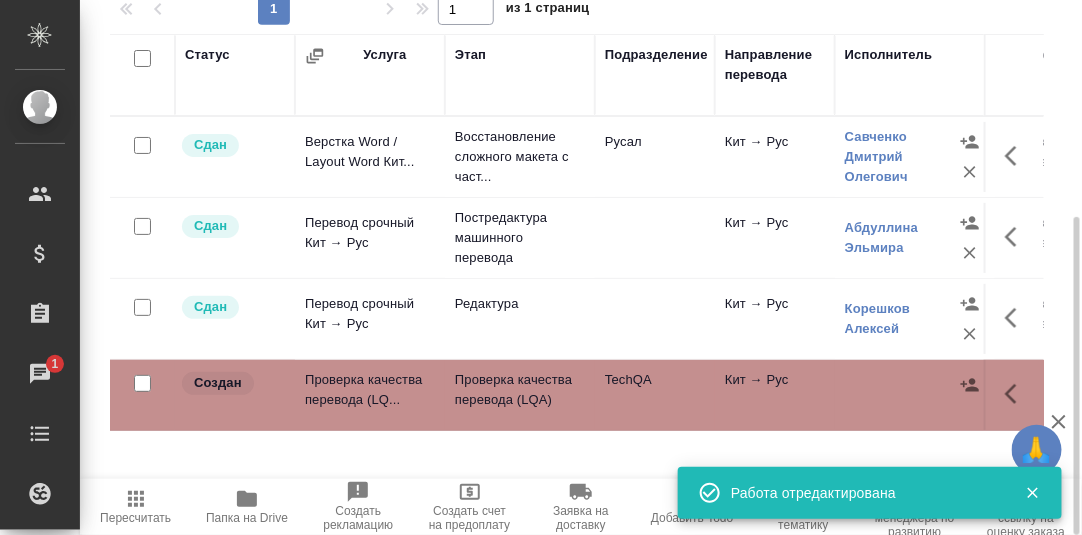 click 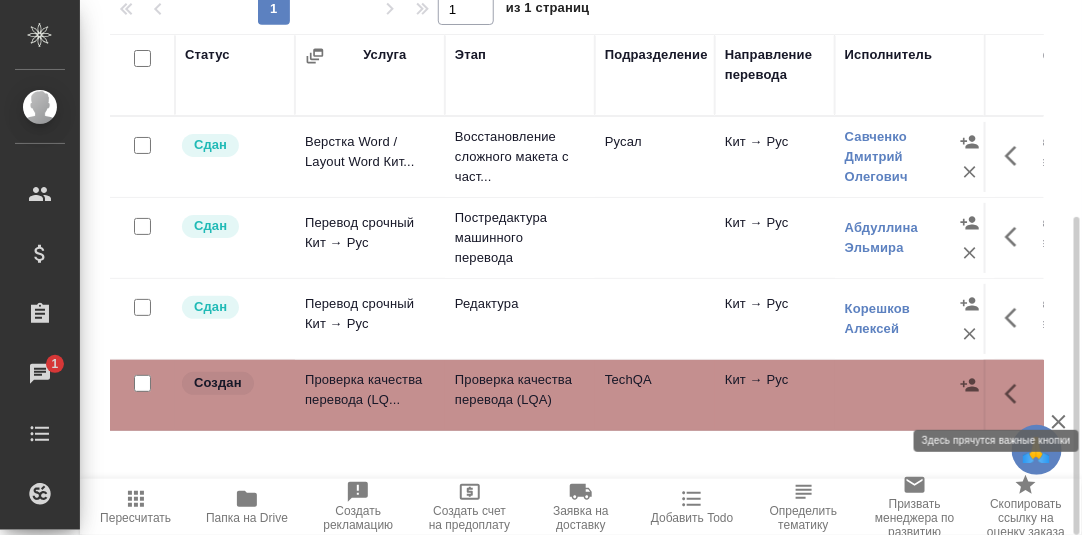 click 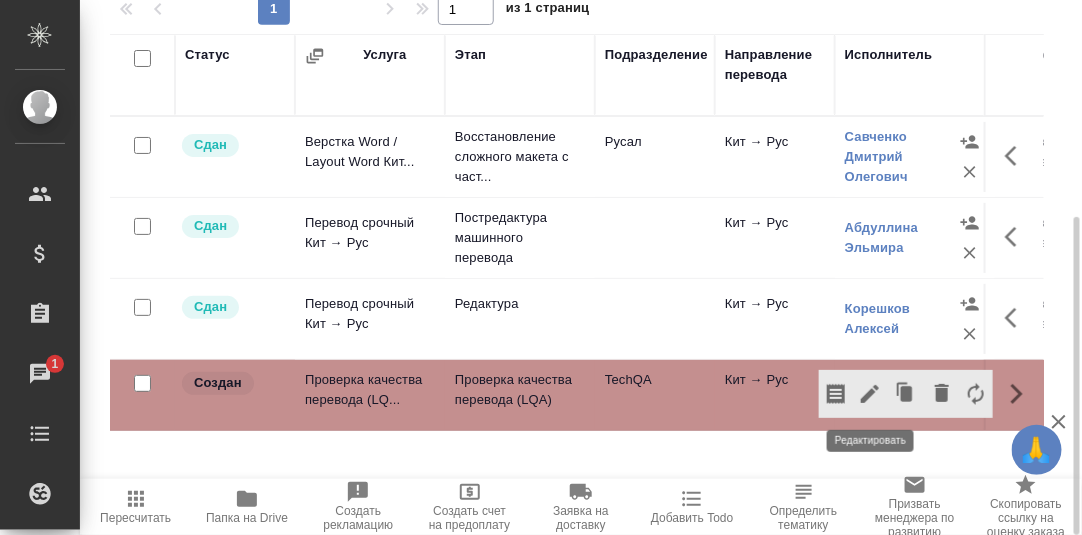 click 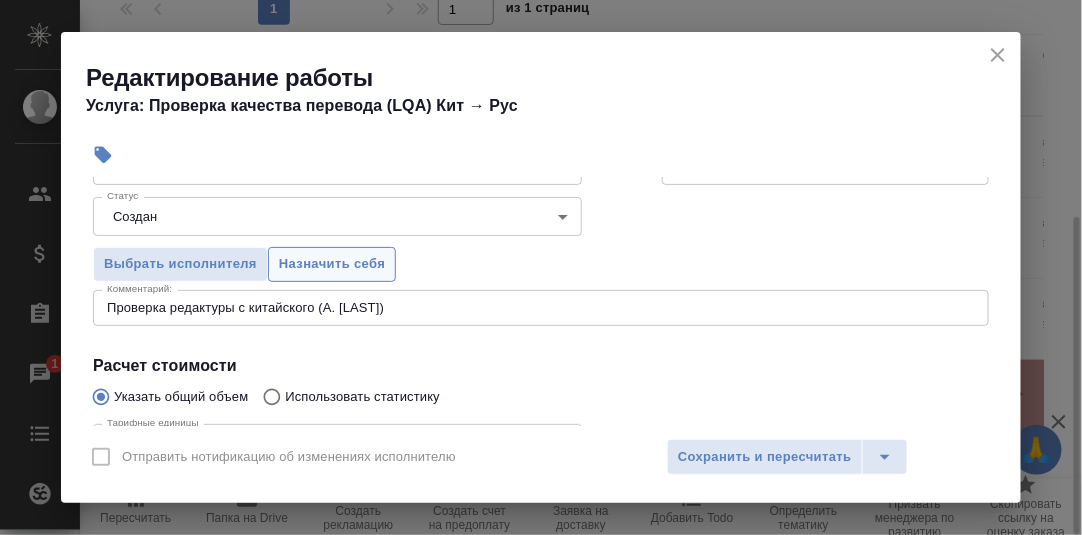 scroll, scrollTop: 200, scrollLeft: 0, axis: vertical 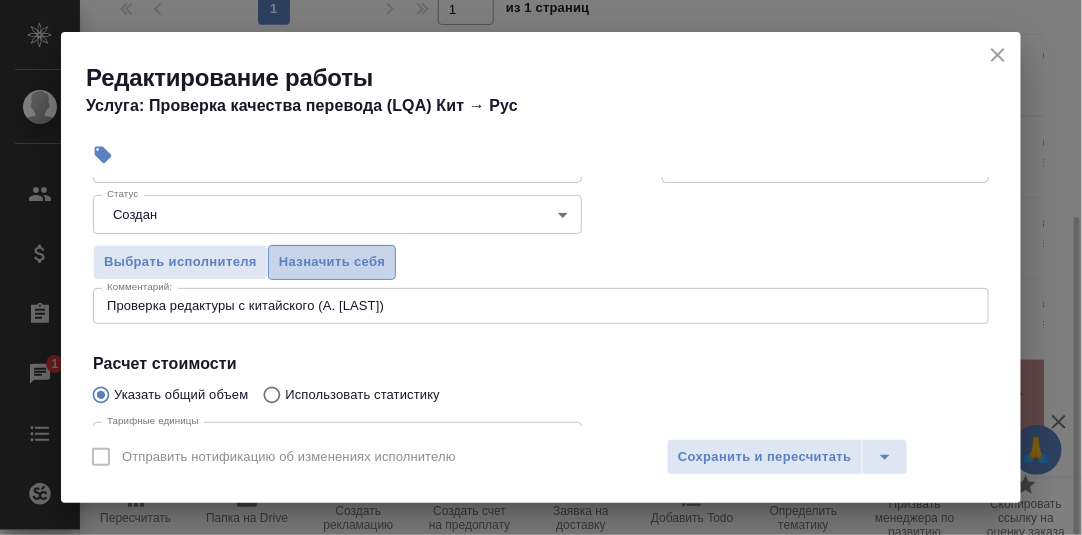 click on "Назначить себя" at bounding box center (332, 262) 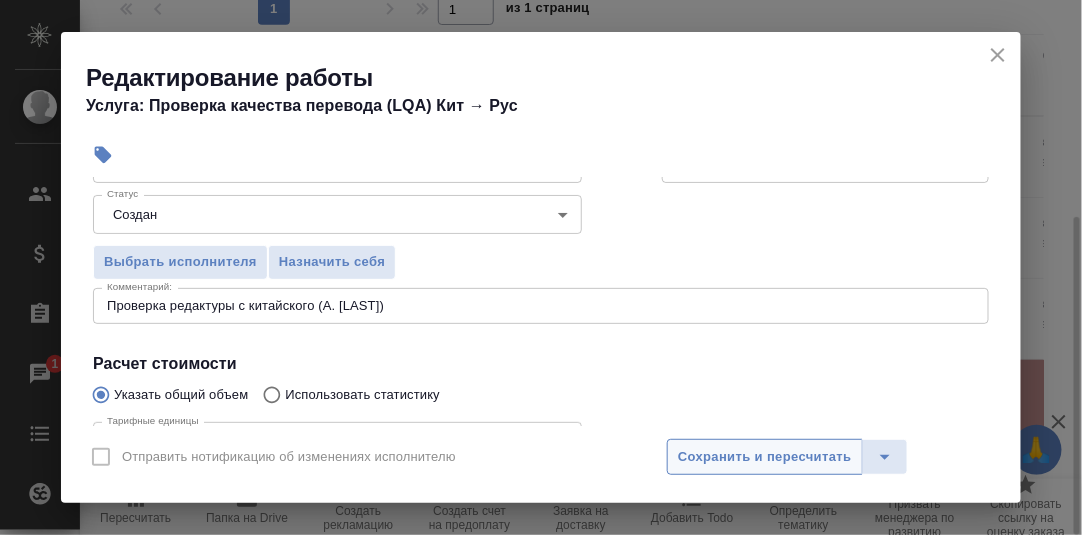 click on "Сохранить и пересчитать" at bounding box center [765, 457] 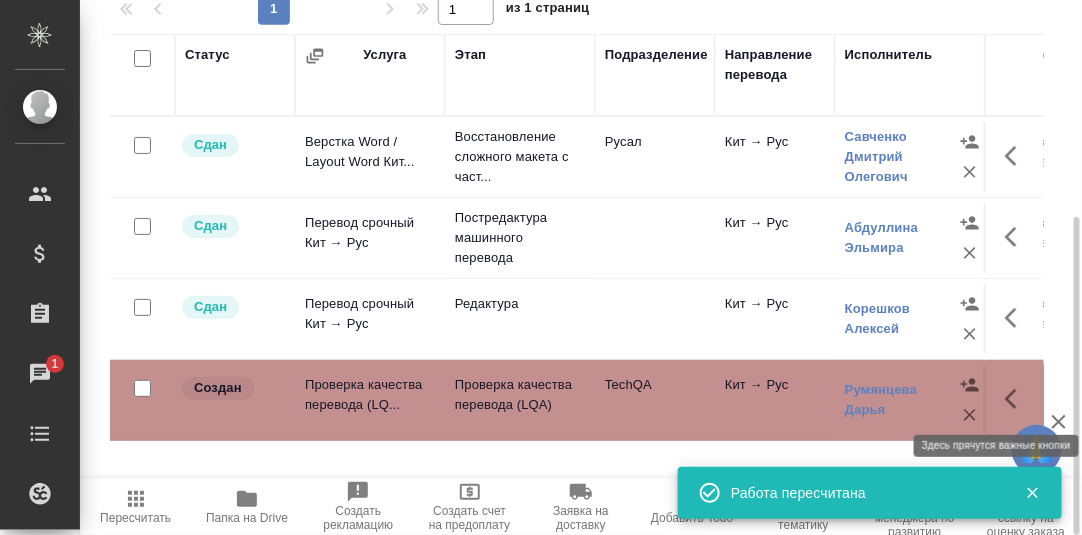 click 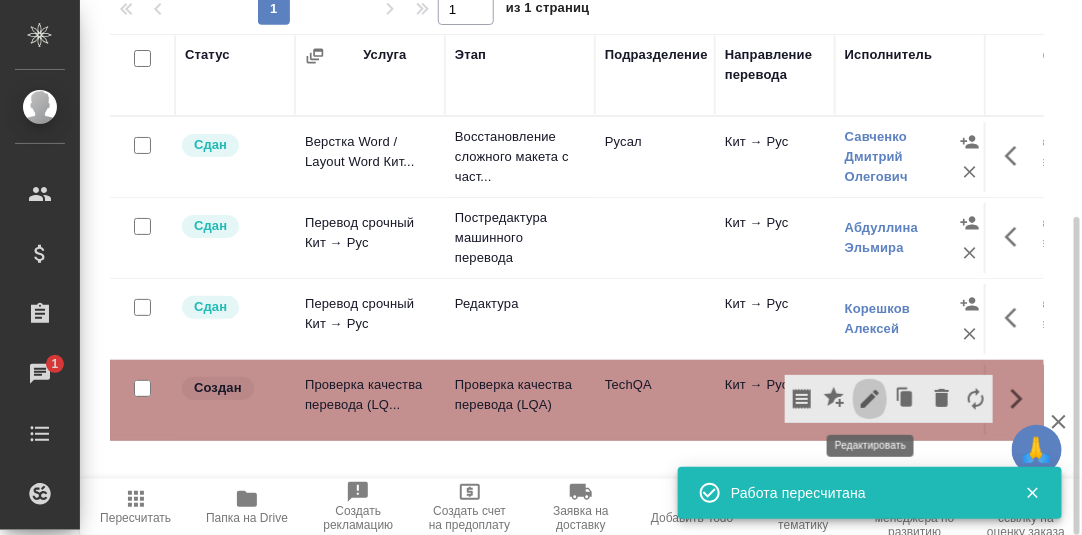 click 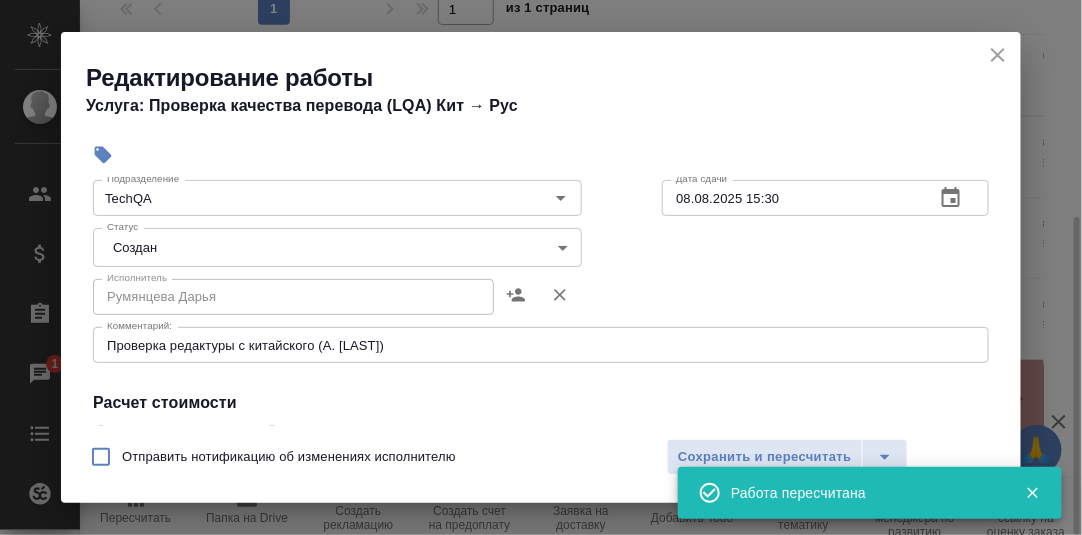 scroll, scrollTop: 200, scrollLeft: 0, axis: vertical 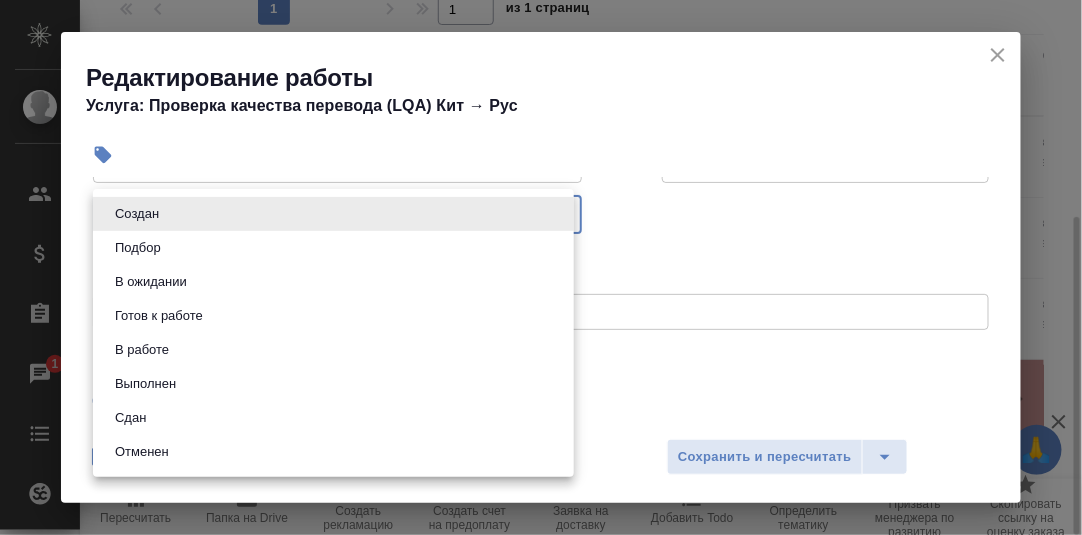 click on "🙏 .cls-1
fill:#fff;
AWATERA Румянцева Дарья d.rumyantseva Клиенты Спецификации Заказы 1 Чаты Todo Проекты SC Исполнители Кандидаты Работы Входящие заявки Заявки на доставку Рекламации Проекты процессинга Конференции Выйти S_T-OP-C-24698 Выполнен completed Нормальный normal Кратко детали заказа Ответственная команда: Русал Клиент: РУСАЛ Глобал Менеджмент Договор: Кит языки Дата создания: 06.08.2025, 08:59 Дата сдачи: 08.08.2025, 10:00 Итого: 3 942,00 ₽ К оплате: 3 942,00 ₽ Маржинальность: 76% Требования к верстке: 06.06.2024 15:38 Проверено: Зверева Анна  Требования к переводу: 04.09.2024 10:15 Проверено: Чат" at bounding box center [541, 267] 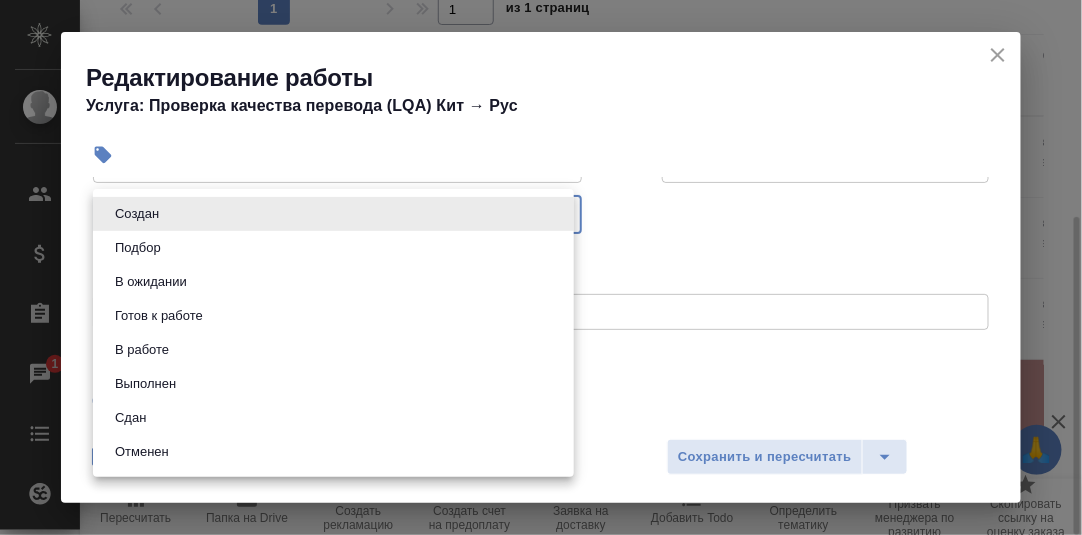 click on "Сдан" at bounding box center [333, 418] 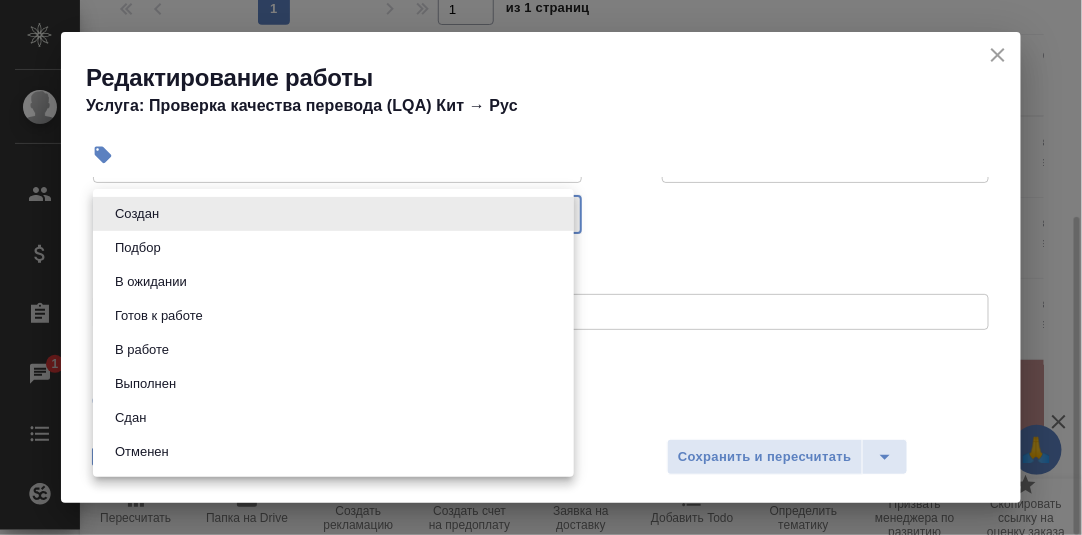 type on "closed" 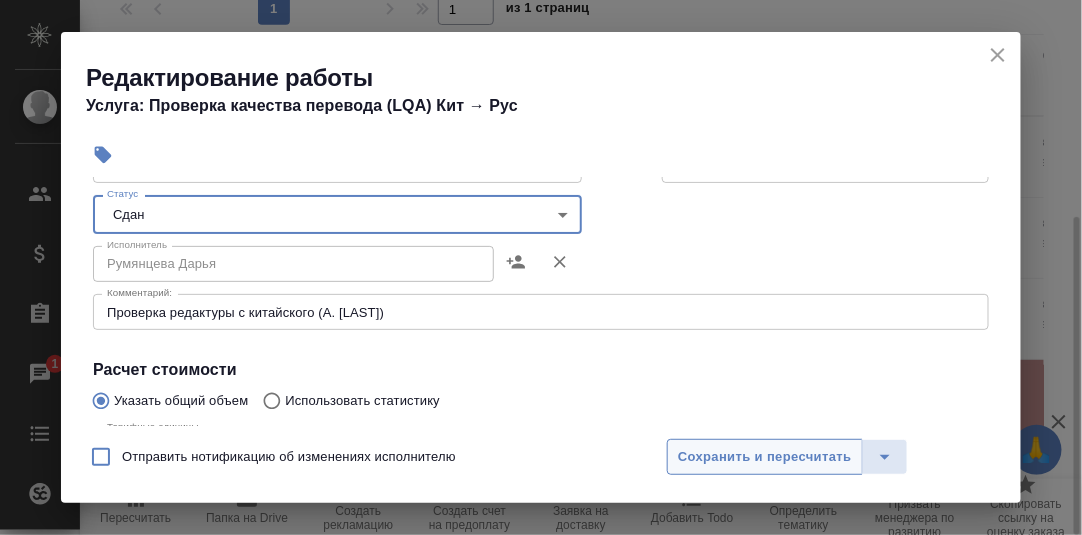 click on "Сохранить и пересчитать" at bounding box center (765, 457) 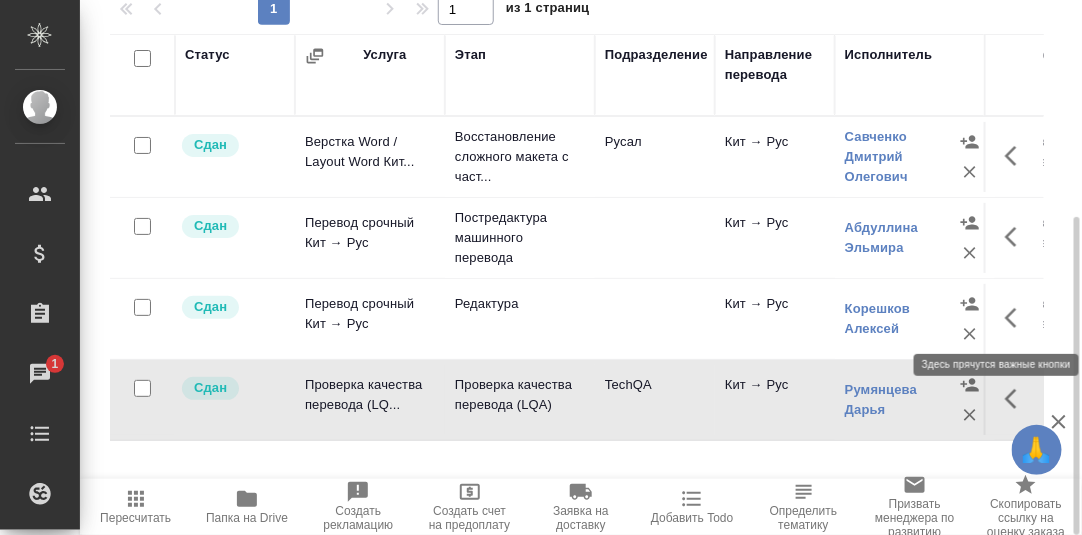 click 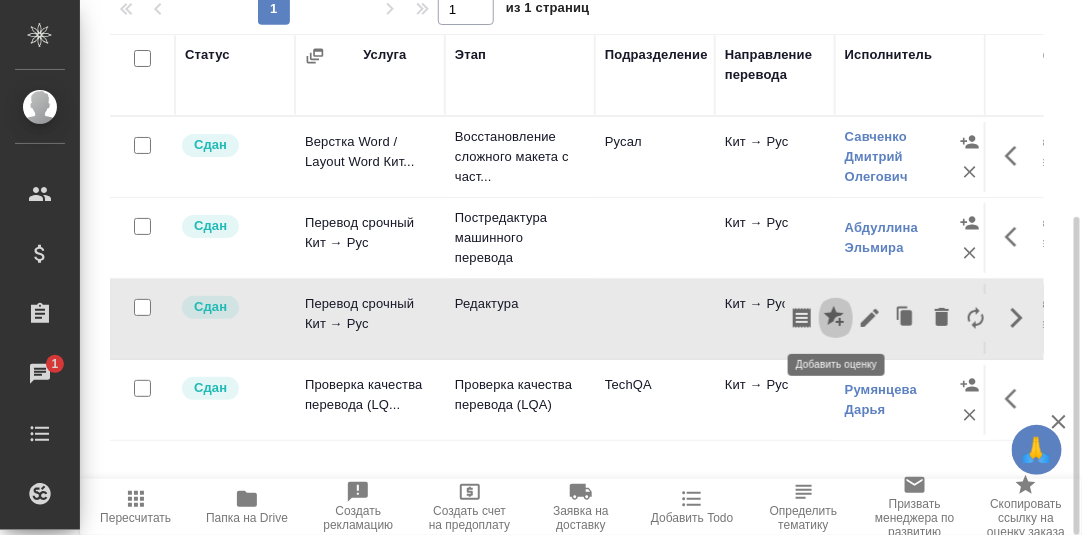 click 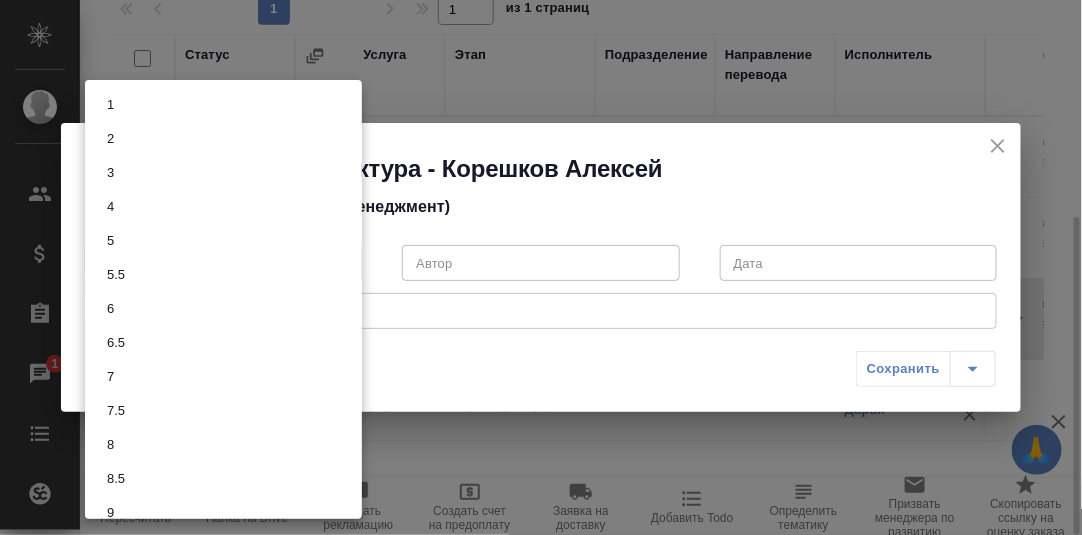 click on "🙏 .cls-1
fill:#fff;
AWATERA Румянцева Дарья d.rumyantseva Клиенты Спецификации Заказы 1 Чаты Todo Проекты SC Исполнители Кандидаты Работы Входящие заявки Заявки на доставку Рекламации Проекты процессинга Конференции Выйти S_T-OP-C-24698 Выполнен completed Нормальный normal Кратко детали заказа Ответственная команда: Русал Клиент: РУСАЛ Глобал Менеджмент Договор: Кит языки Дата создания: 06.08.2025, 08:59 Дата сдачи: 08.08.2025, 10:00 Итого: 3 942,00 ₽ К оплате: 3 942,00 ₽ Маржинальность: 76% Требования к верстке: 06.06.2024 15:38 Проверено: Зверева Анна  Требования к переводу: 04.09.2024 10:15 Проверено: Чат" at bounding box center (541, 267) 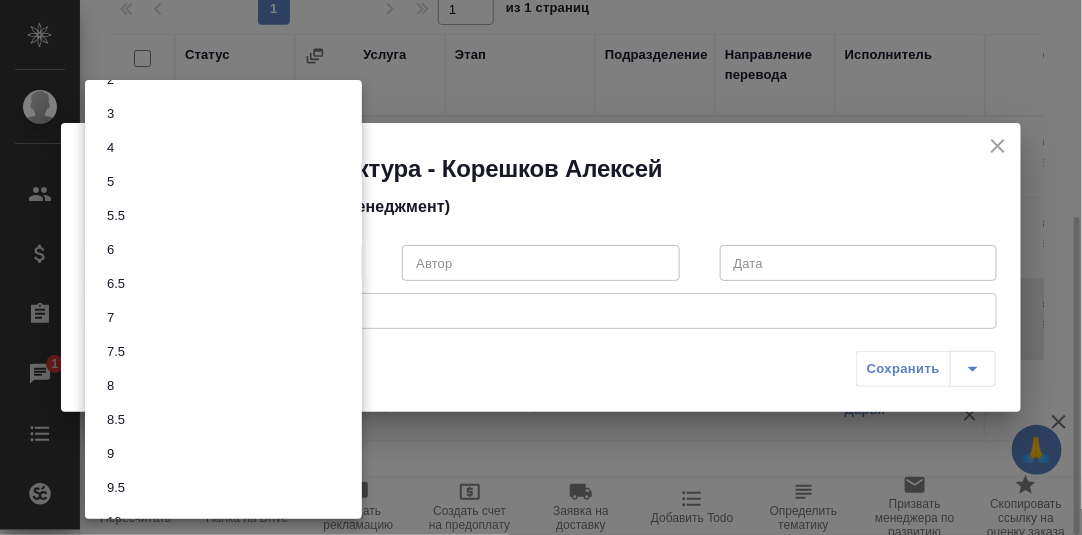 scroll, scrollTop: 86, scrollLeft: 0, axis: vertical 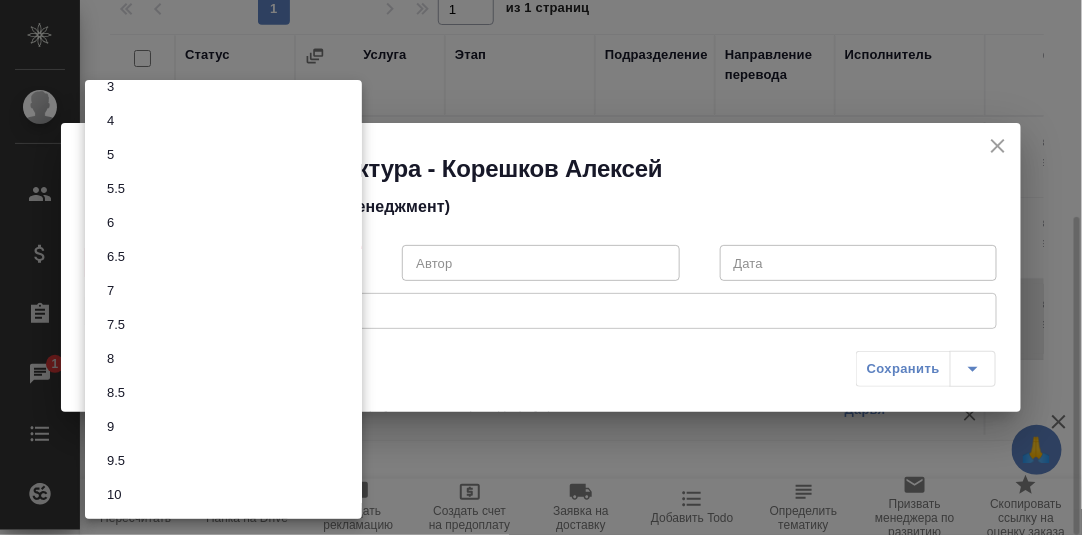 click on "9" at bounding box center [223, 427] 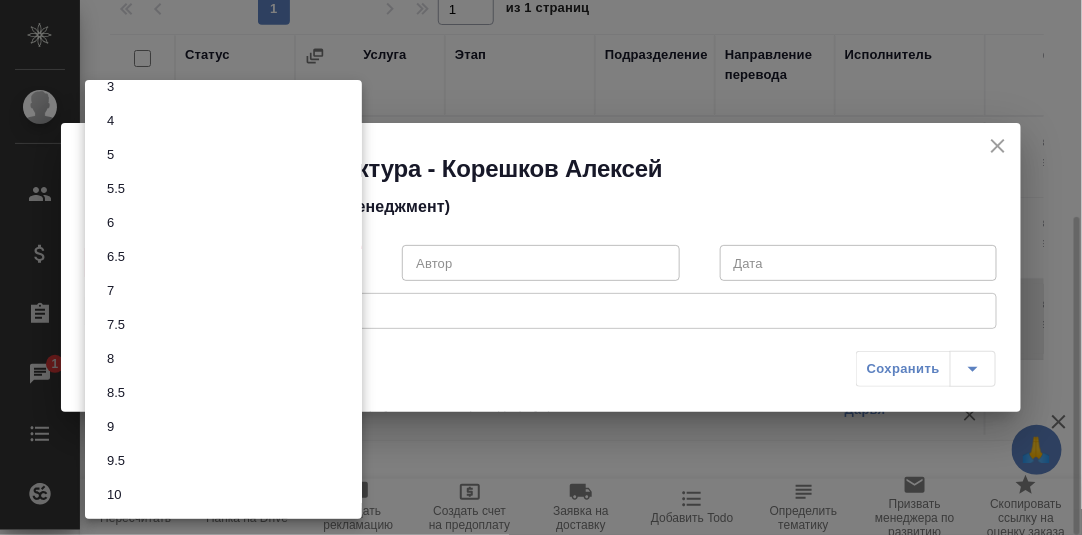 type on "9" 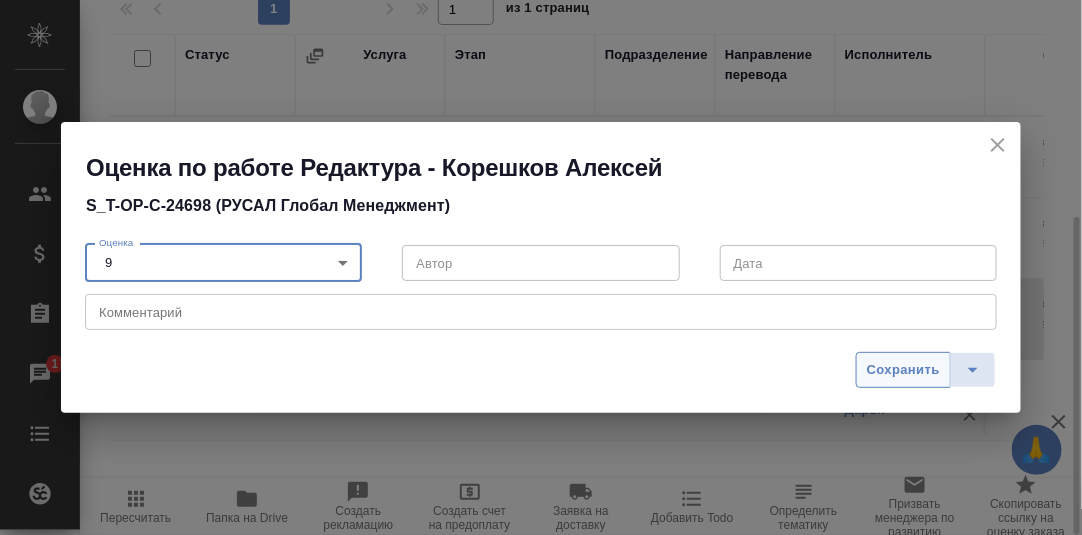 click on "Сохранить" at bounding box center [903, 370] 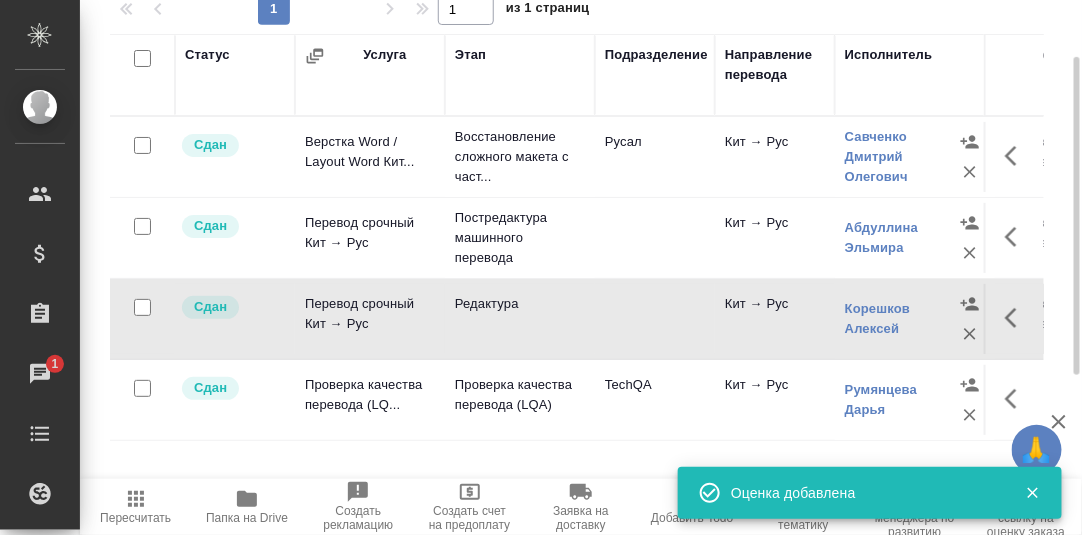 scroll, scrollTop: 0, scrollLeft: 0, axis: both 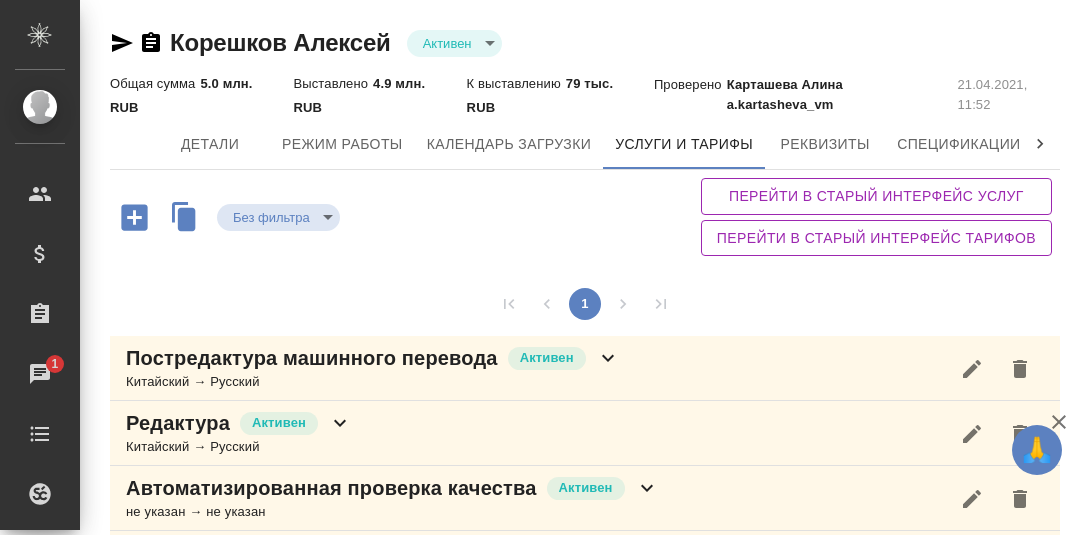 click 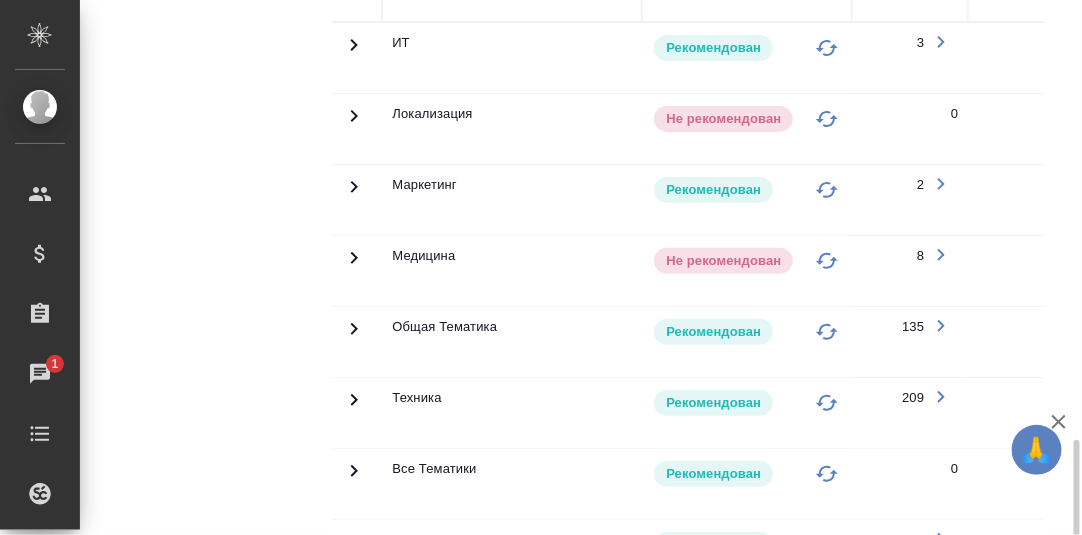 scroll, scrollTop: 1597, scrollLeft: 0, axis: vertical 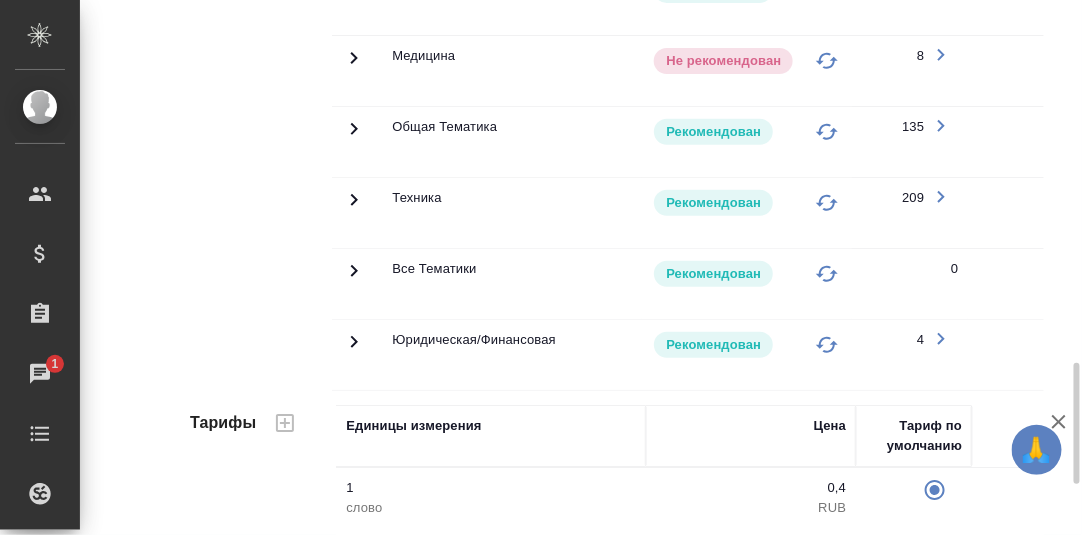 click 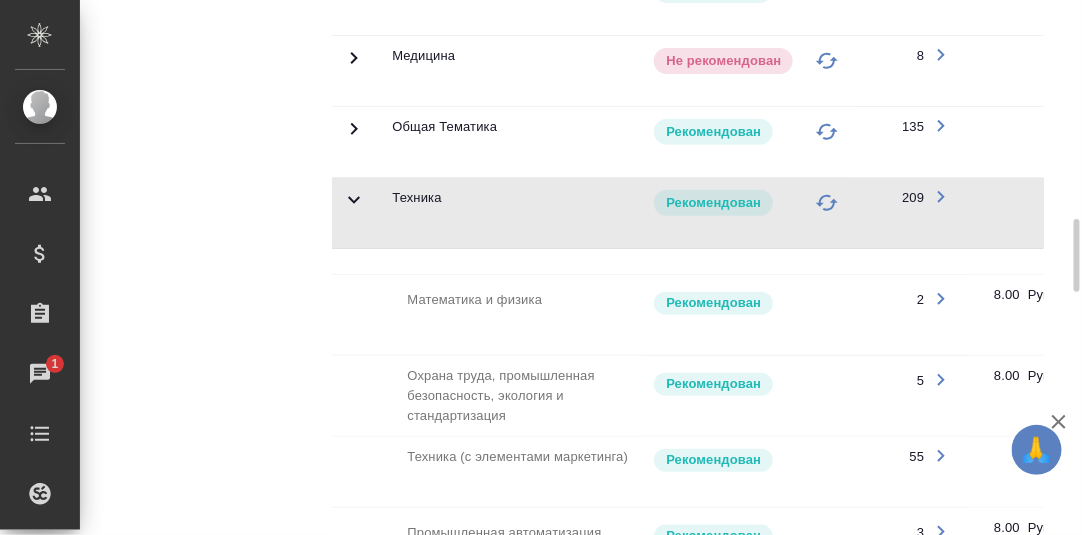 scroll, scrollTop: 1097, scrollLeft: 0, axis: vertical 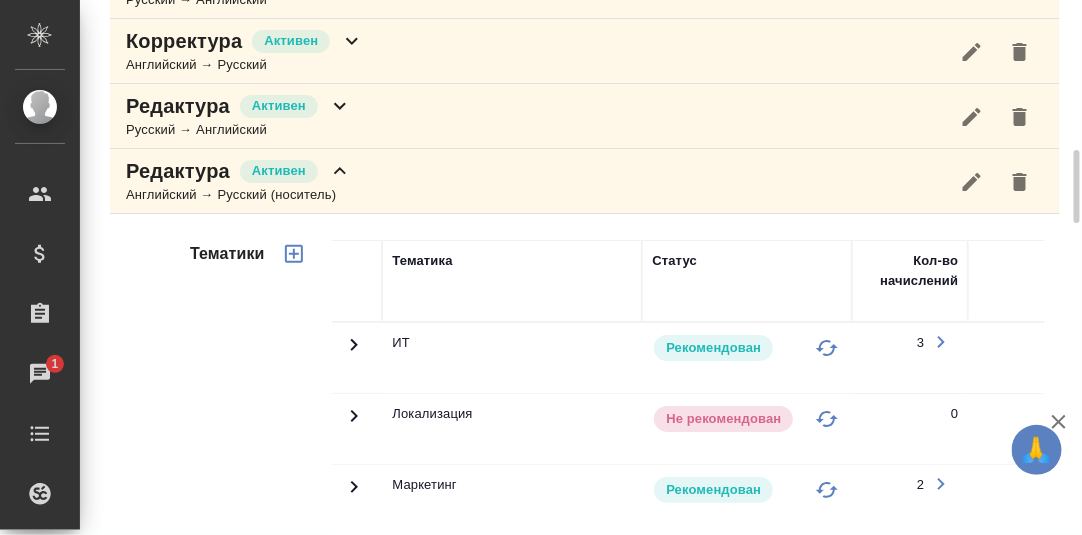 click 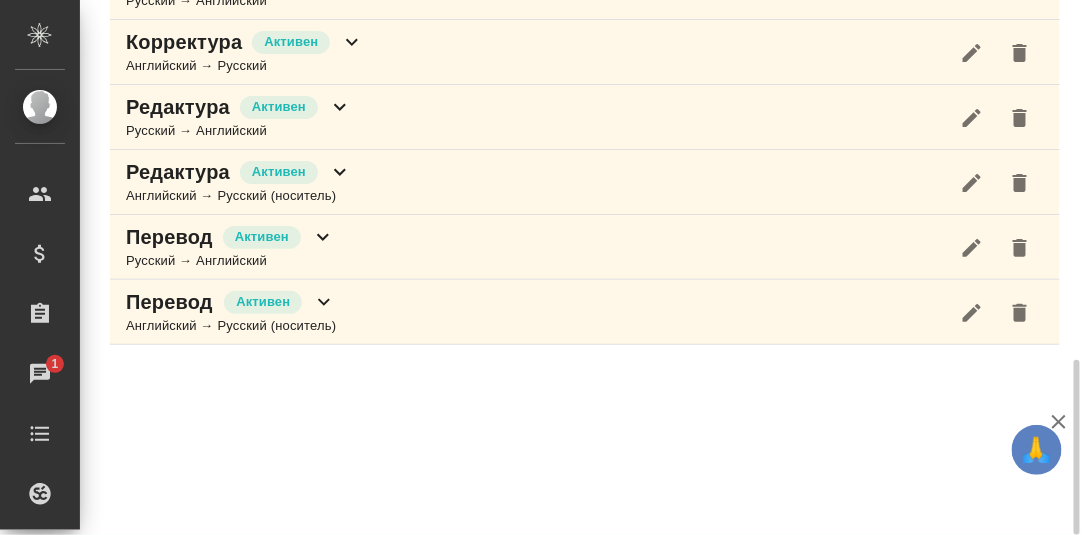 scroll, scrollTop: 1096, scrollLeft: 0, axis: vertical 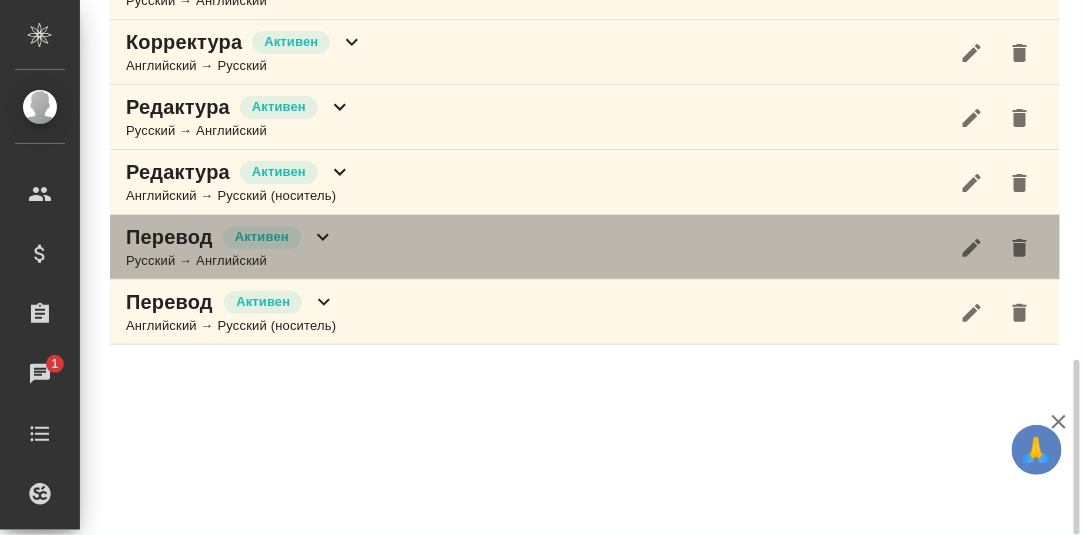 click 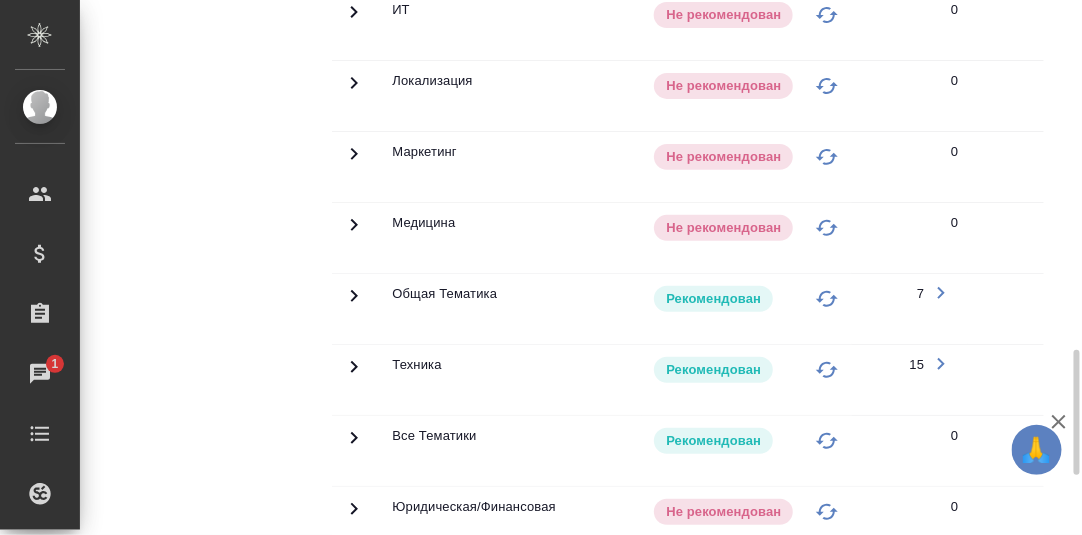 scroll, scrollTop: 1695, scrollLeft: 0, axis: vertical 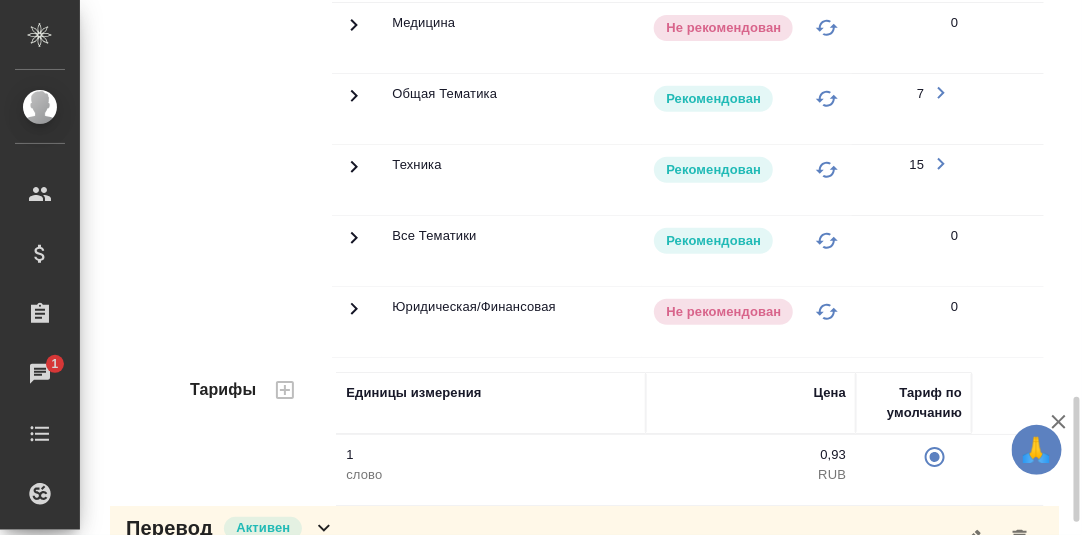click 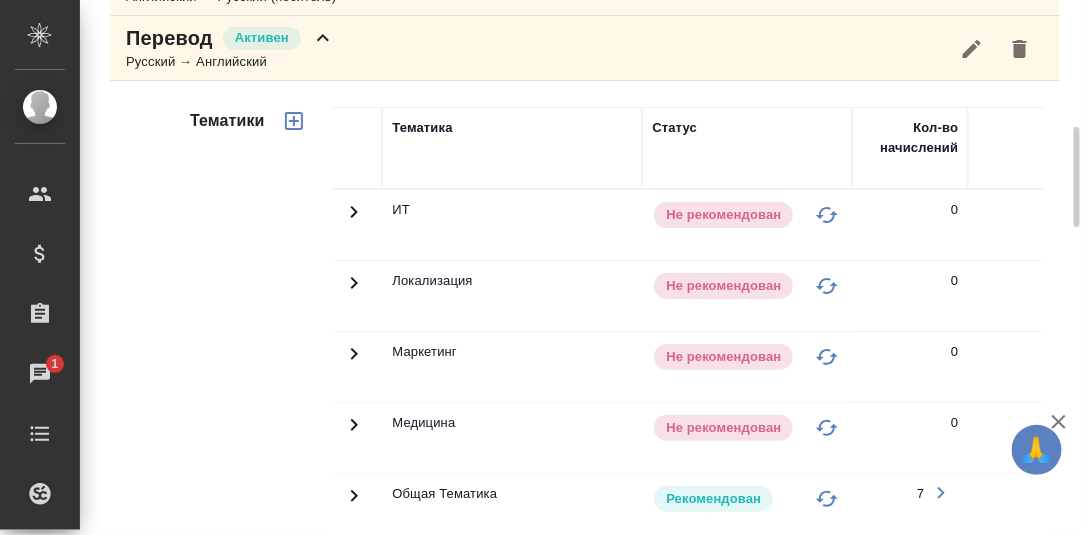 scroll, scrollTop: 1196, scrollLeft: 0, axis: vertical 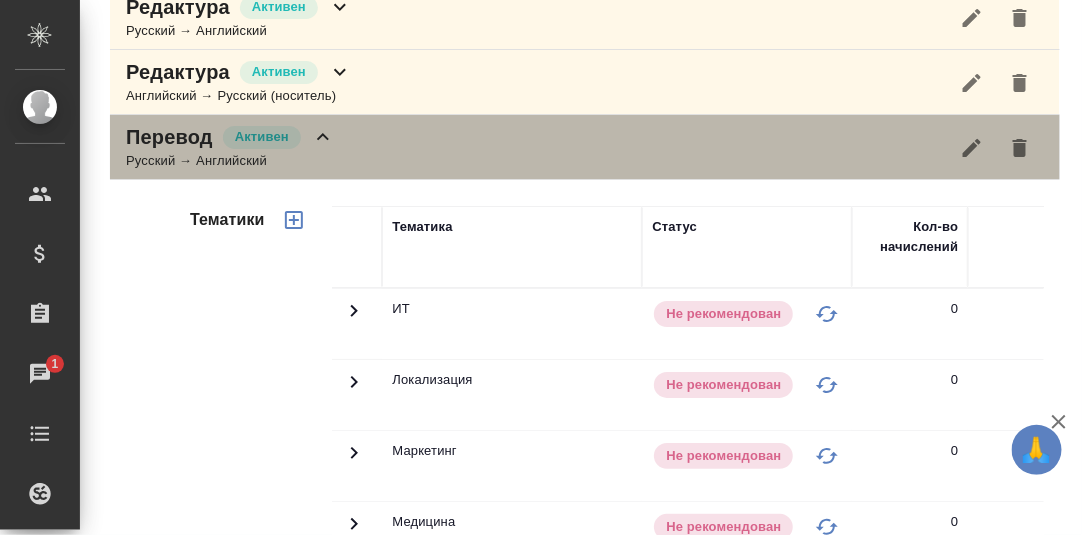 click 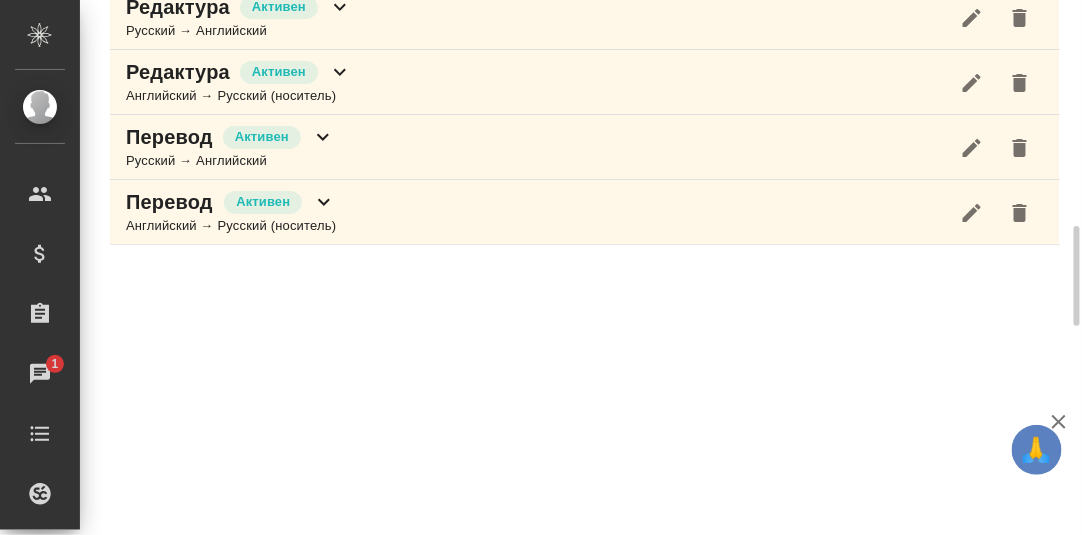 click 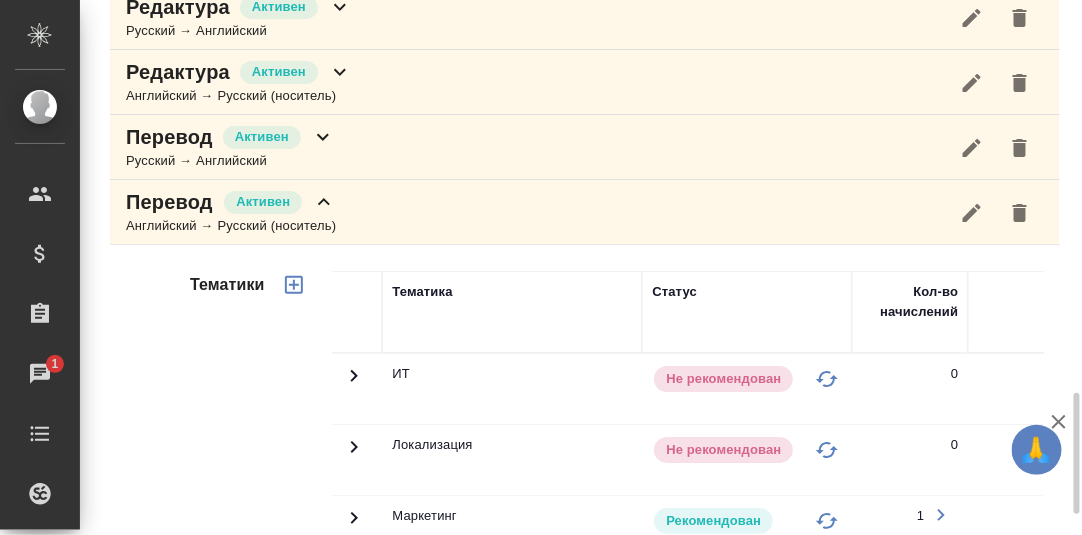 scroll, scrollTop: 1595, scrollLeft: 0, axis: vertical 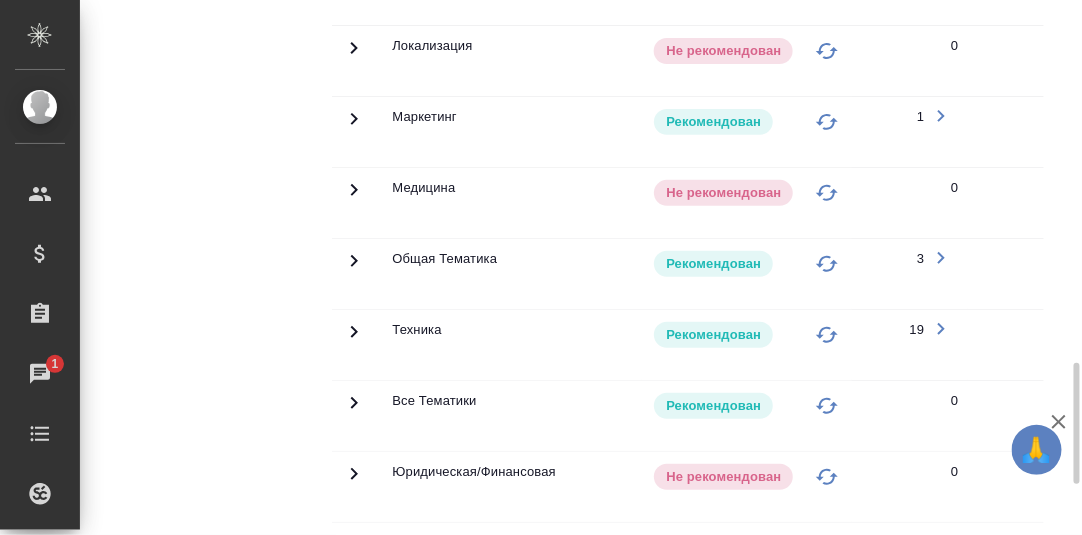 click 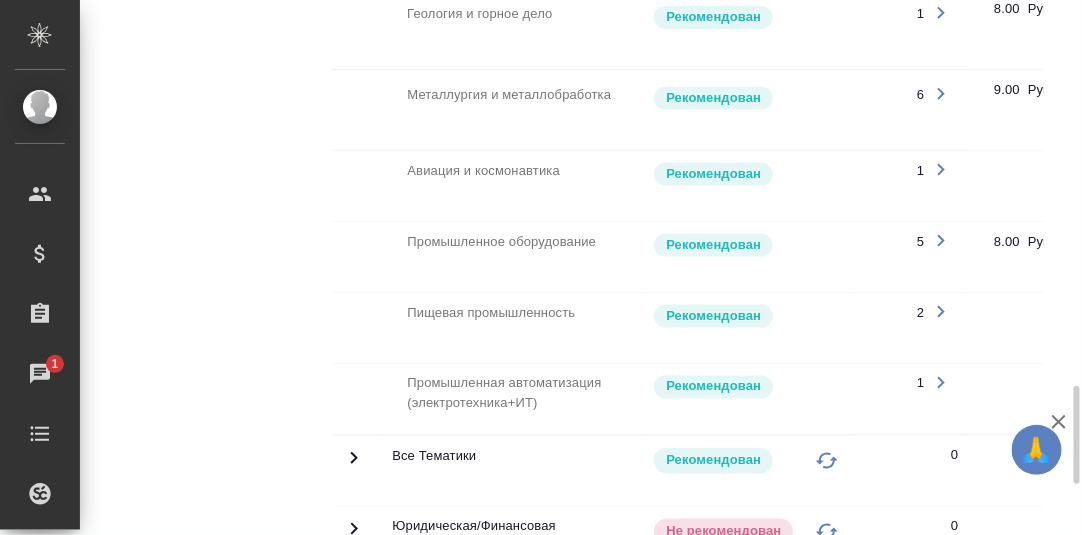 scroll, scrollTop: 2194, scrollLeft: 0, axis: vertical 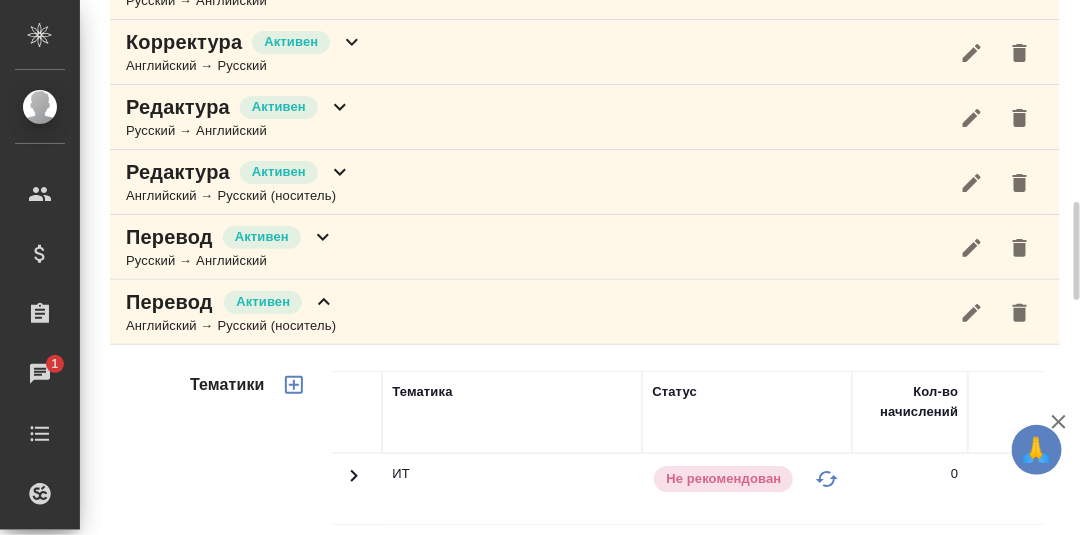 click 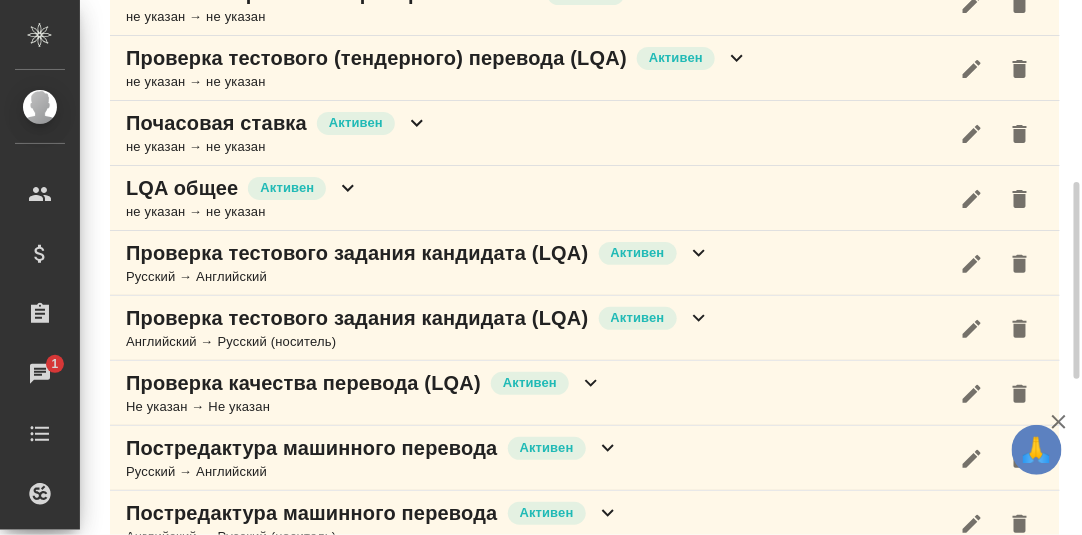 scroll, scrollTop: 0, scrollLeft: 0, axis: both 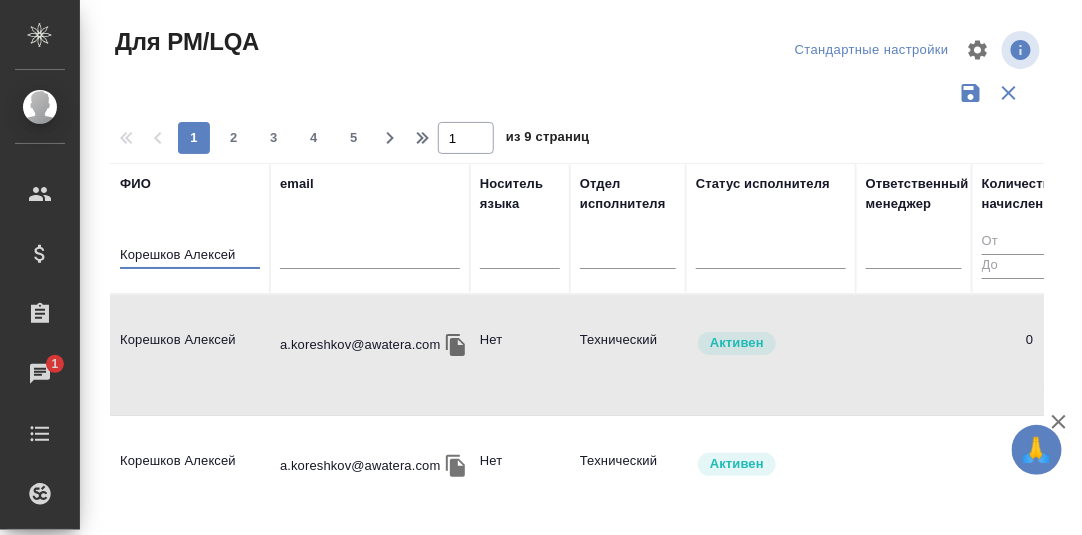 drag, startPoint x: 248, startPoint y: 262, endPoint x: 107, endPoint y: 243, distance: 142.27438 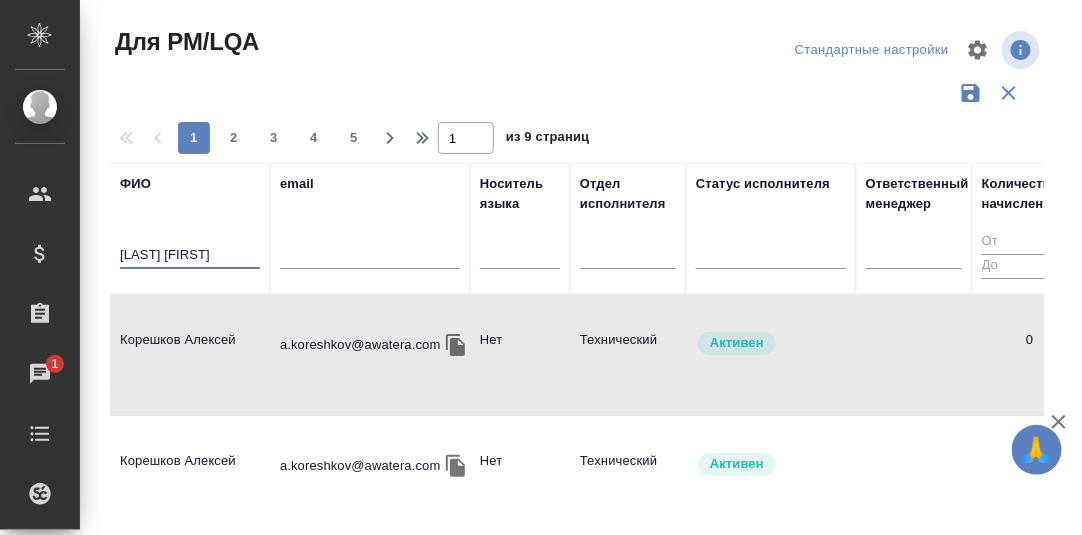 type on "Троицкий Дмитрий" 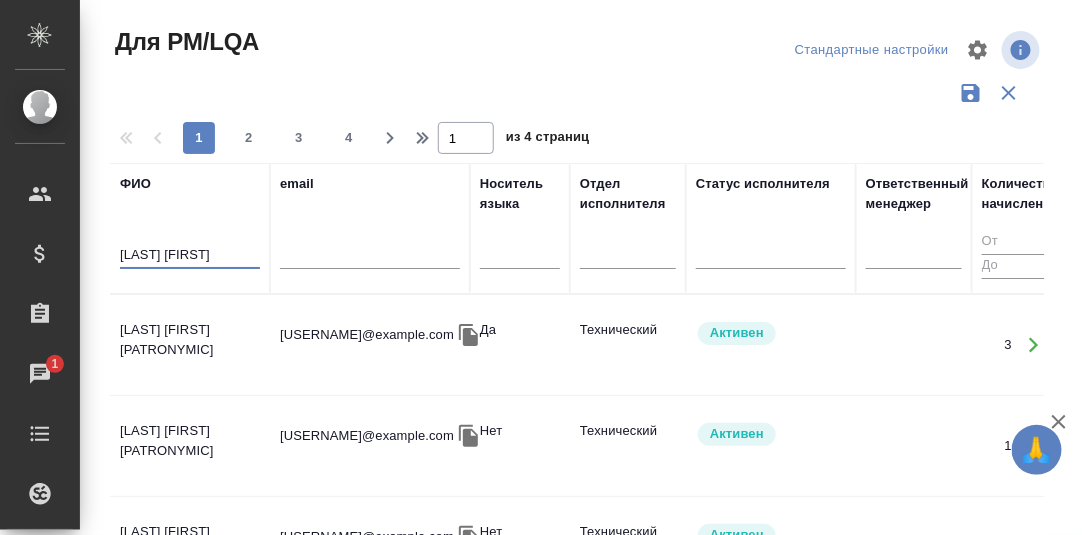 click on "[LAST] [FIRST] [MIDDLE]" at bounding box center (190, 345) 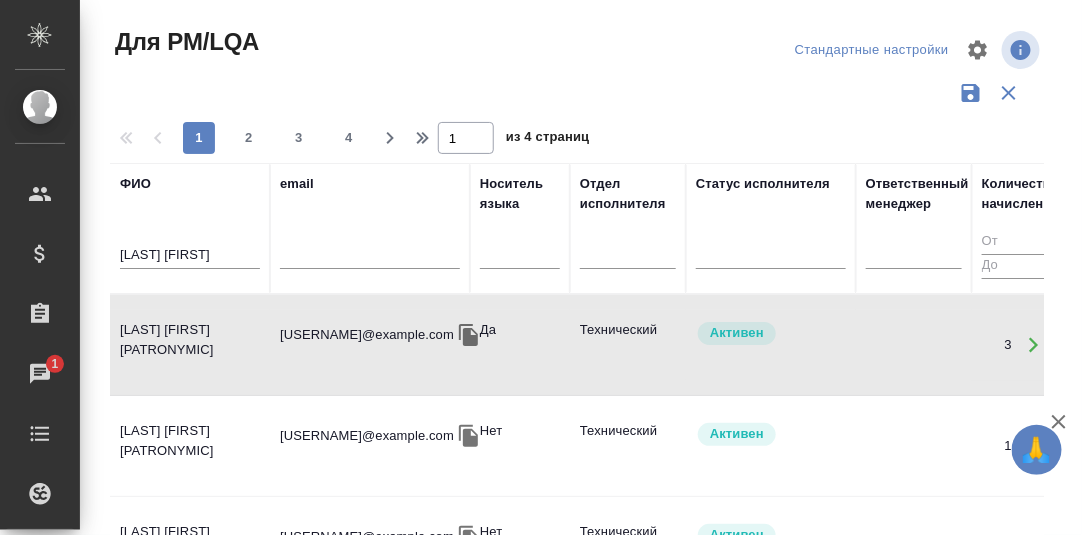 click on "[LAST] [FIRST] [MIDDLE]" at bounding box center [190, 345] 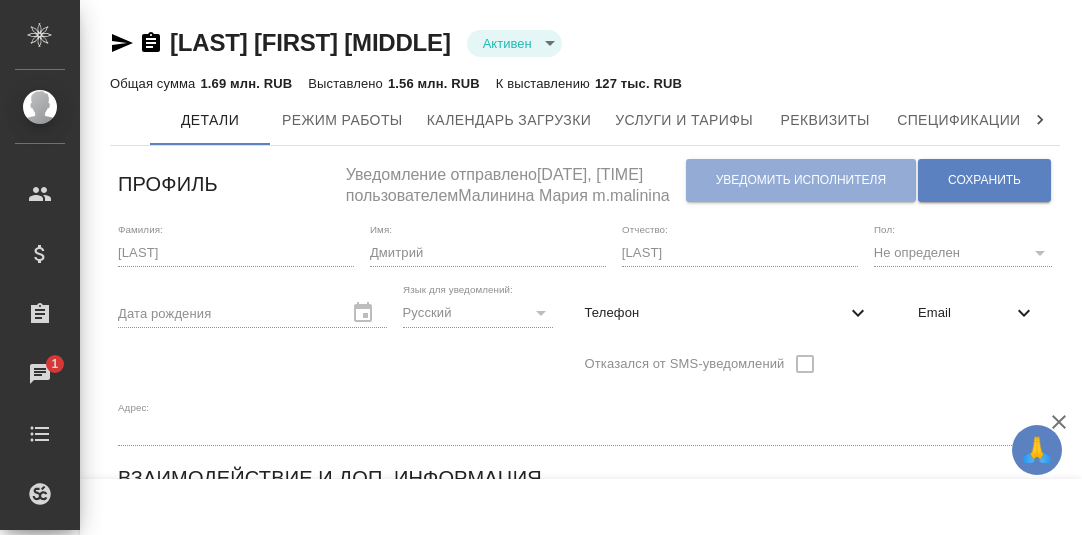 scroll, scrollTop: 0, scrollLeft: 0, axis: both 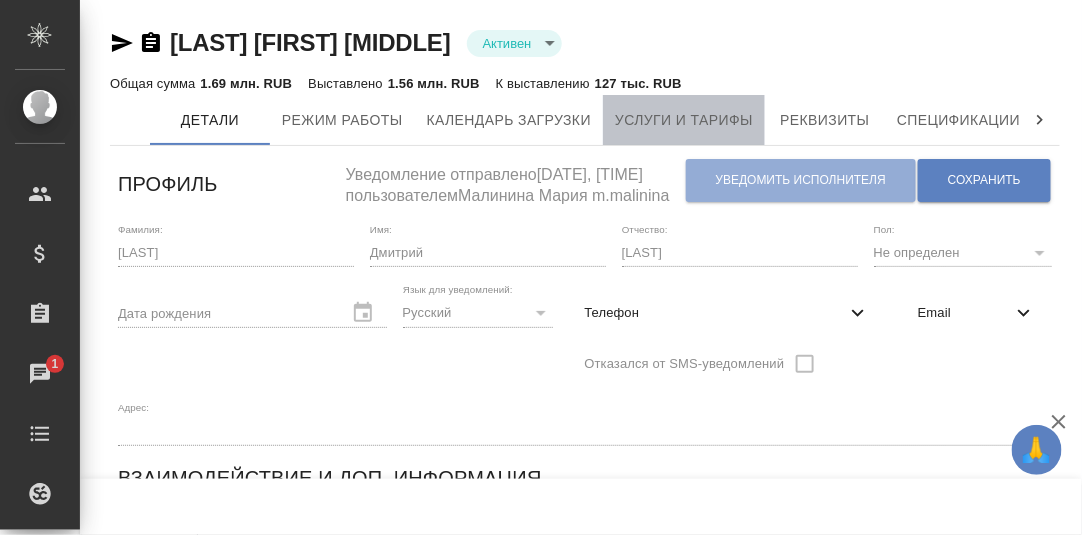 drag, startPoint x: 718, startPoint y: 123, endPoint x: 757, endPoint y: 129, distance: 39.45884 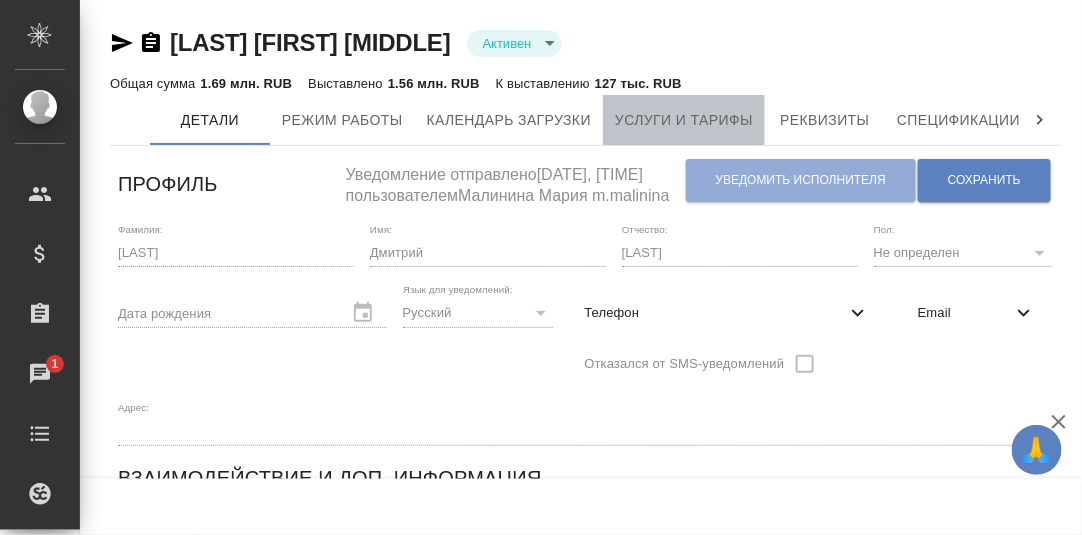 click on "Услуги и тарифы" at bounding box center (684, 120) 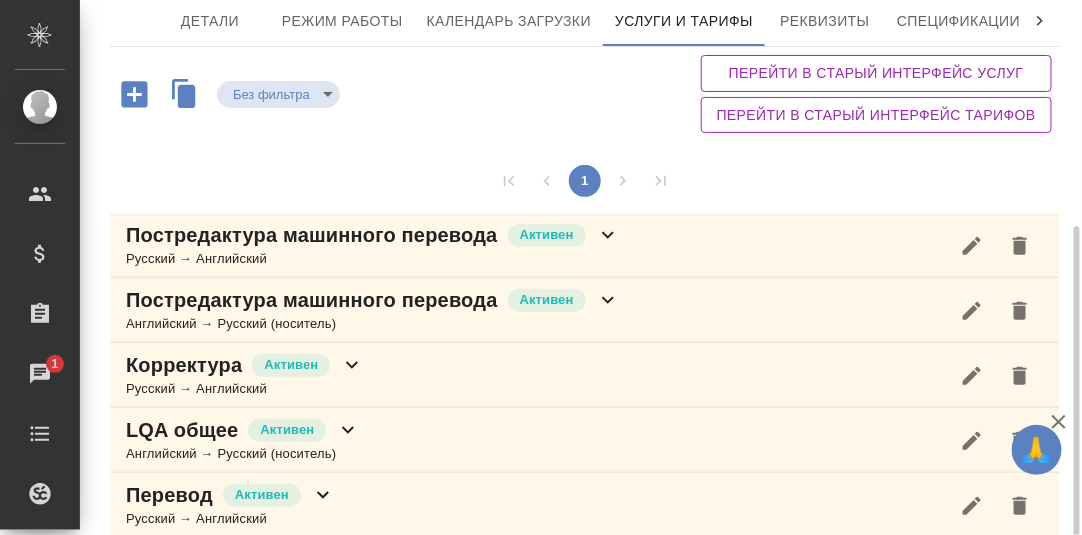 scroll, scrollTop: 310, scrollLeft: 0, axis: vertical 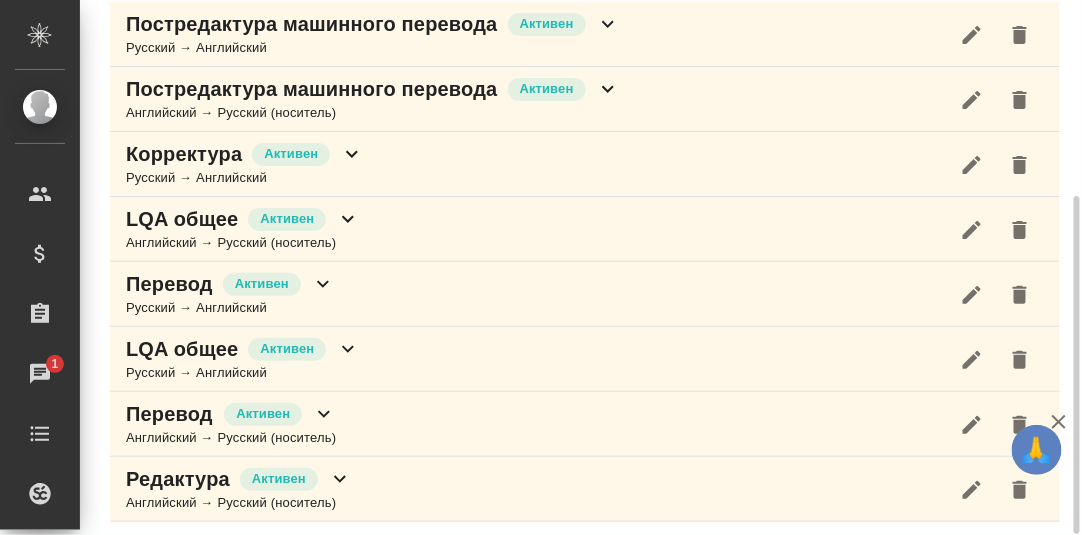 click 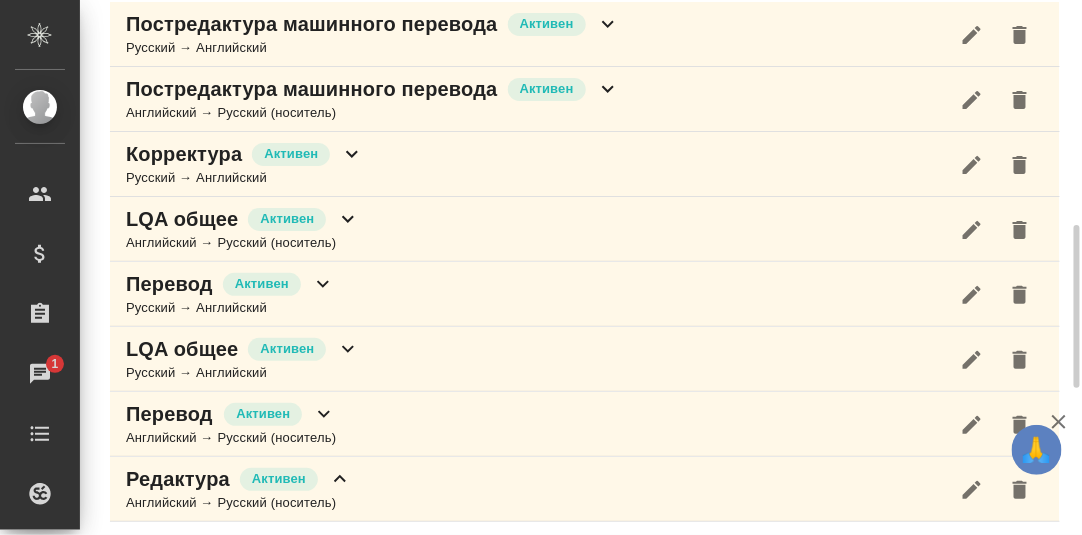 scroll, scrollTop: 909, scrollLeft: 0, axis: vertical 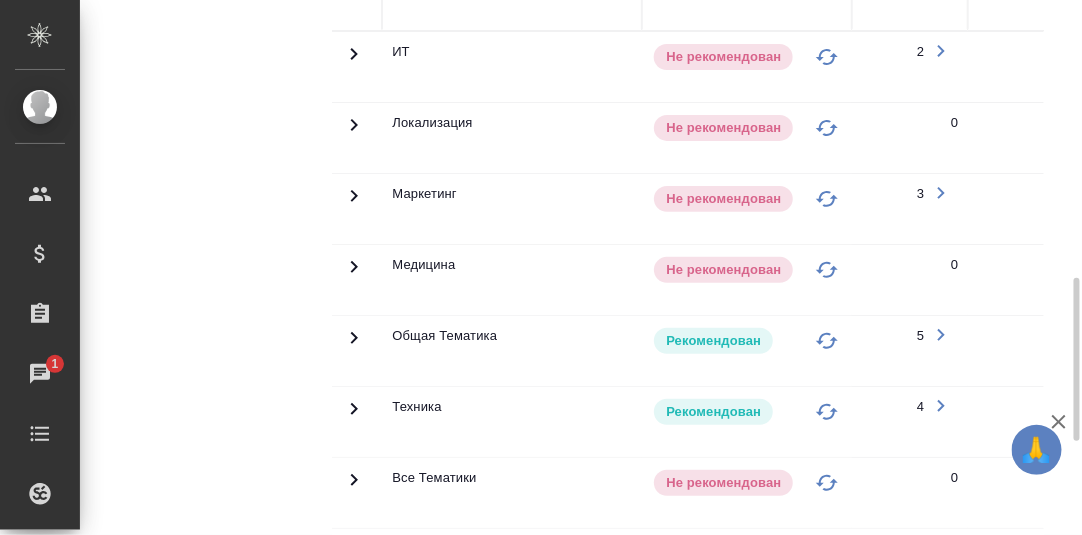 click 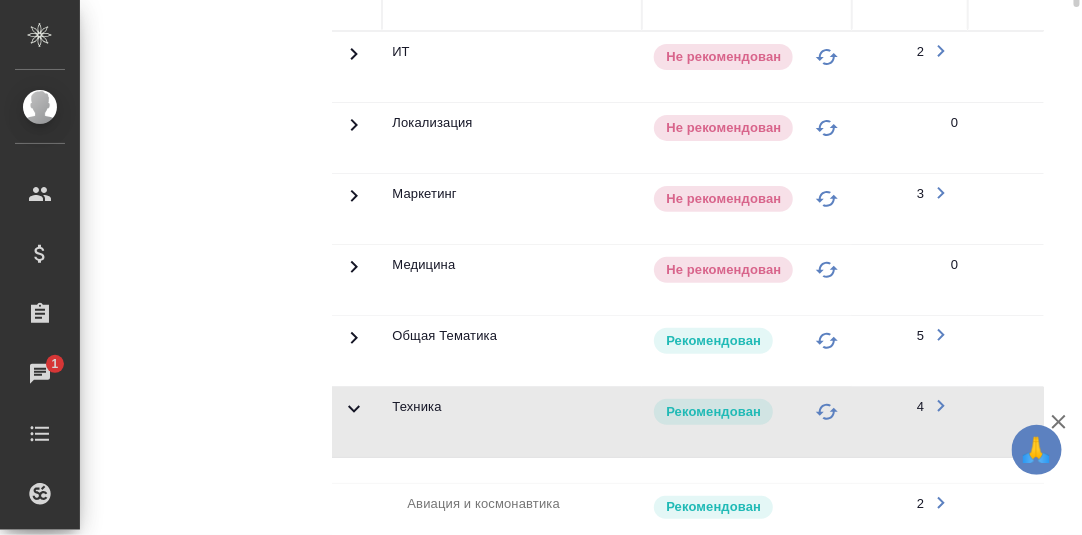scroll, scrollTop: 510, scrollLeft: 0, axis: vertical 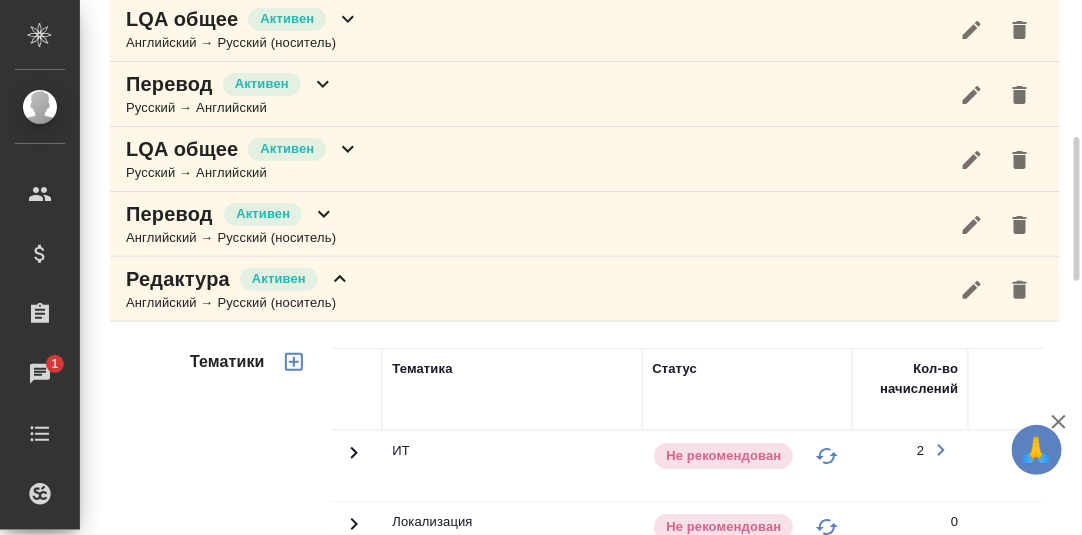 click 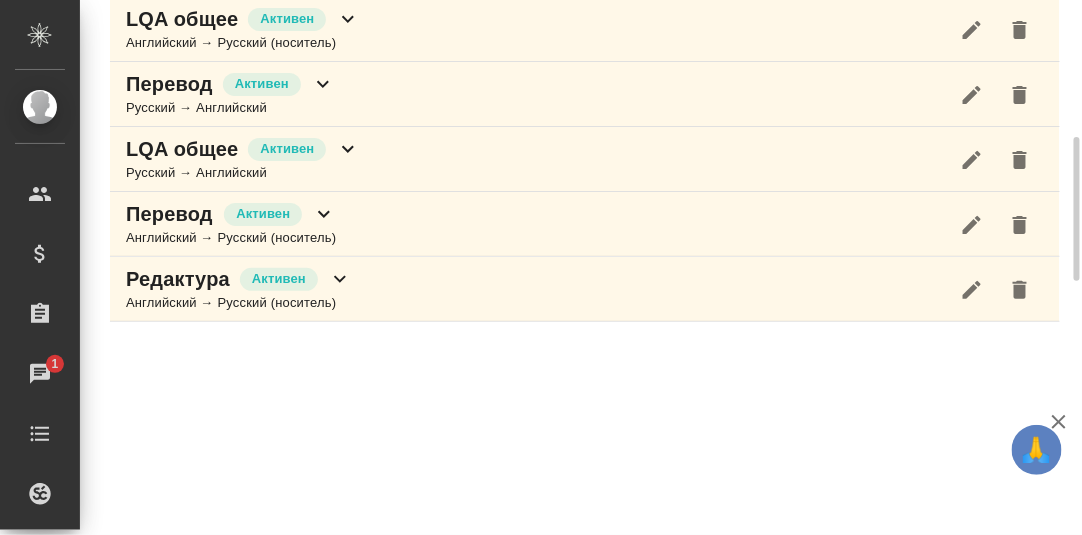 click 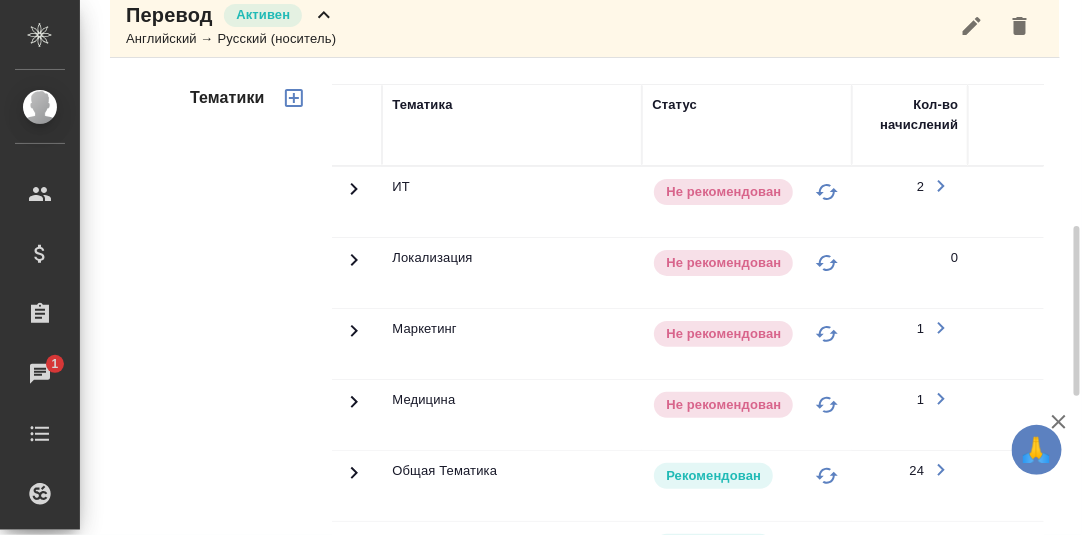 scroll, scrollTop: 1009, scrollLeft: 0, axis: vertical 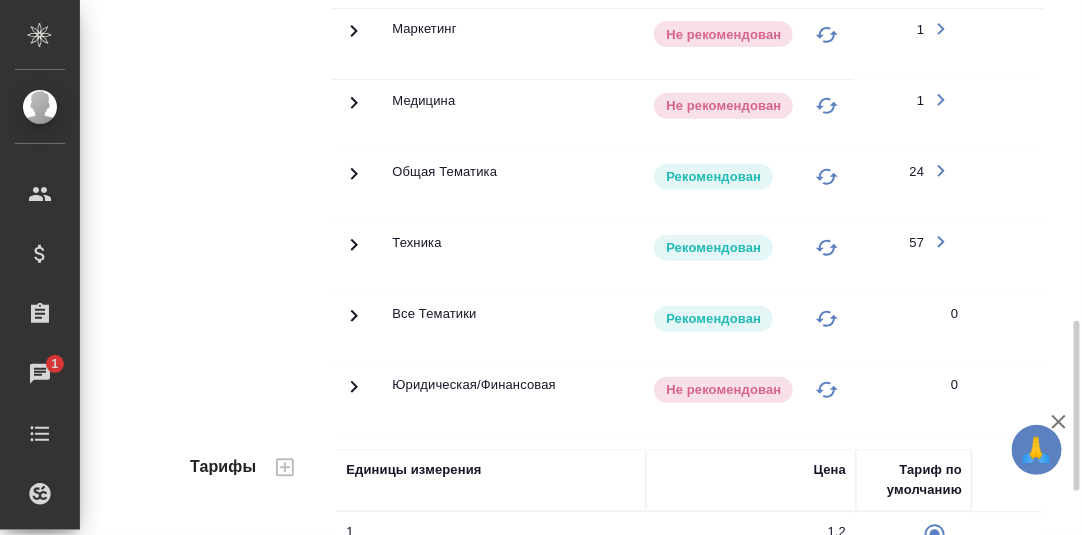 click 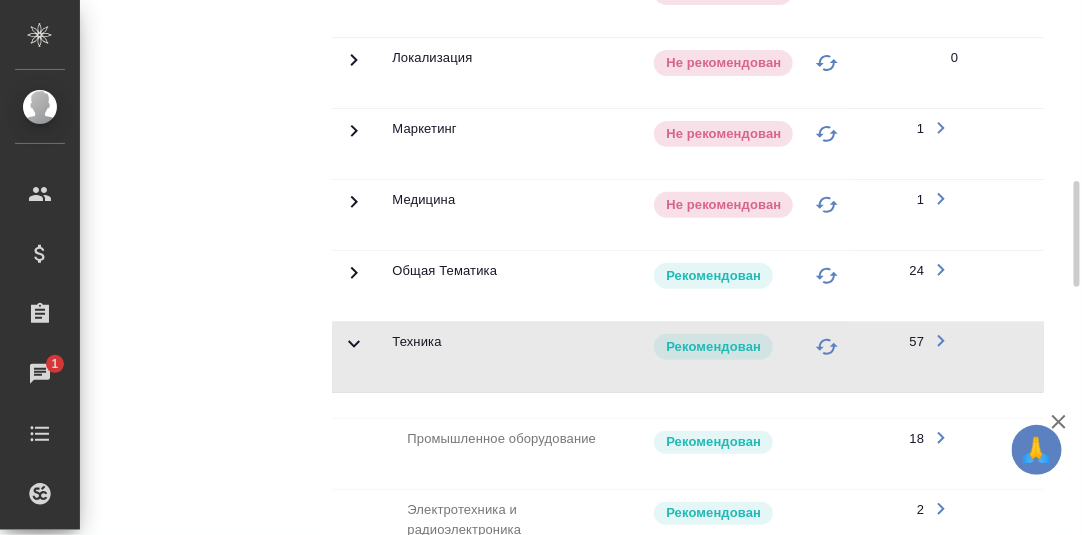 scroll, scrollTop: 410, scrollLeft: 0, axis: vertical 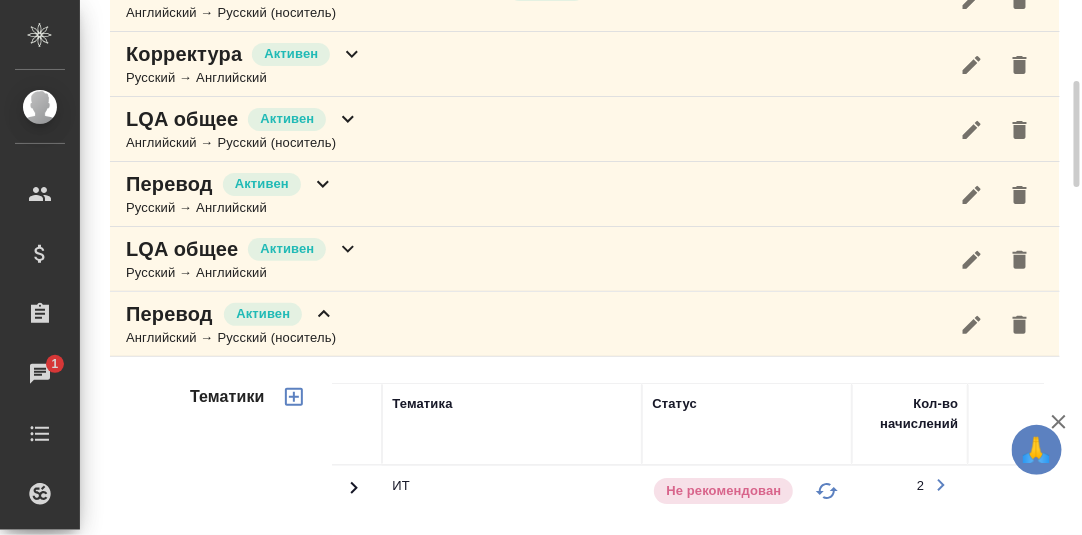 click 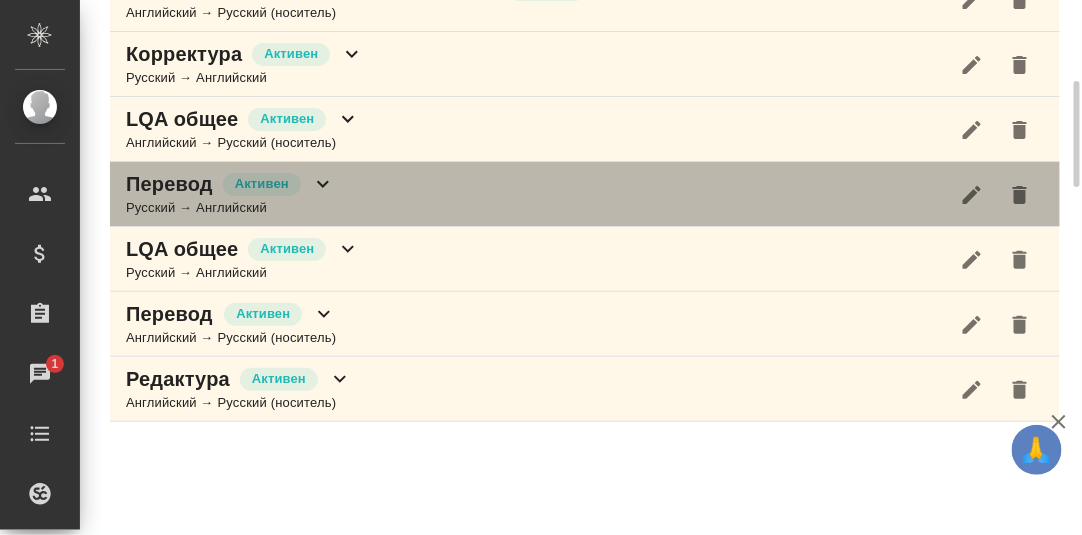 click 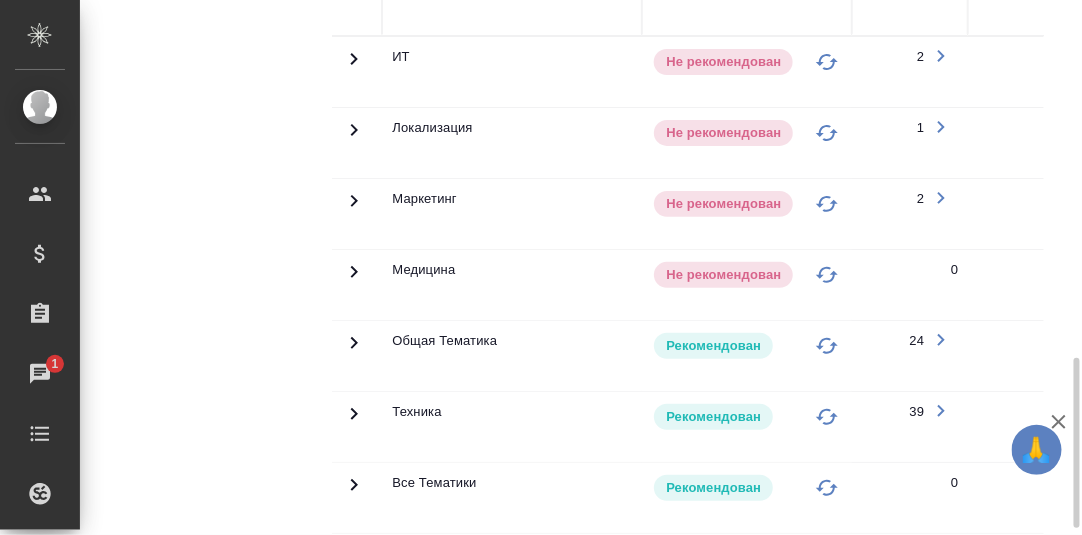 scroll, scrollTop: 809, scrollLeft: 0, axis: vertical 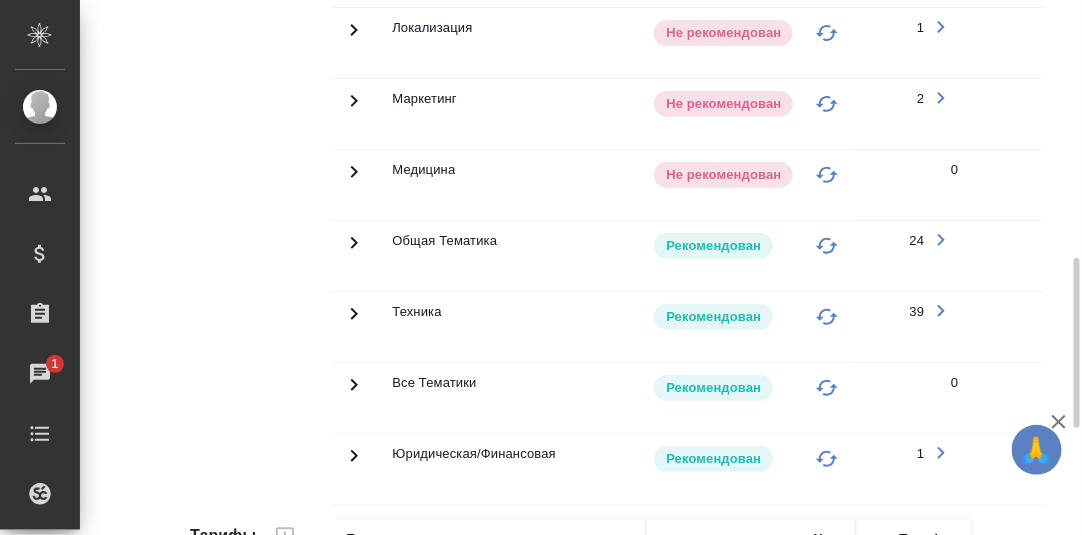 click 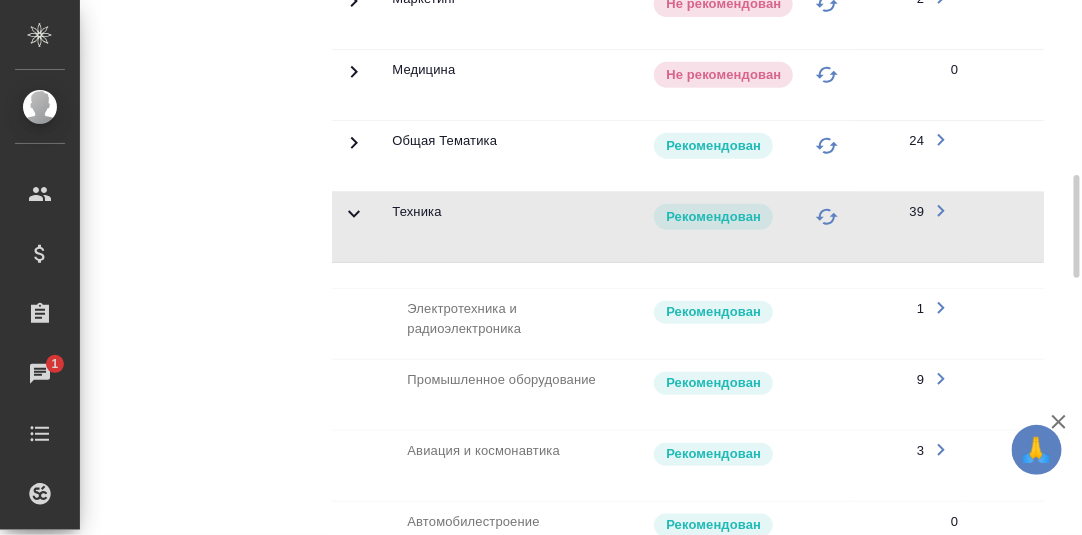 scroll, scrollTop: 309, scrollLeft: 0, axis: vertical 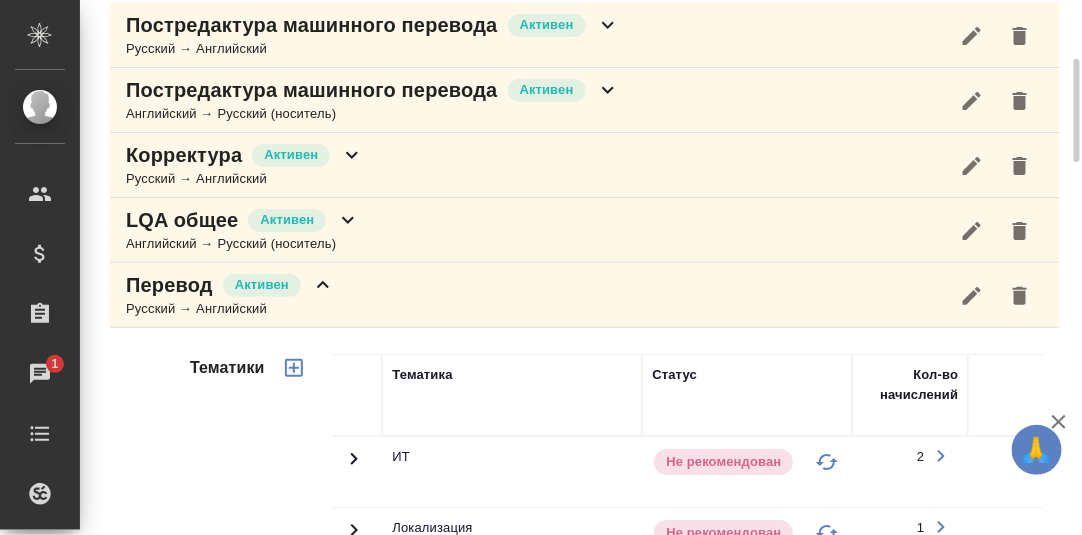 click 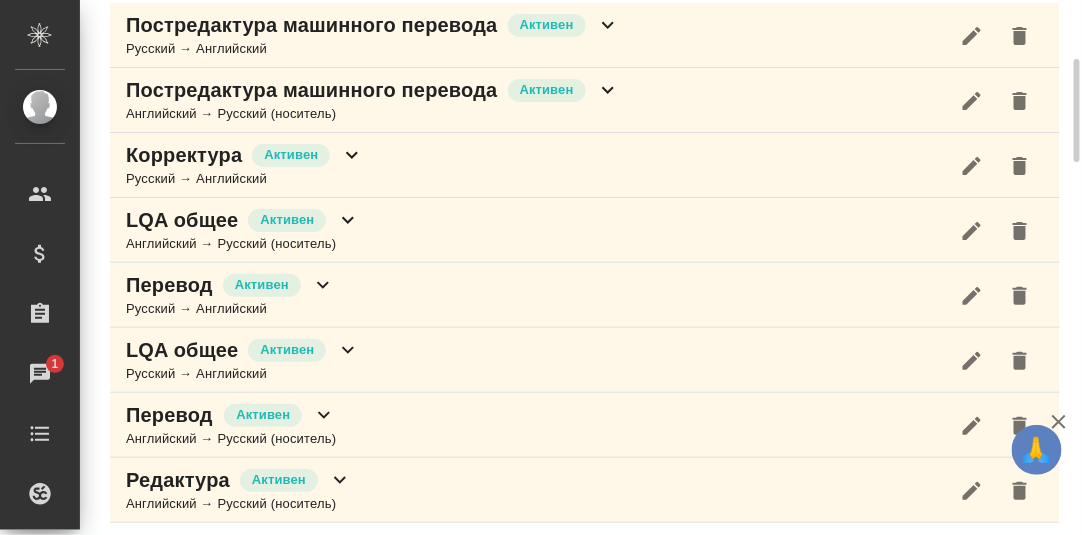scroll, scrollTop: 209, scrollLeft: 0, axis: vertical 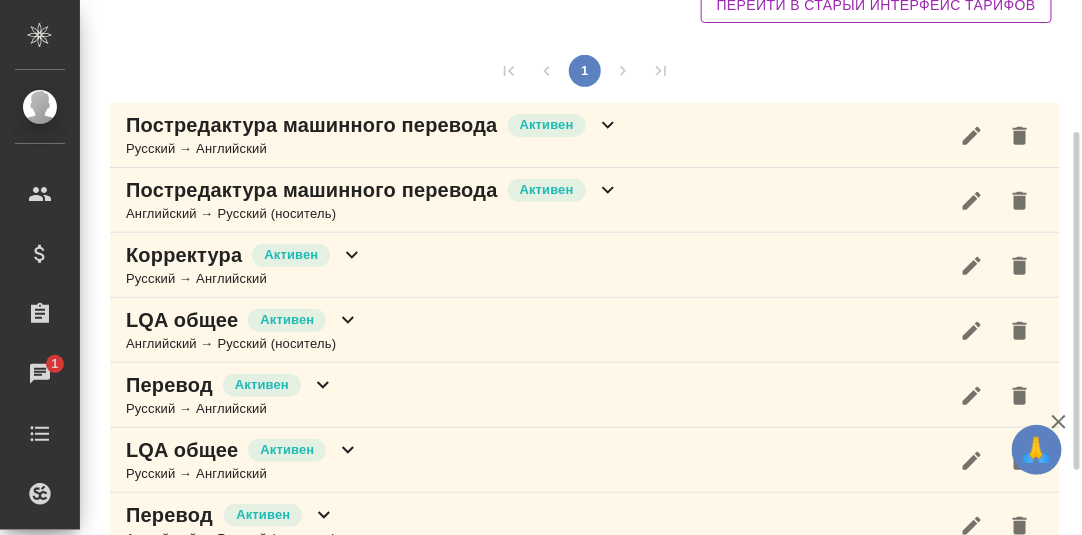 click 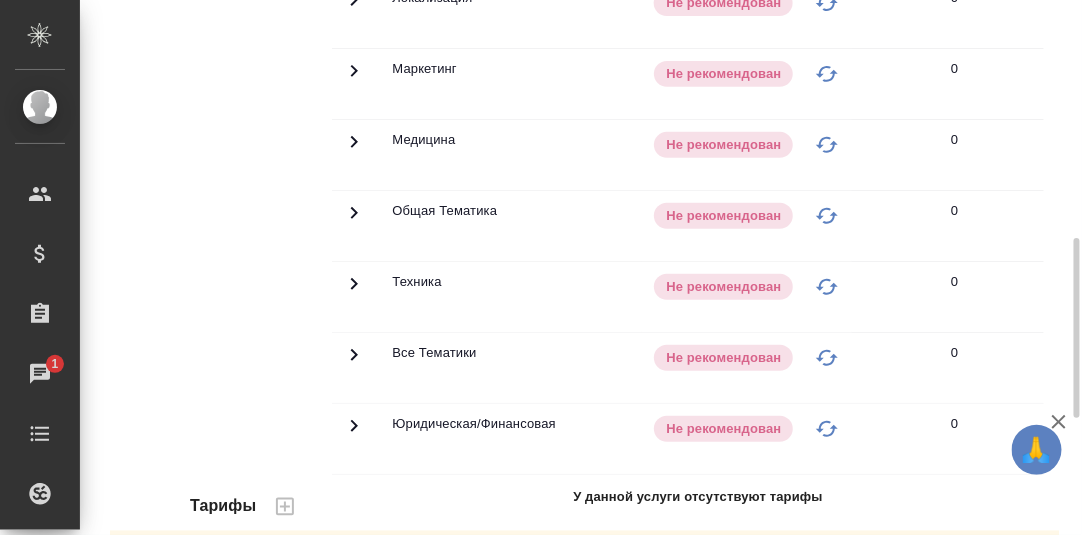 scroll, scrollTop: 209, scrollLeft: 0, axis: vertical 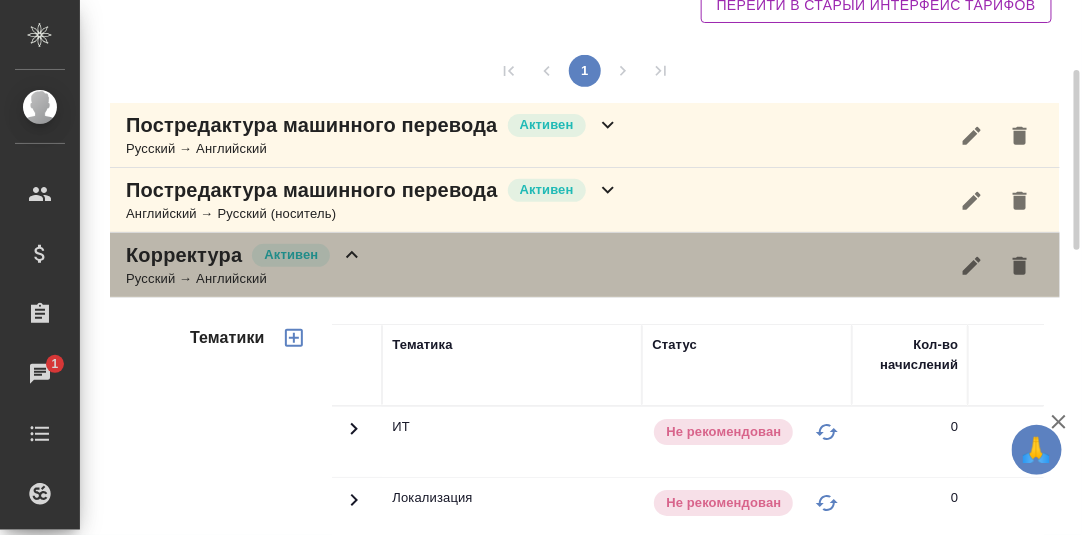 click 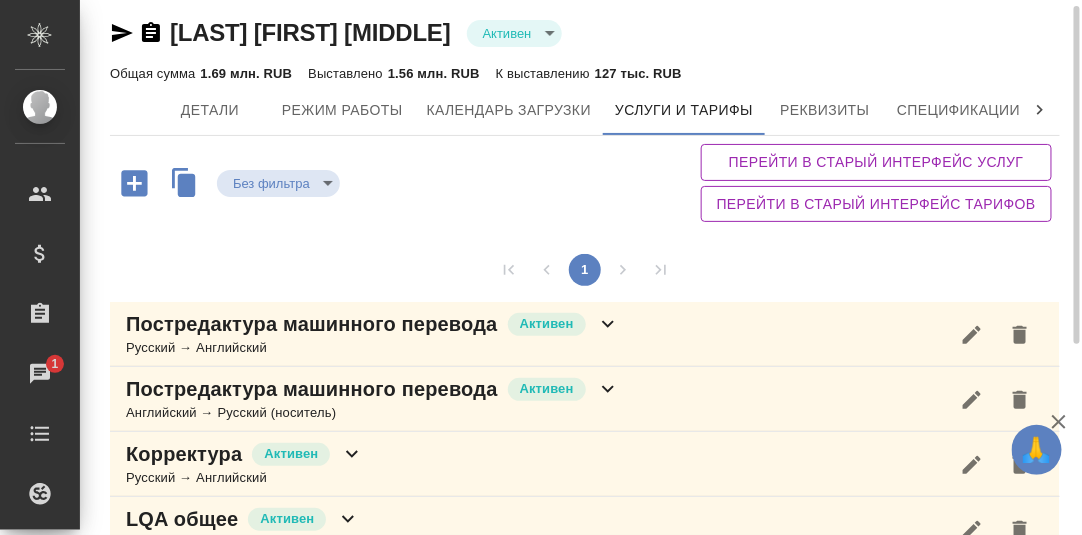 scroll, scrollTop: 110, scrollLeft: 0, axis: vertical 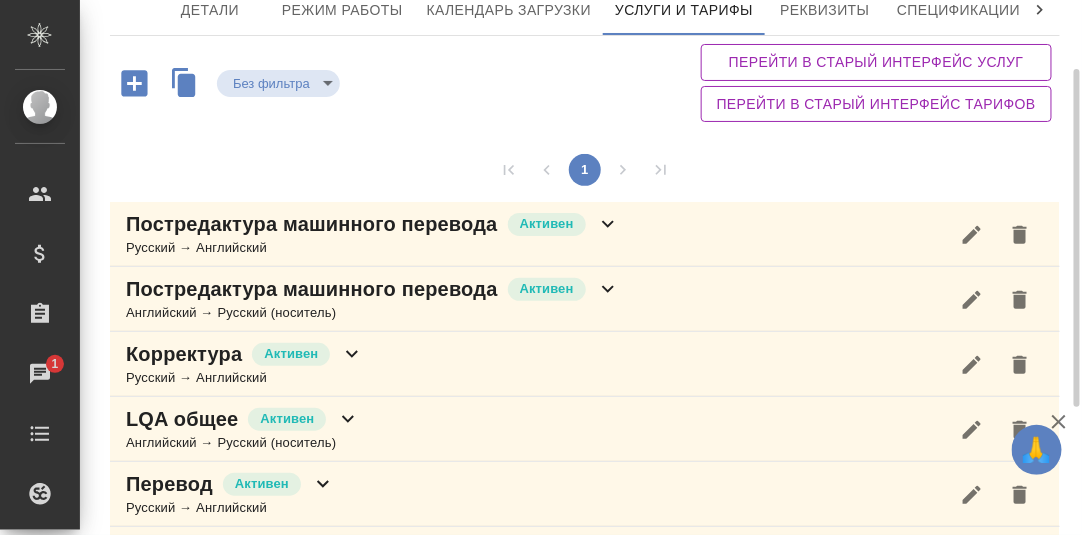 click 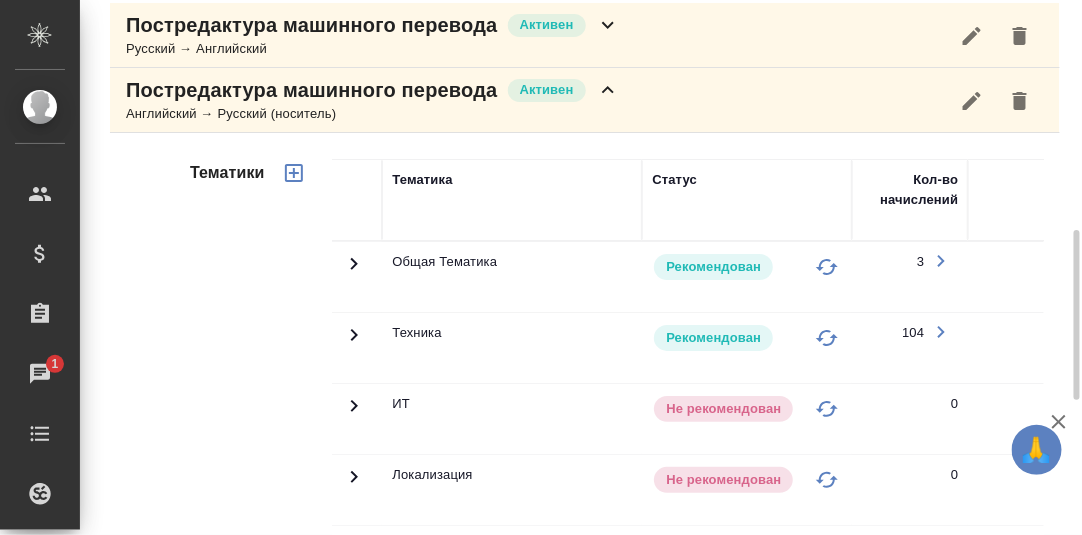 scroll, scrollTop: 409, scrollLeft: 0, axis: vertical 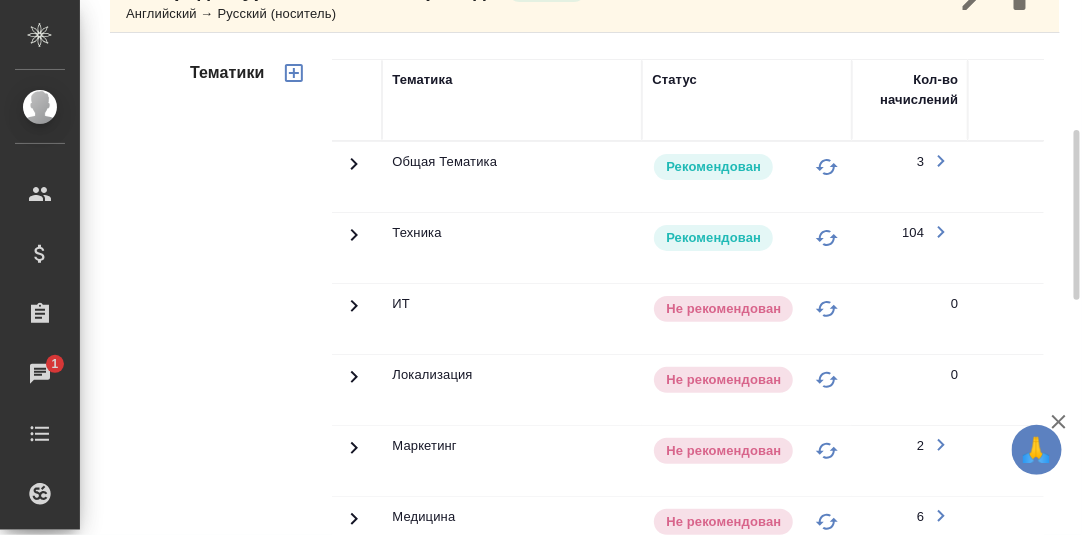 click 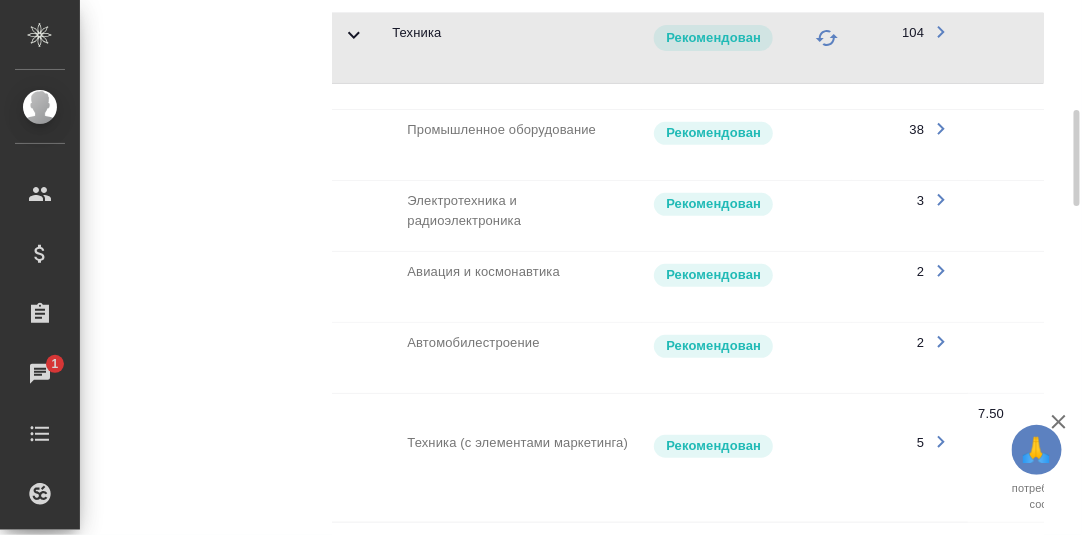 scroll, scrollTop: 209, scrollLeft: 0, axis: vertical 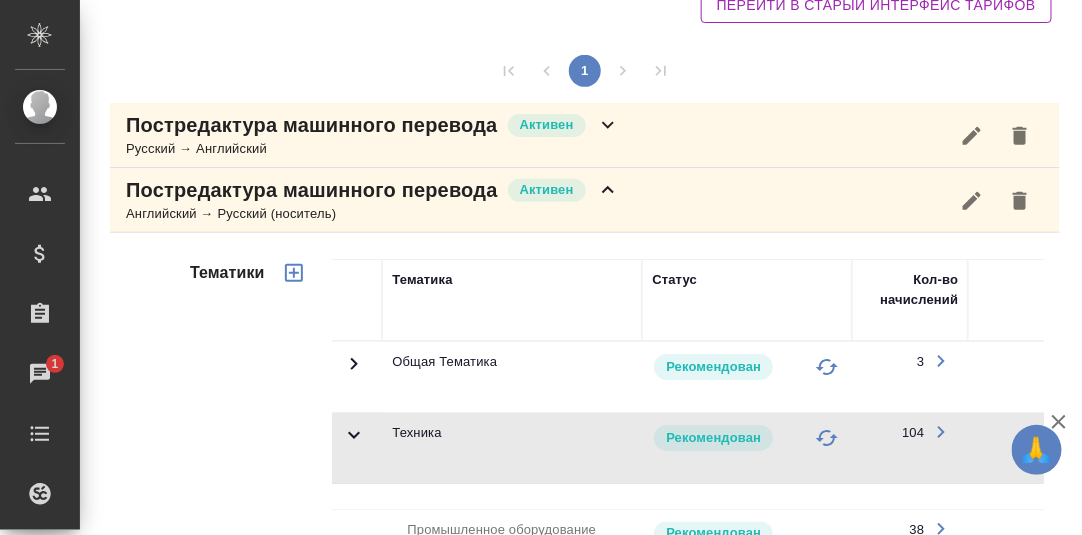 click 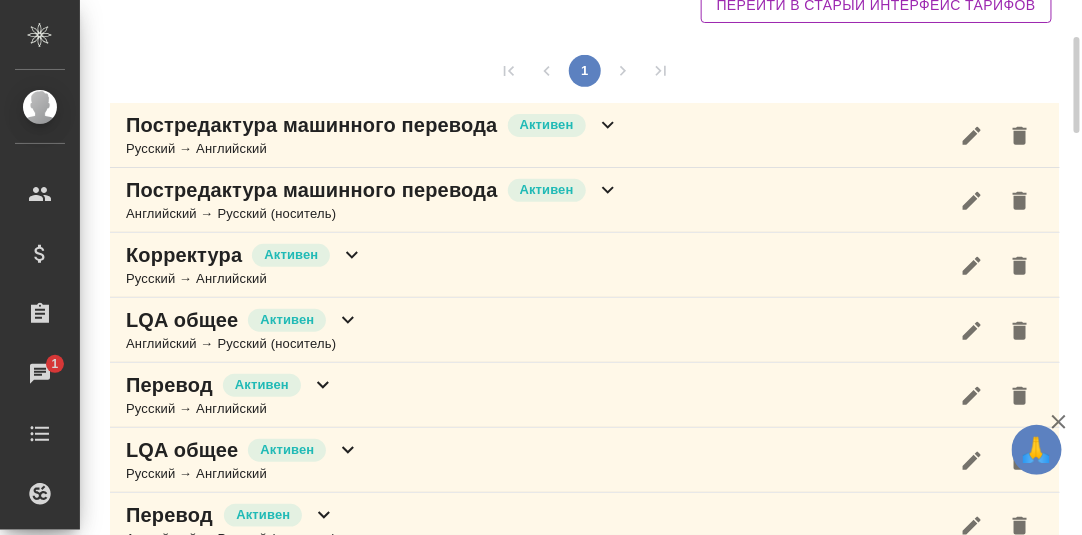 click 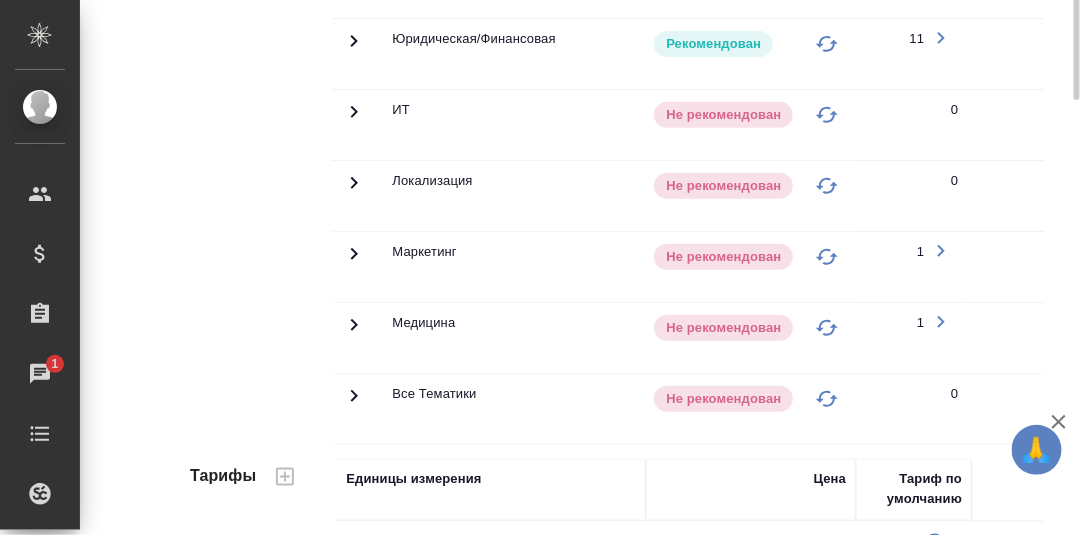 scroll, scrollTop: 309, scrollLeft: 0, axis: vertical 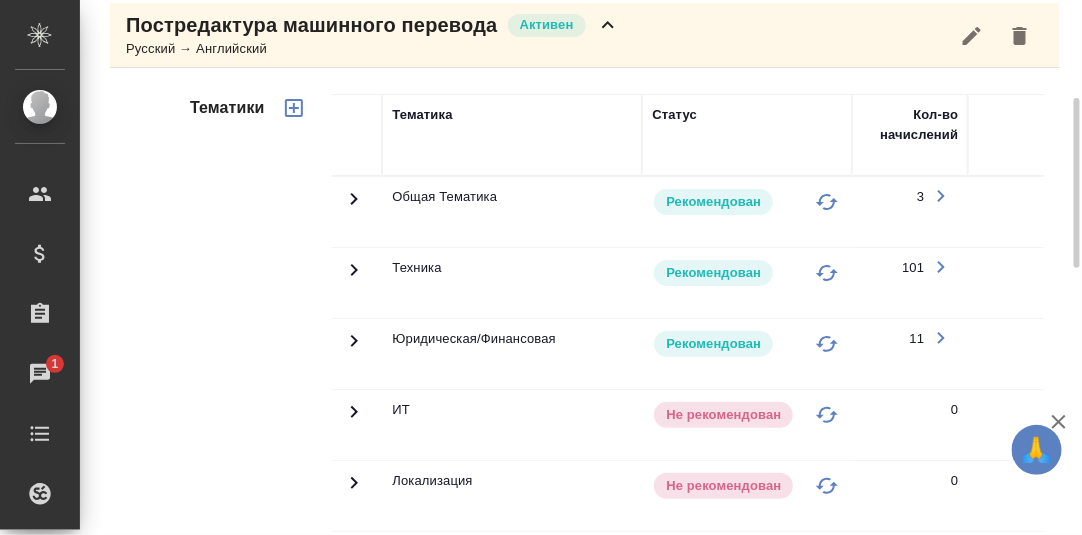 click 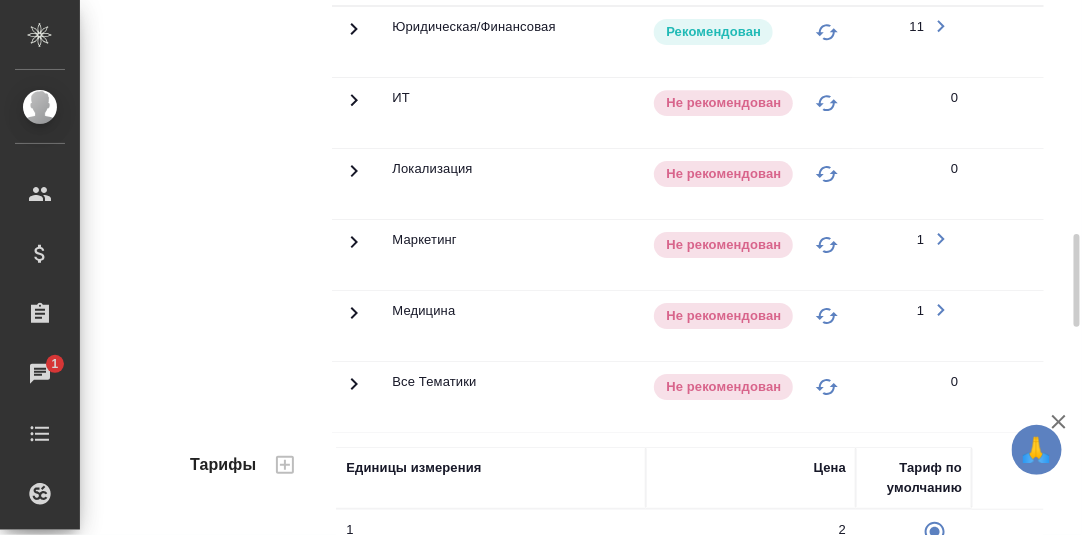 scroll, scrollTop: 1907, scrollLeft: 0, axis: vertical 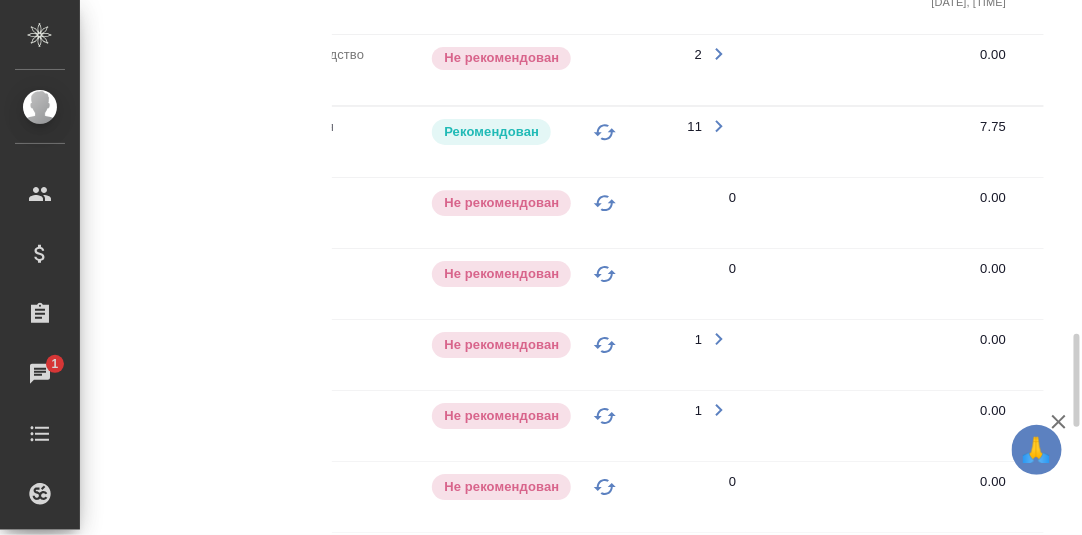 click 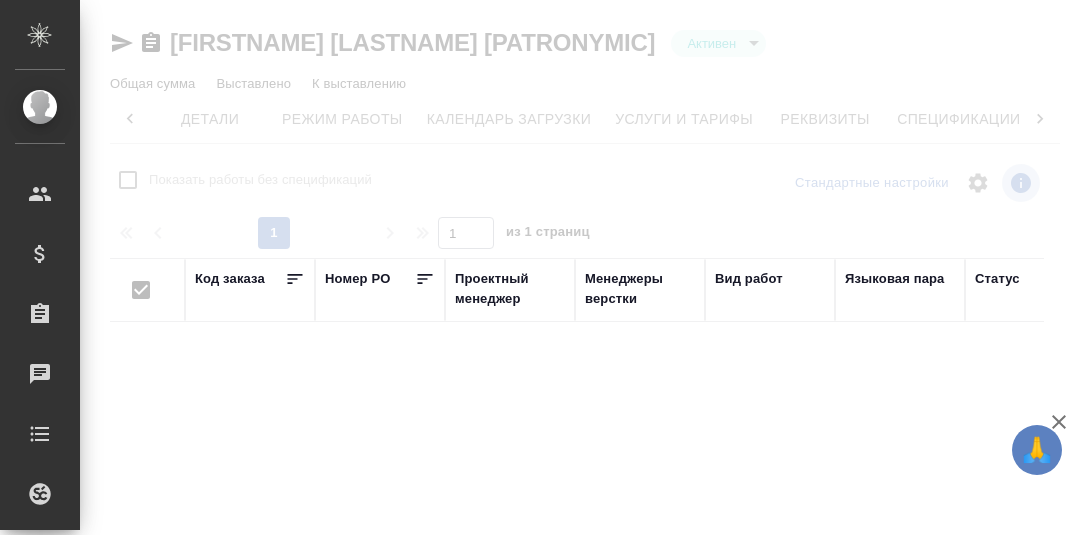 scroll, scrollTop: 0, scrollLeft: 0, axis: both 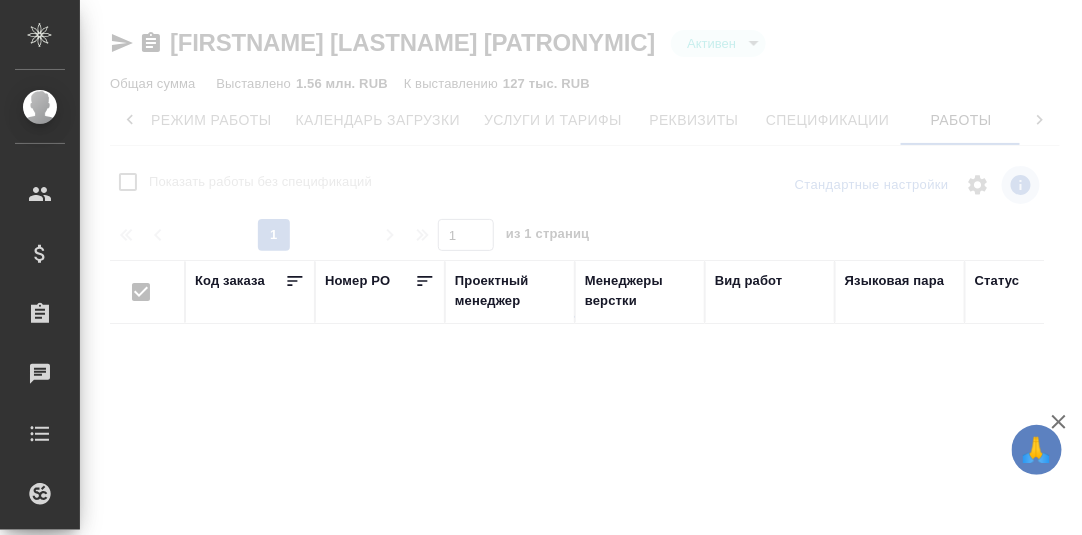 checkbox on "false" 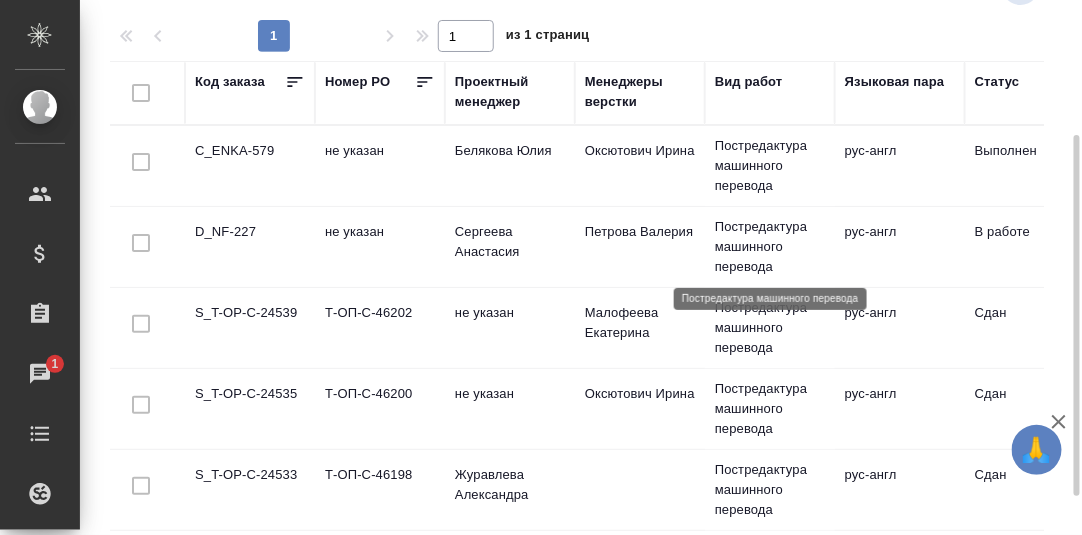 scroll, scrollTop: 255, scrollLeft: 0, axis: vertical 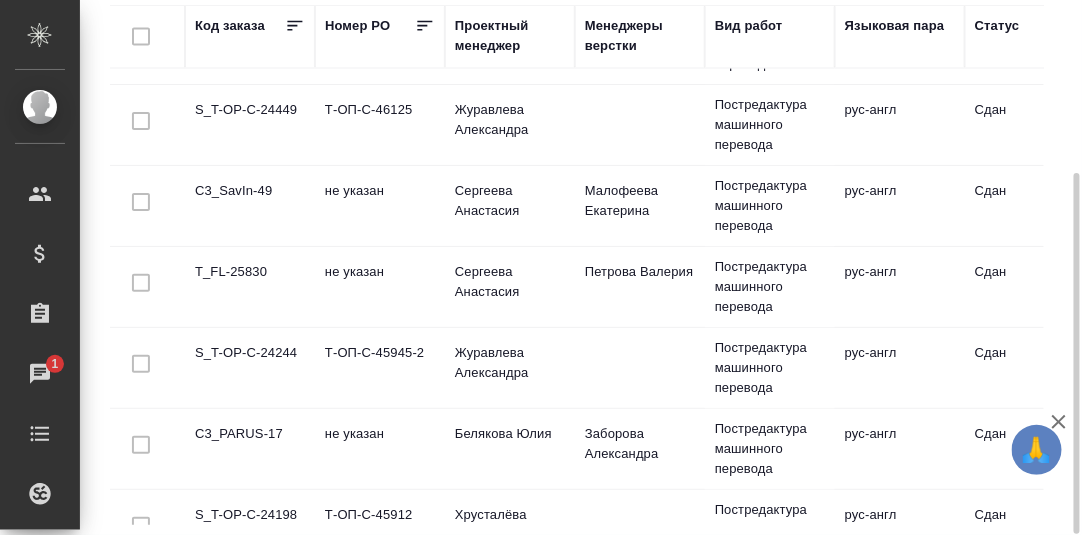 click on "T_FL-25830" at bounding box center [250, -604] 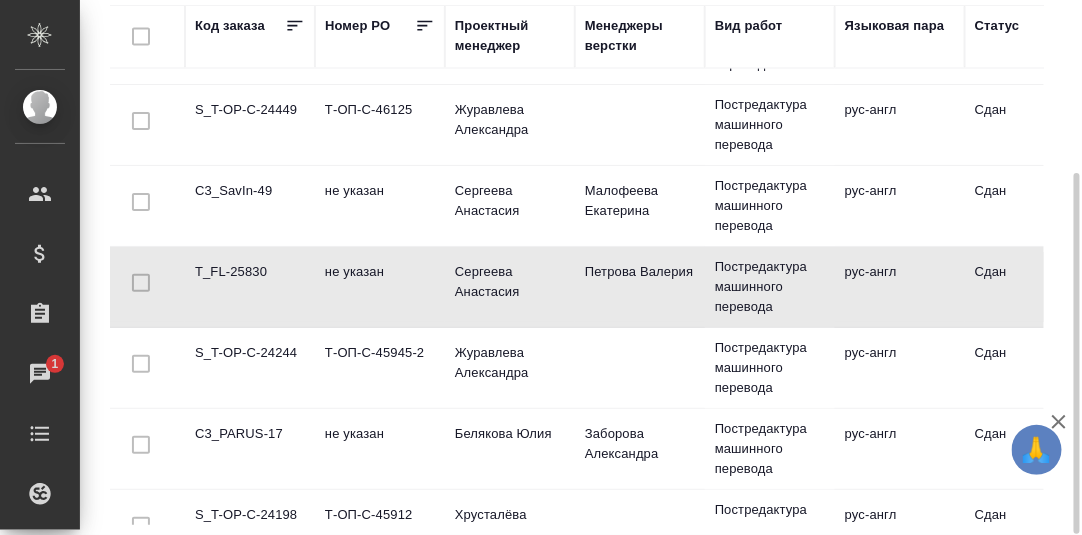 click on "T_FL-25830" at bounding box center (250, -604) 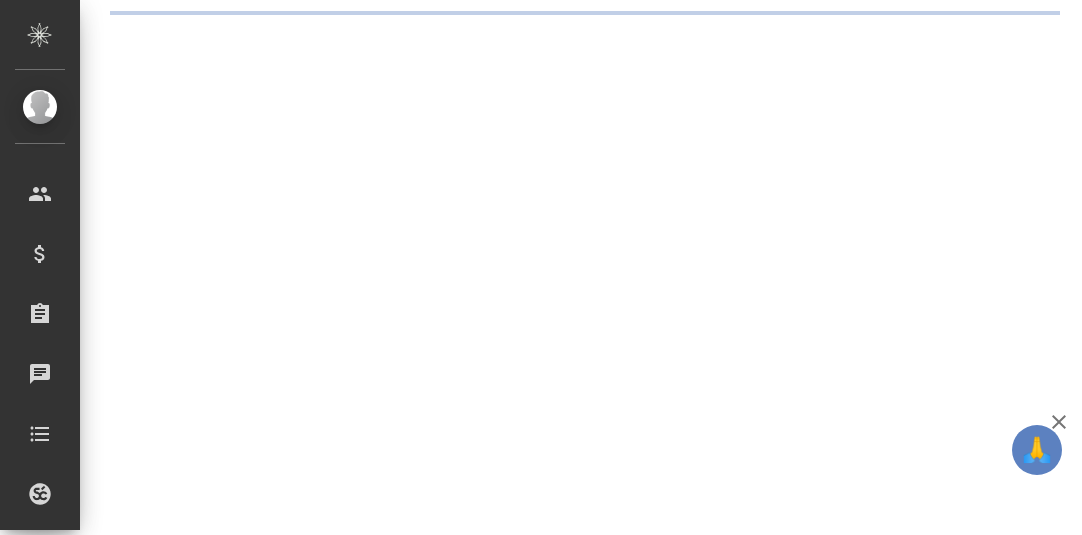 scroll, scrollTop: 0, scrollLeft: 0, axis: both 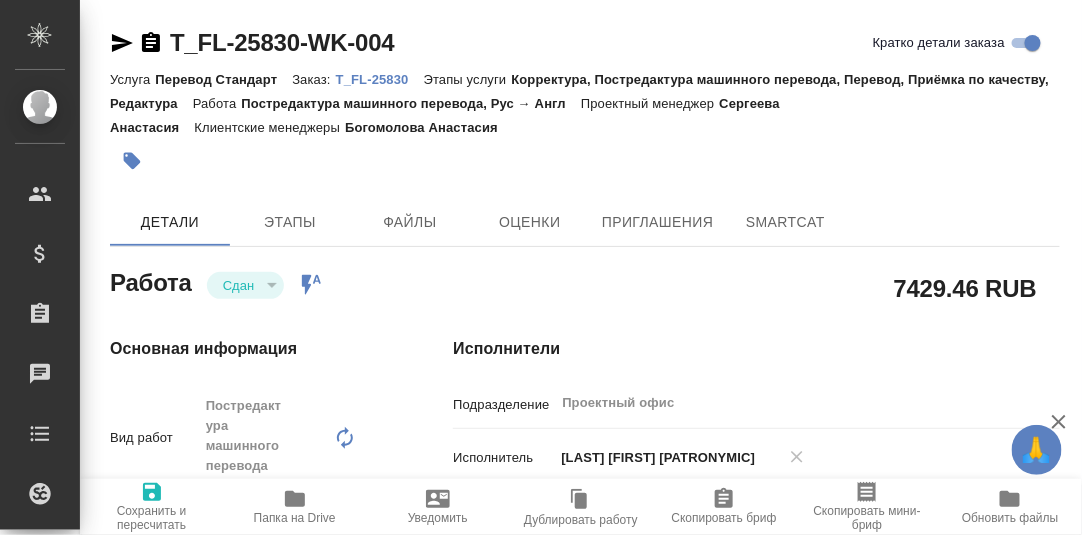type on "x" 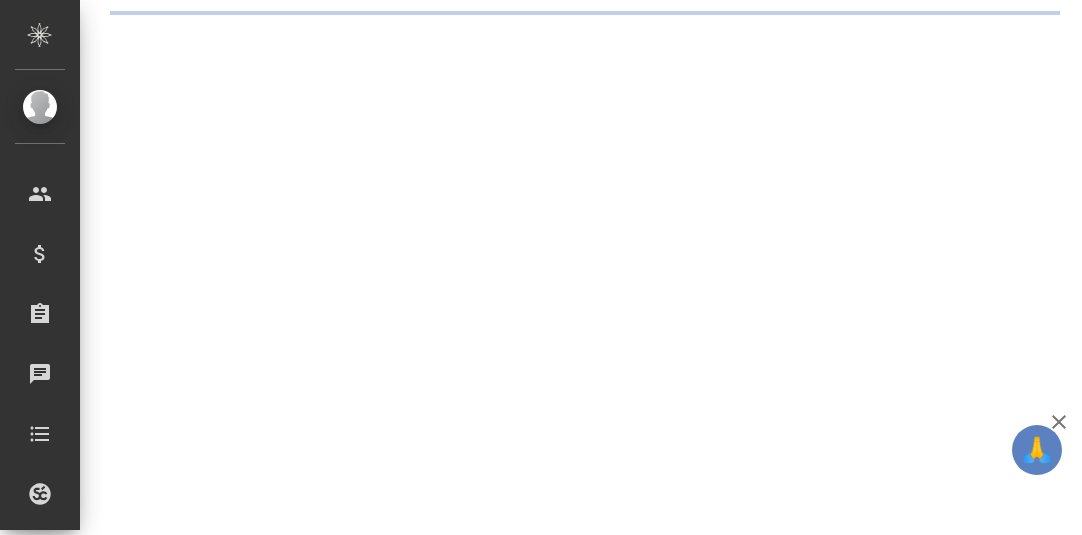scroll, scrollTop: 0, scrollLeft: 0, axis: both 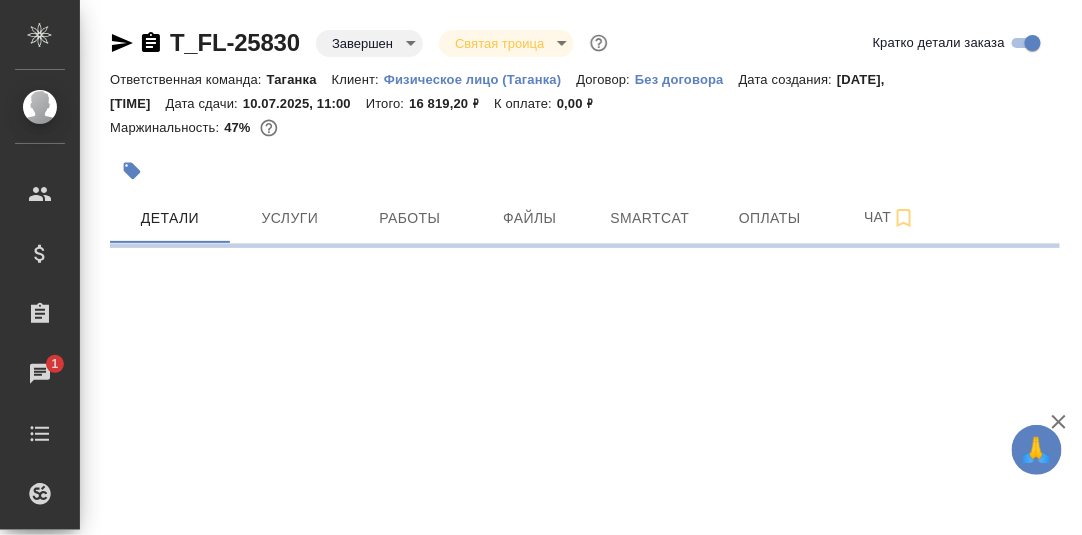select on "RU" 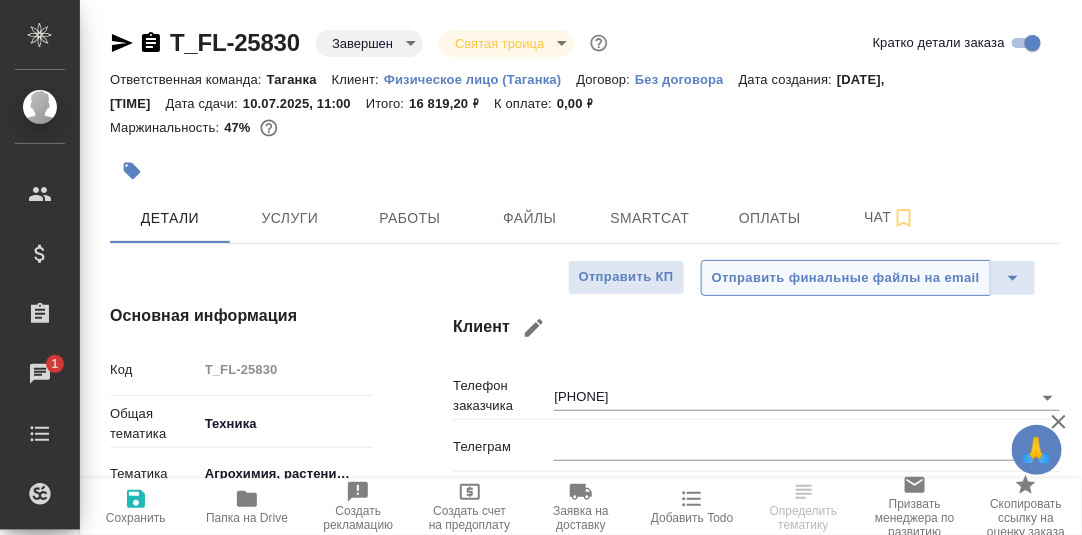 type on "x" 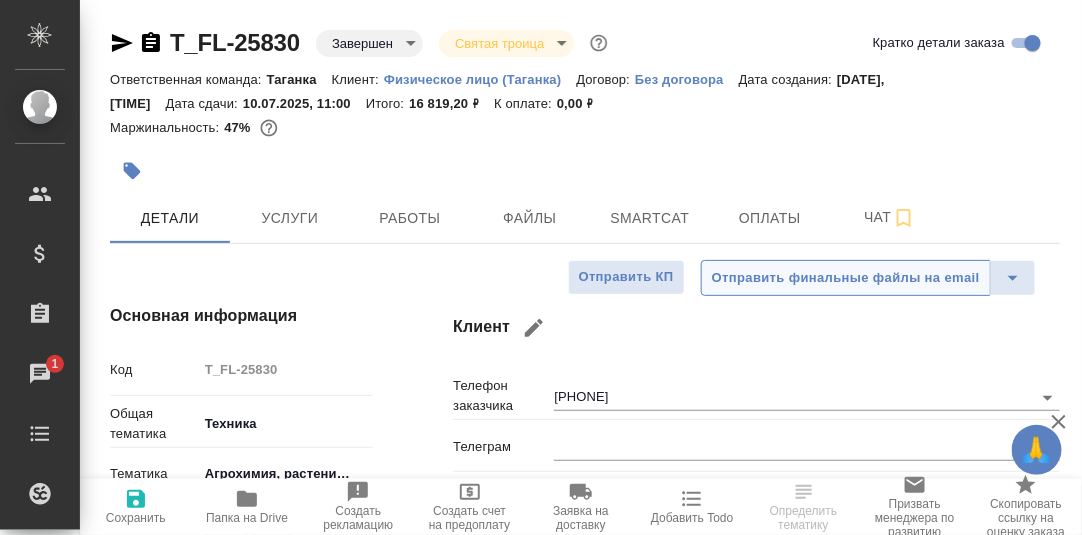type on "x" 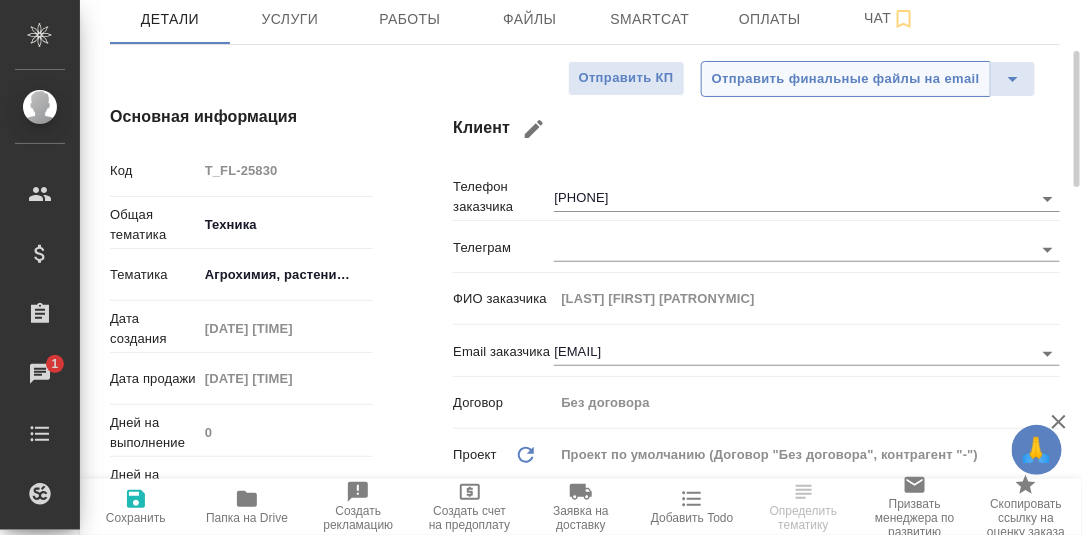 scroll, scrollTop: 0, scrollLeft: 0, axis: both 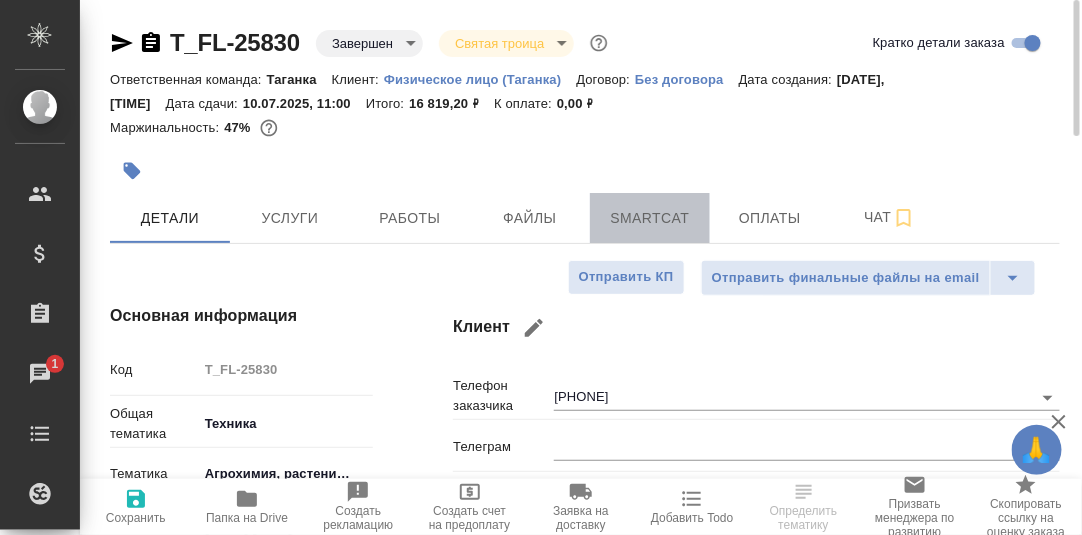 click on "Smartcat" at bounding box center [650, 218] 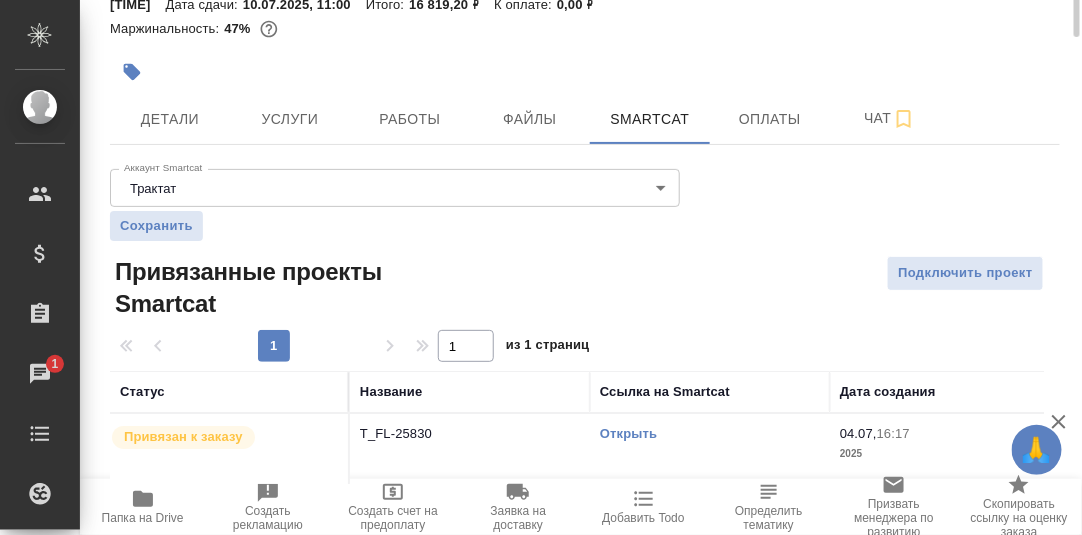 scroll, scrollTop: 114, scrollLeft: 0, axis: vertical 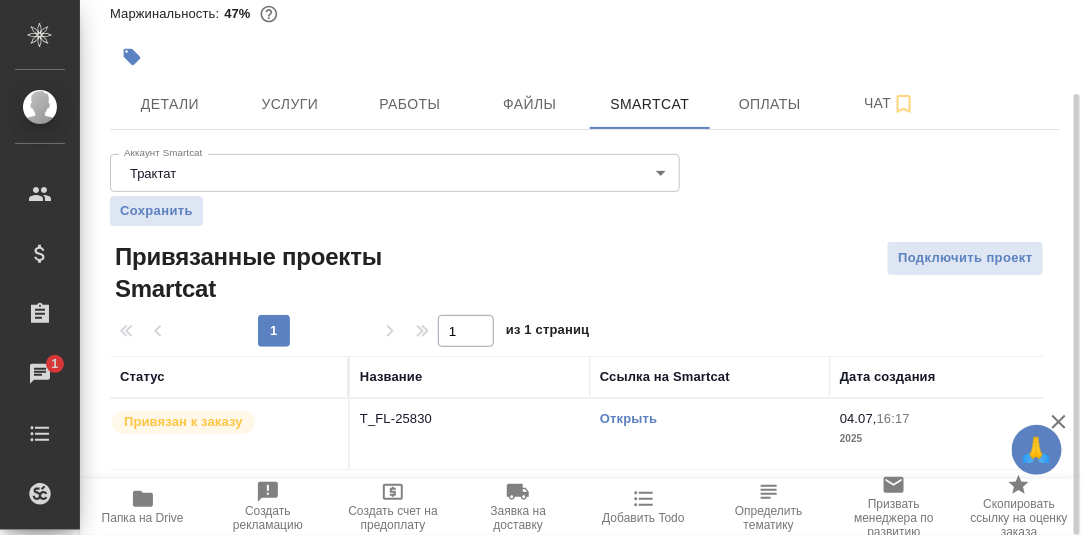 click on "Открыть" at bounding box center (628, 418) 